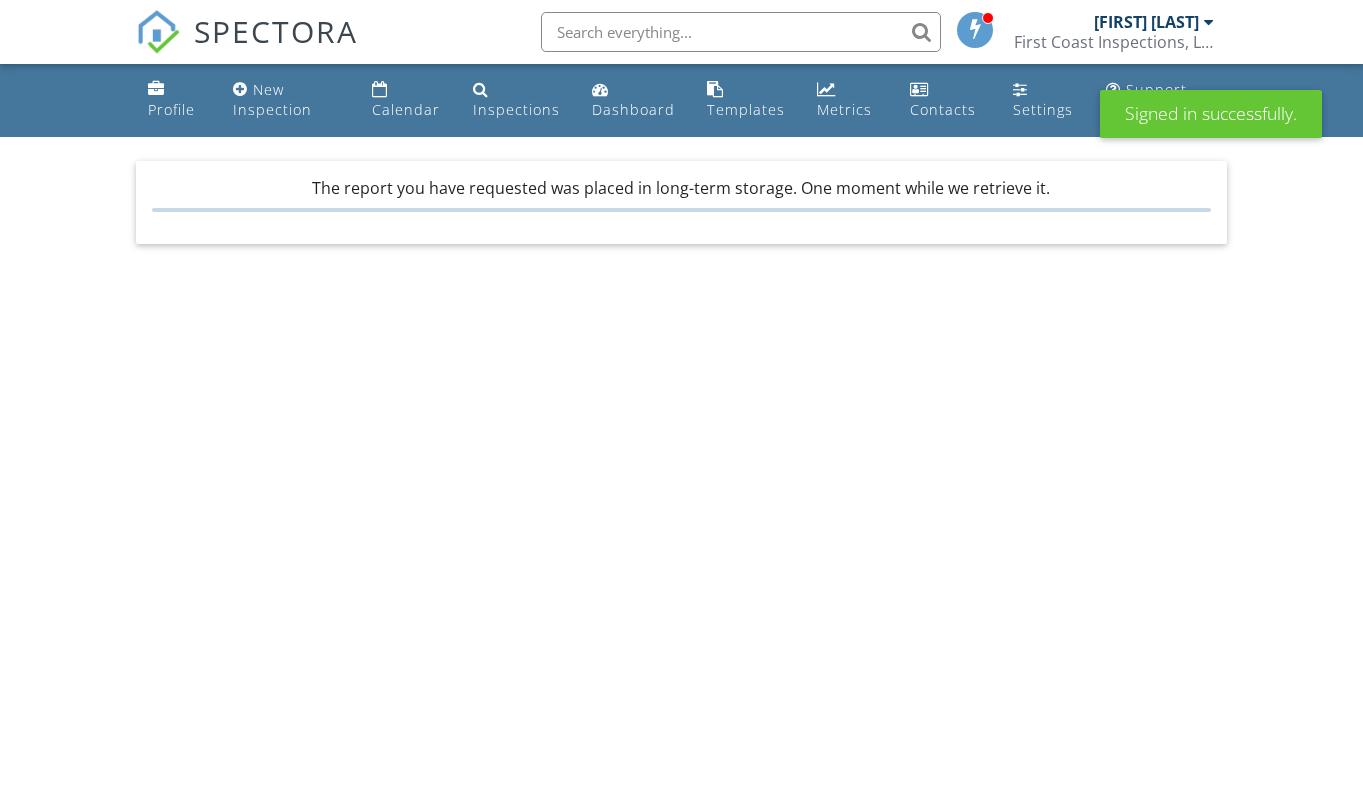 scroll, scrollTop: 0, scrollLeft: 0, axis: both 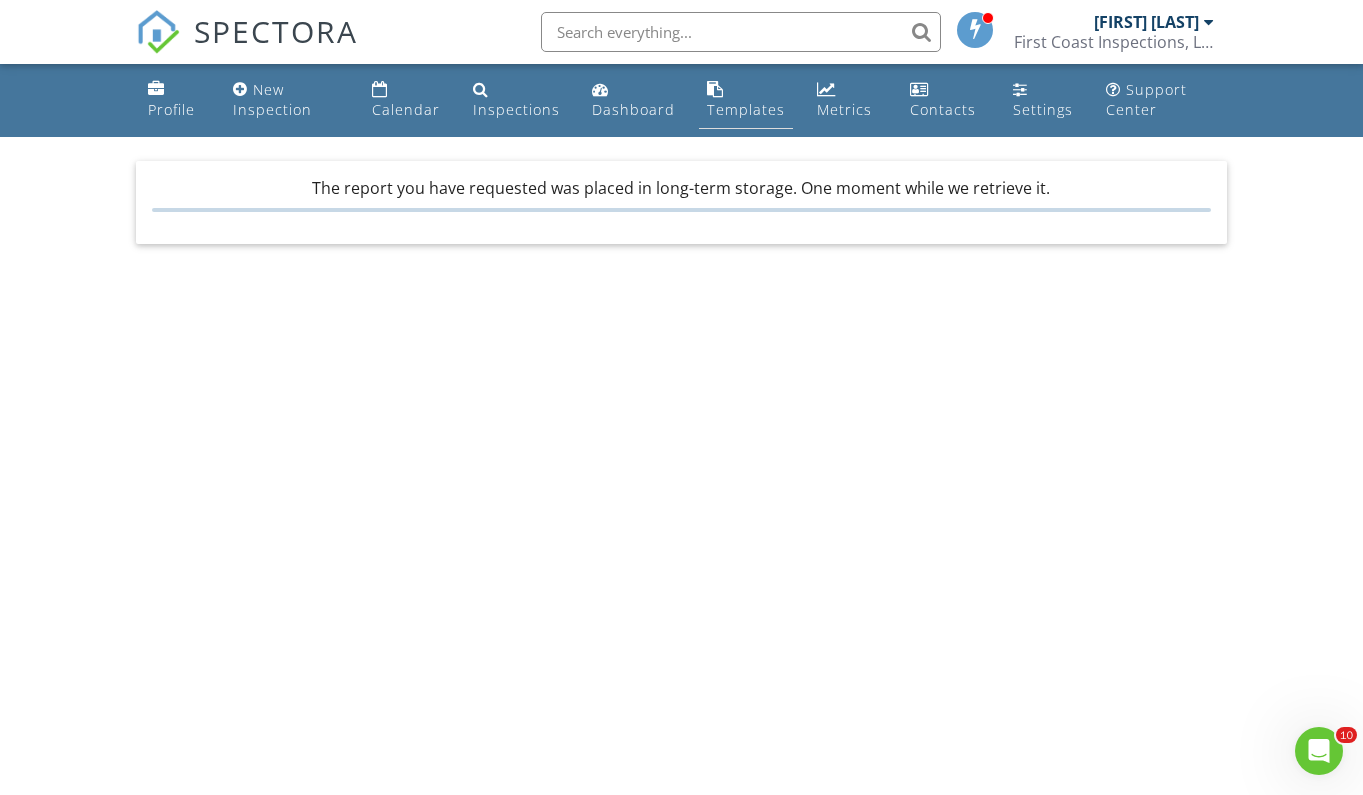 click on "Templates" at bounding box center (746, 100) 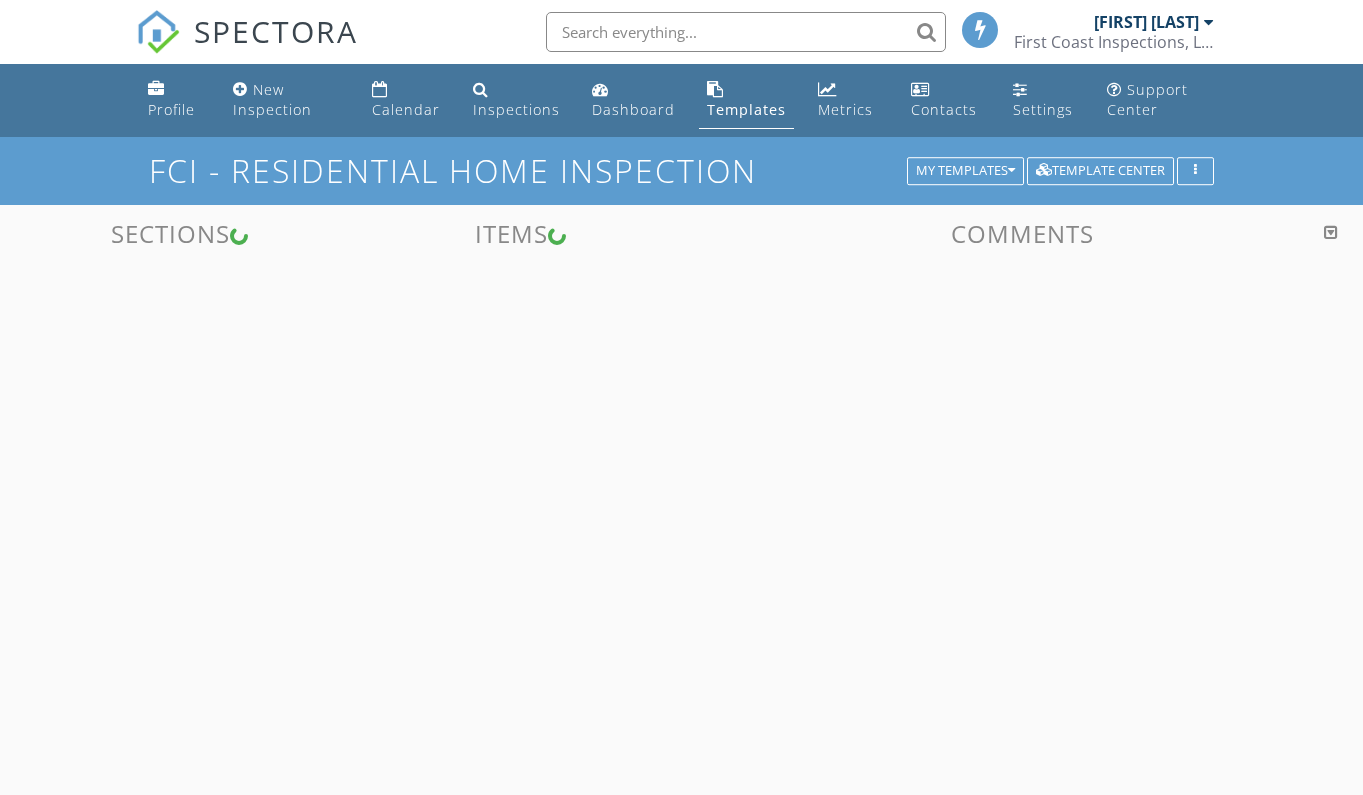 scroll, scrollTop: 0, scrollLeft: 0, axis: both 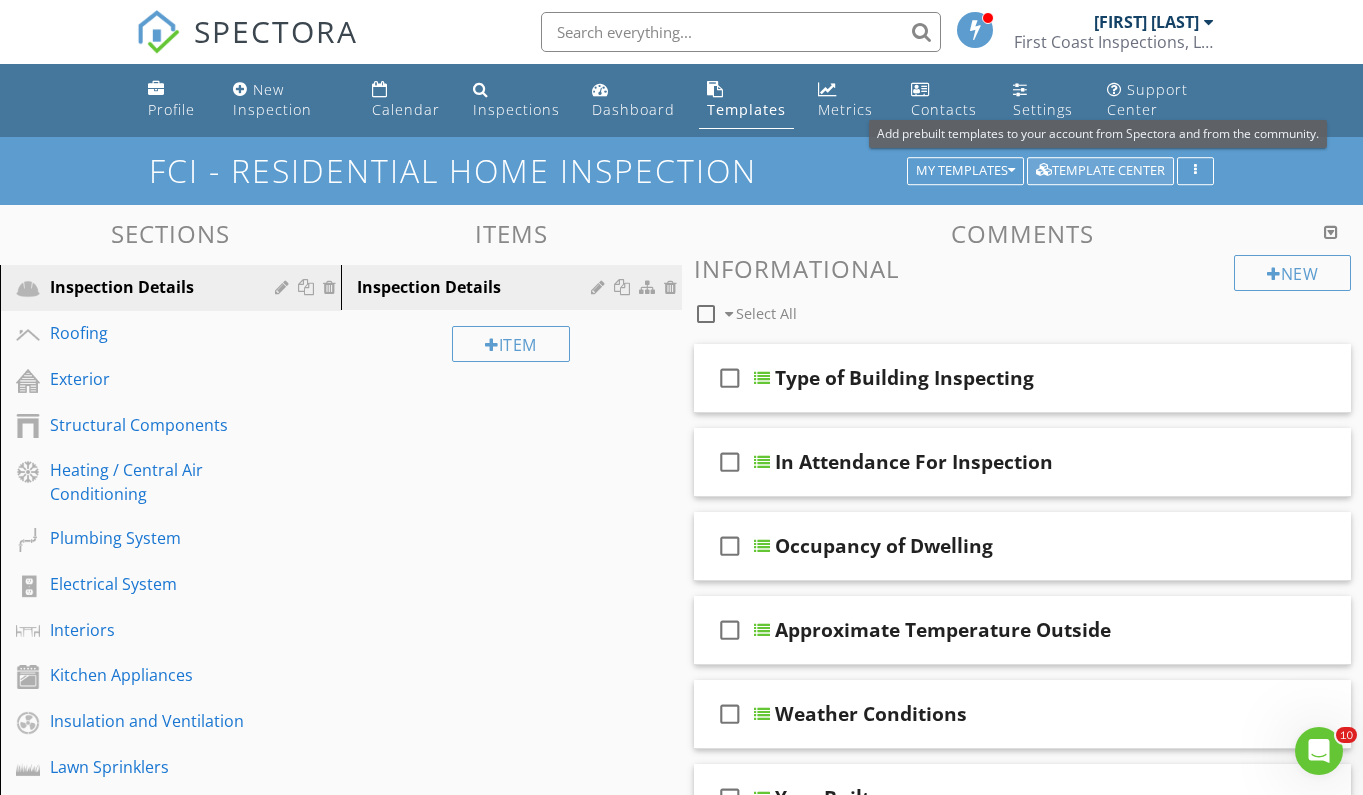 click on "Template Center" at bounding box center [1100, 171] 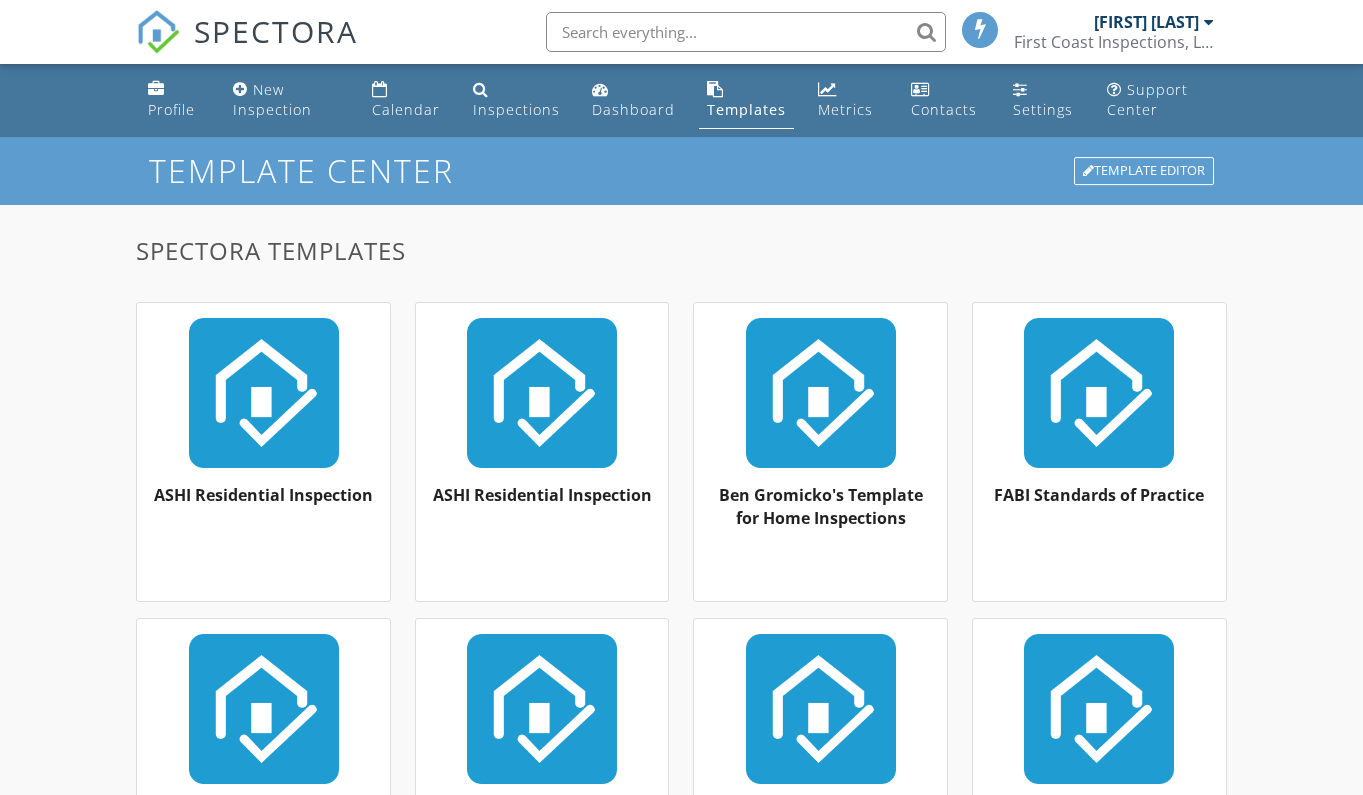 scroll, scrollTop: 0, scrollLeft: 0, axis: both 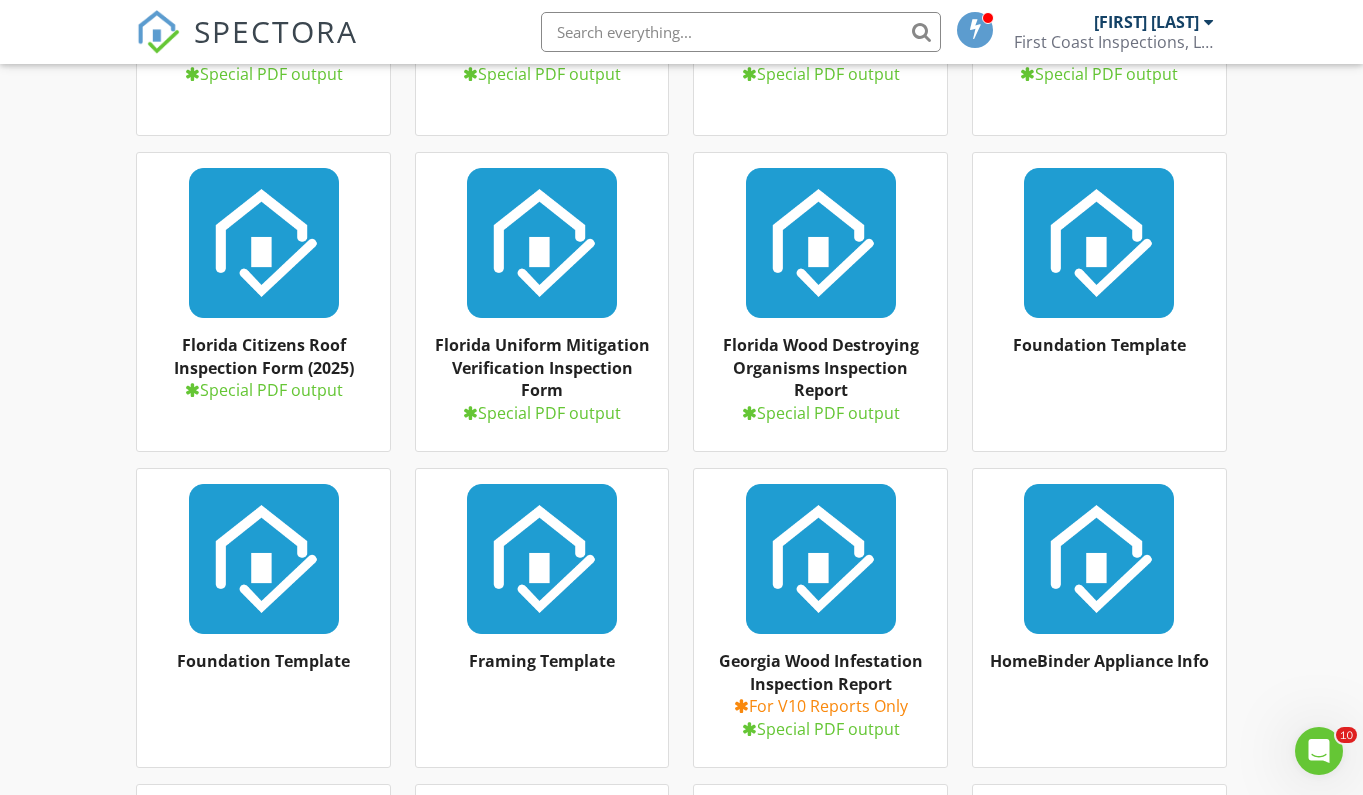 click on "Florida Citizens Roof Inspection Form (2025)" at bounding box center (264, 356) 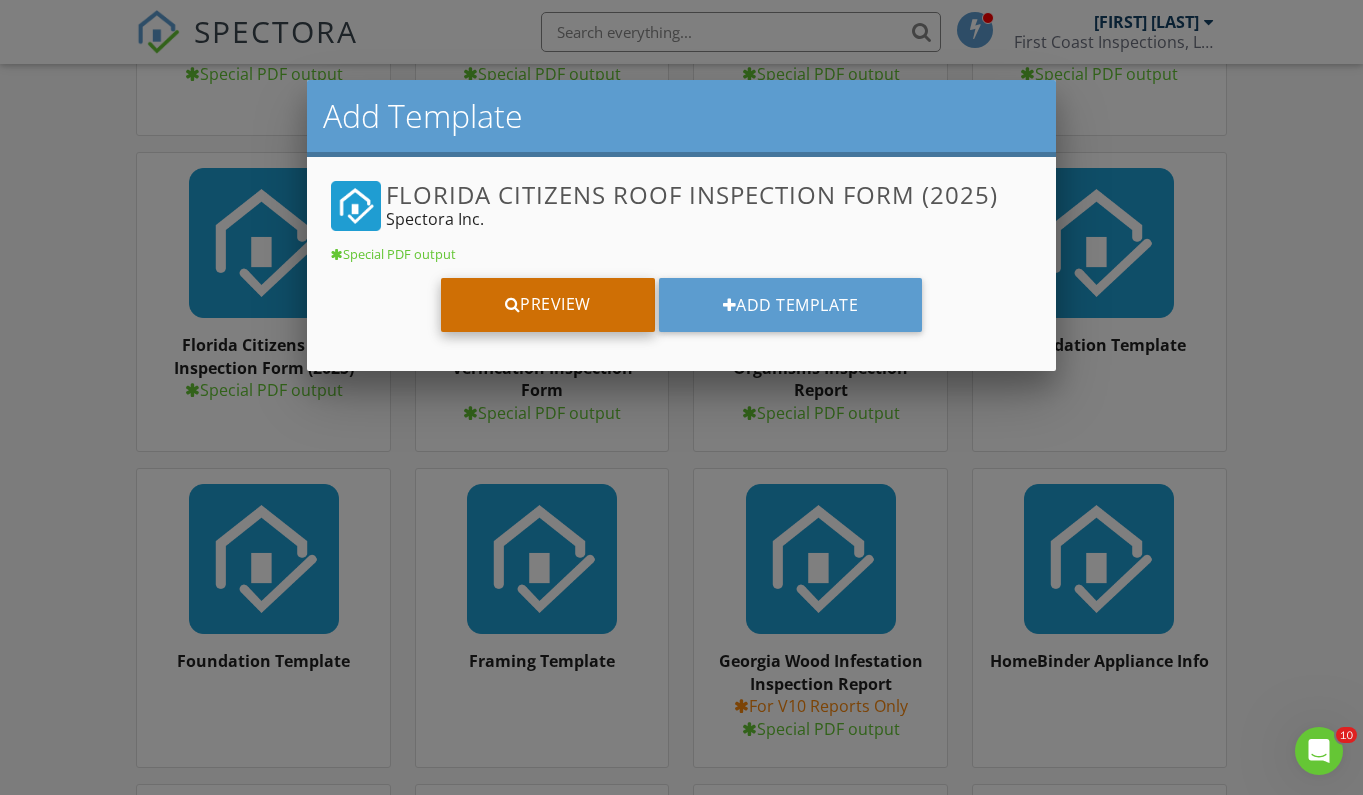 click on "Preview" at bounding box center (548, 305) 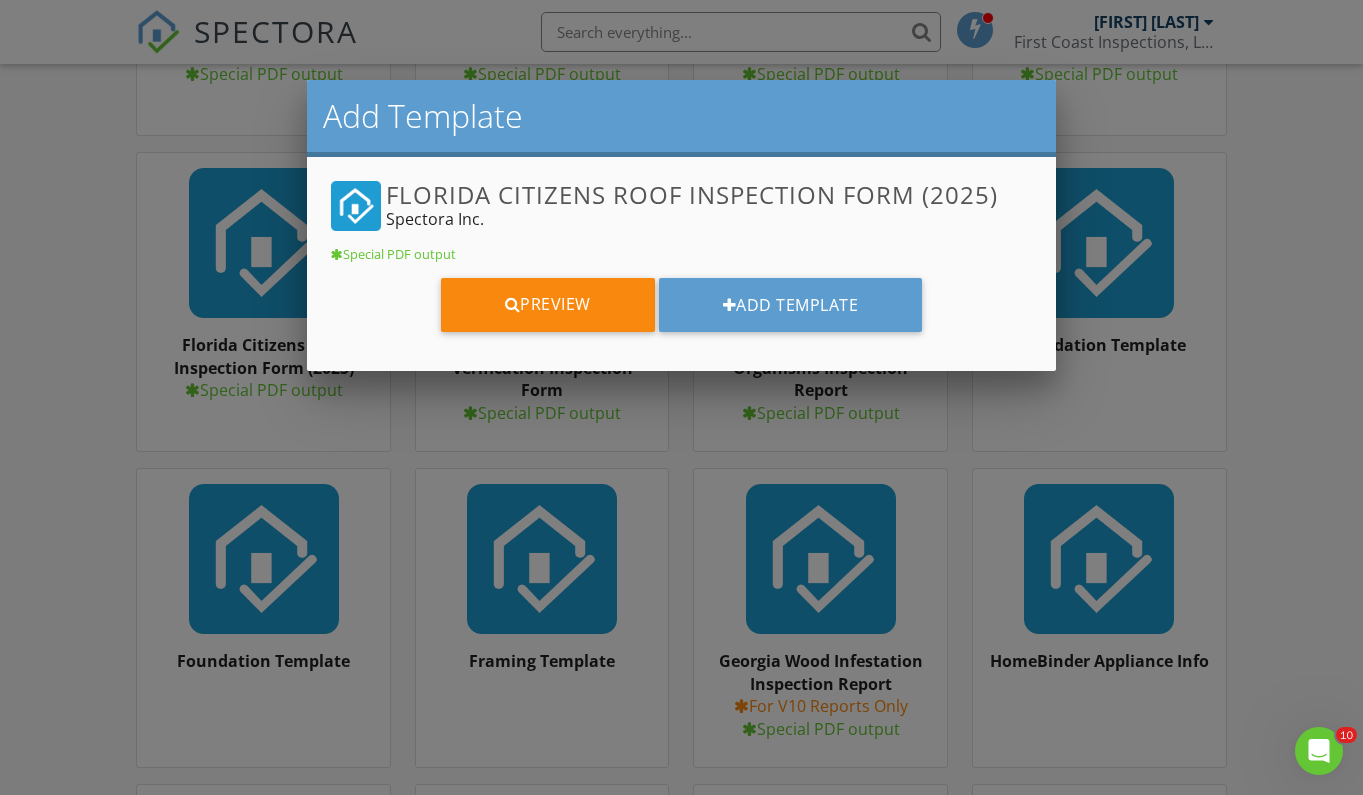 click at bounding box center (681, 397) 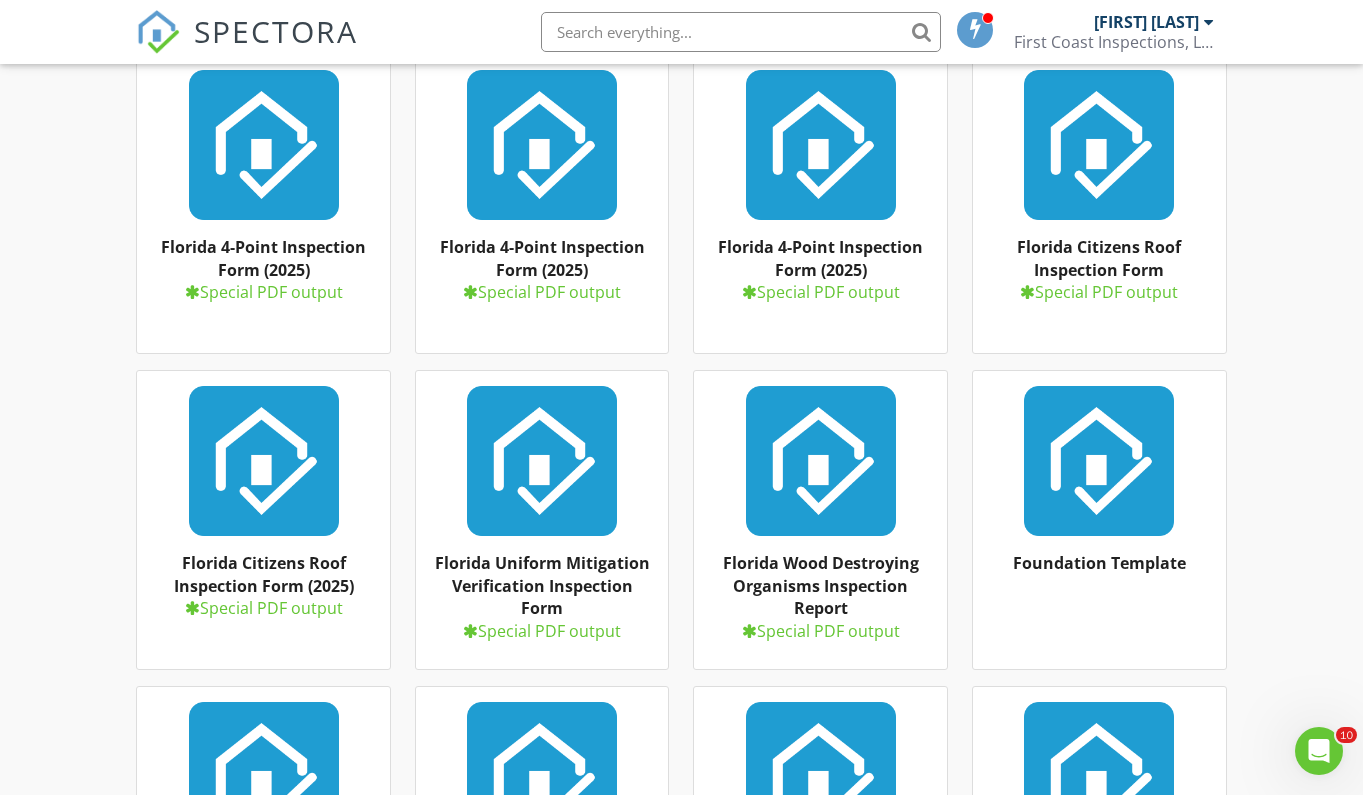 scroll, scrollTop: 562, scrollLeft: 0, axis: vertical 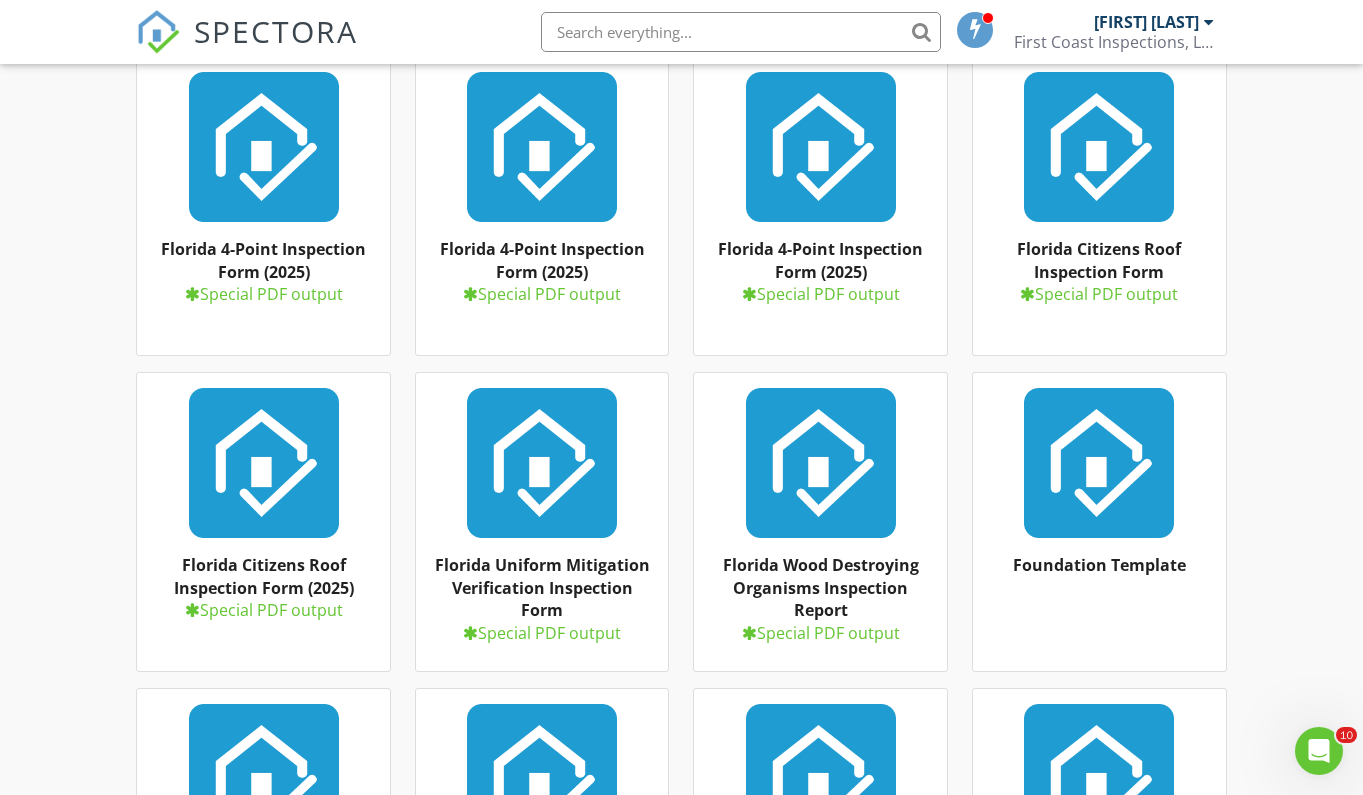click on "Florida 4-Point Inspection Form (2025)" at bounding box center (263, 260) 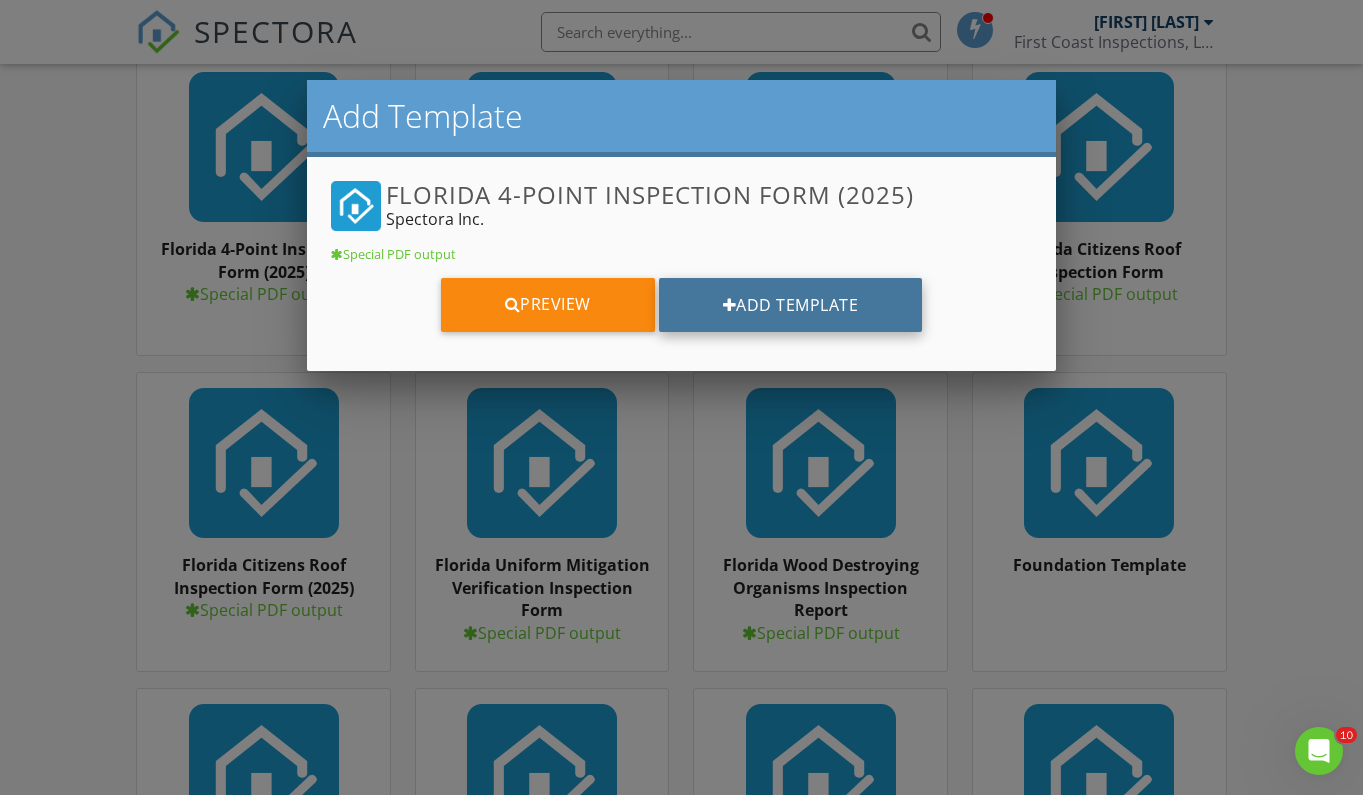 click on "Add Template" at bounding box center [791, 305] 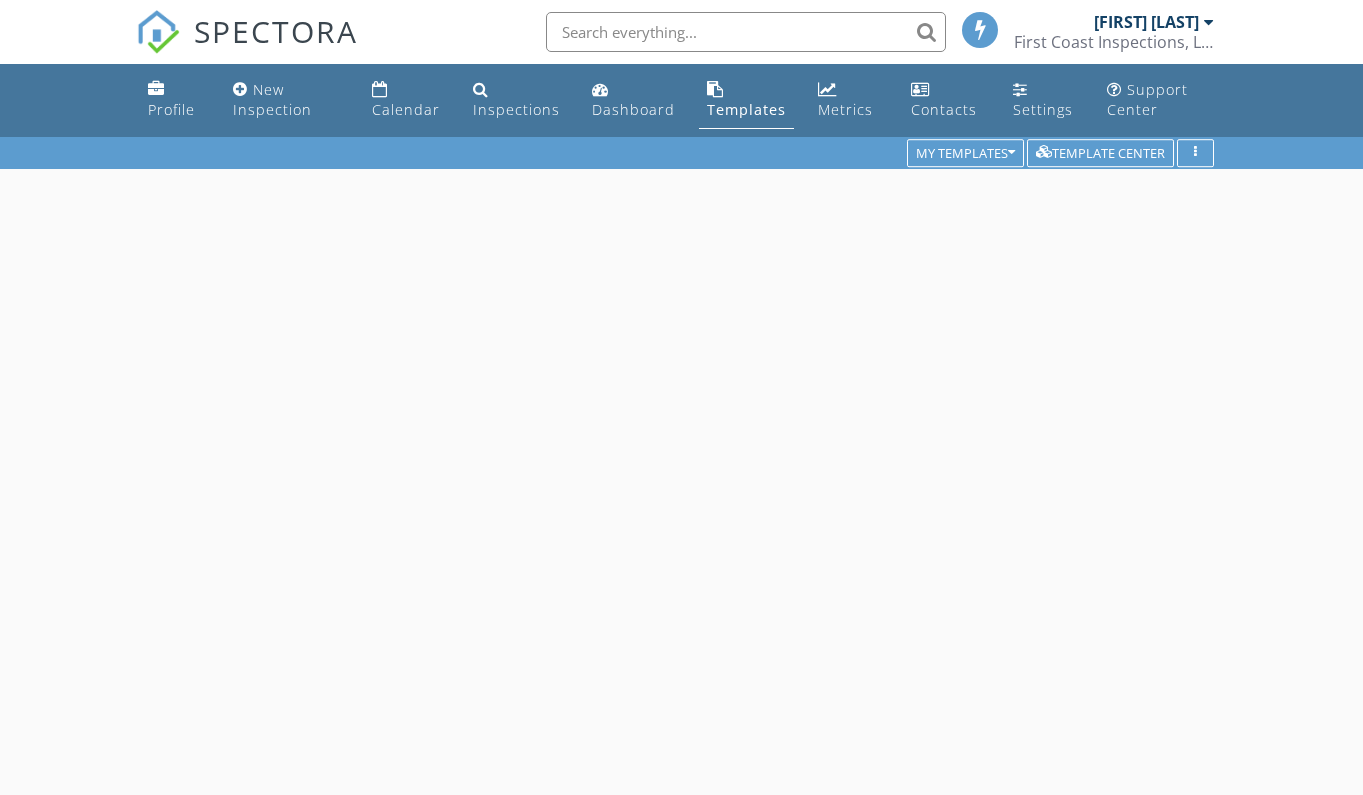 scroll, scrollTop: 0, scrollLeft: 0, axis: both 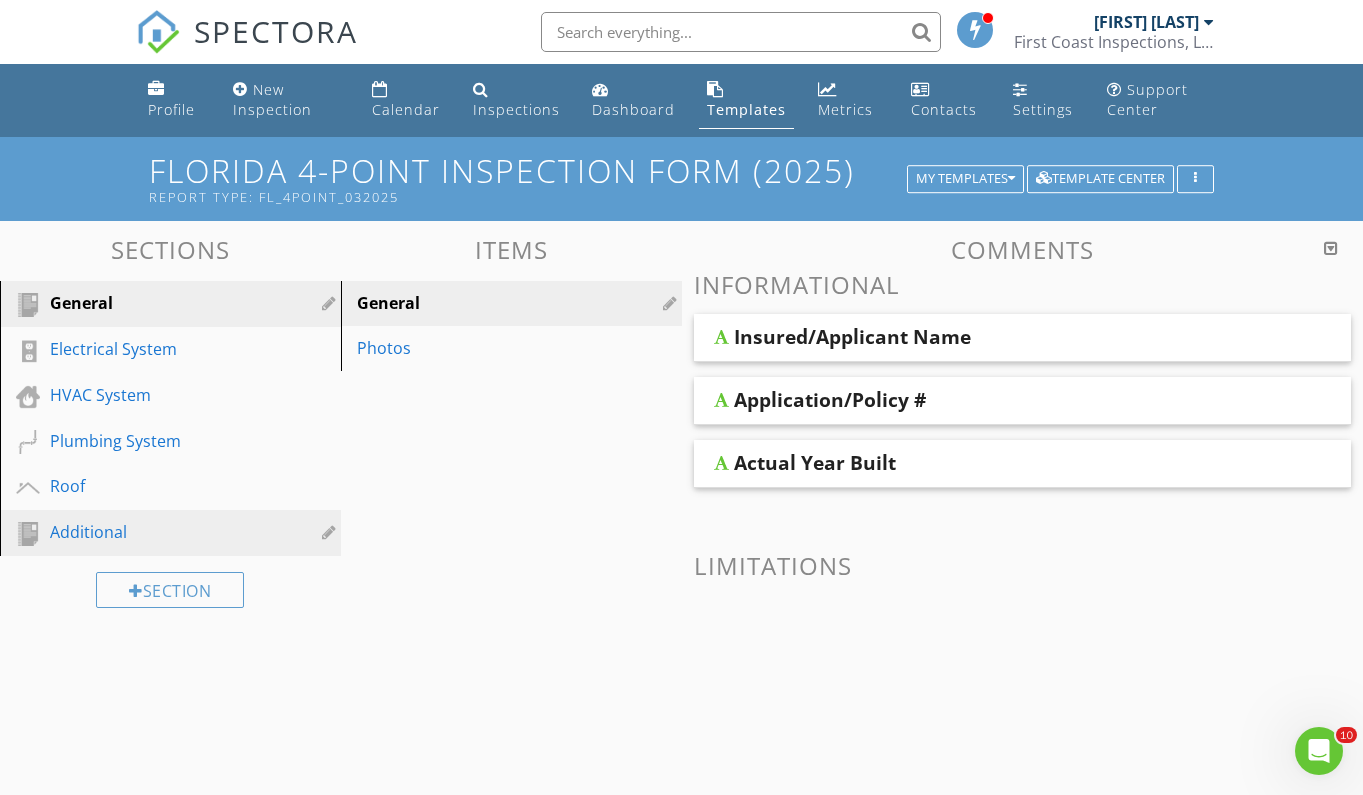click on "Additional" at bounding box center [148, 532] 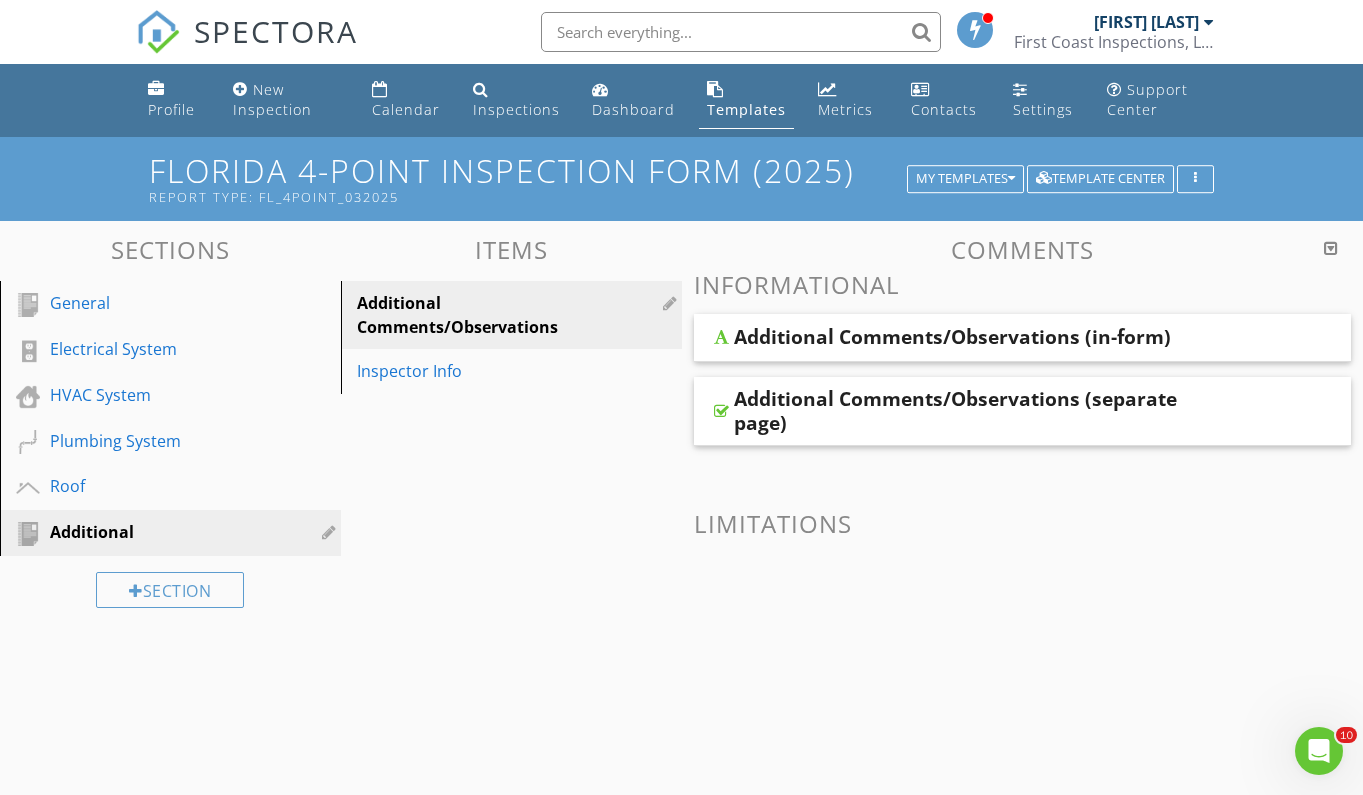 click on "Additional Comments/Observations" at bounding box center [477, 315] 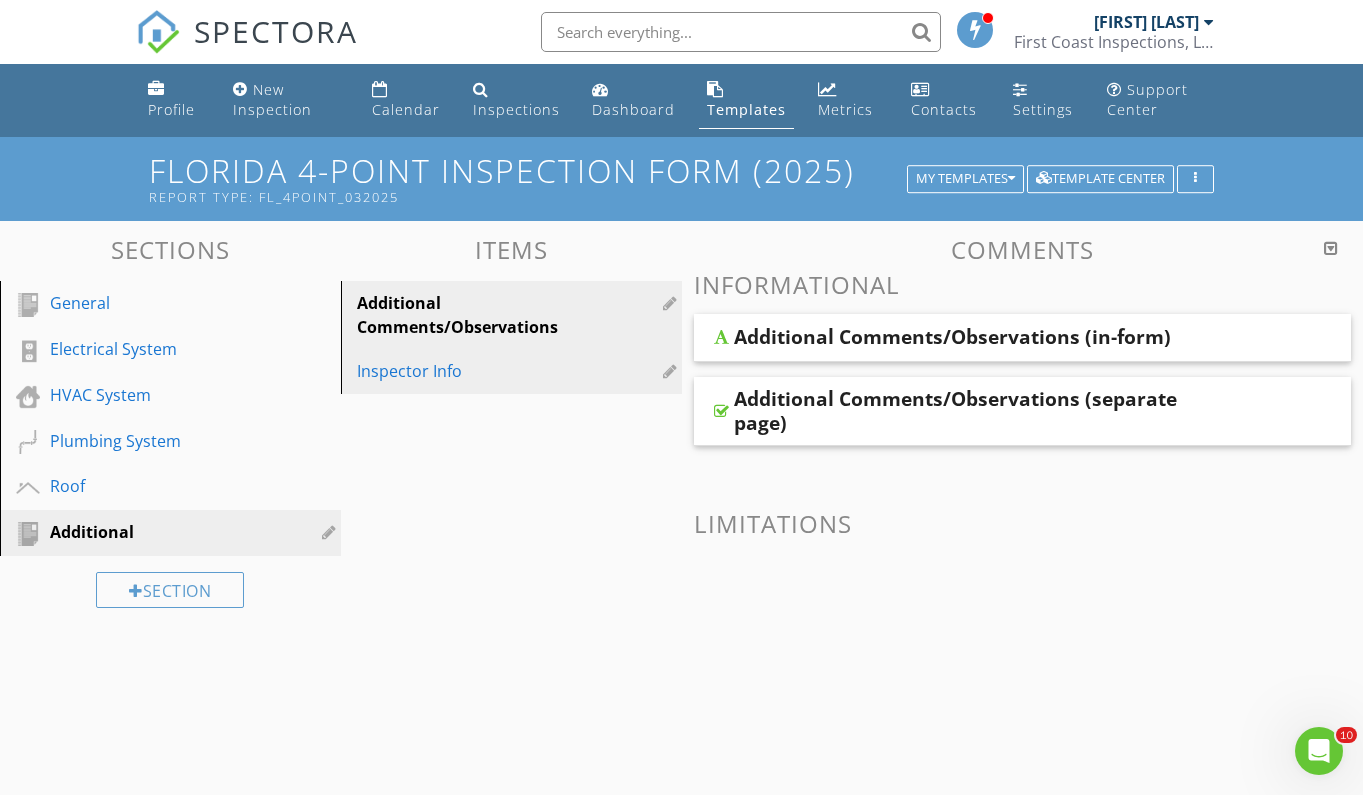 click on "Inspector Info" at bounding box center [477, 371] 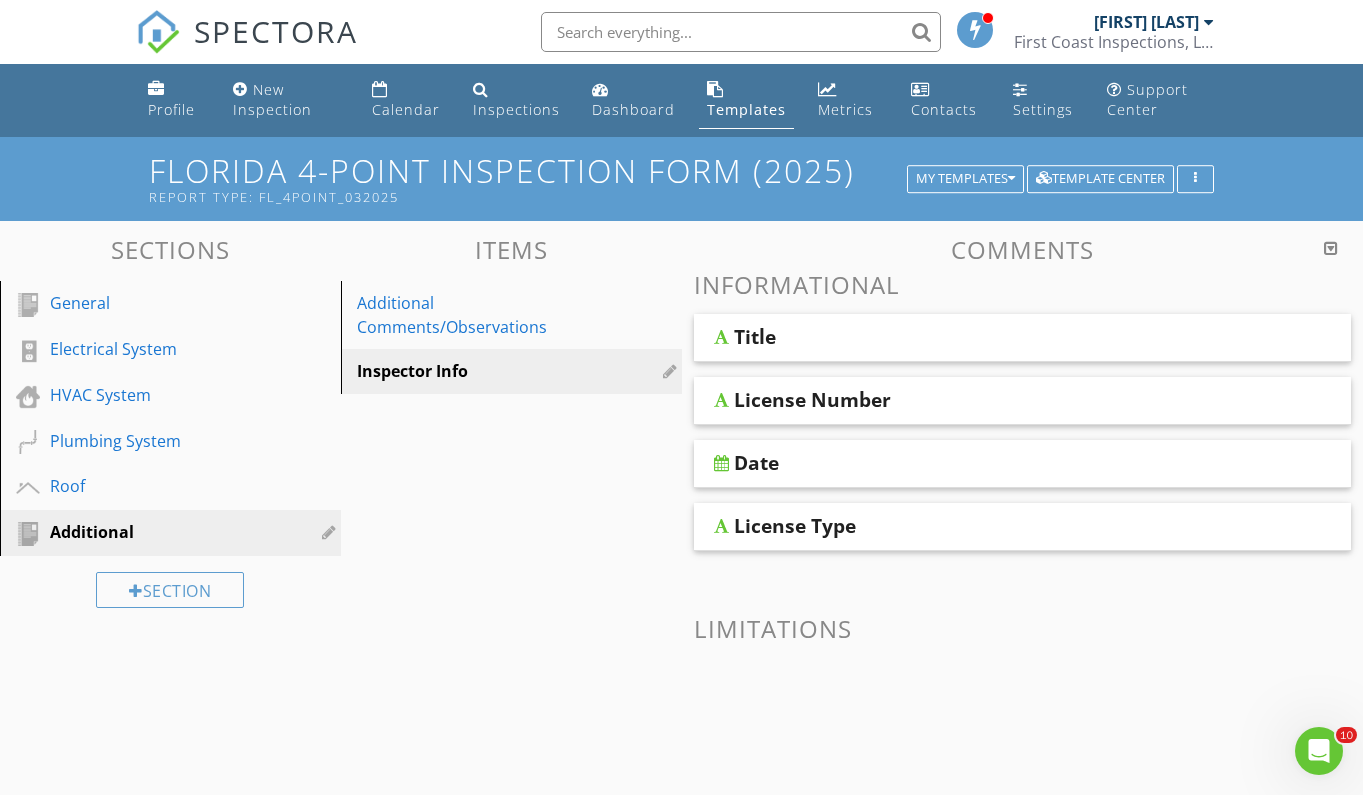 click on "Title" at bounding box center [755, 337] 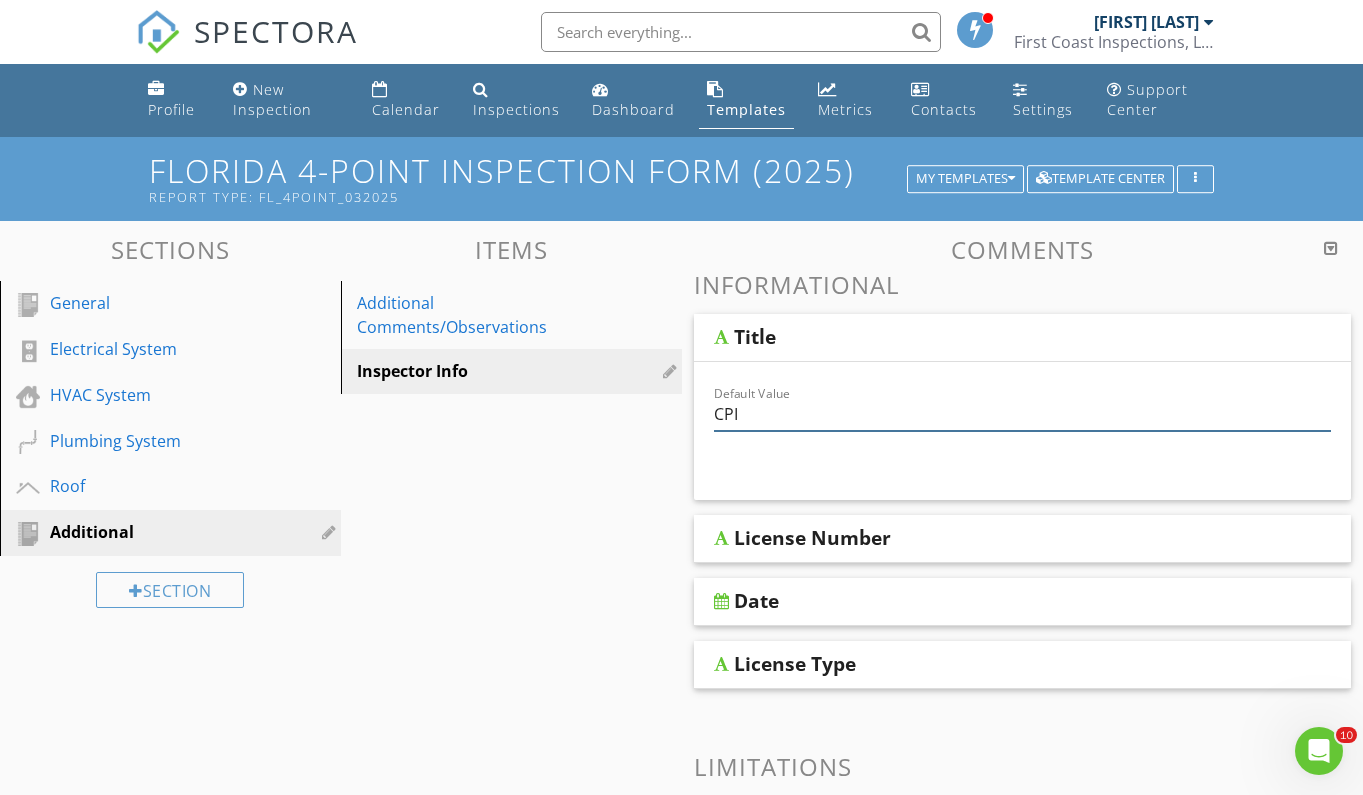 click on "CPI" at bounding box center [1023, 414] 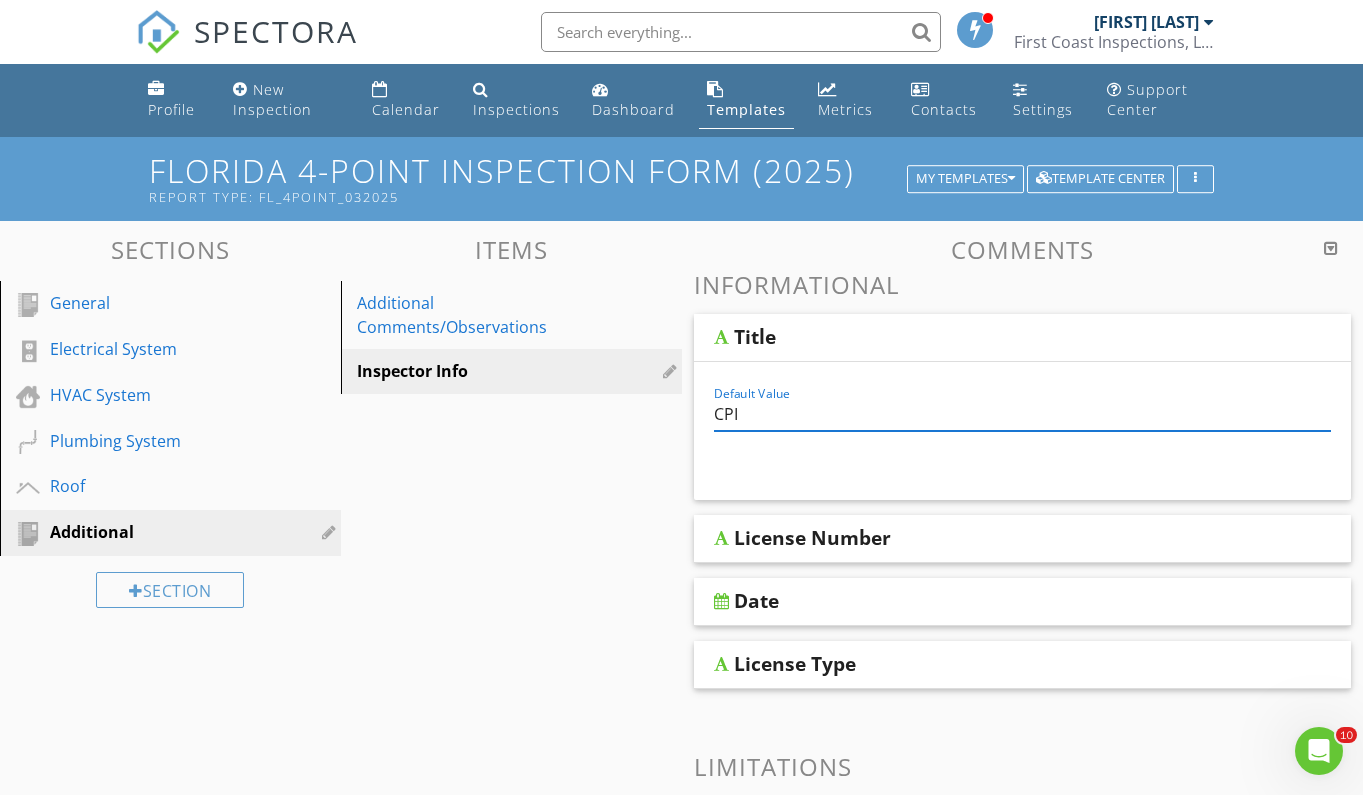 drag, startPoint x: 756, startPoint y: 409, endPoint x: 664, endPoint y: 403, distance: 92.19544 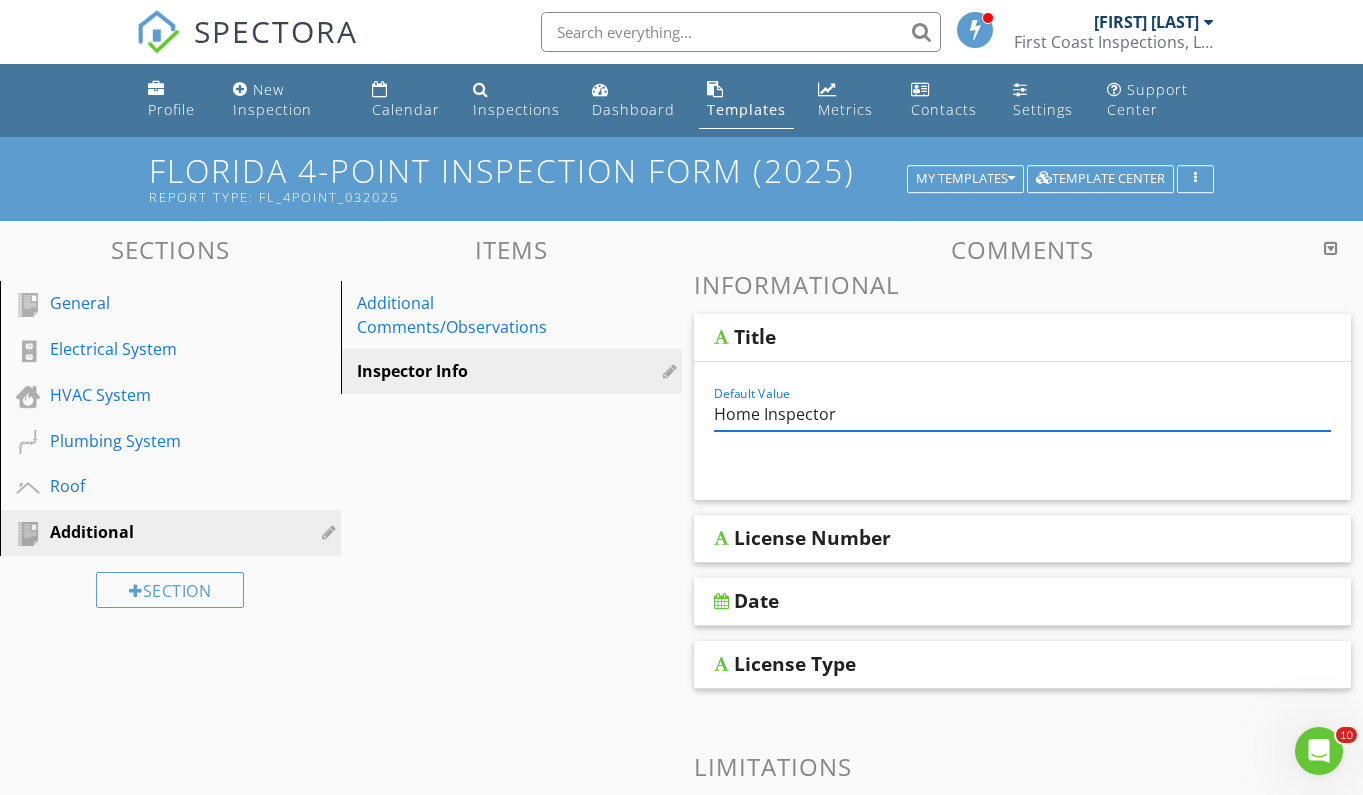 type on "Home Inspector" 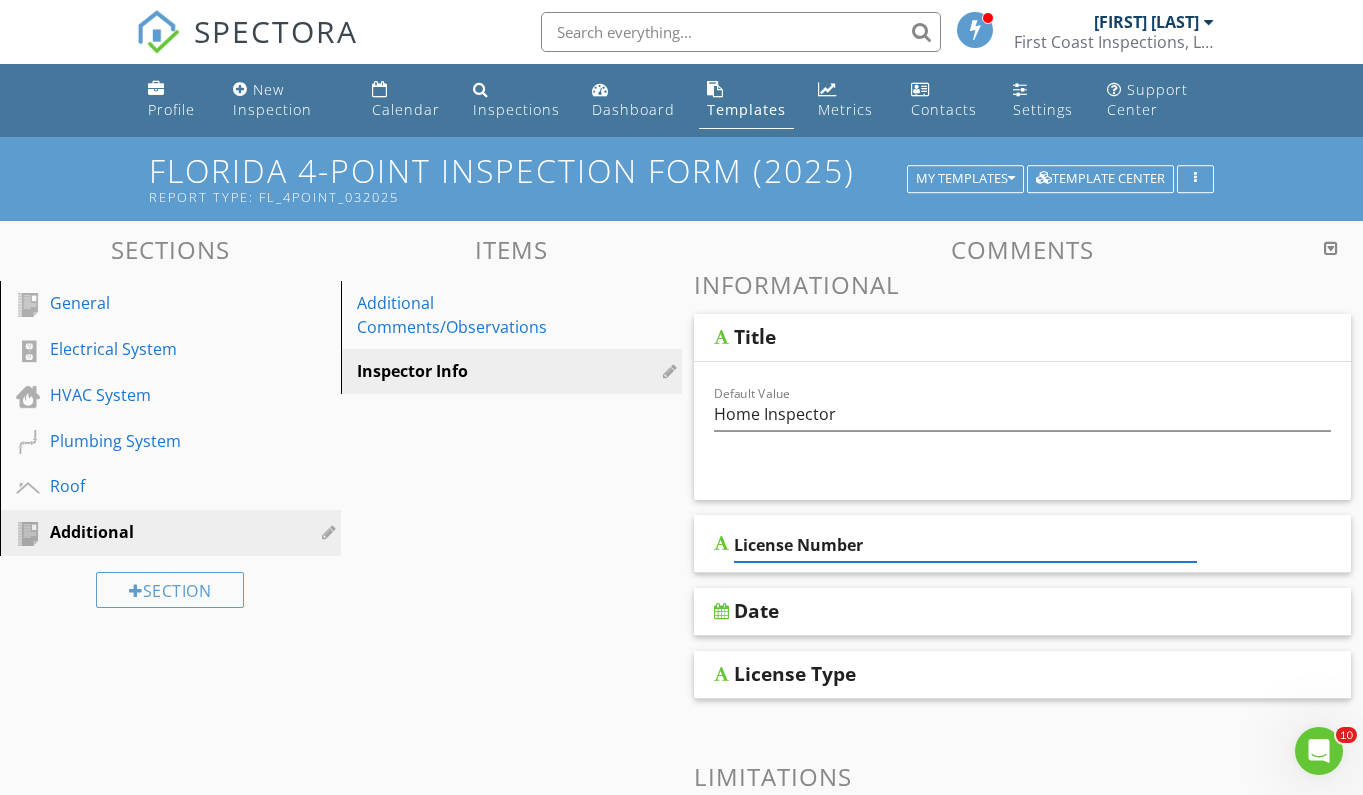 click on "License Number" at bounding box center [1023, 544] 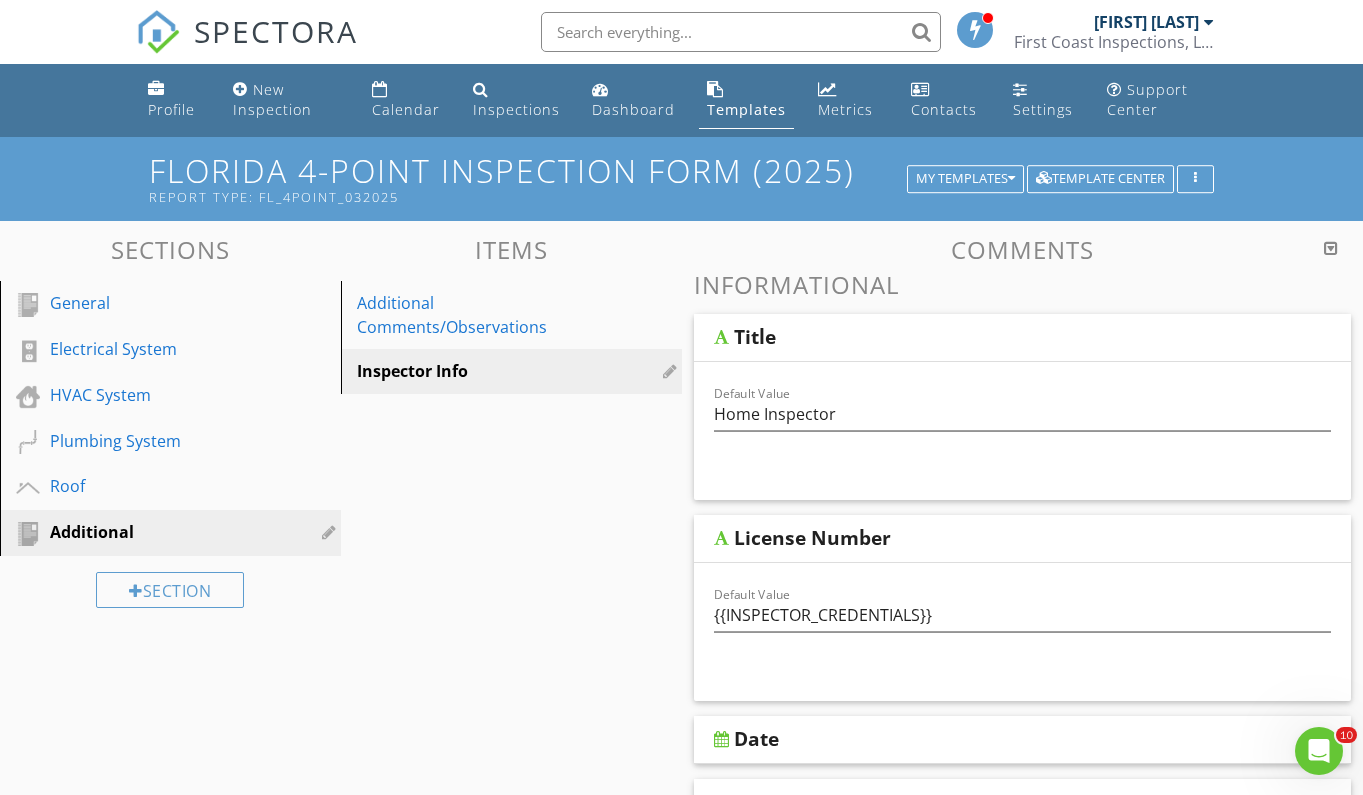 click at bounding box center (721, 538) 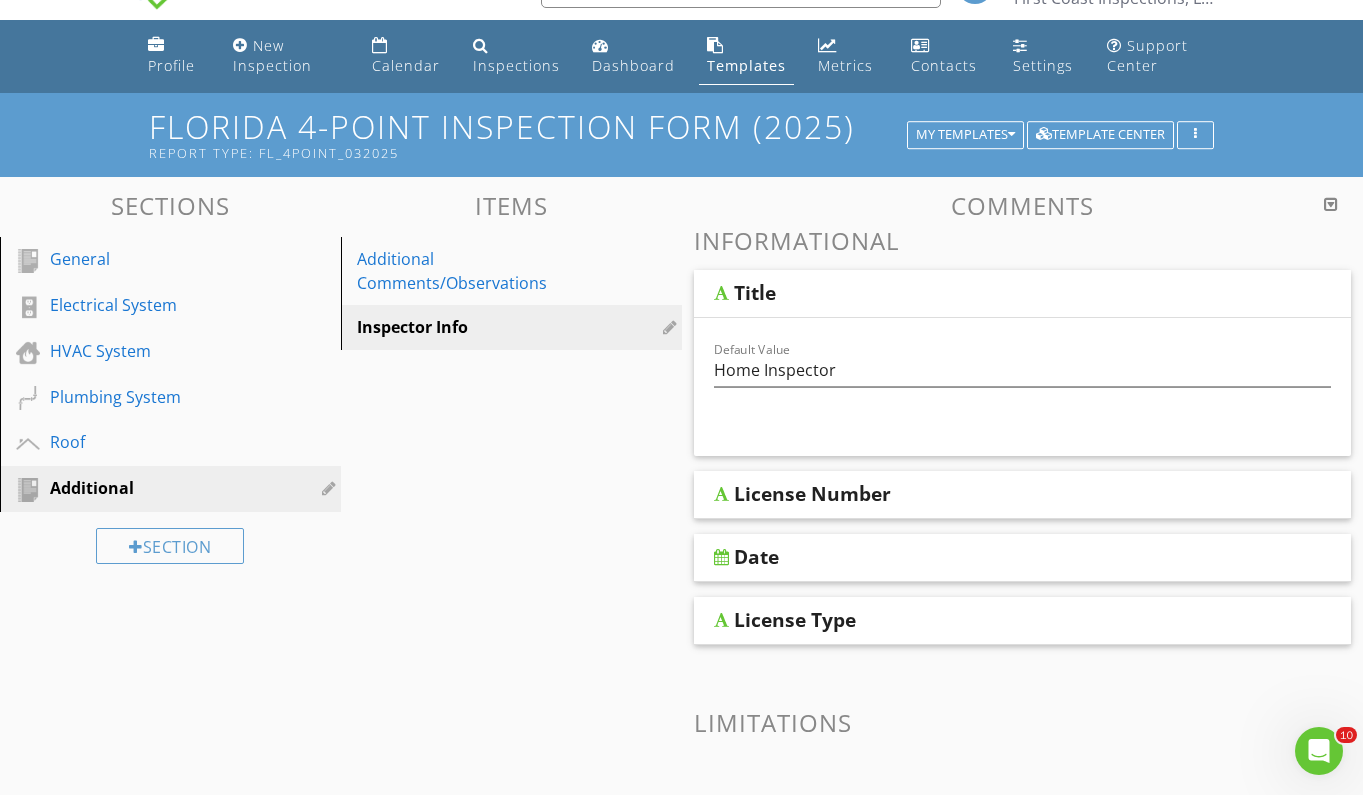 scroll, scrollTop: 96, scrollLeft: 0, axis: vertical 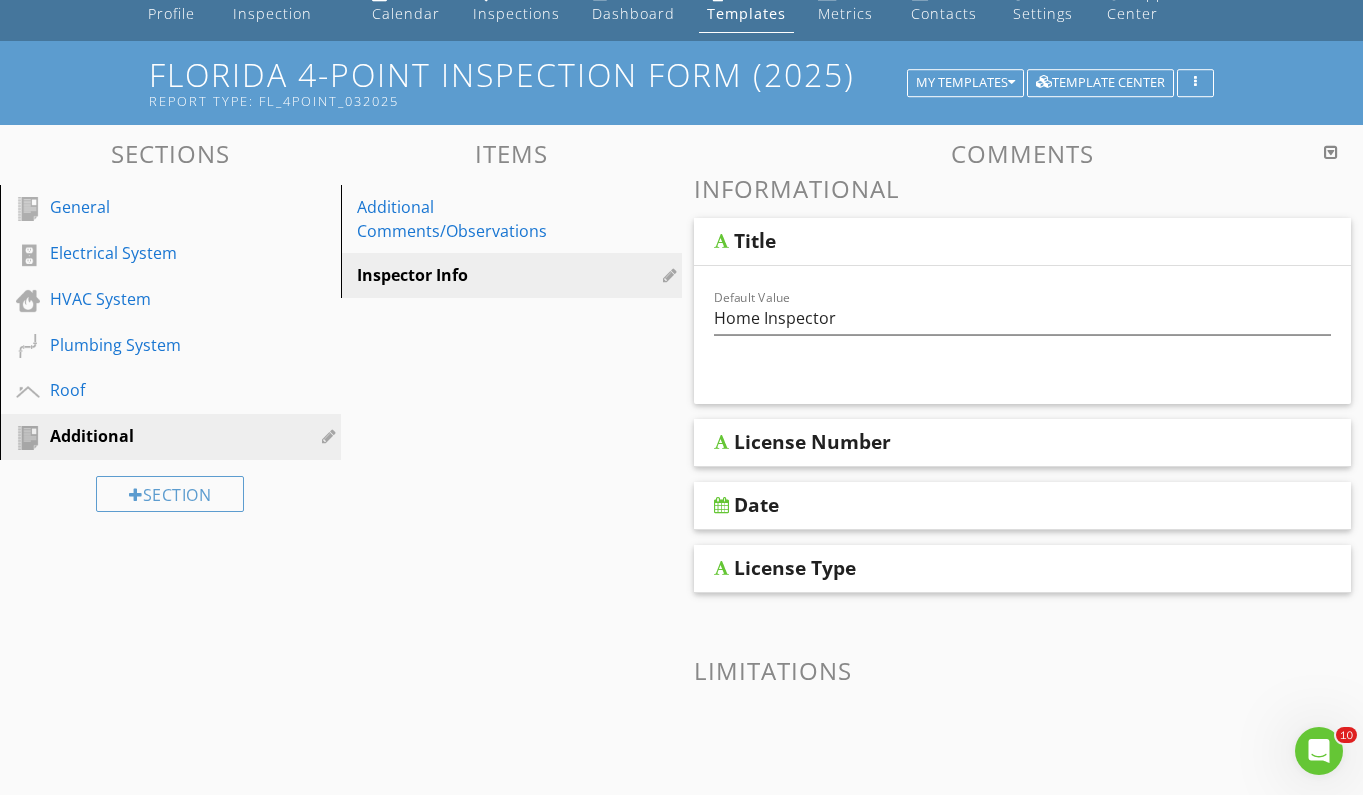 click at bounding box center (721, 568) 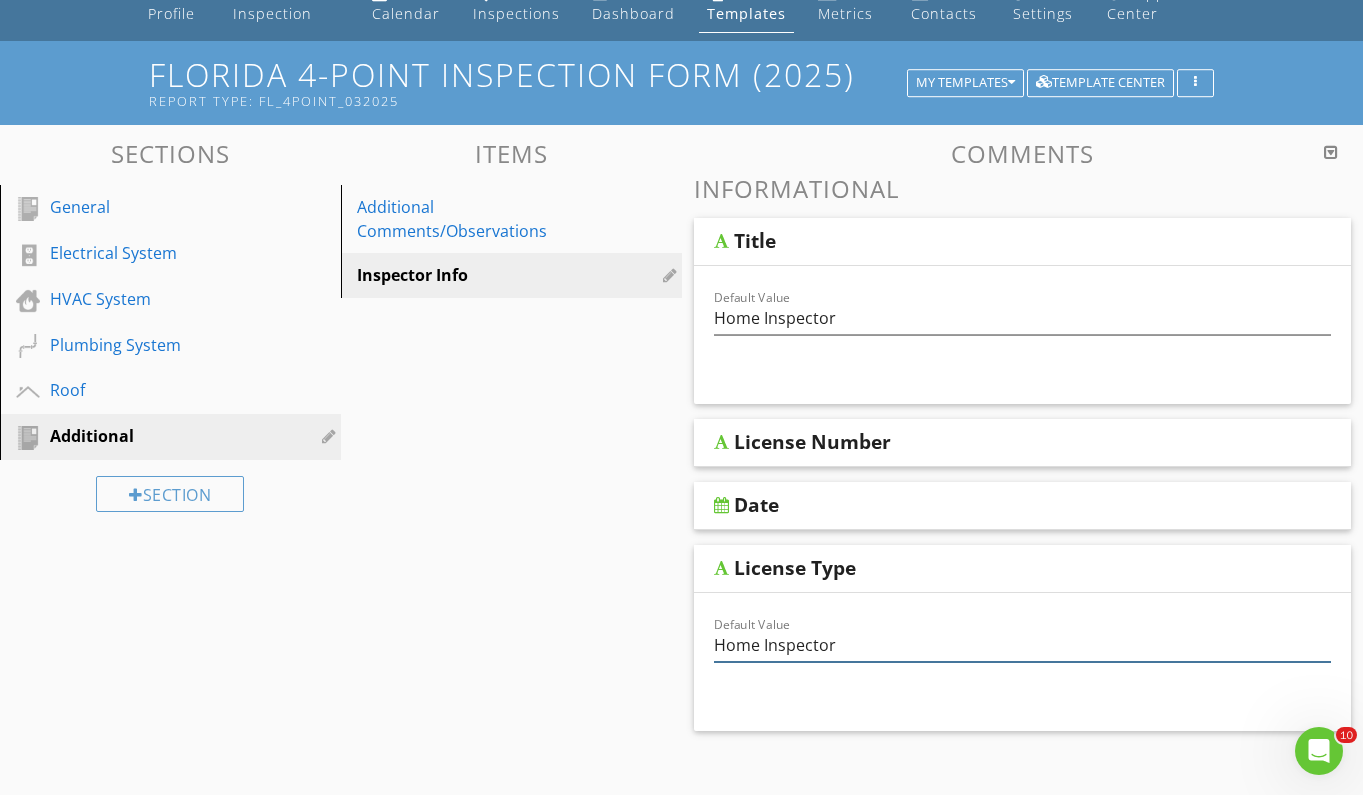 click on "Home Inspector" at bounding box center [1023, 645] 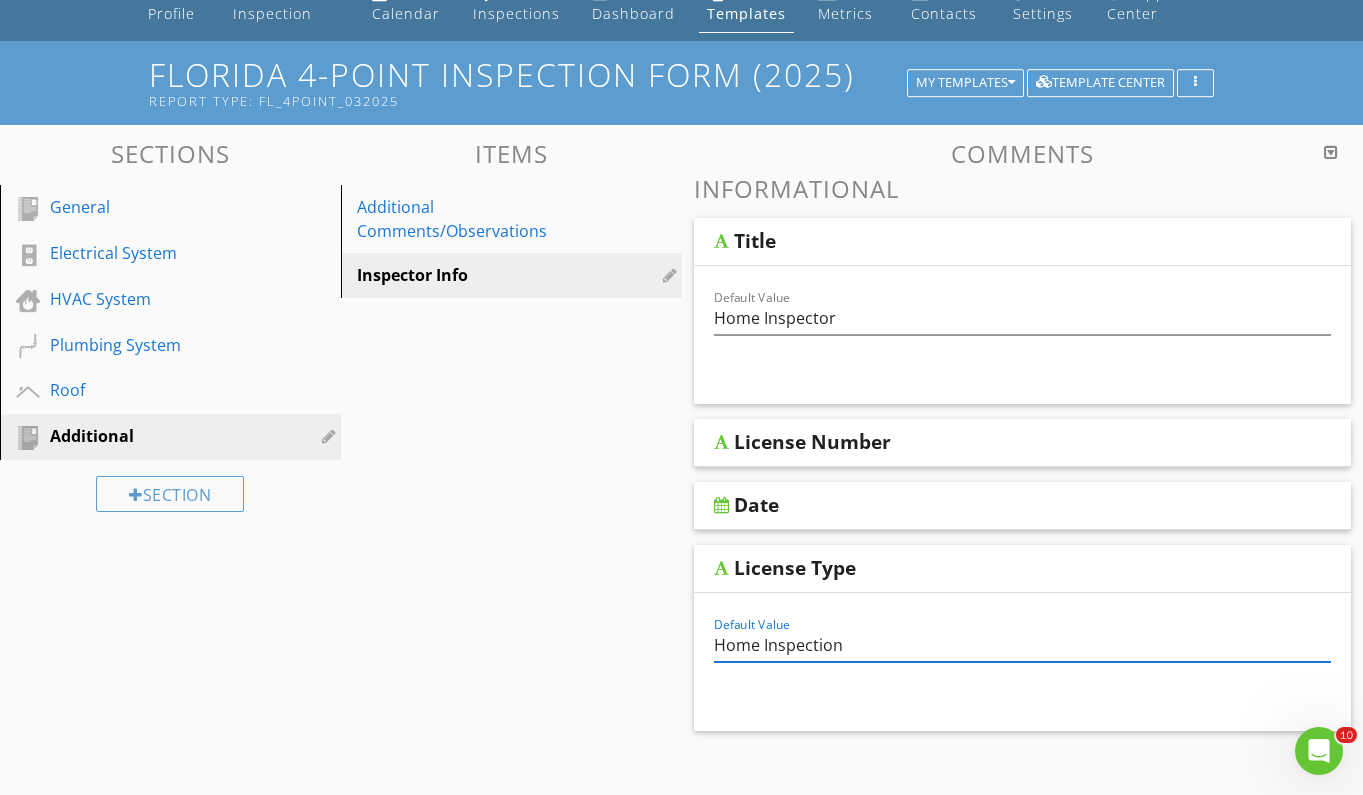 type on "Home Inspection" 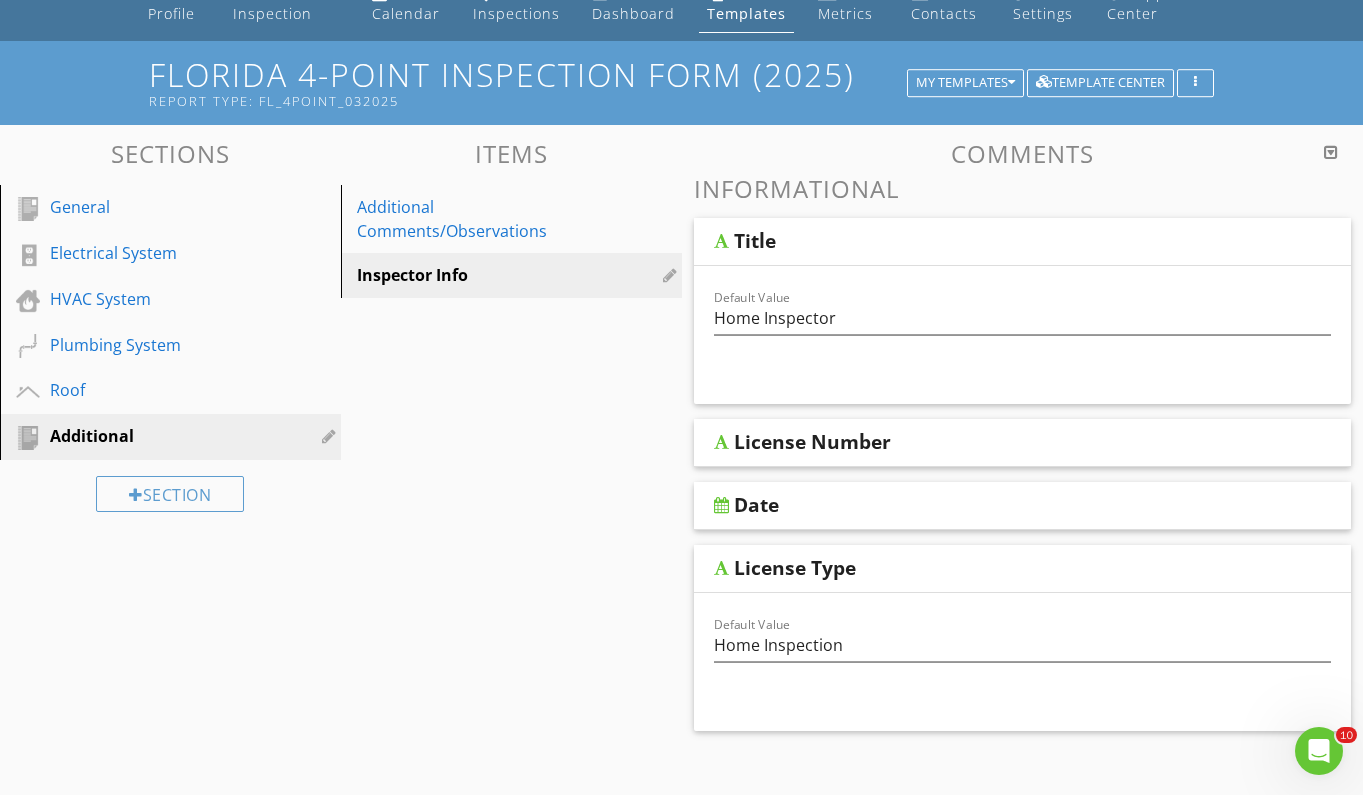 click on "Date" at bounding box center [1023, 506] 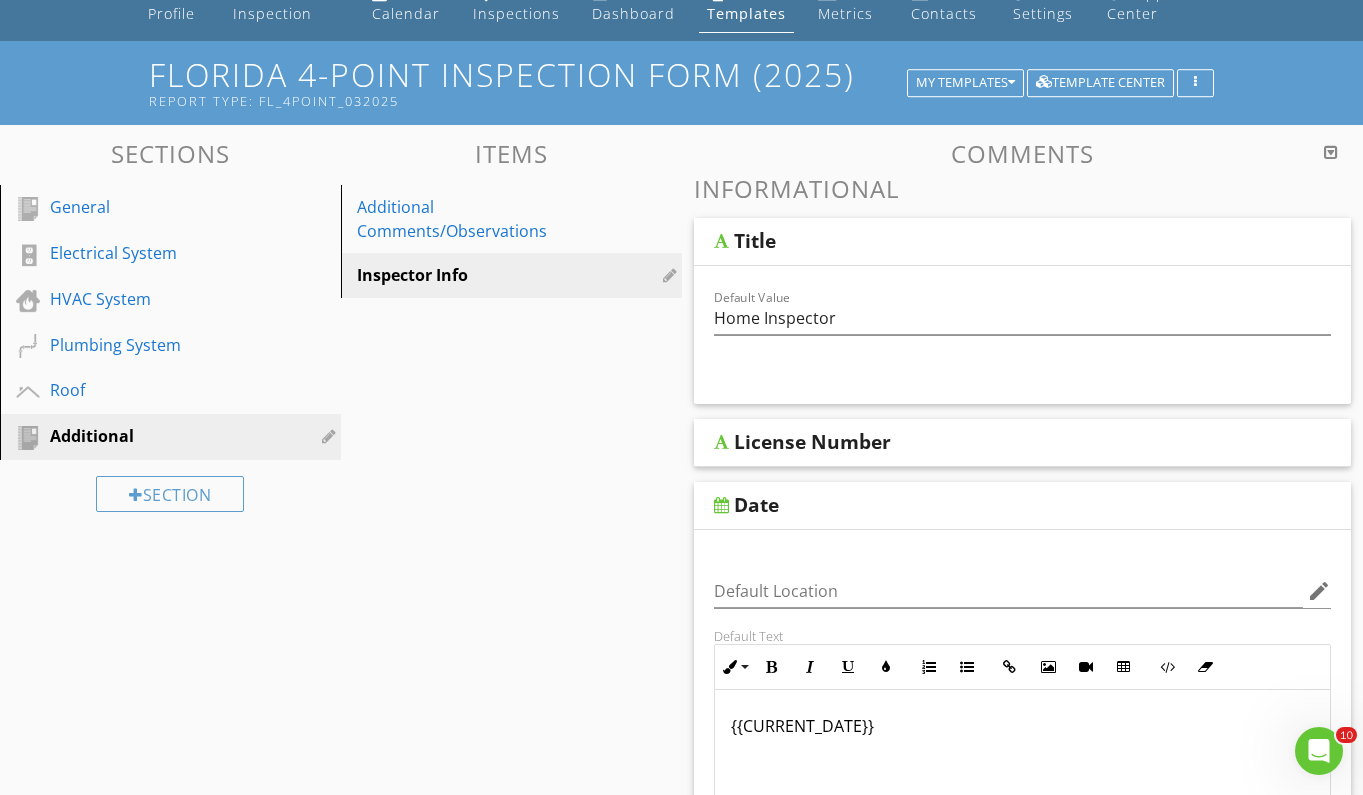 click at bounding box center (721, 505) 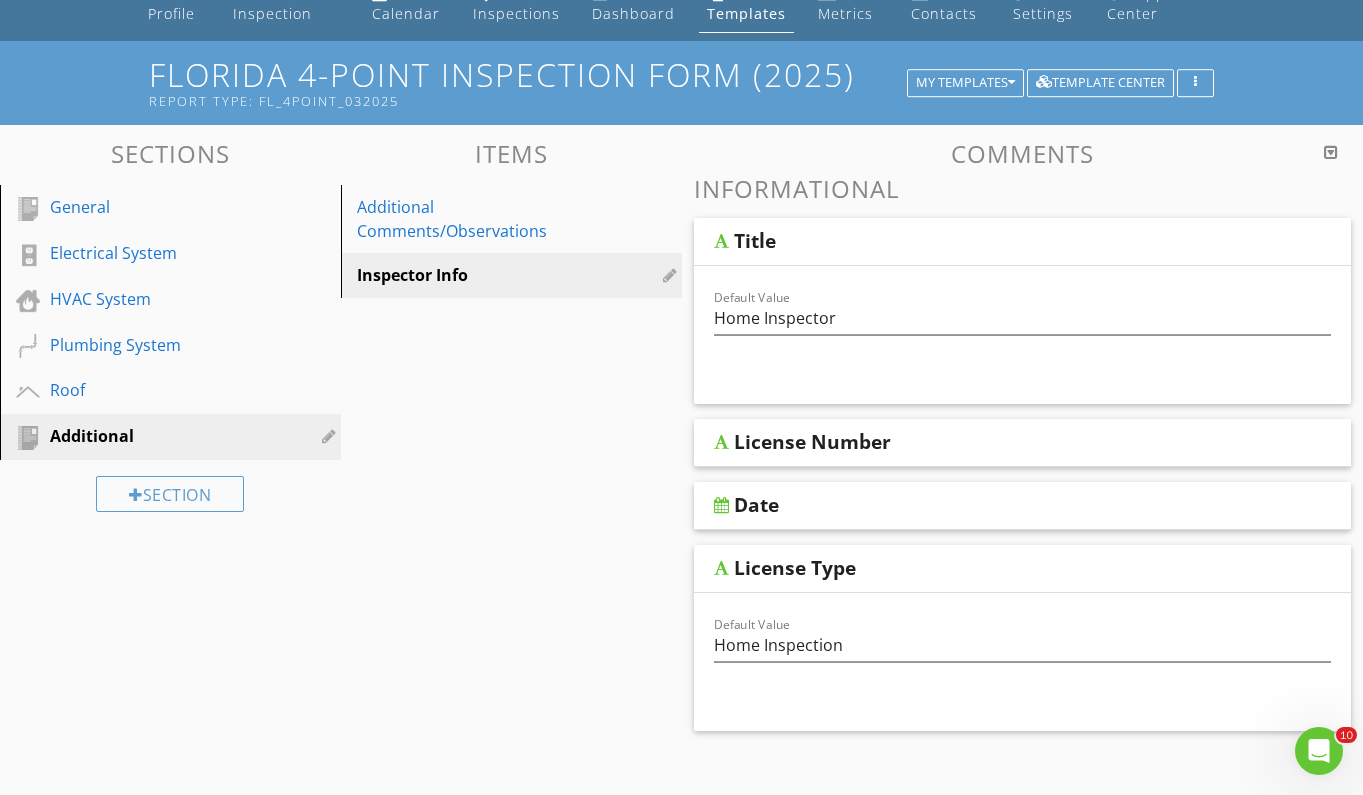 click on "Sections
General           Electrical System           HVAC System           Plumbing System           Roof           Additional
Section
Items
Additional Comments/Observations           Inspector Info
Comments
Informational
Title
Default Value Home Inspector
License Number
Date
License Type
Default Value Home Inspection                     Limitations" at bounding box center (681, 646) 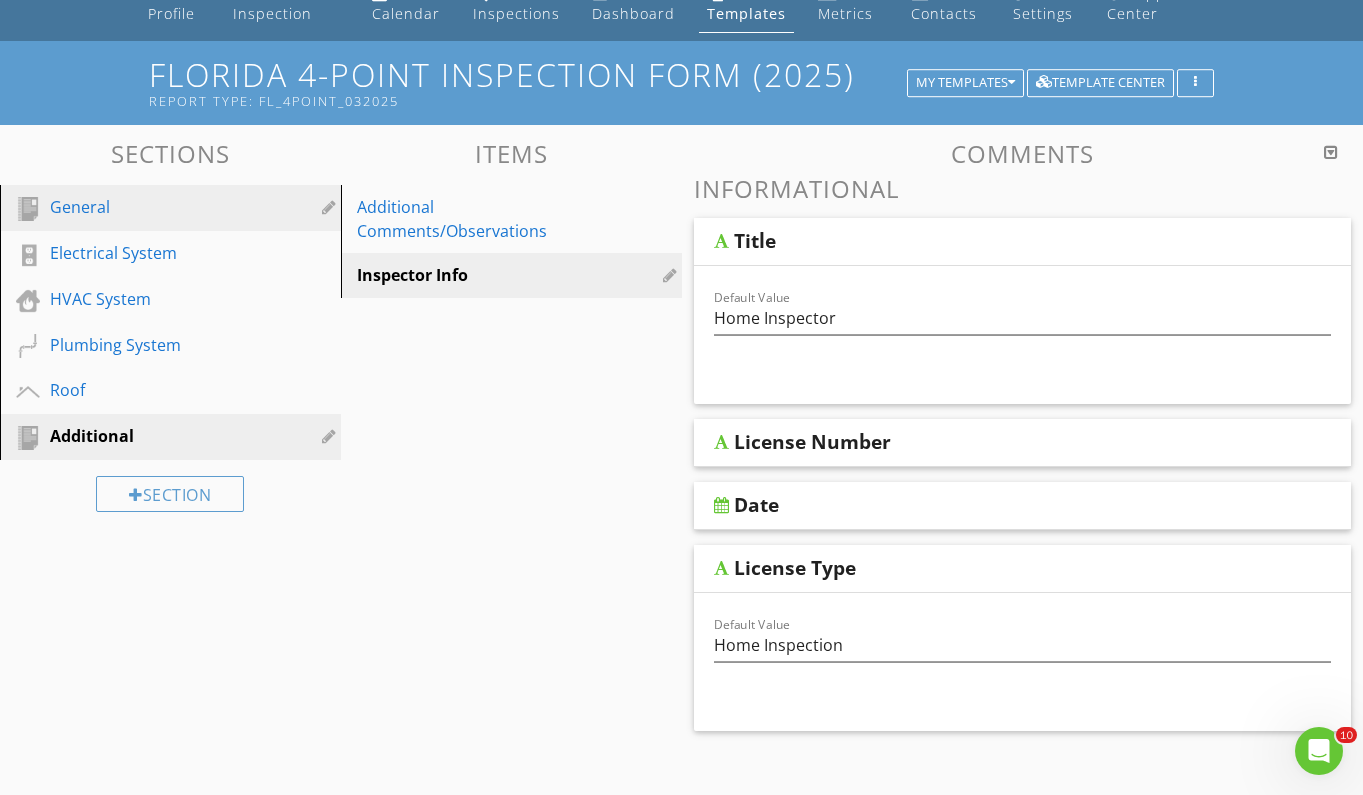 click on "General" at bounding box center (148, 207) 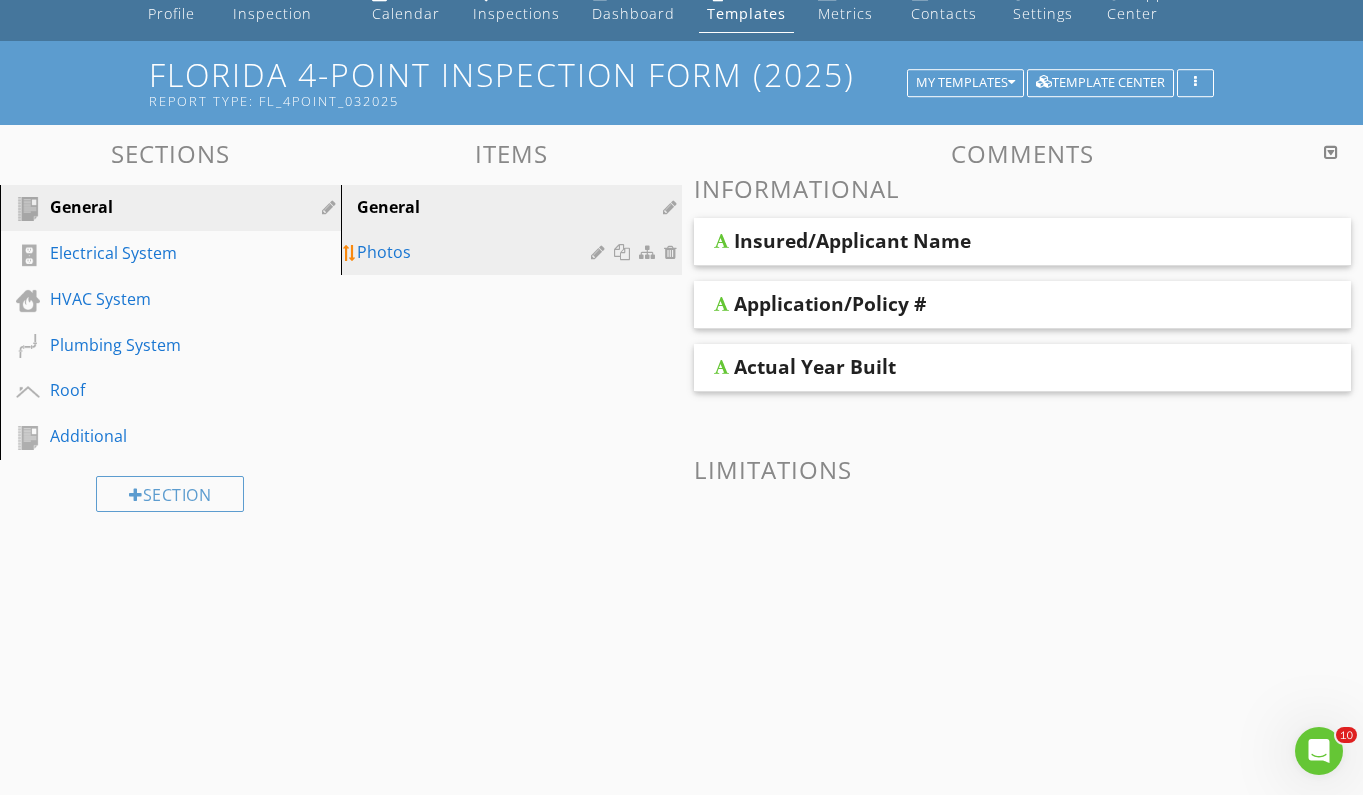 click on "Photos" at bounding box center [477, 252] 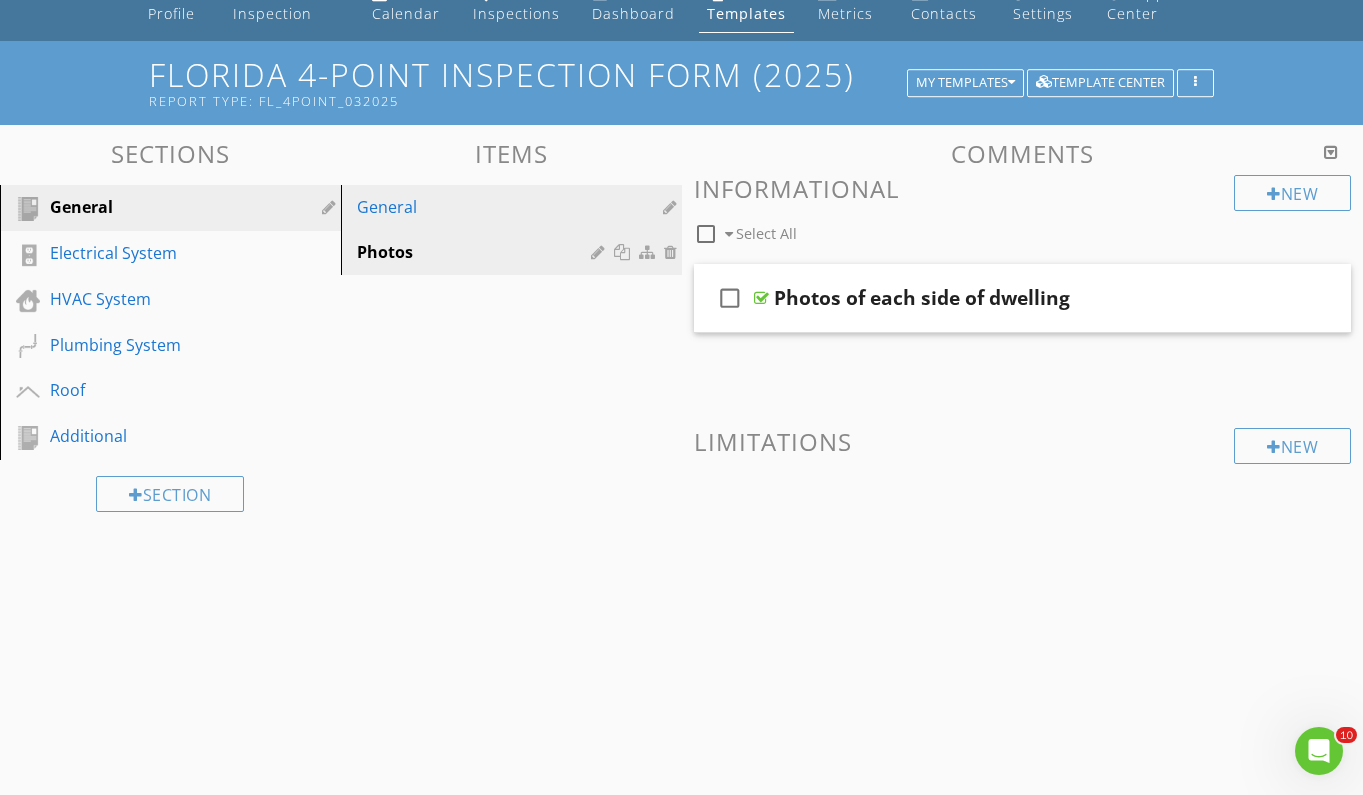 click on "General" at bounding box center [477, 207] 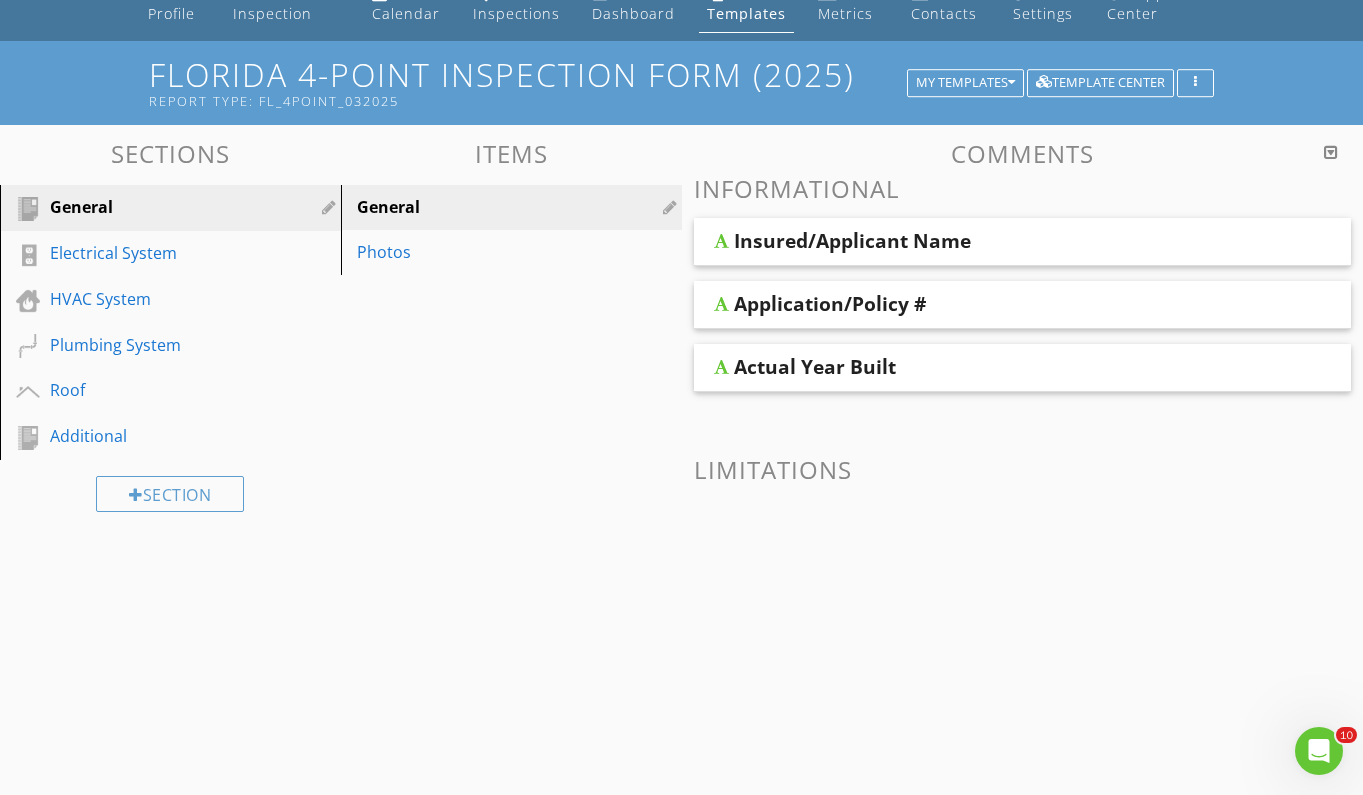 click on "Actual Year Built" at bounding box center (815, 367) 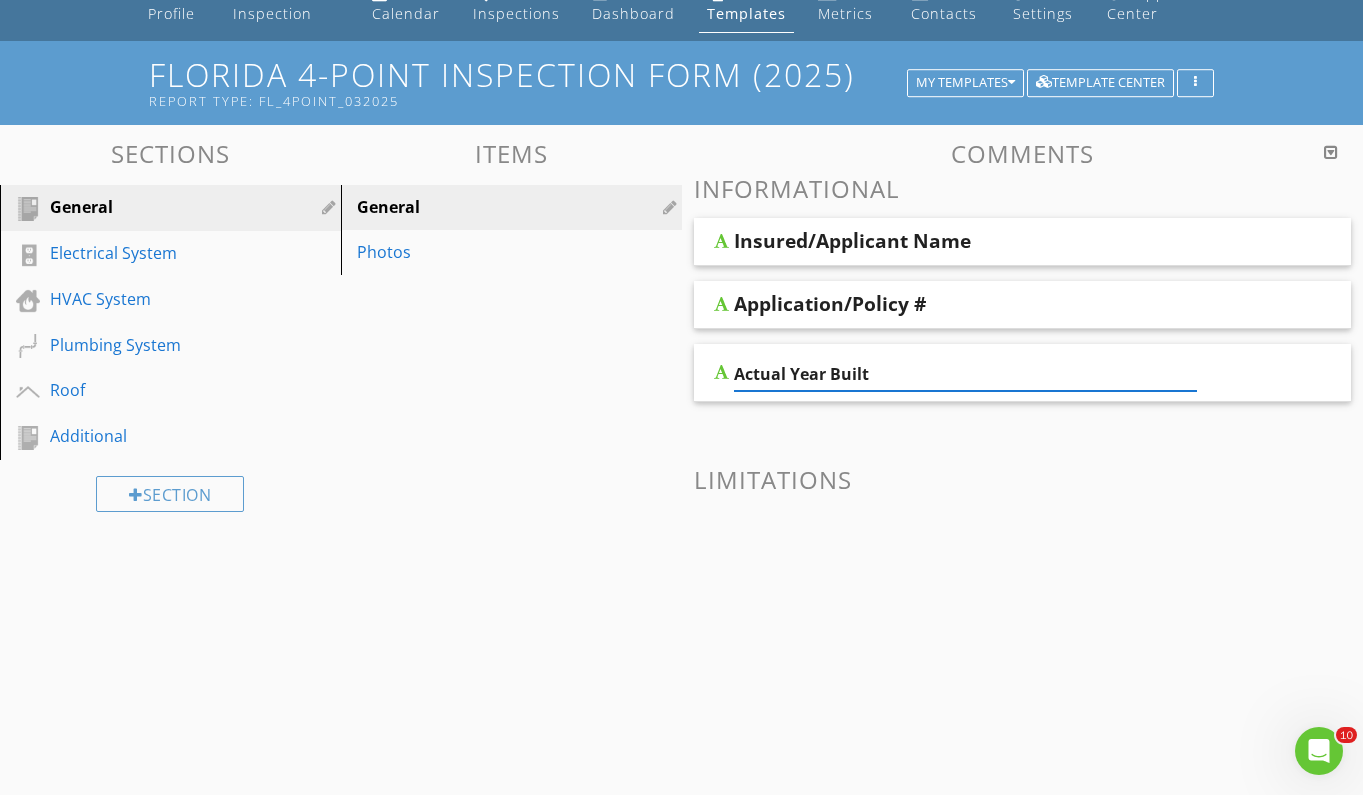 click on "Actual Year Built" at bounding box center (1023, 373) 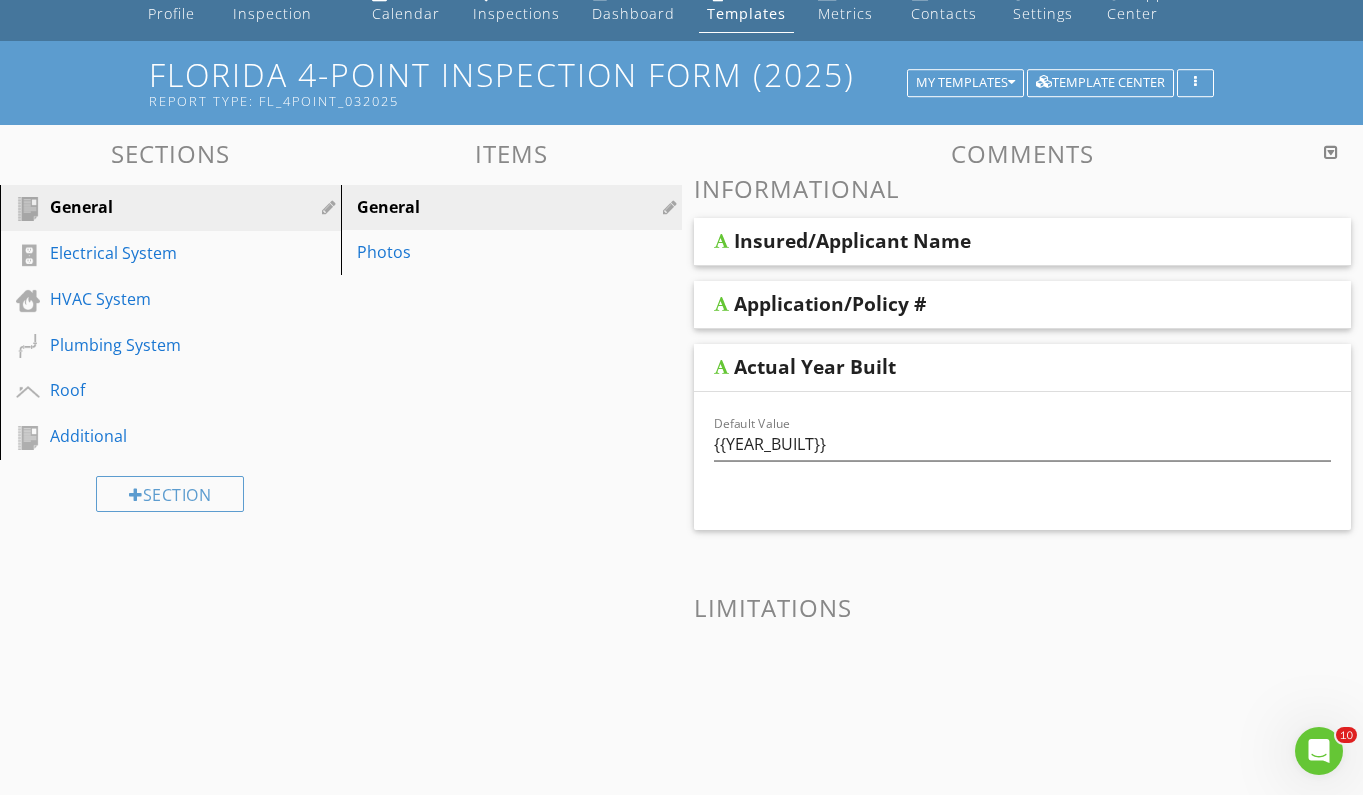 click at bounding box center [721, 241] 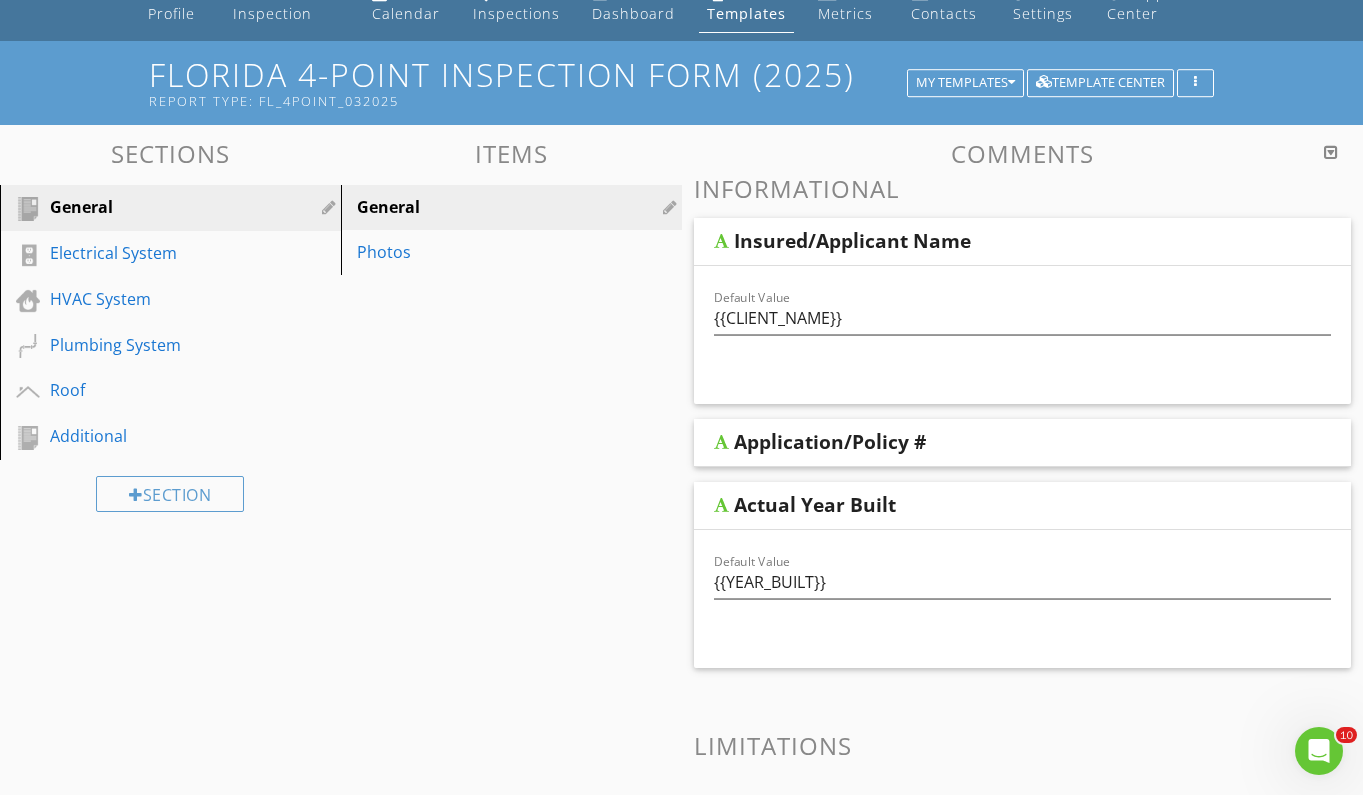 click at bounding box center [721, 241] 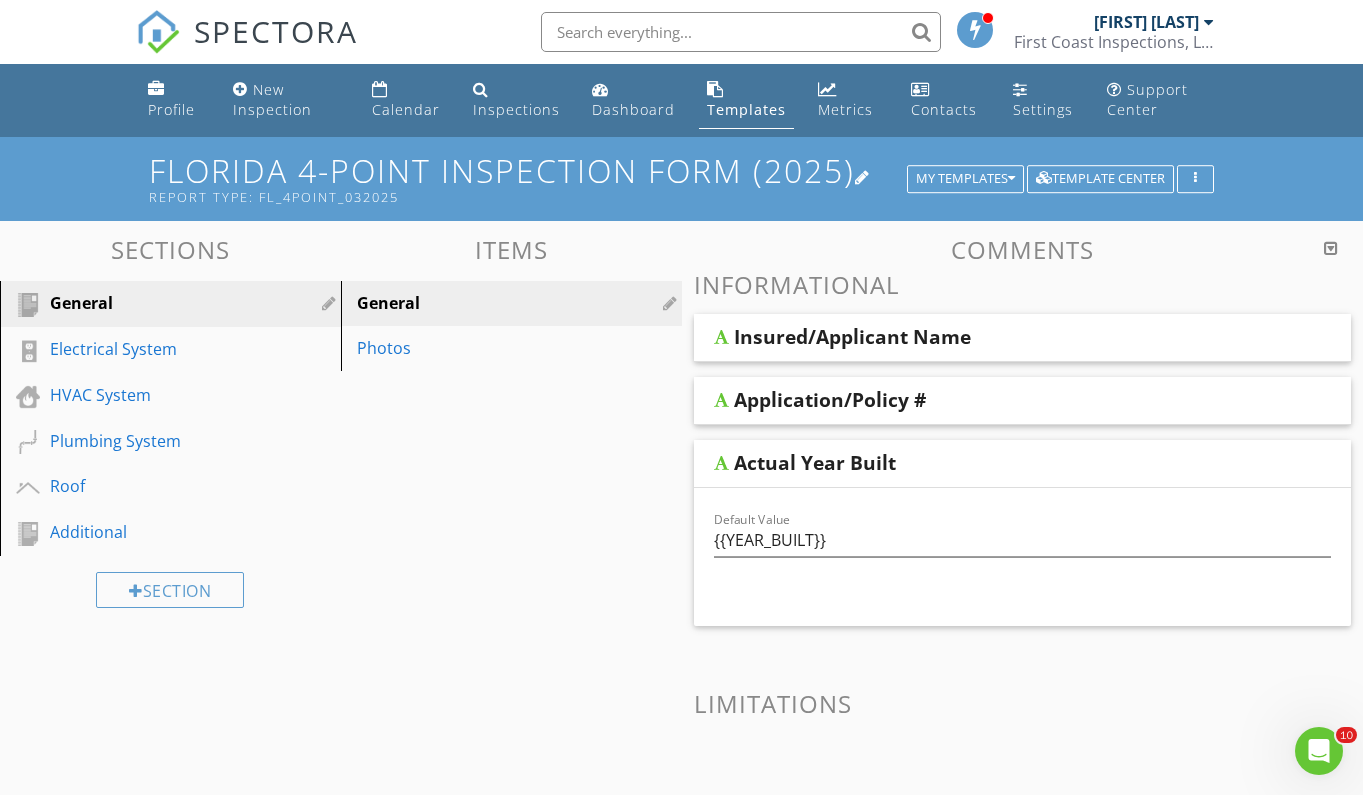 scroll, scrollTop: 0, scrollLeft: 0, axis: both 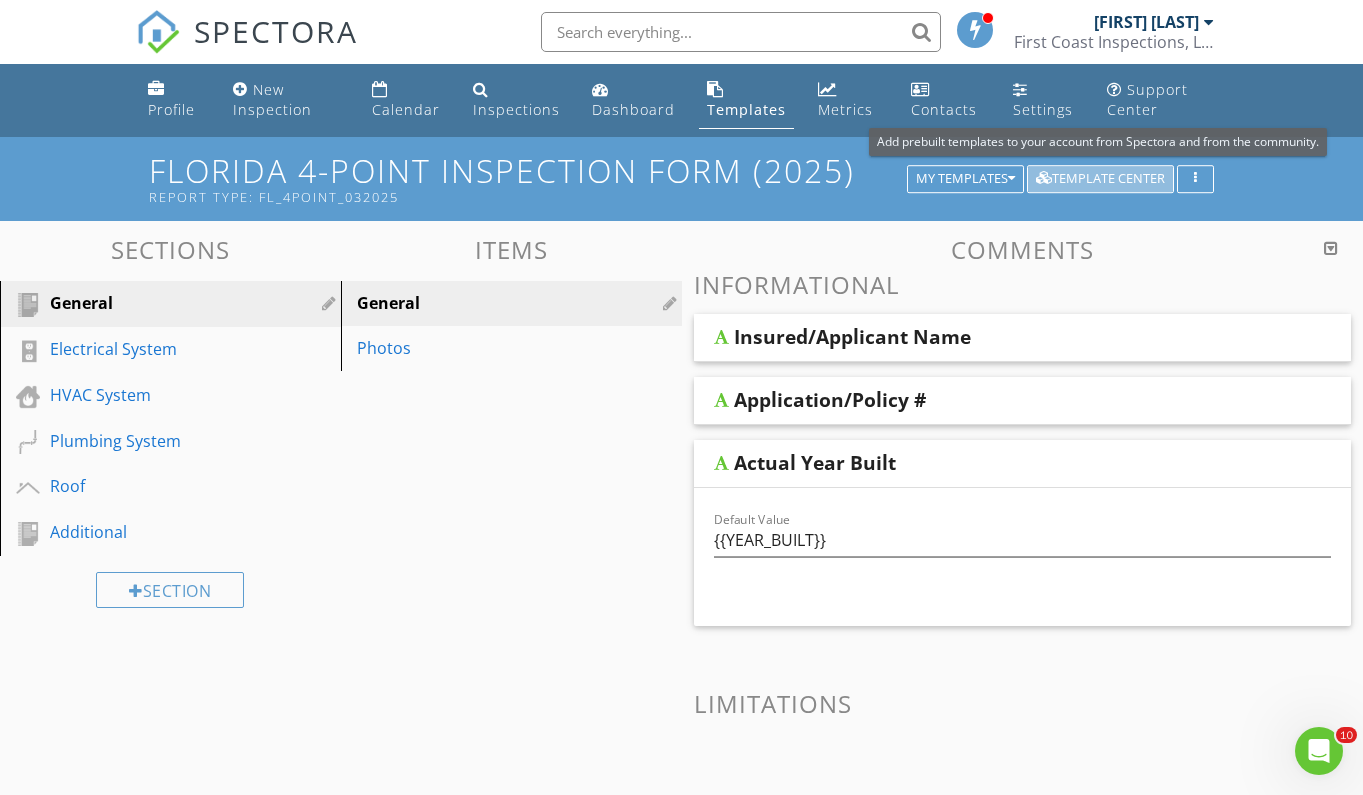 click on "Template Center" at bounding box center [1100, 179] 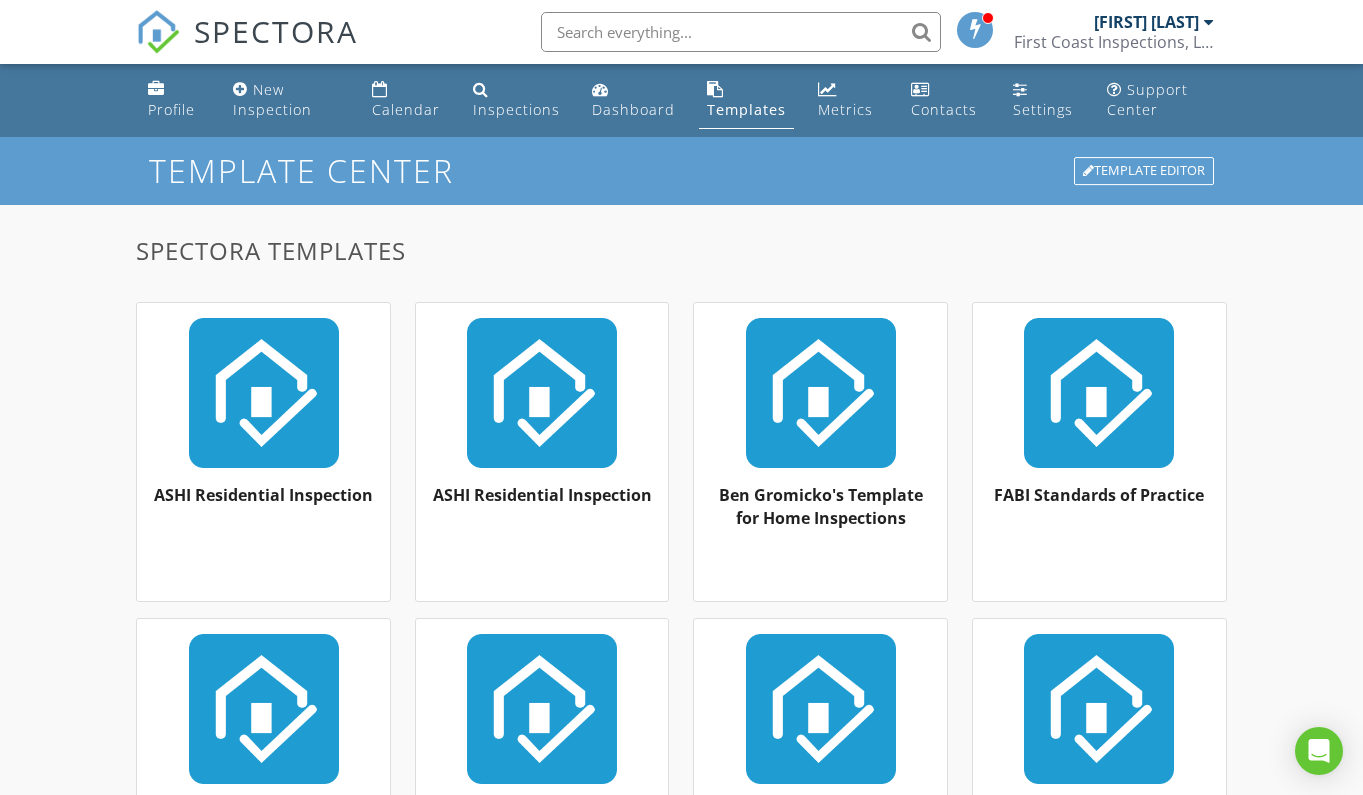 scroll, scrollTop: 225, scrollLeft: 0, axis: vertical 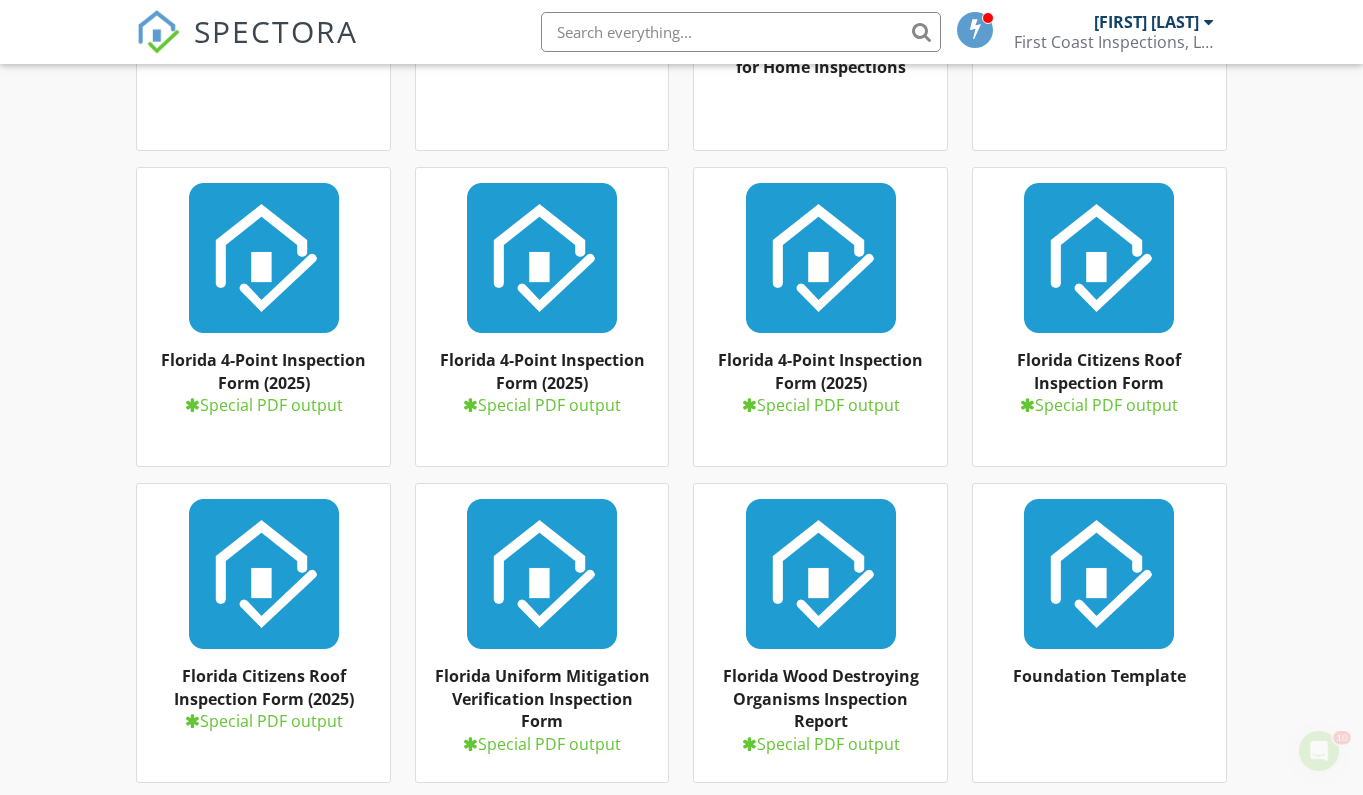 click at bounding box center (1099, 258) 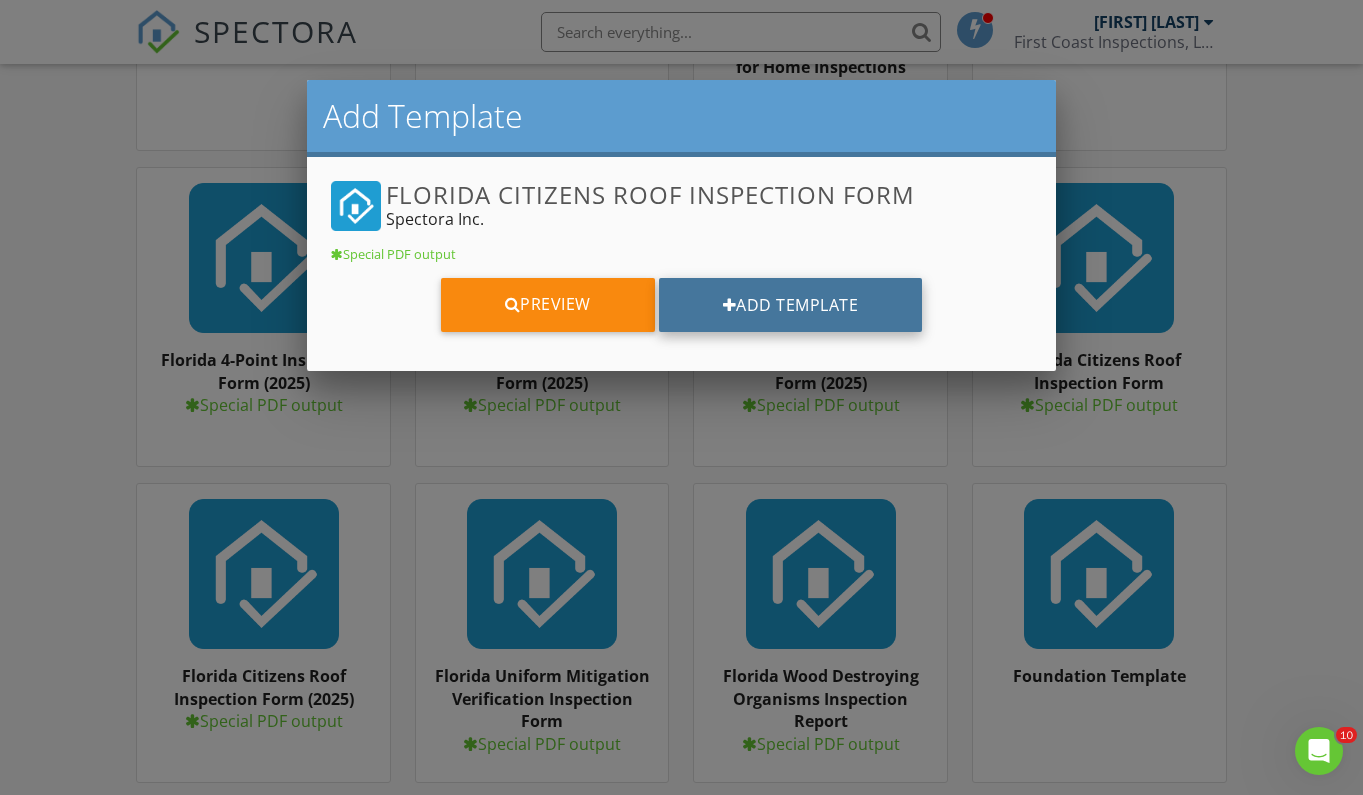 click on "Add Template" at bounding box center (791, 305) 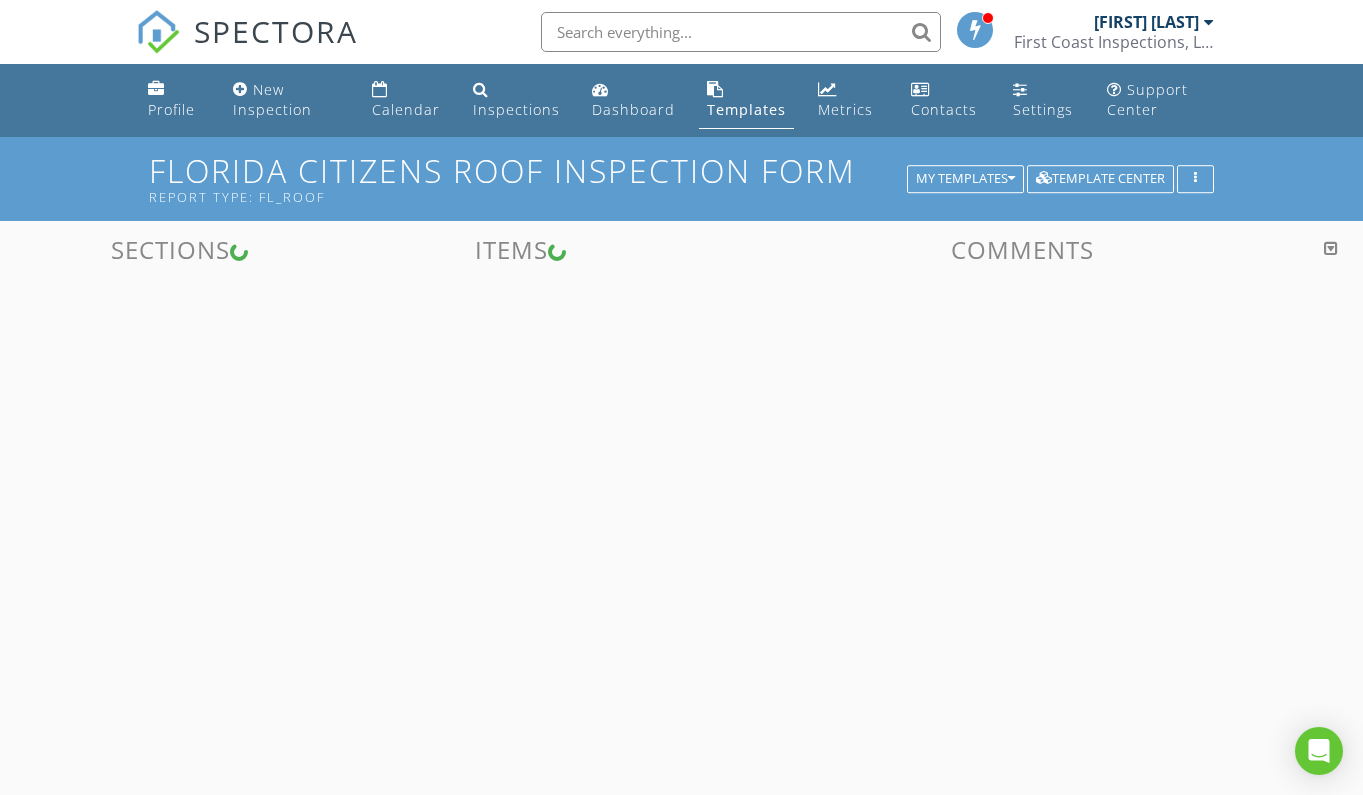 scroll, scrollTop: 0, scrollLeft: 0, axis: both 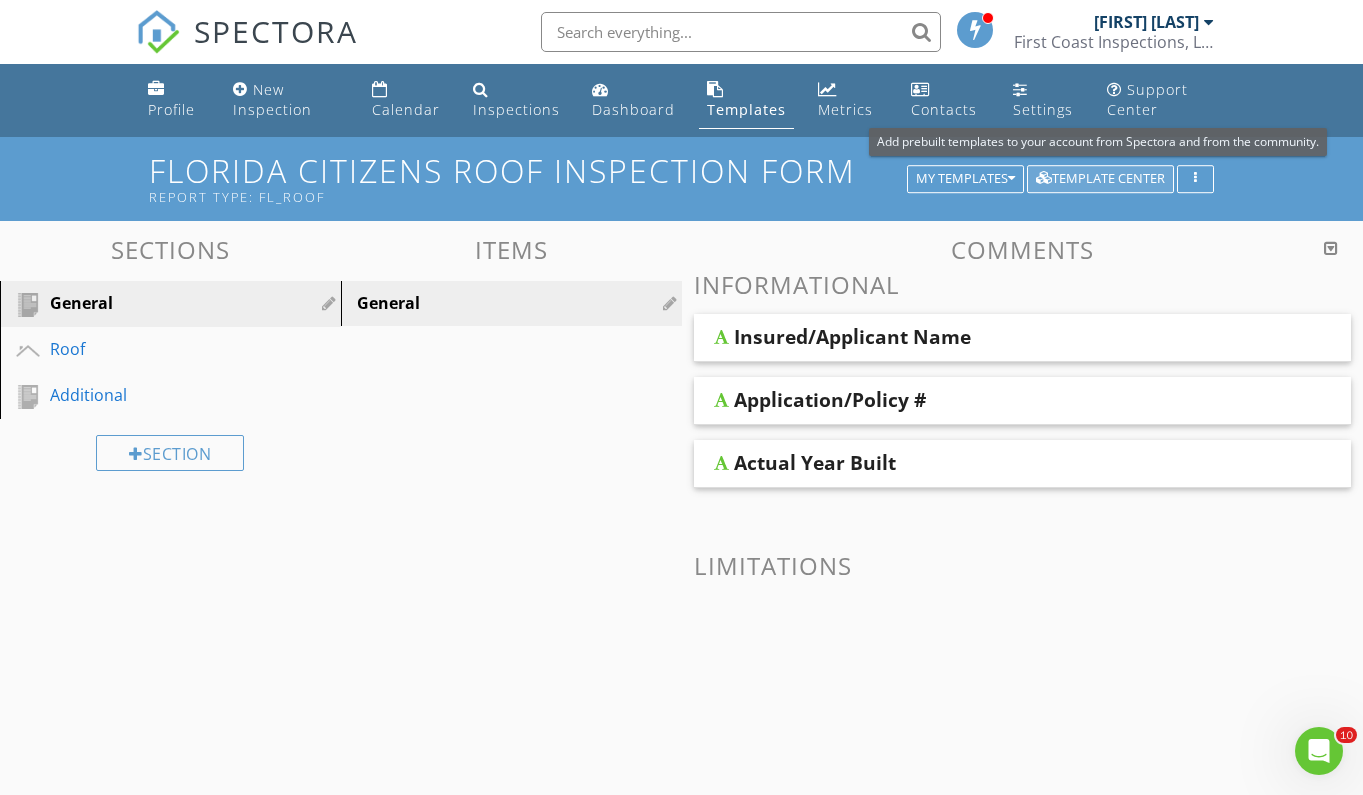 click on "Template Center" at bounding box center [1100, 179] 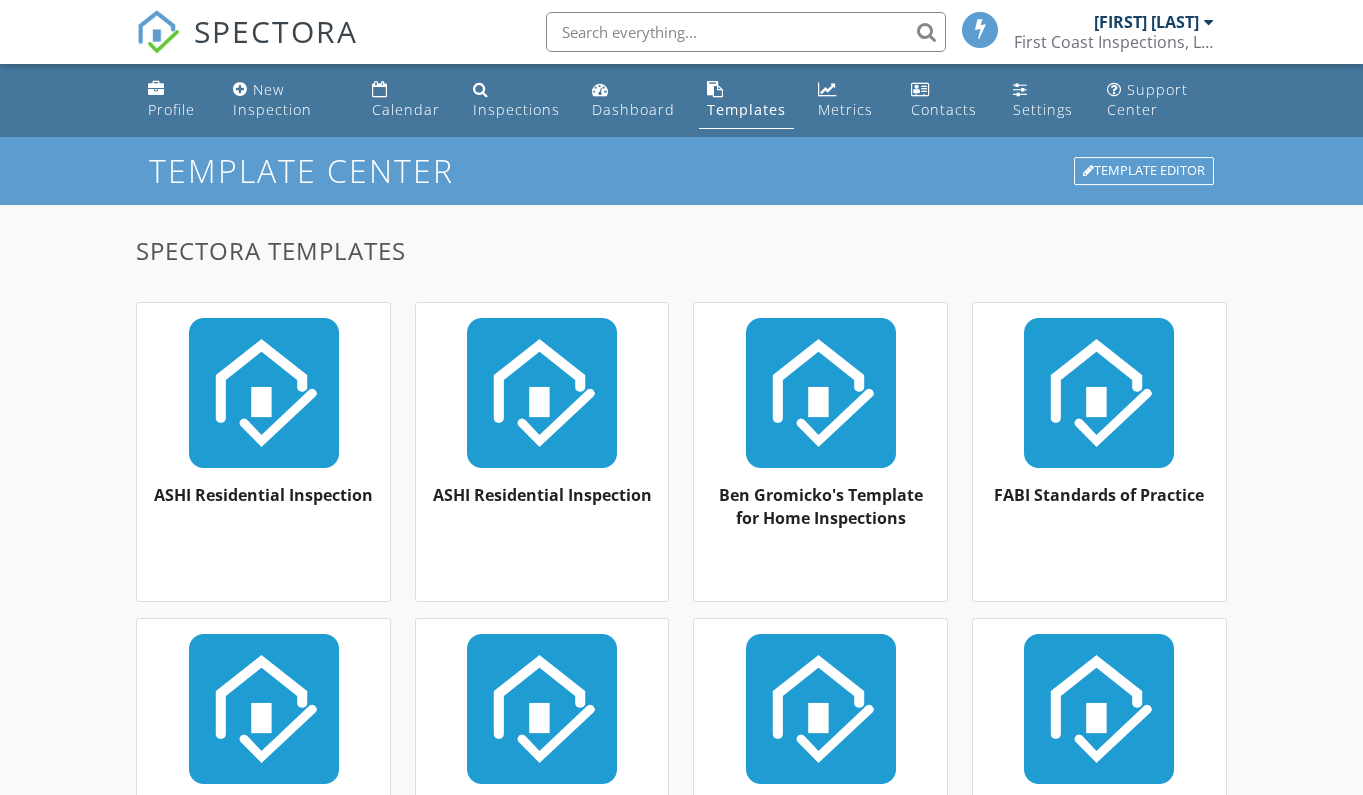 scroll, scrollTop: 0, scrollLeft: 0, axis: both 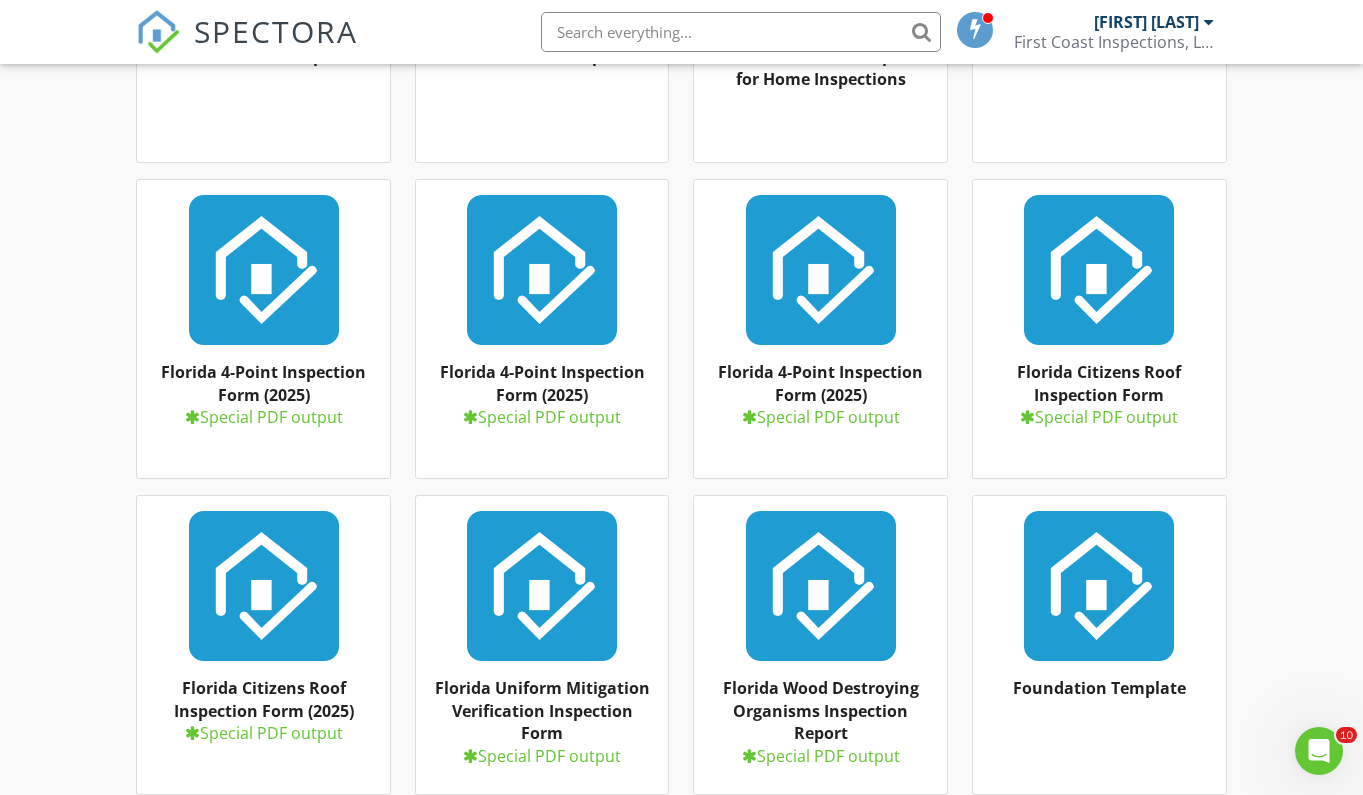 click at bounding box center [542, 270] 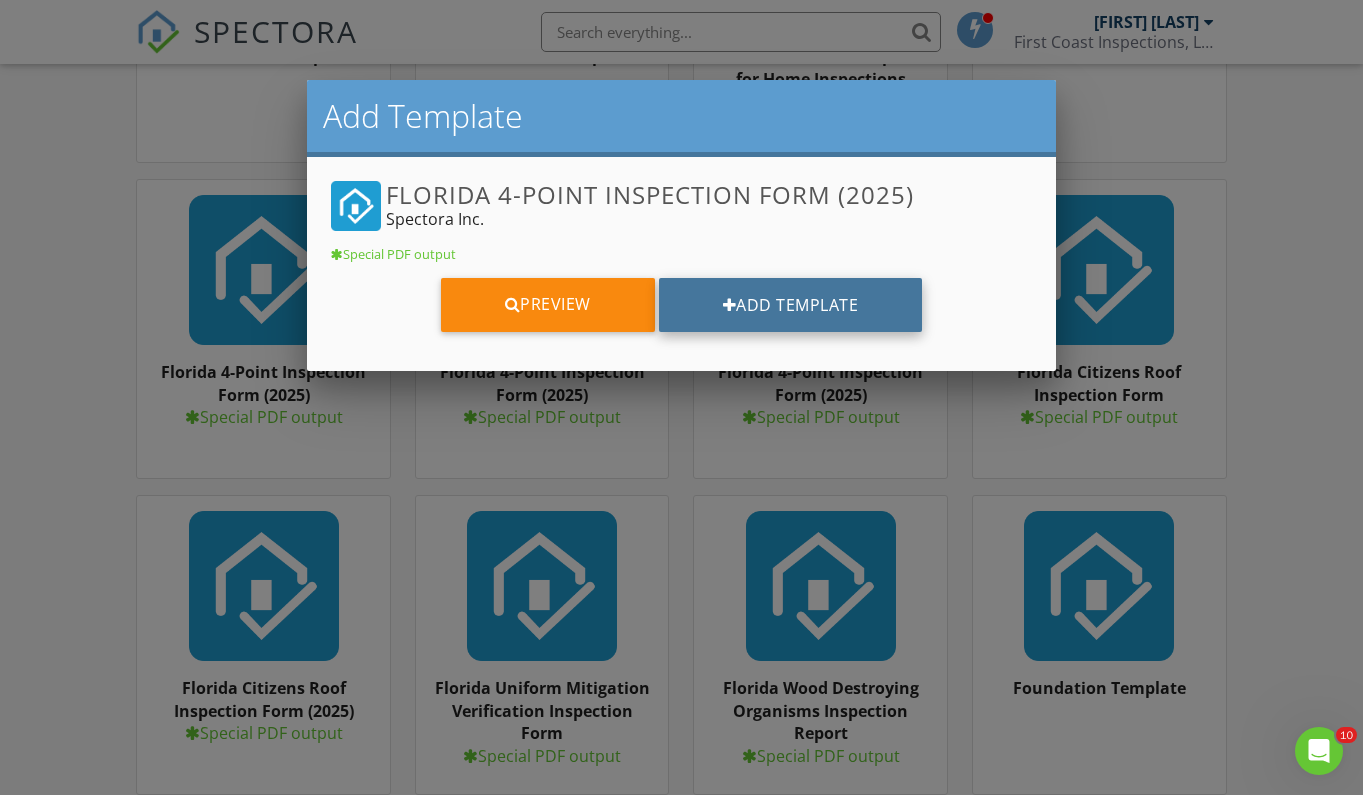 click on "Add Template" at bounding box center (791, 305) 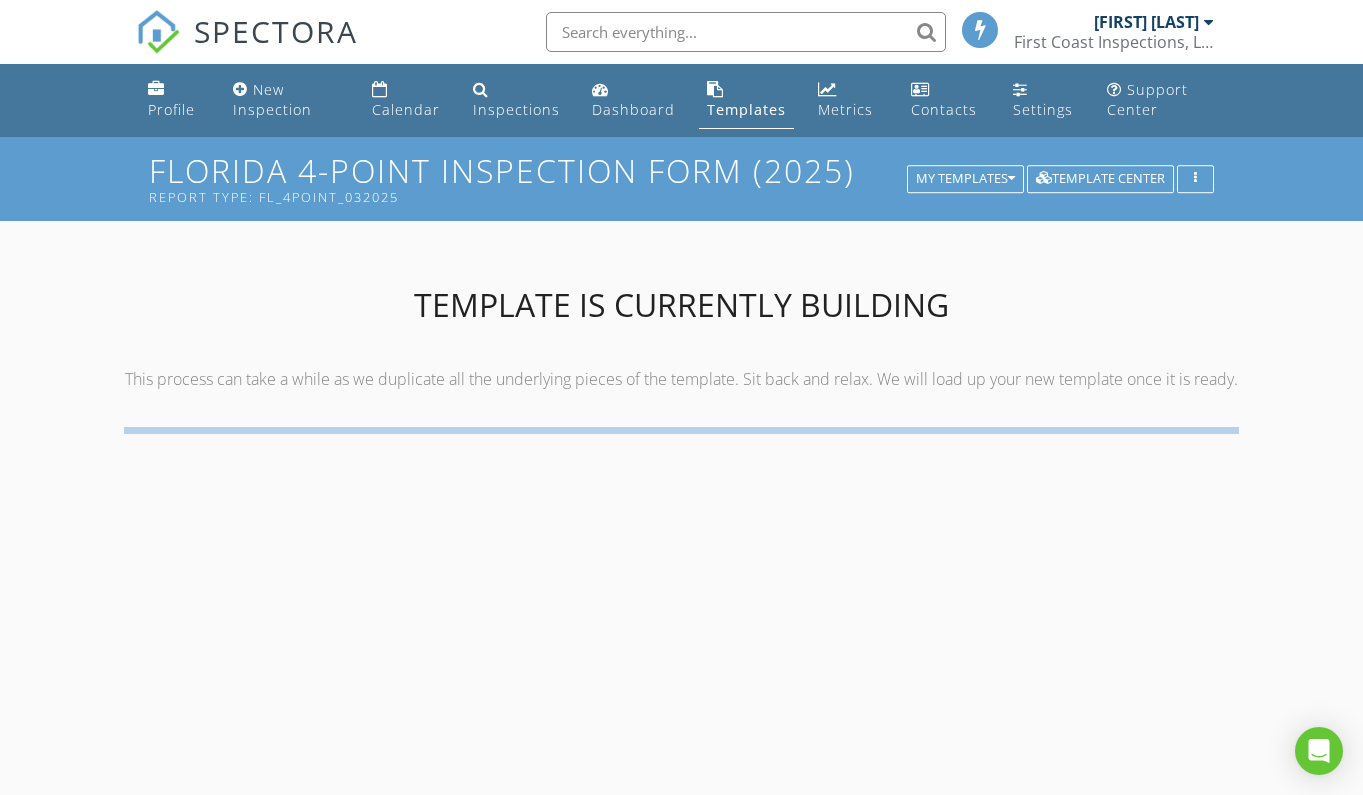 scroll, scrollTop: 0, scrollLeft: 0, axis: both 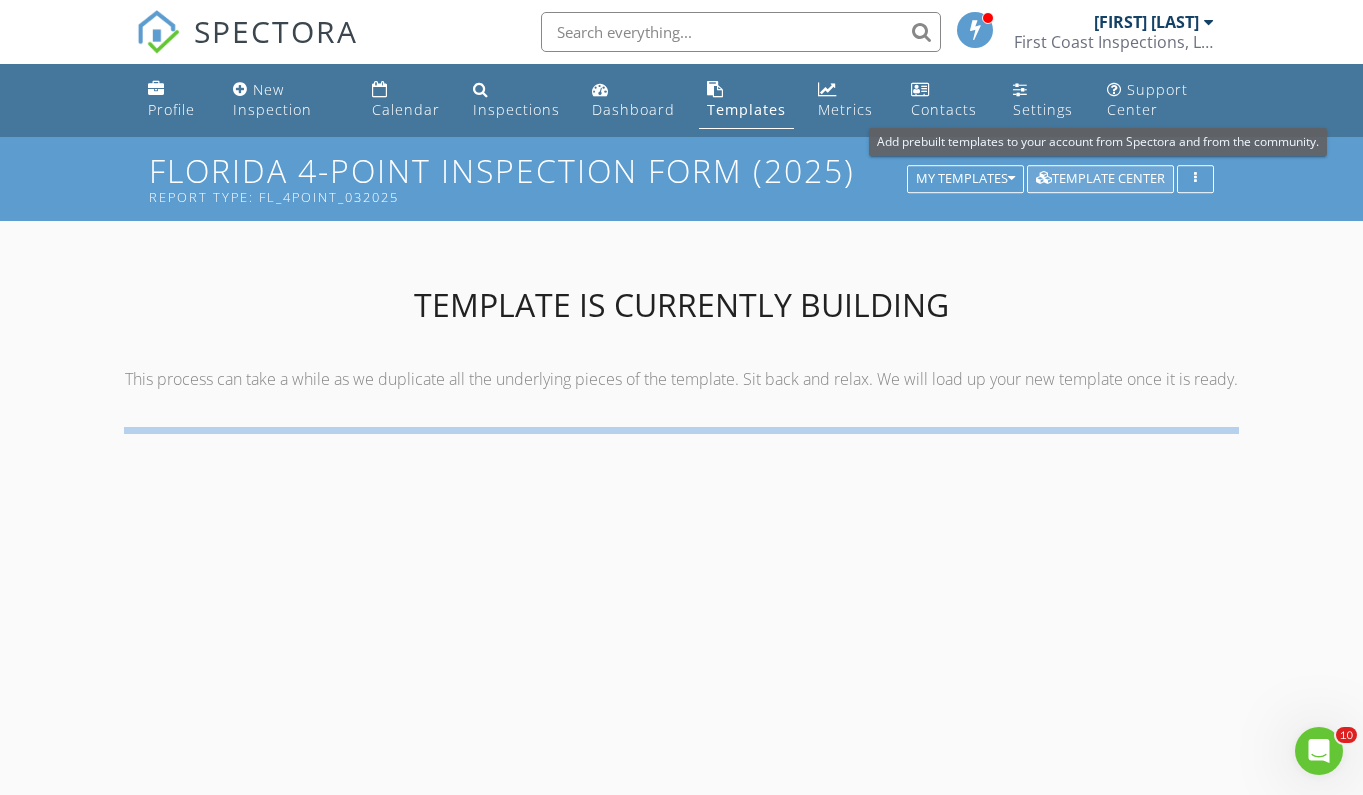 click on "Template Center" at bounding box center [1100, 179] 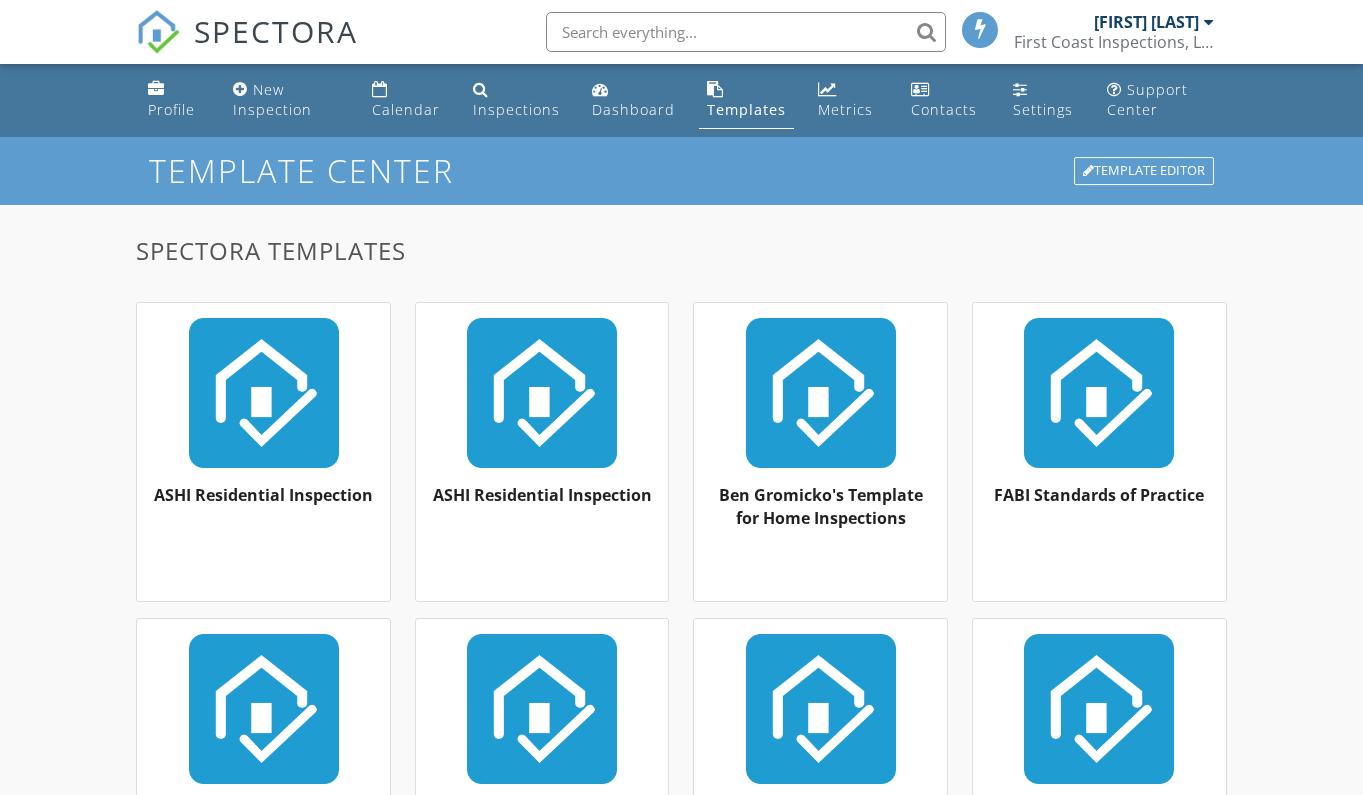 scroll, scrollTop: 0, scrollLeft: 0, axis: both 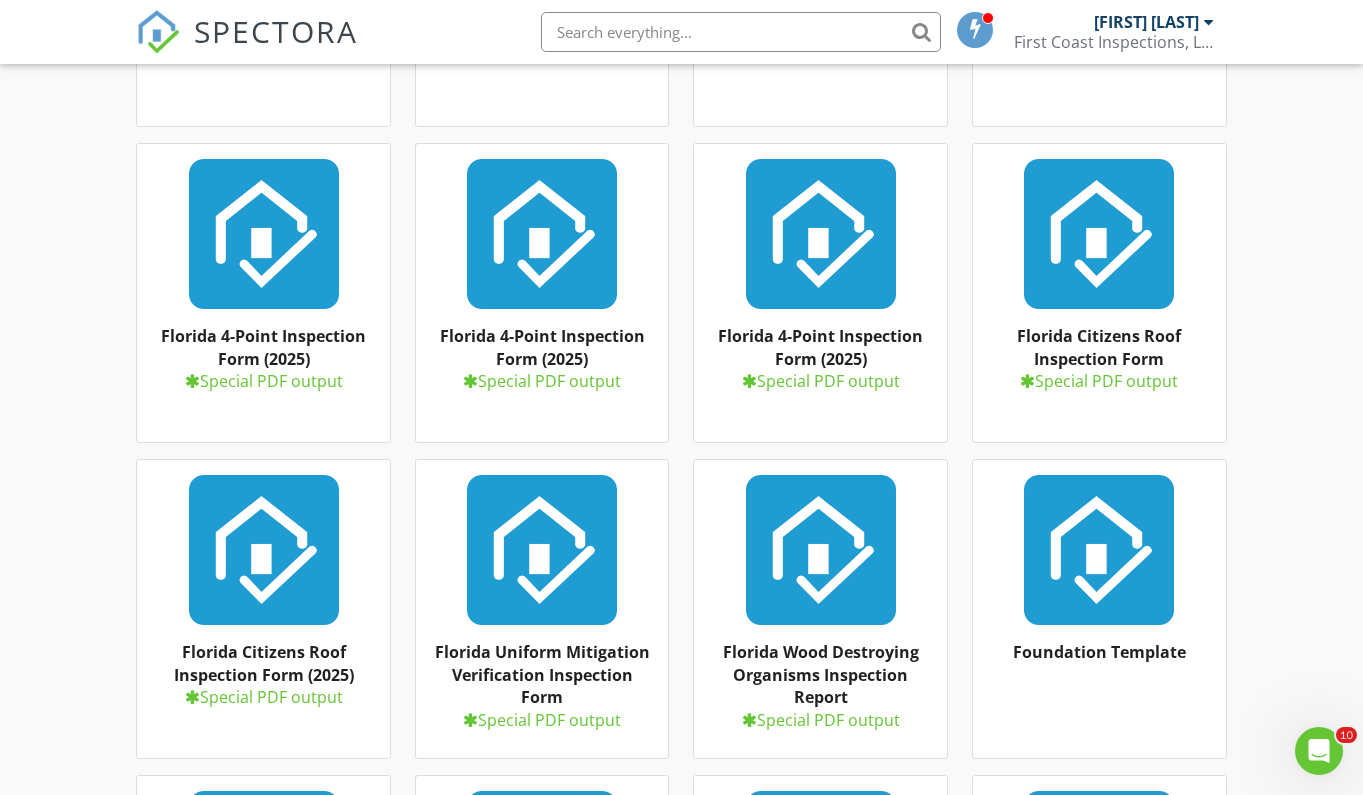 click on "Florida Uniform Mitigation Verification Inspection Form
Special PDF output" at bounding box center (542, 609) 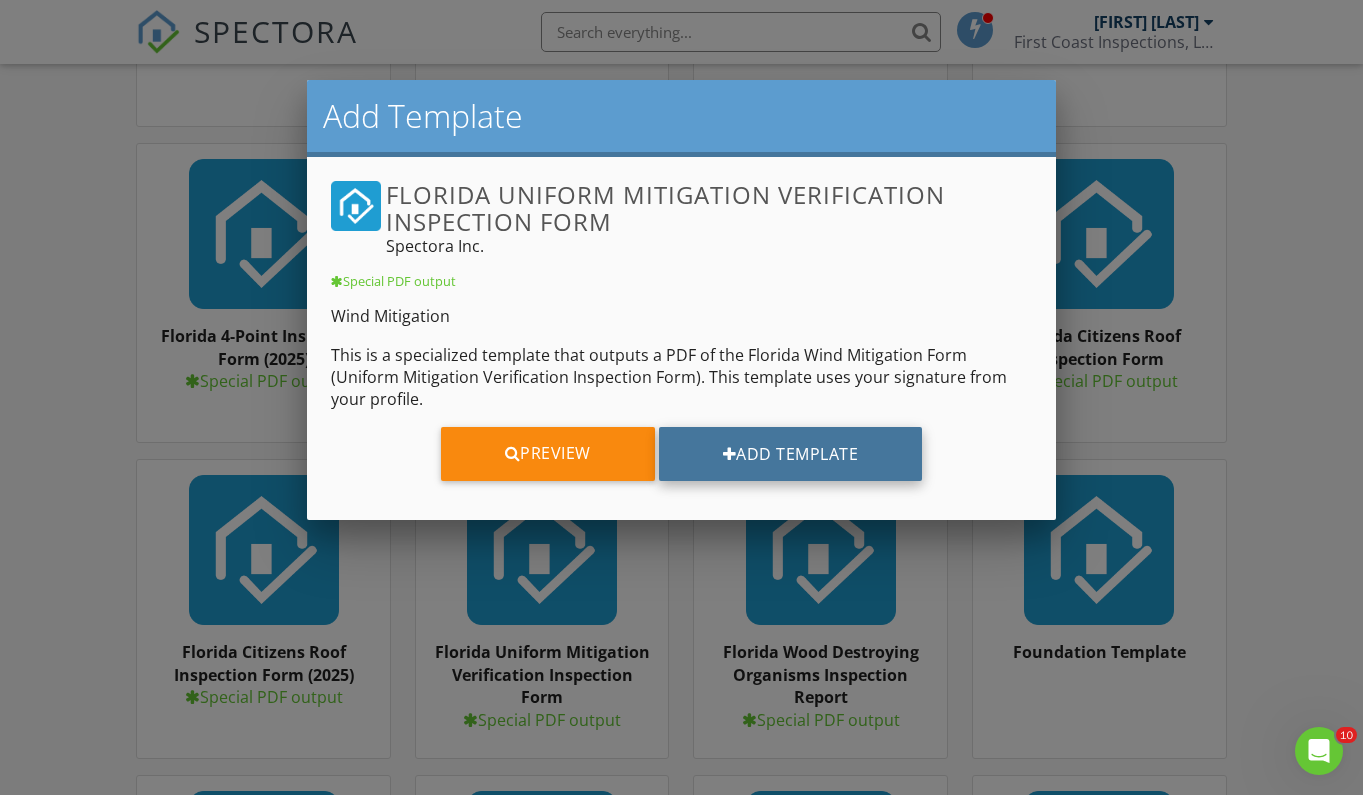 click on "Add Template" at bounding box center (791, 454) 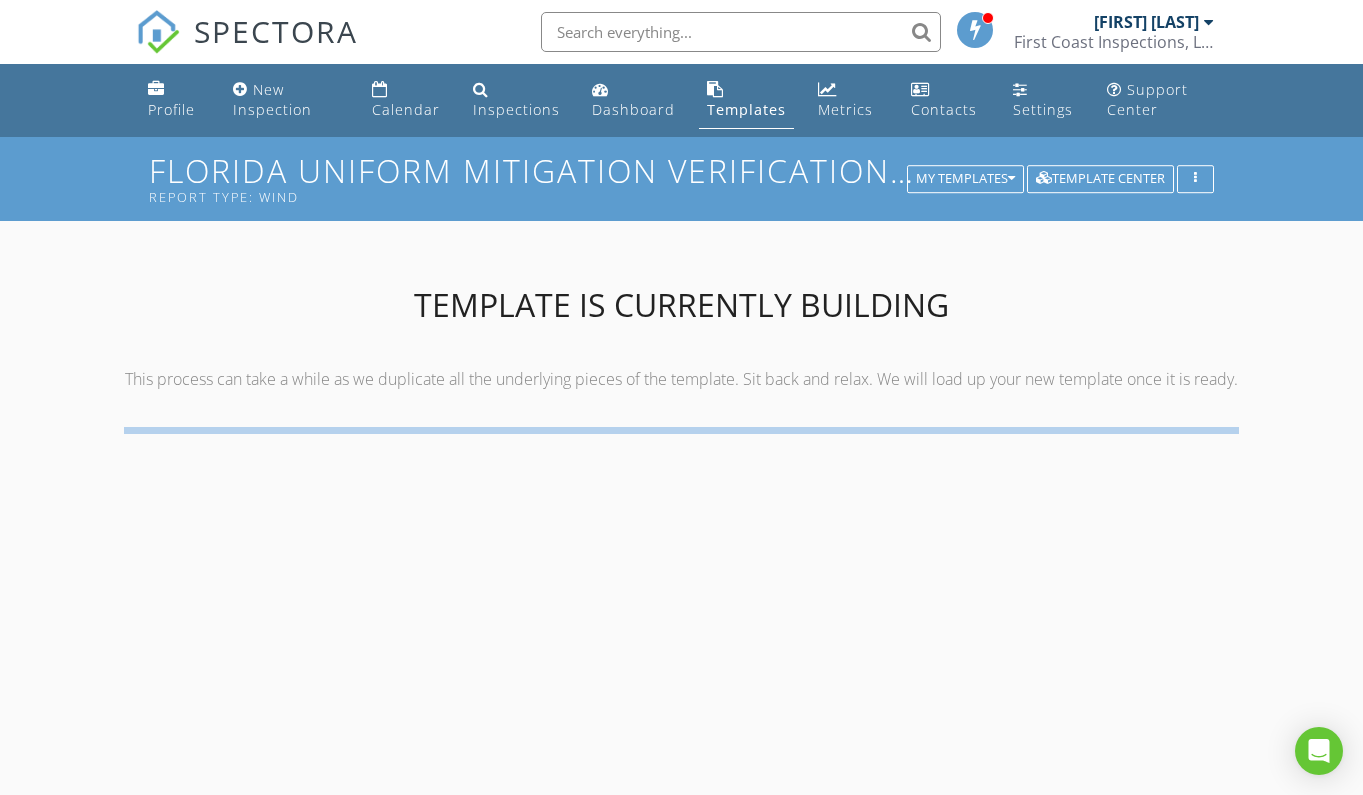 scroll, scrollTop: 0, scrollLeft: 0, axis: both 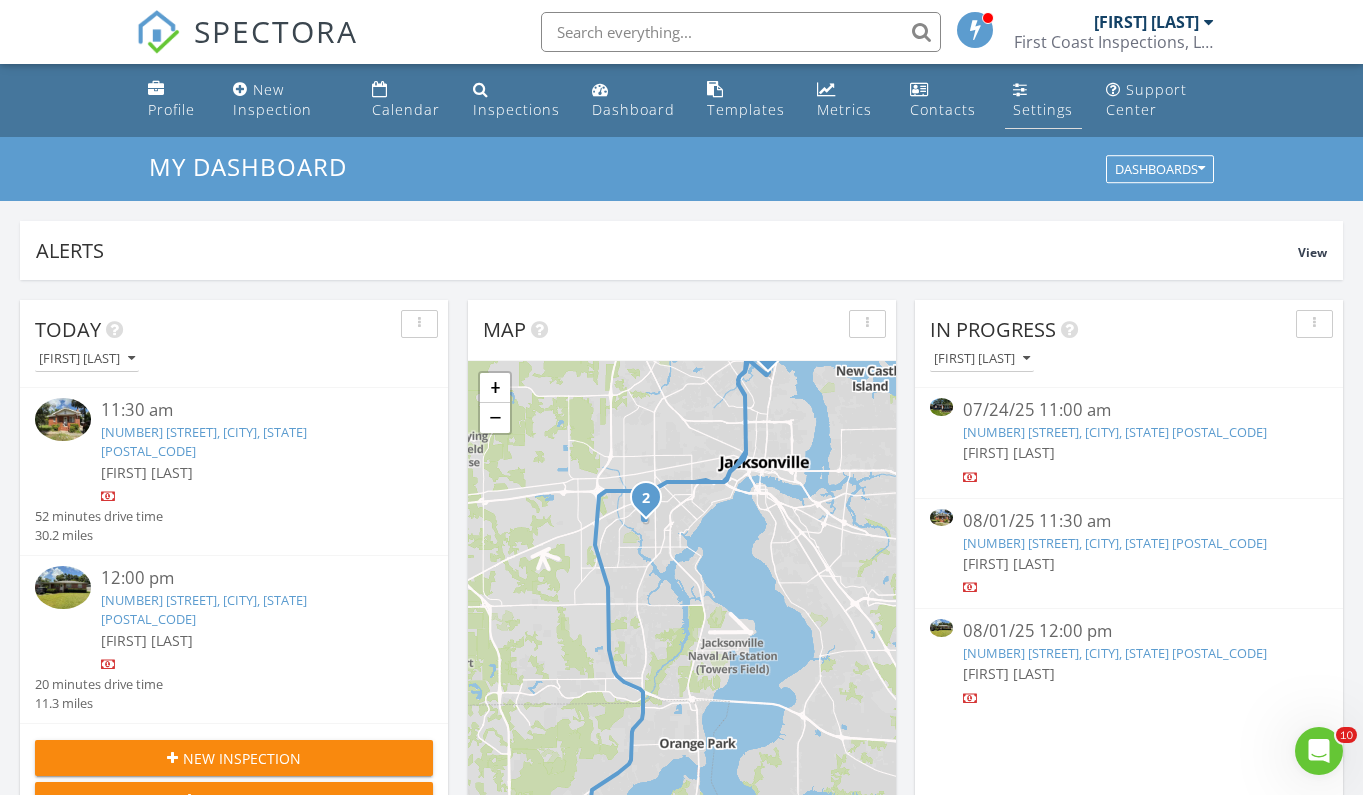 click on "Settings" at bounding box center (1044, 100) 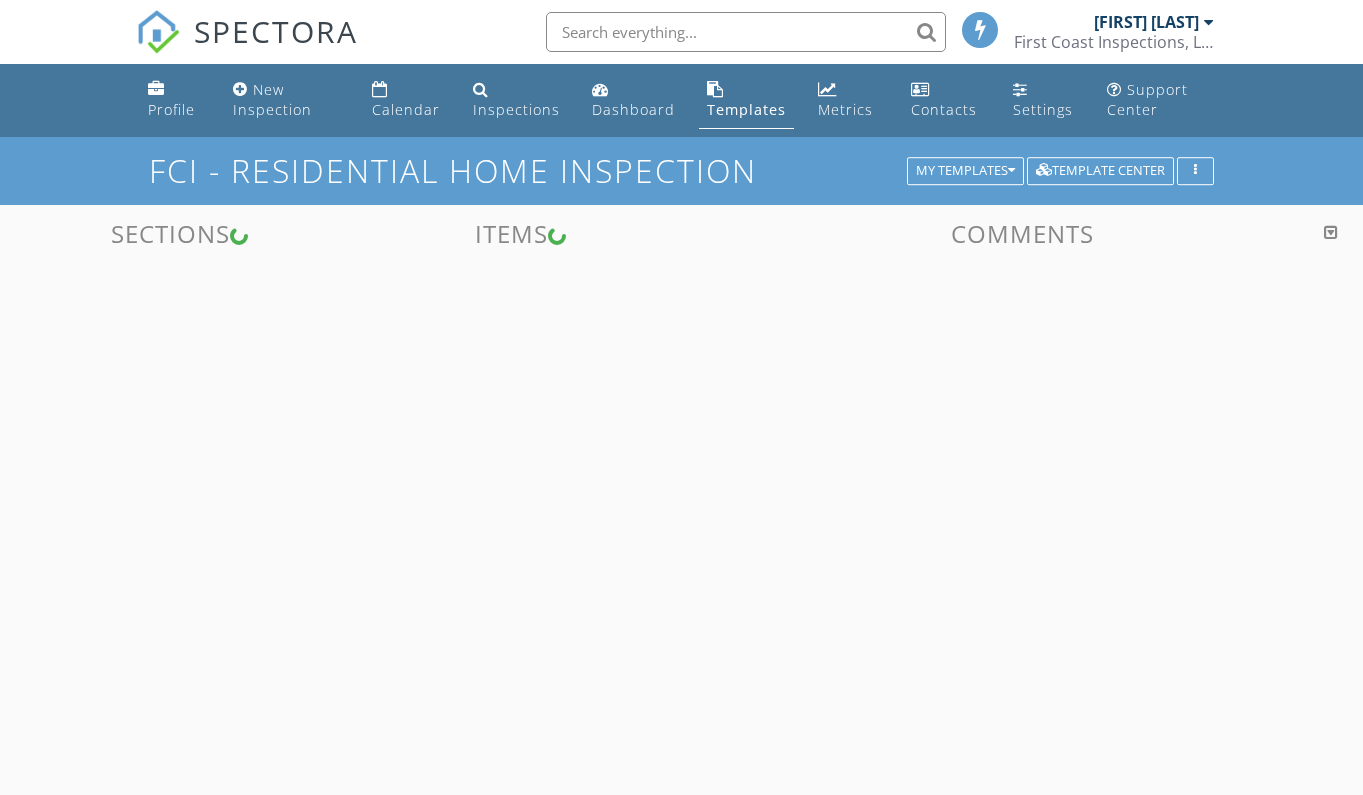 scroll, scrollTop: 0, scrollLeft: 0, axis: both 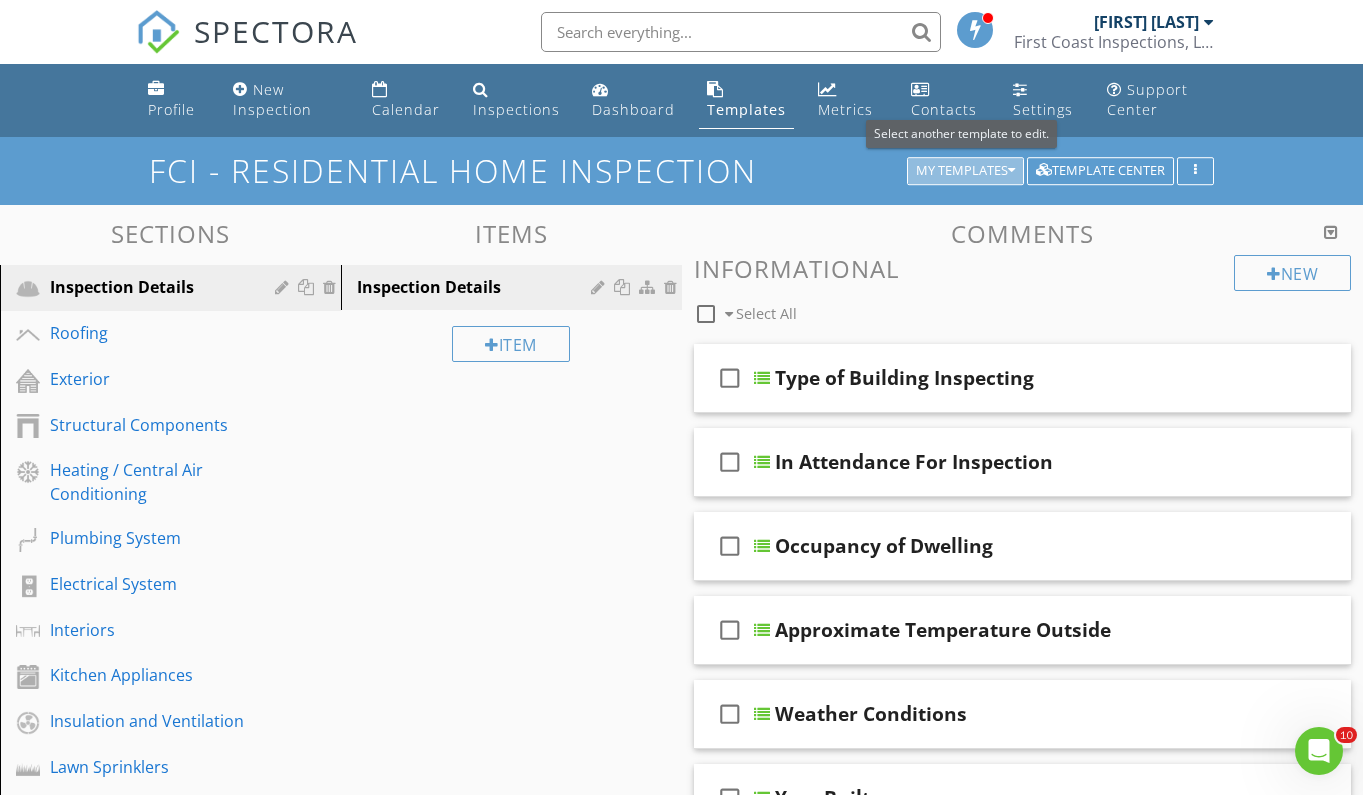 click at bounding box center [1011, 171] 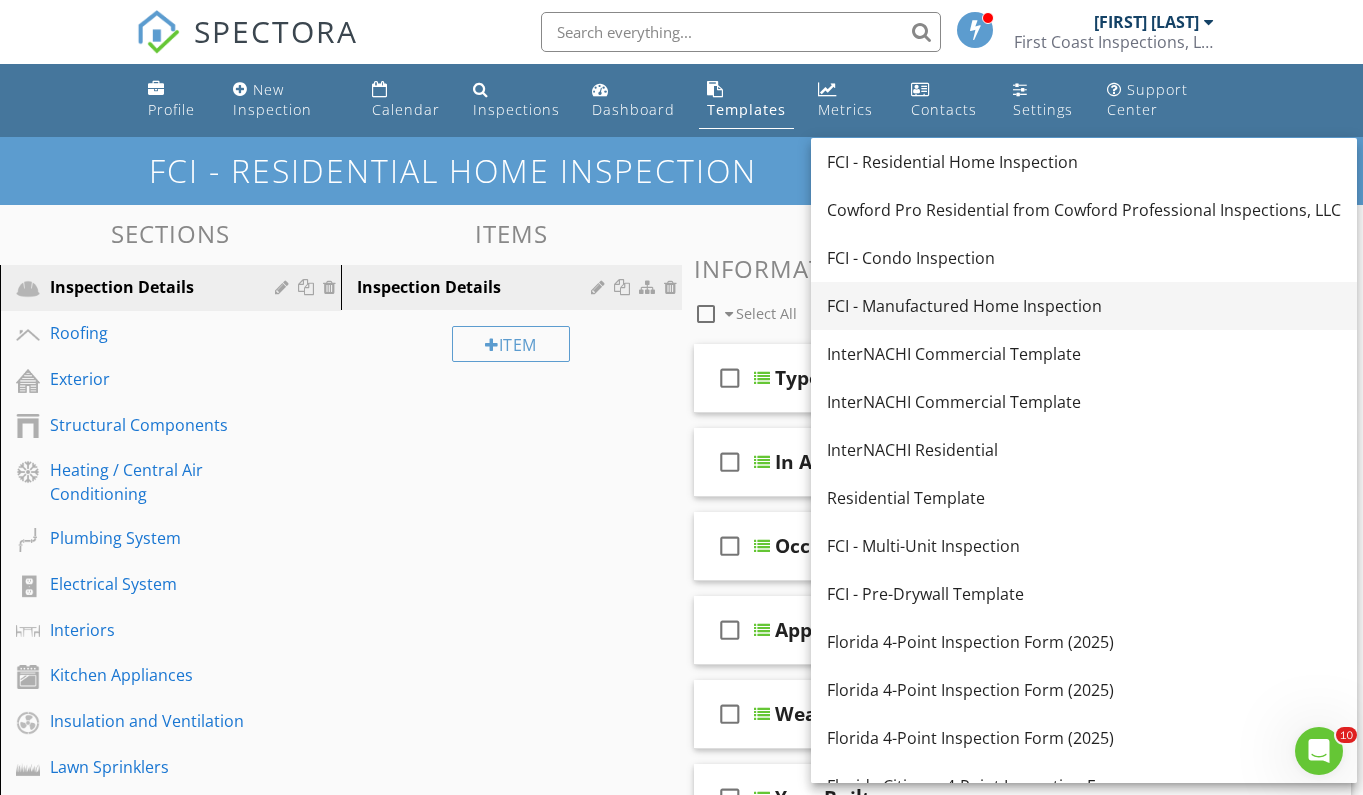 scroll, scrollTop: 0, scrollLeft: 0, axis: both 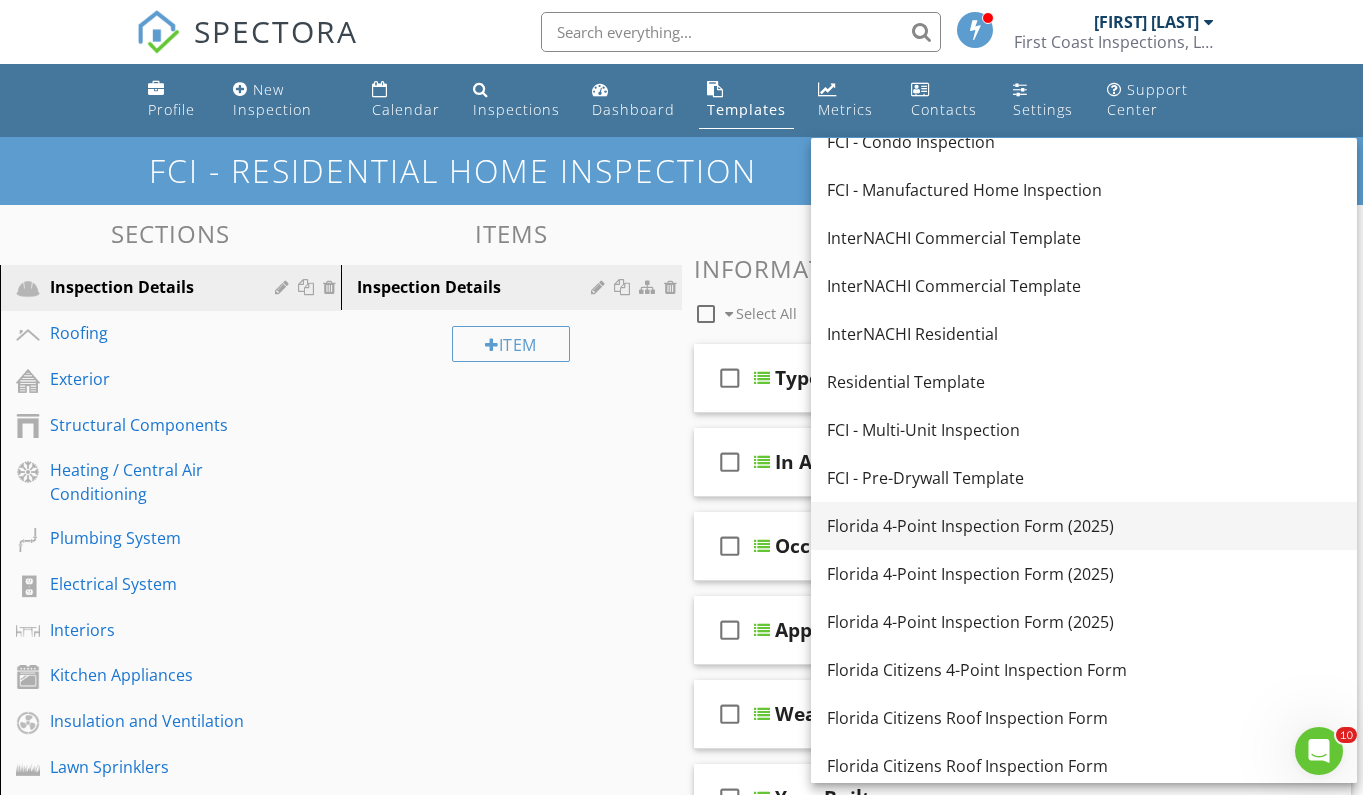 click on "Florida 4-Point Inspection Form (2025)" at bounding box center (1084, 526) 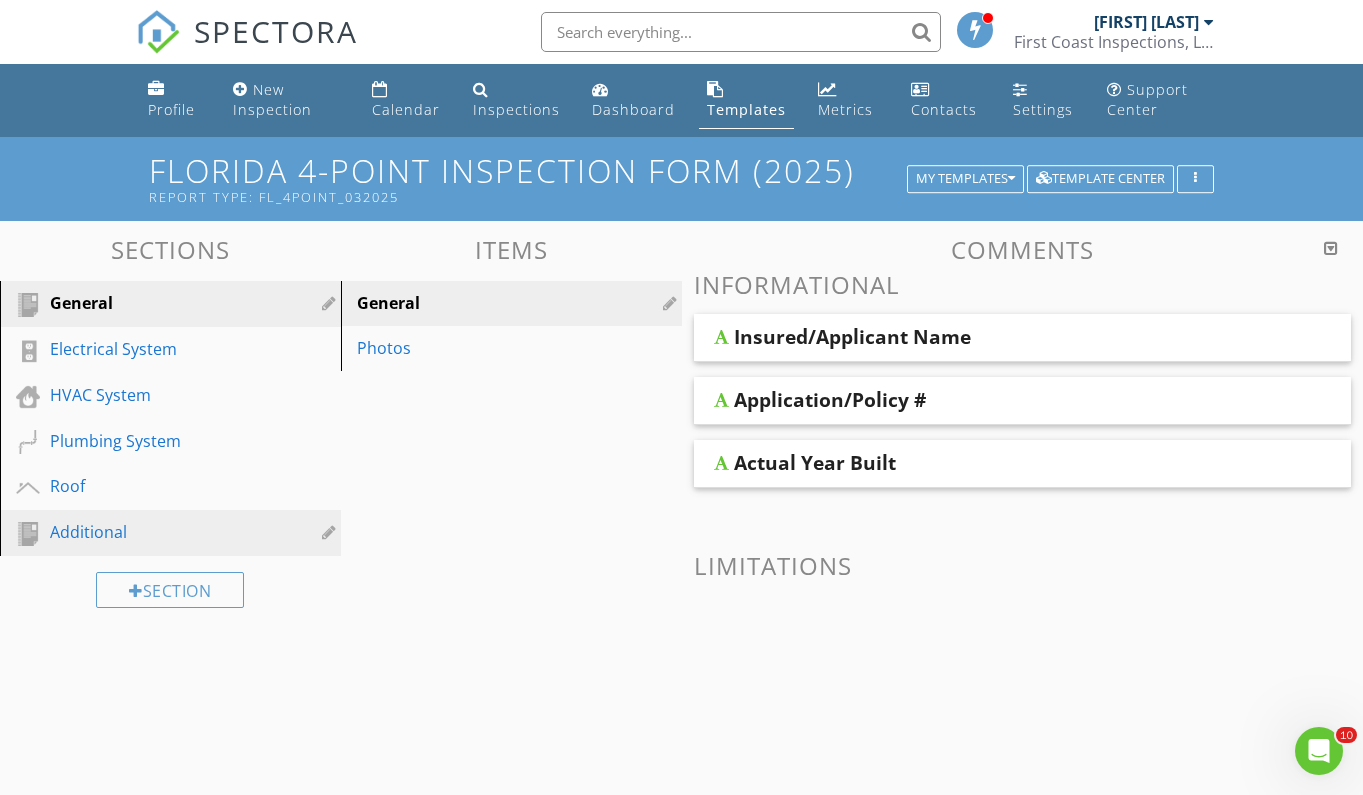 click on "Additional" at bounding box center [148, 532] 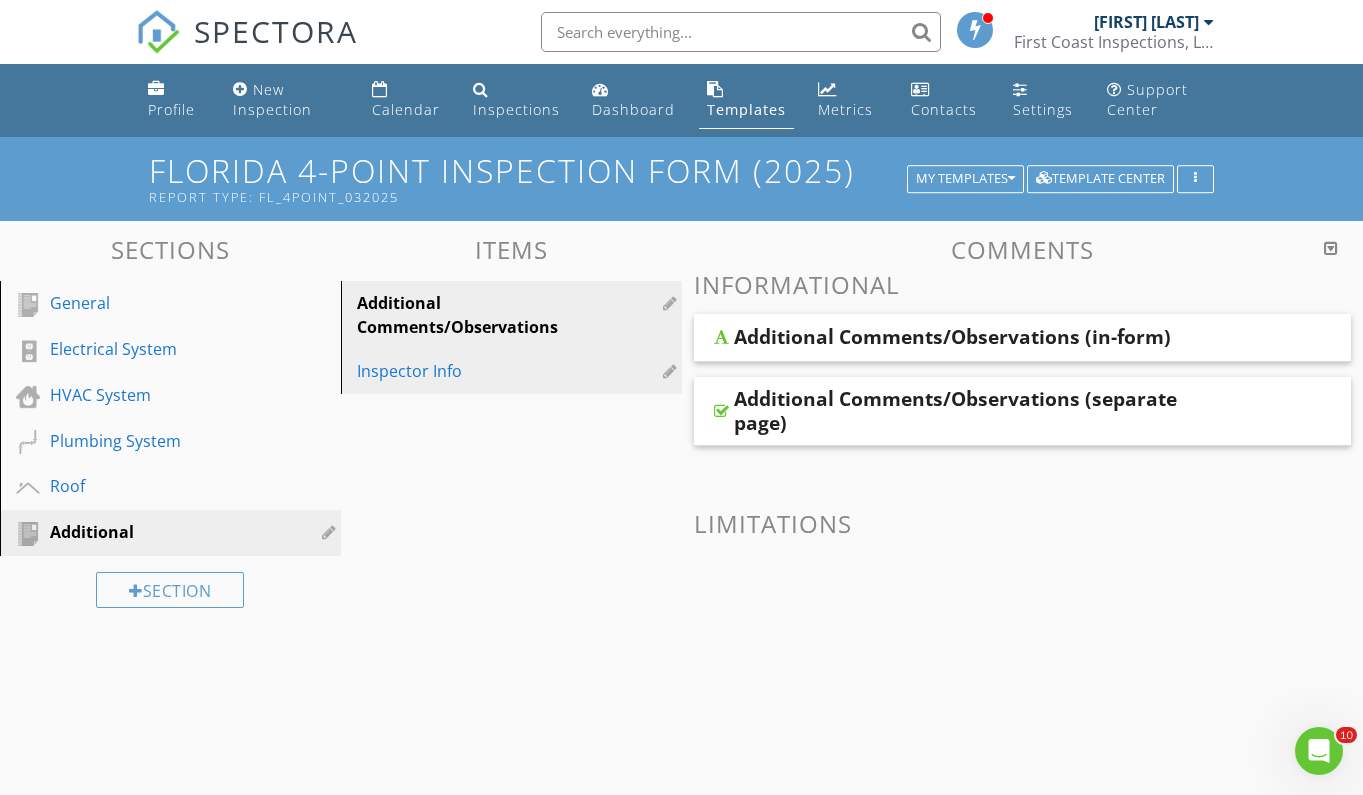 click on "Inspector Info" at bounding box center [514, 371] 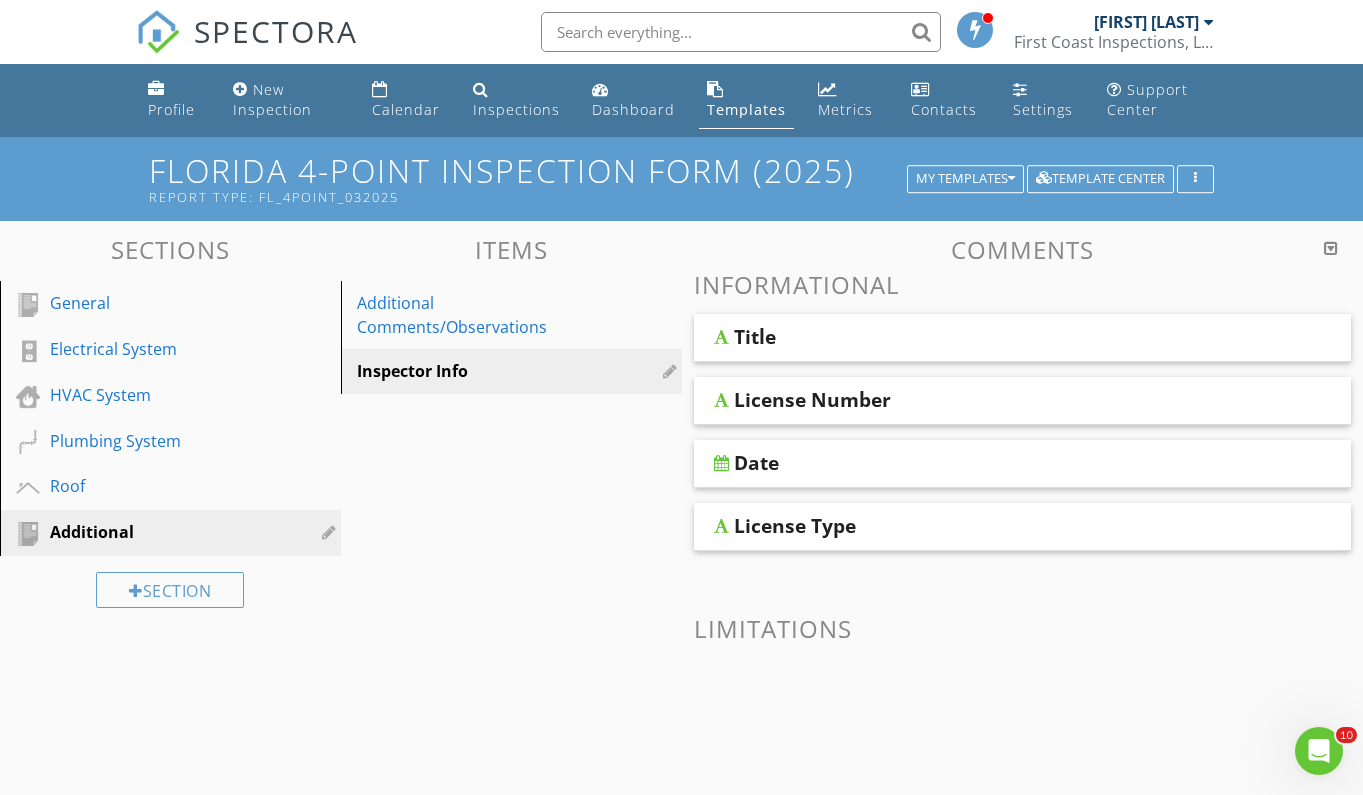 click at bounding box center (721, 337) 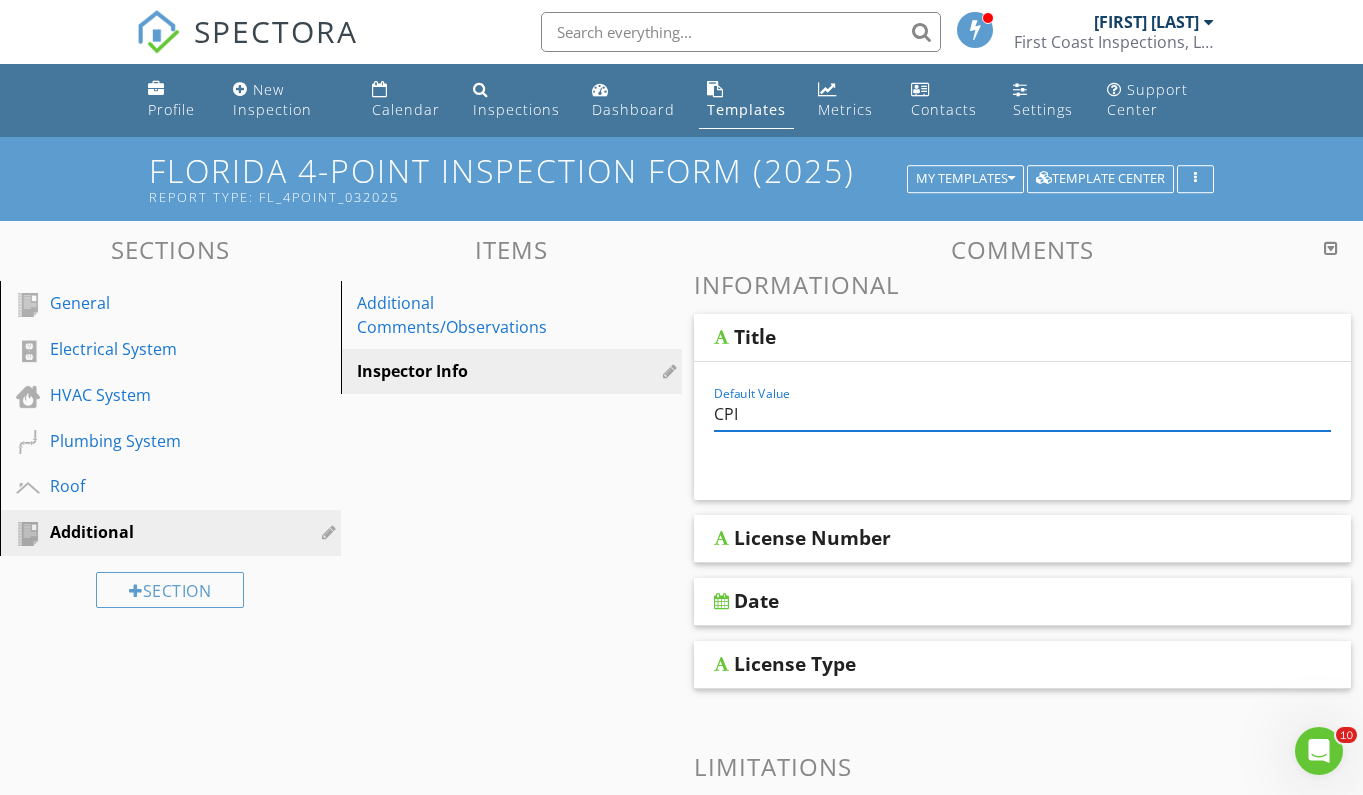 drag, startPoint x: 760, startPoint y: 420, endPoint x: 684, endPoint y: 415, distance: 76.1643 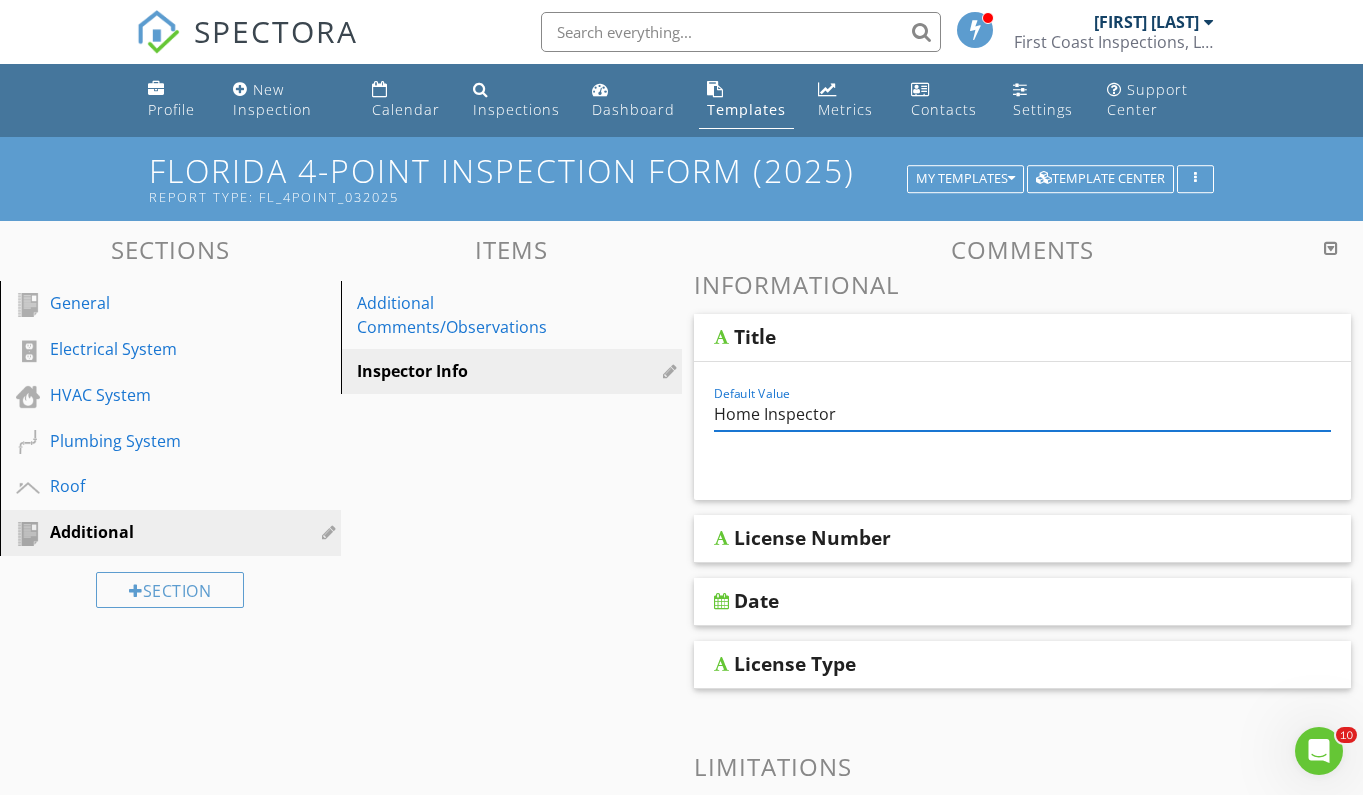 type on "Home Inspector" 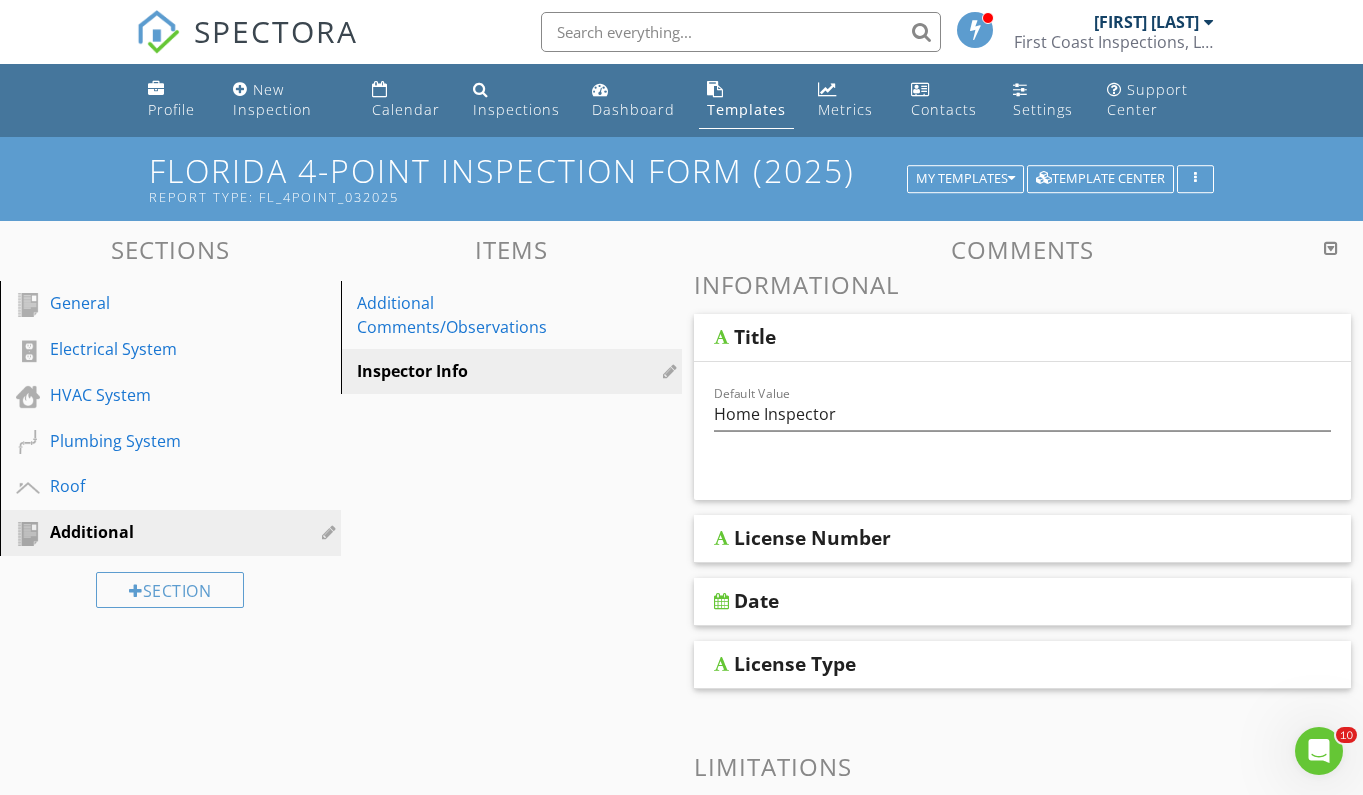 click at bounding box center [721, 664] 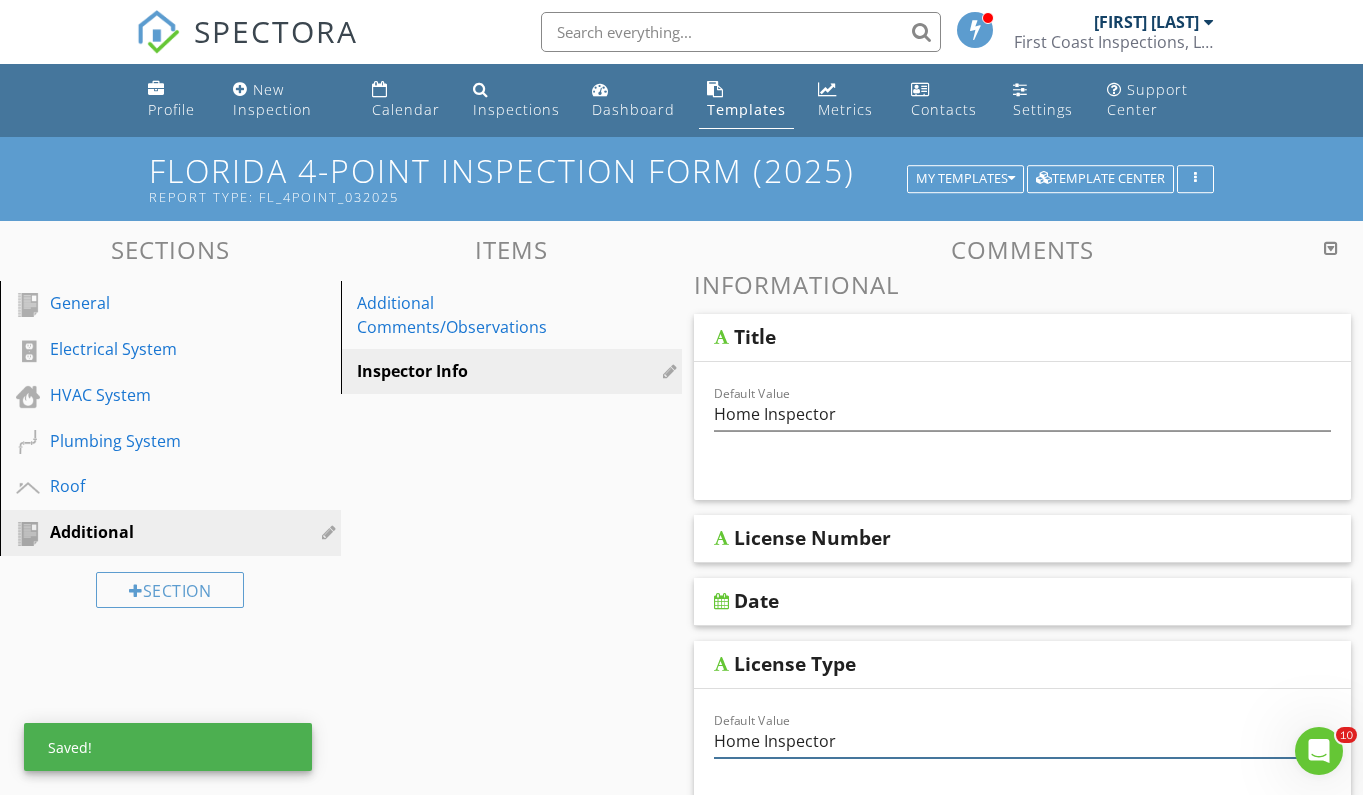 click on "Home Inspector" at bounding box center (1023, 741) 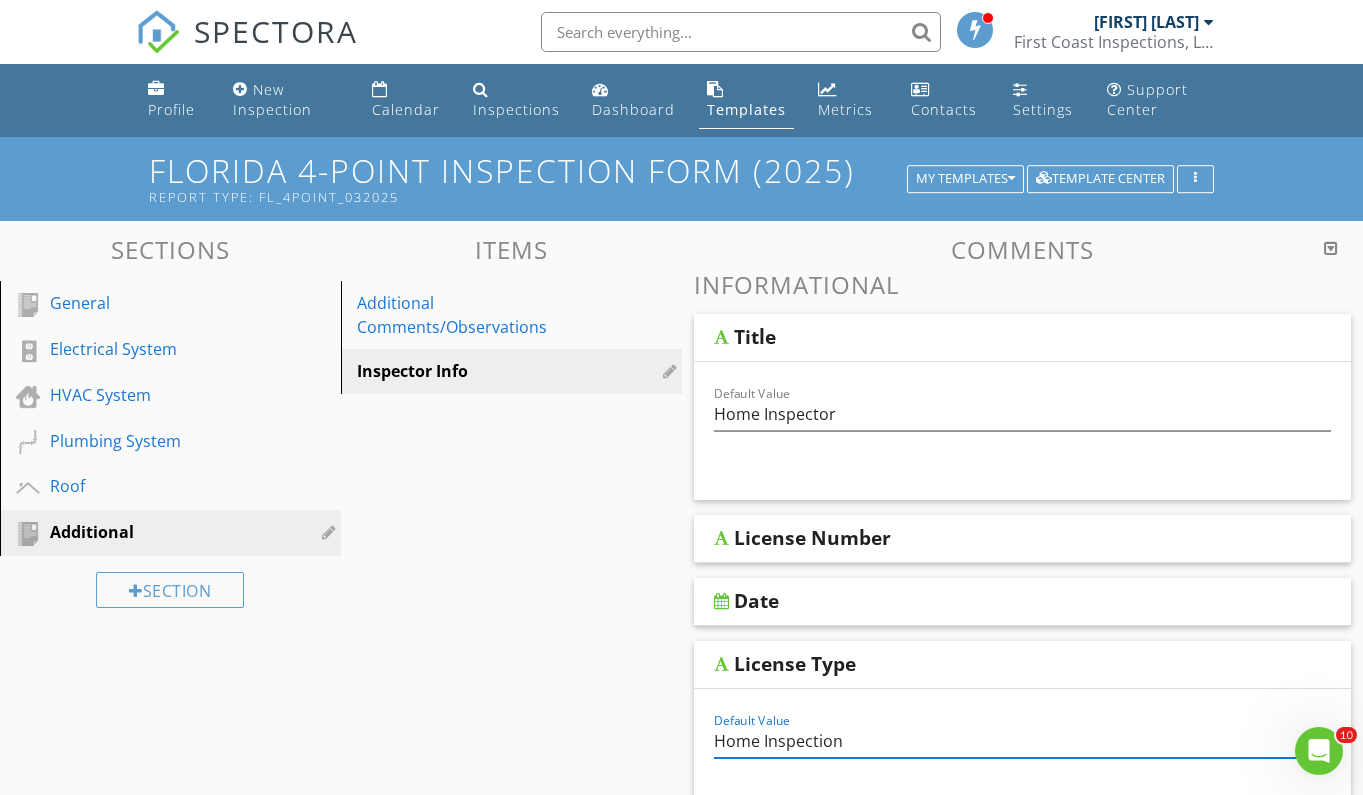 type on "Home Inspection" 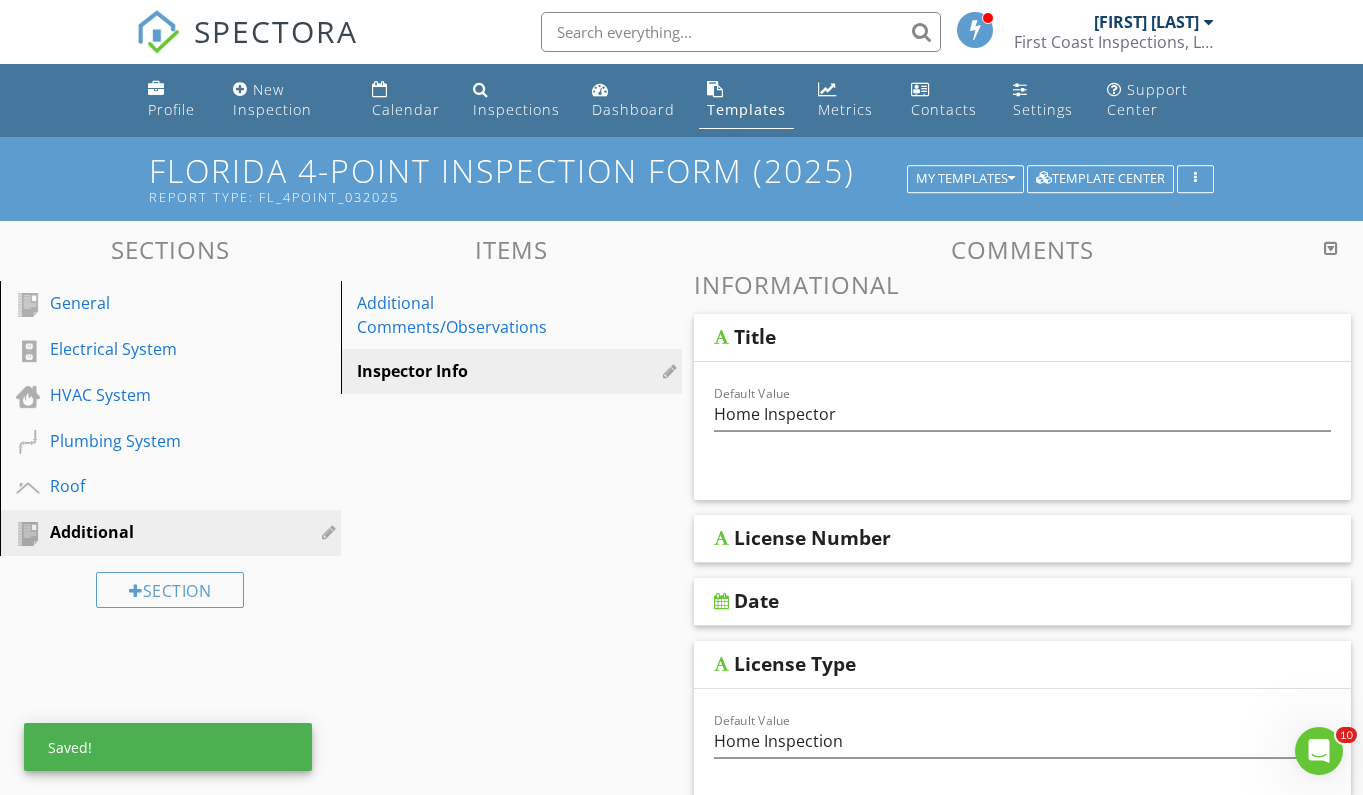 scroll, scrollTop: 0, scrollLeft: 0, axis: both 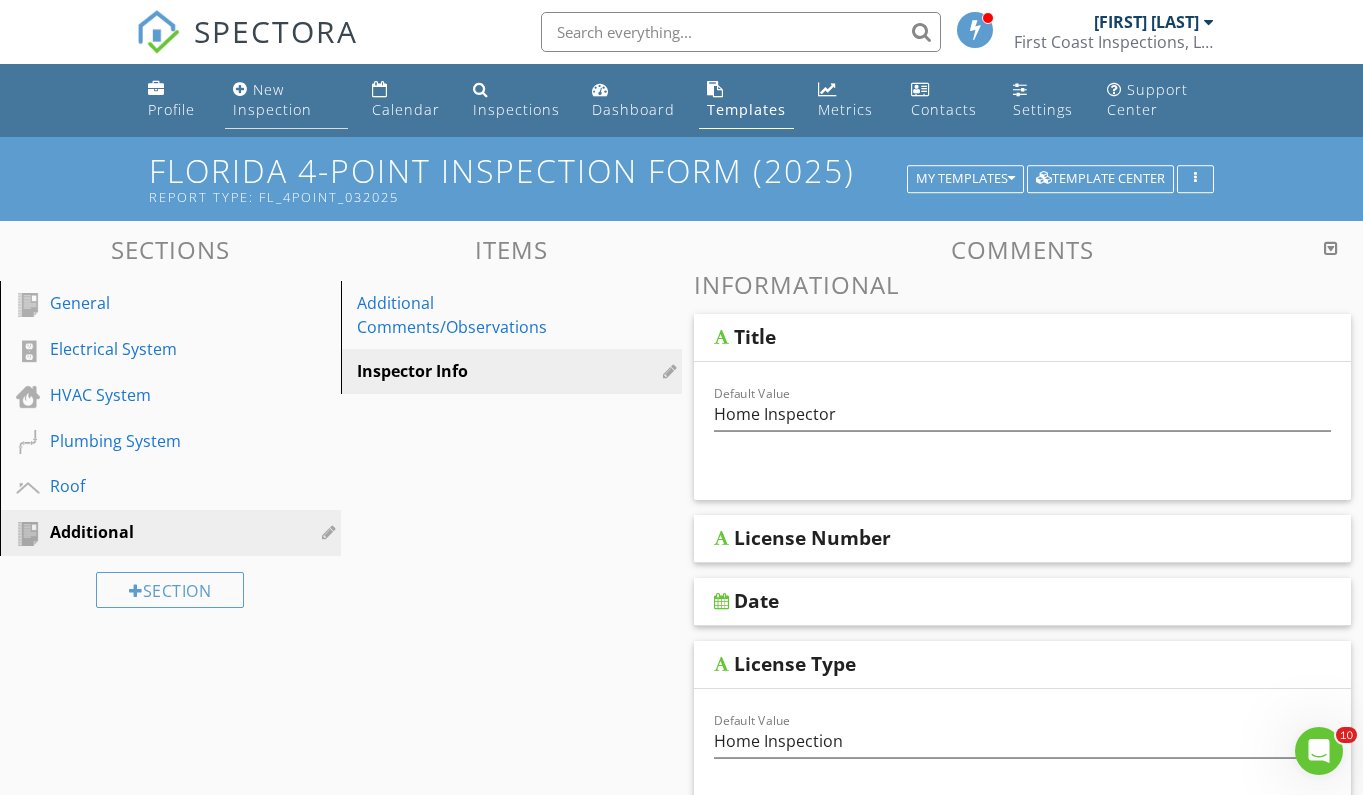 click on "New Inspection" at bounding box center [272, 99] 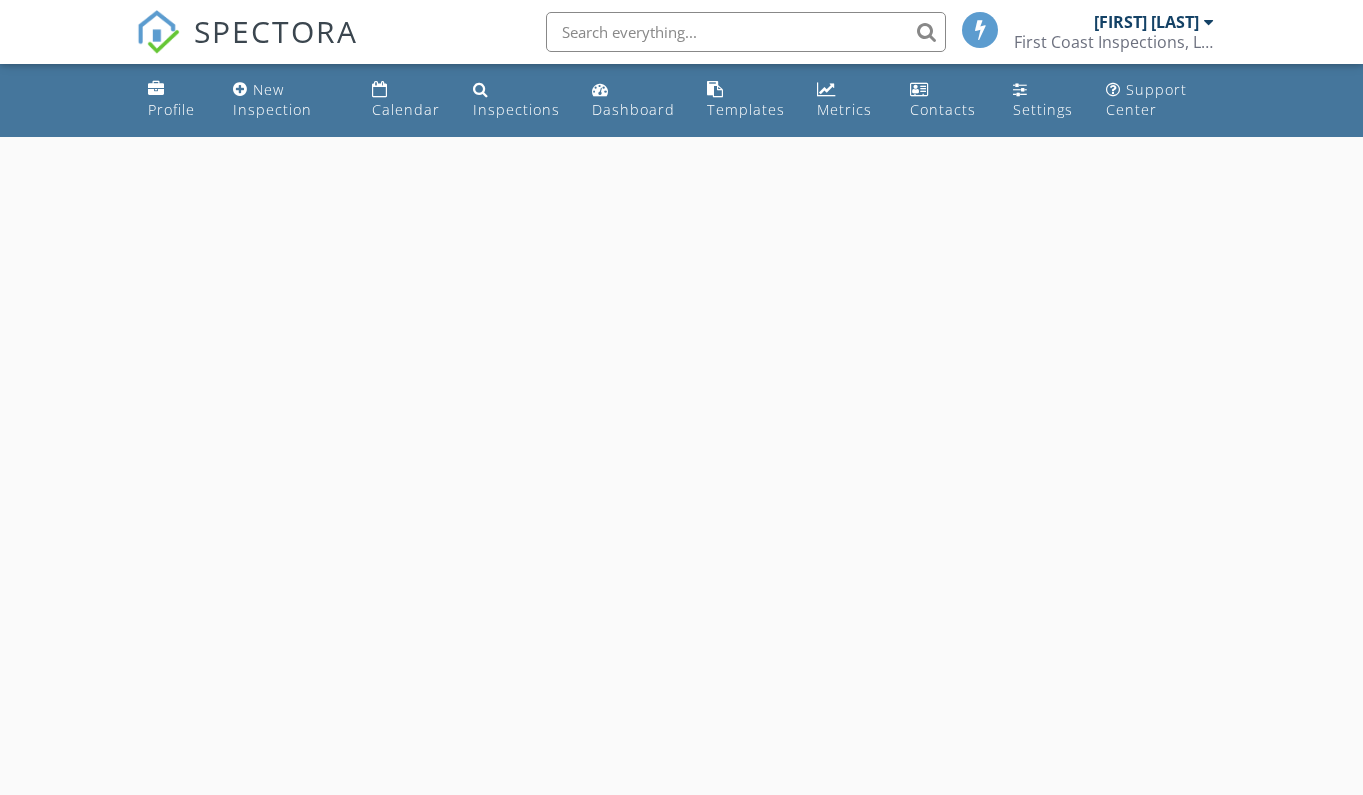 scroll, scrollTop: 0, scrollLeft: 0, axis: both 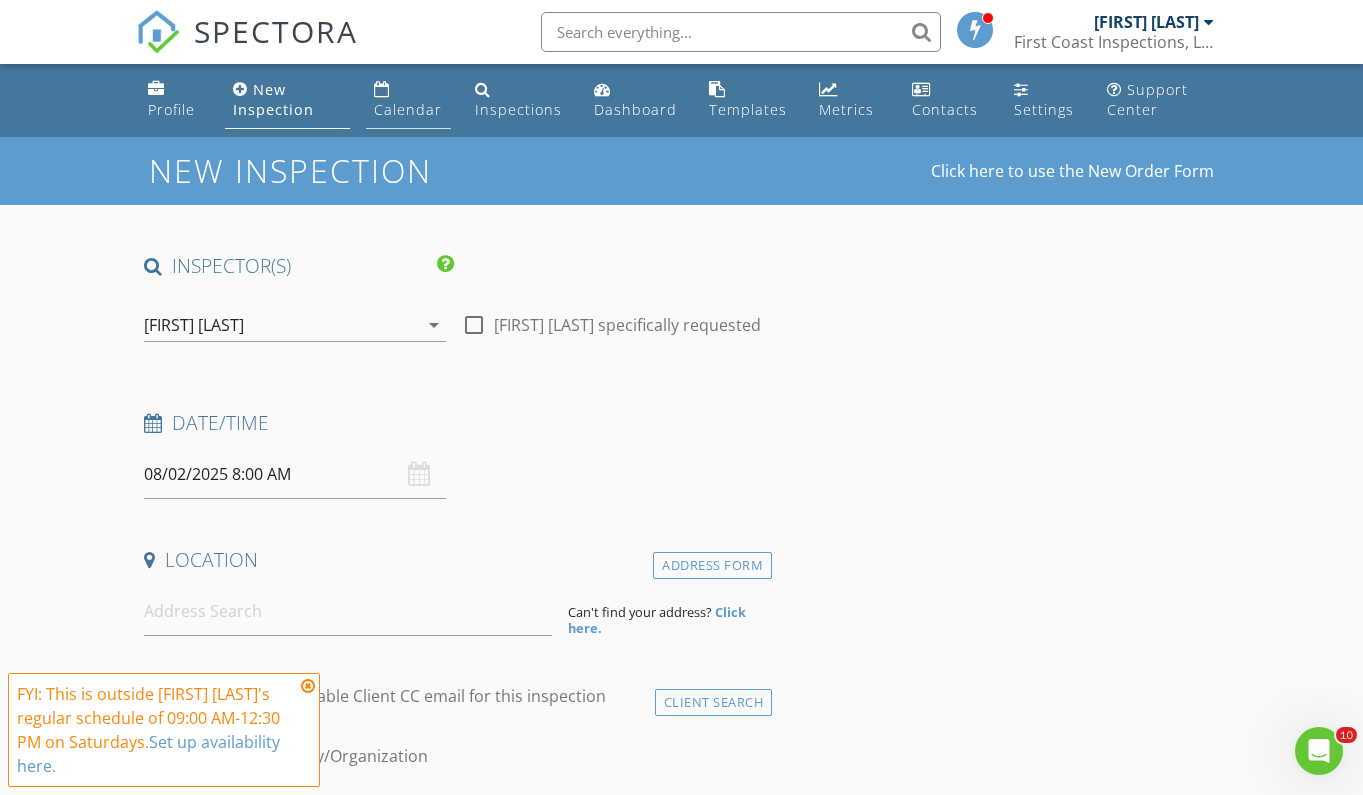 click on "Calendar" at bounding box center [408, 100] 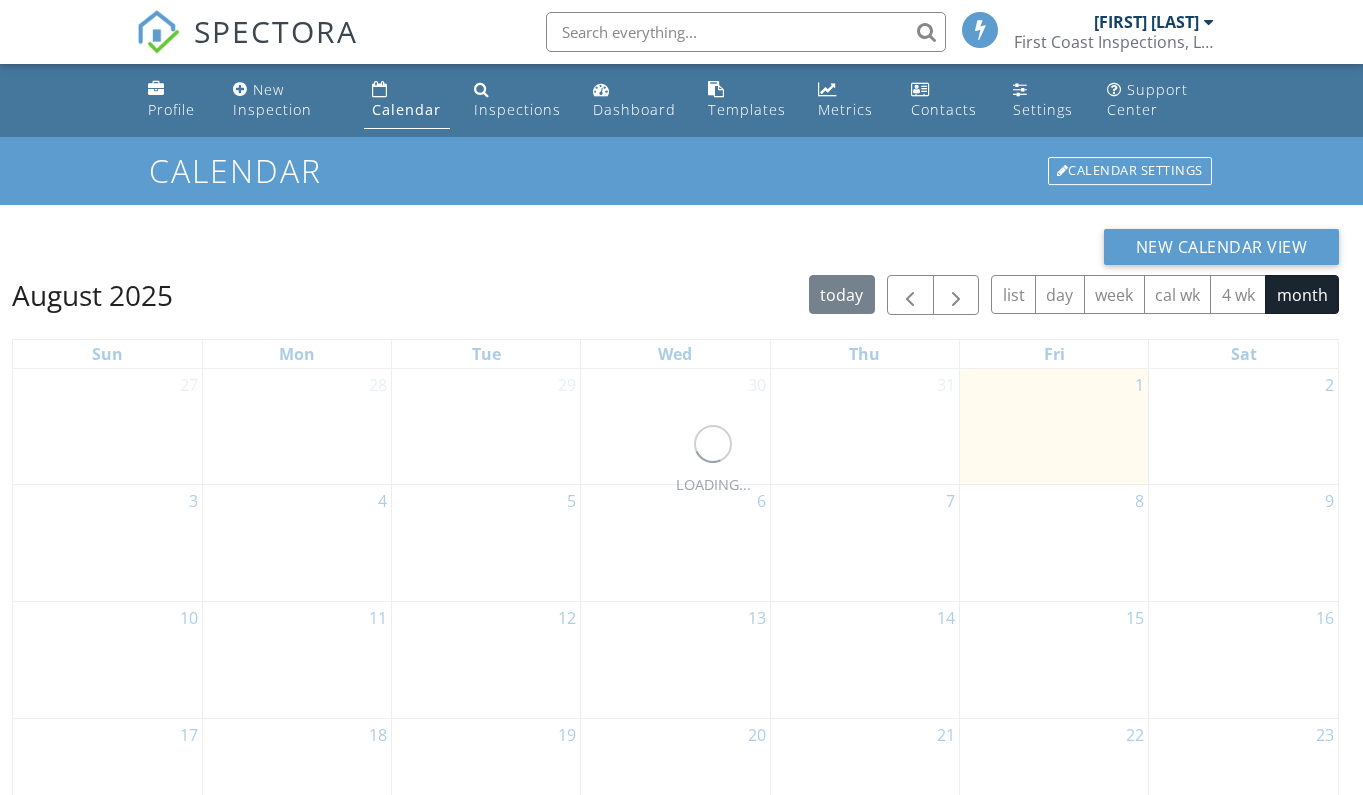 scroll, scrollTop: 0, scrollLeft: 0, axis: both 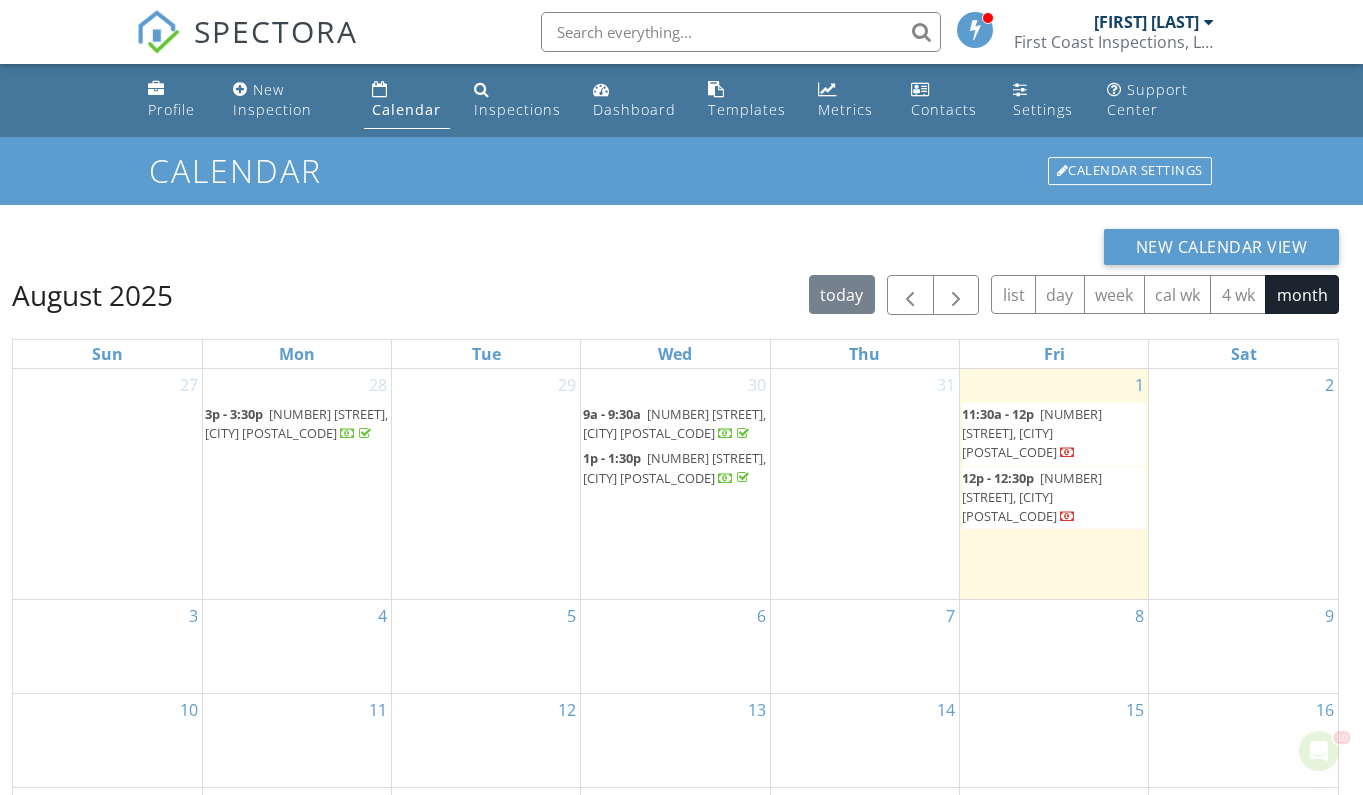 click on "7264 Barberie St, Jacksonville 32208" at bounding box center [1032, 433] 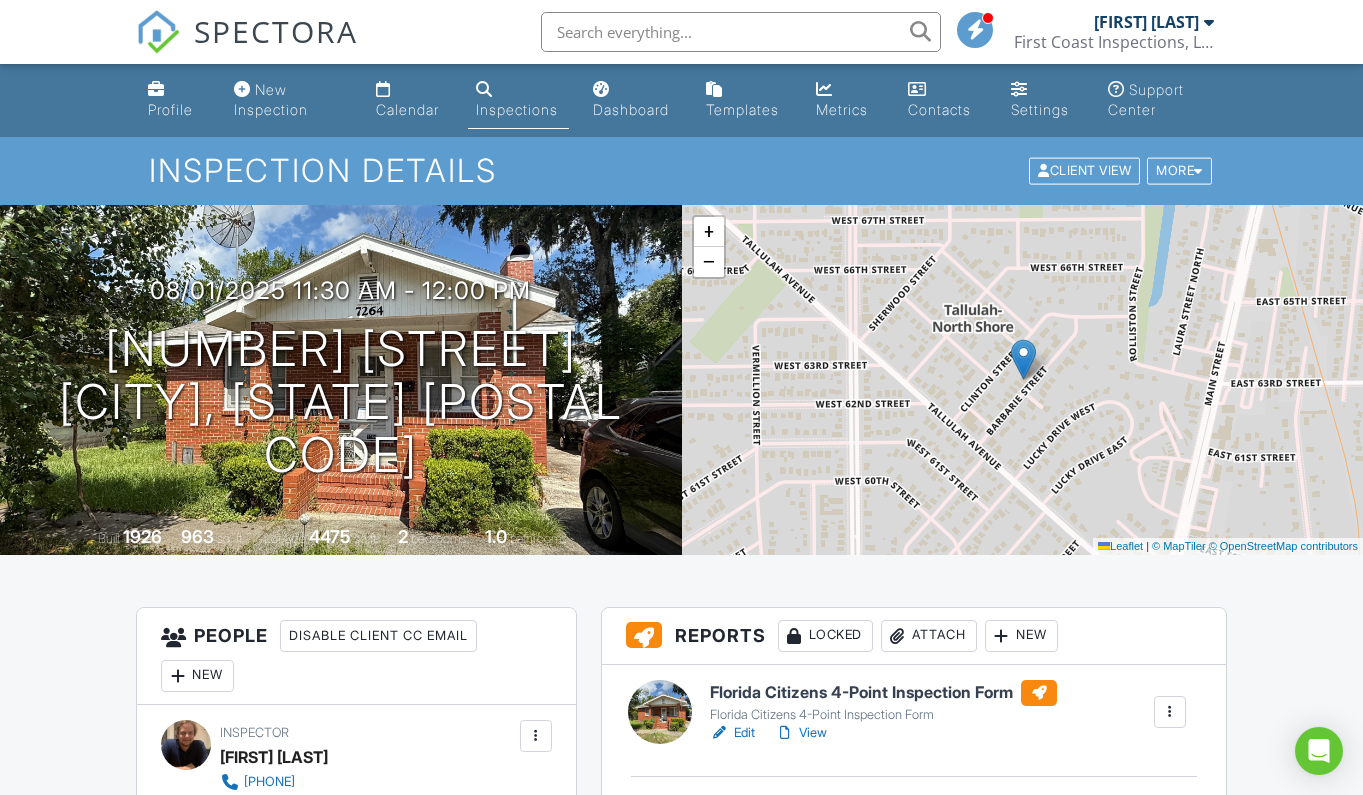 scroll, scrollTop: 0, scrollLeft: 0, axis: both 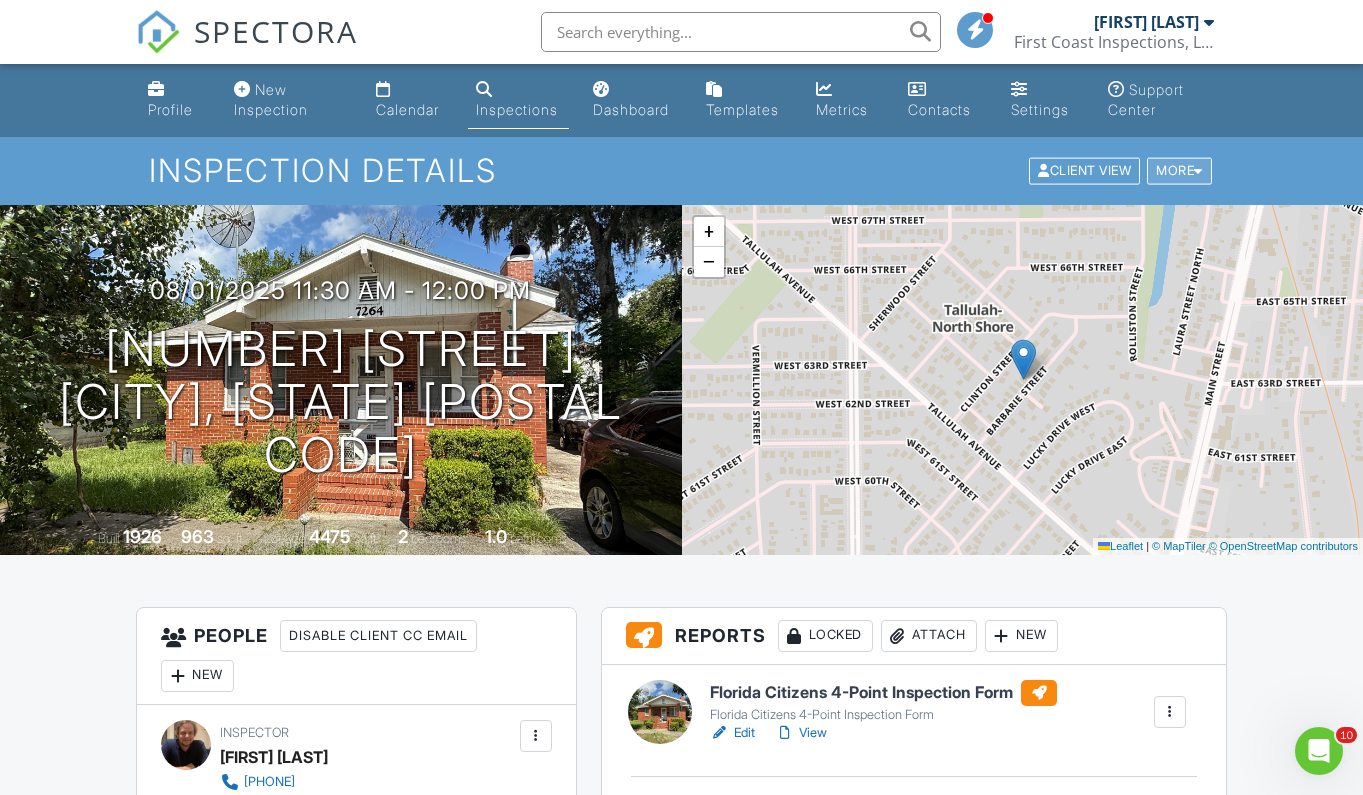 click on "More" at bounding box center [1179, 171] 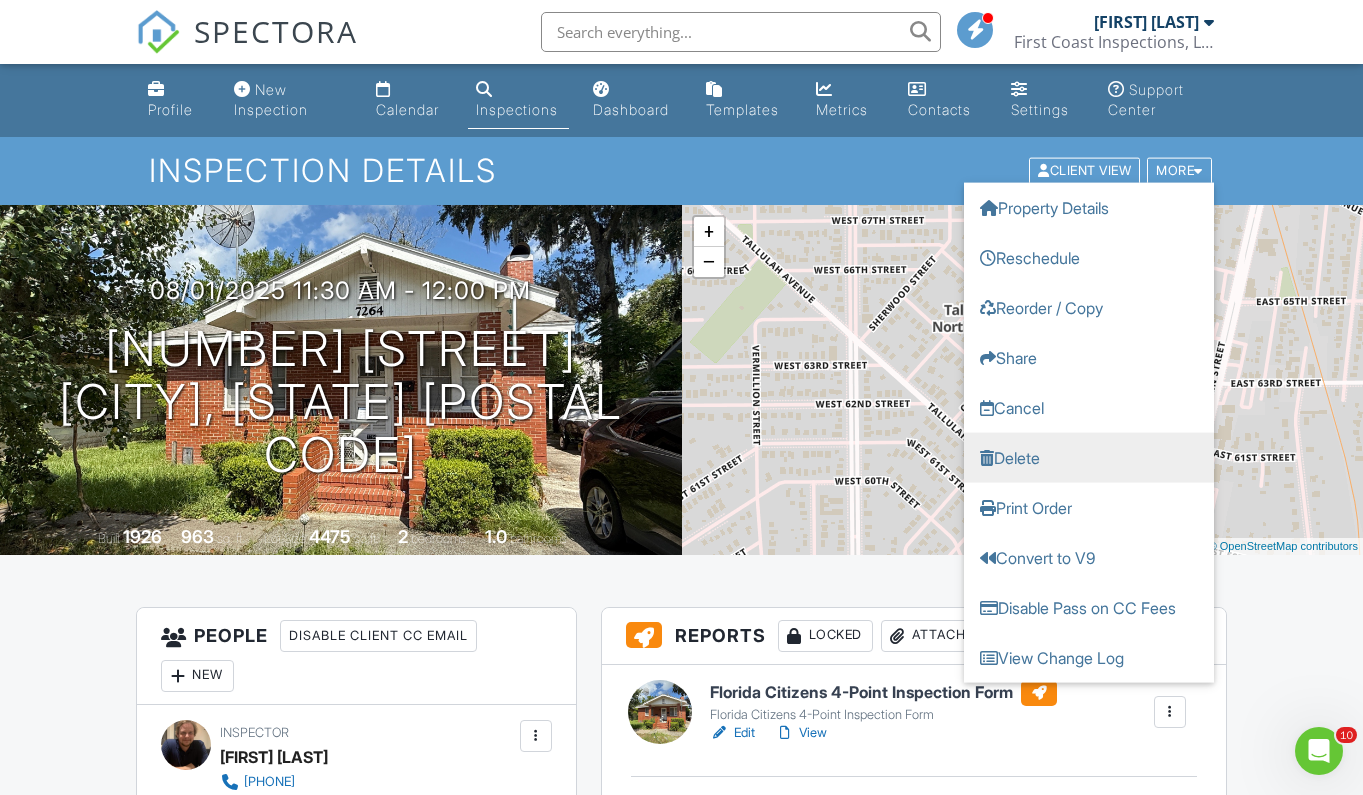 click on "Delete" at bounding box center (1089, 458) 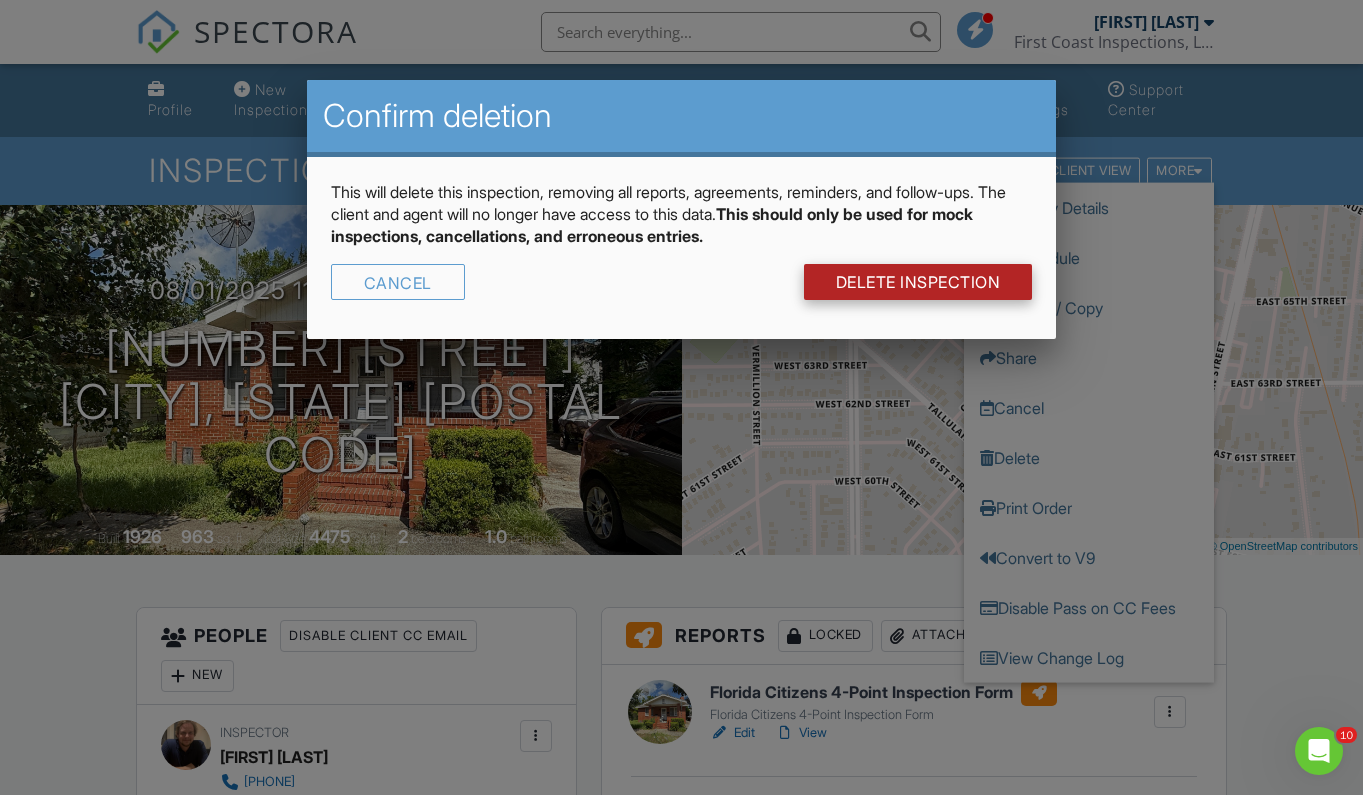 click on "DELETE Inspection" at bounding box center [918, 282] 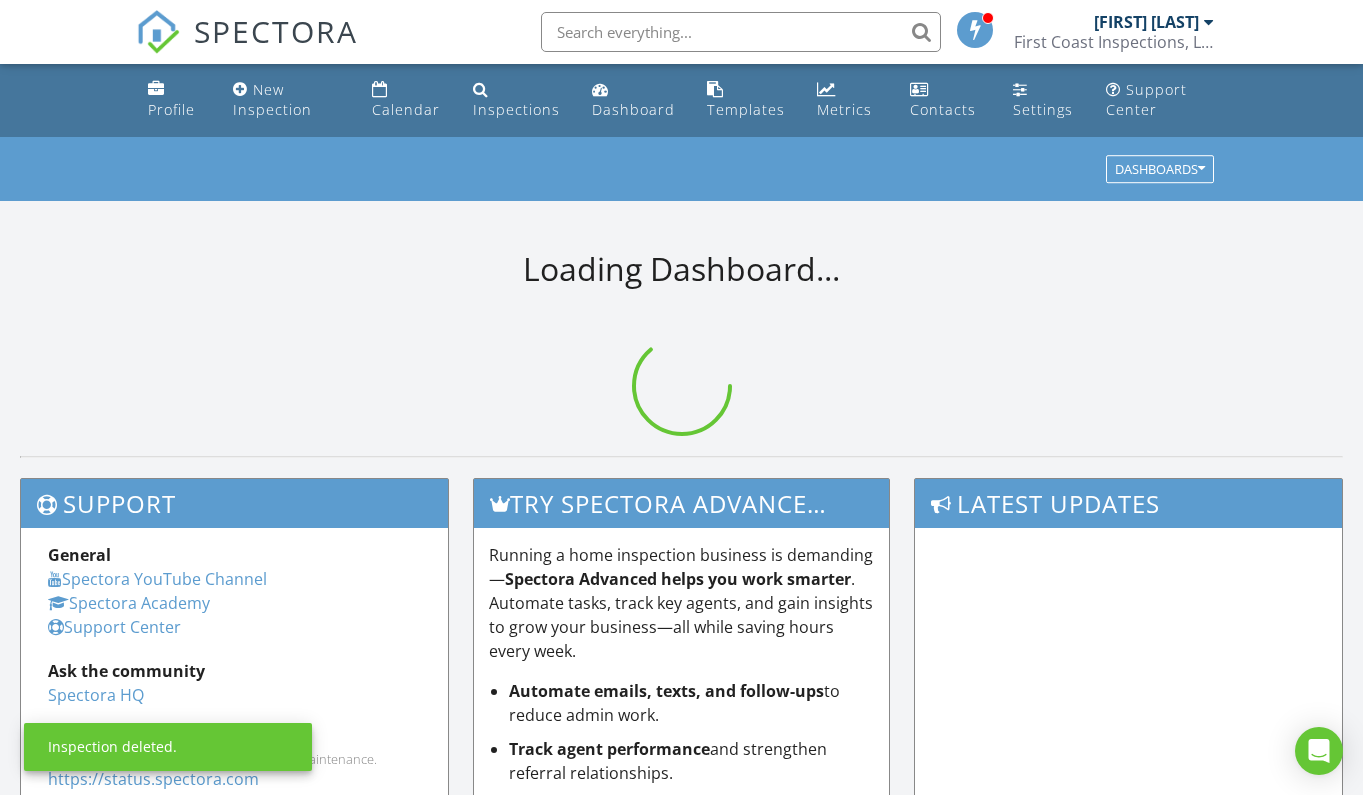 scroll, scrollTop: 0, scrollLeft: 0, axis: both 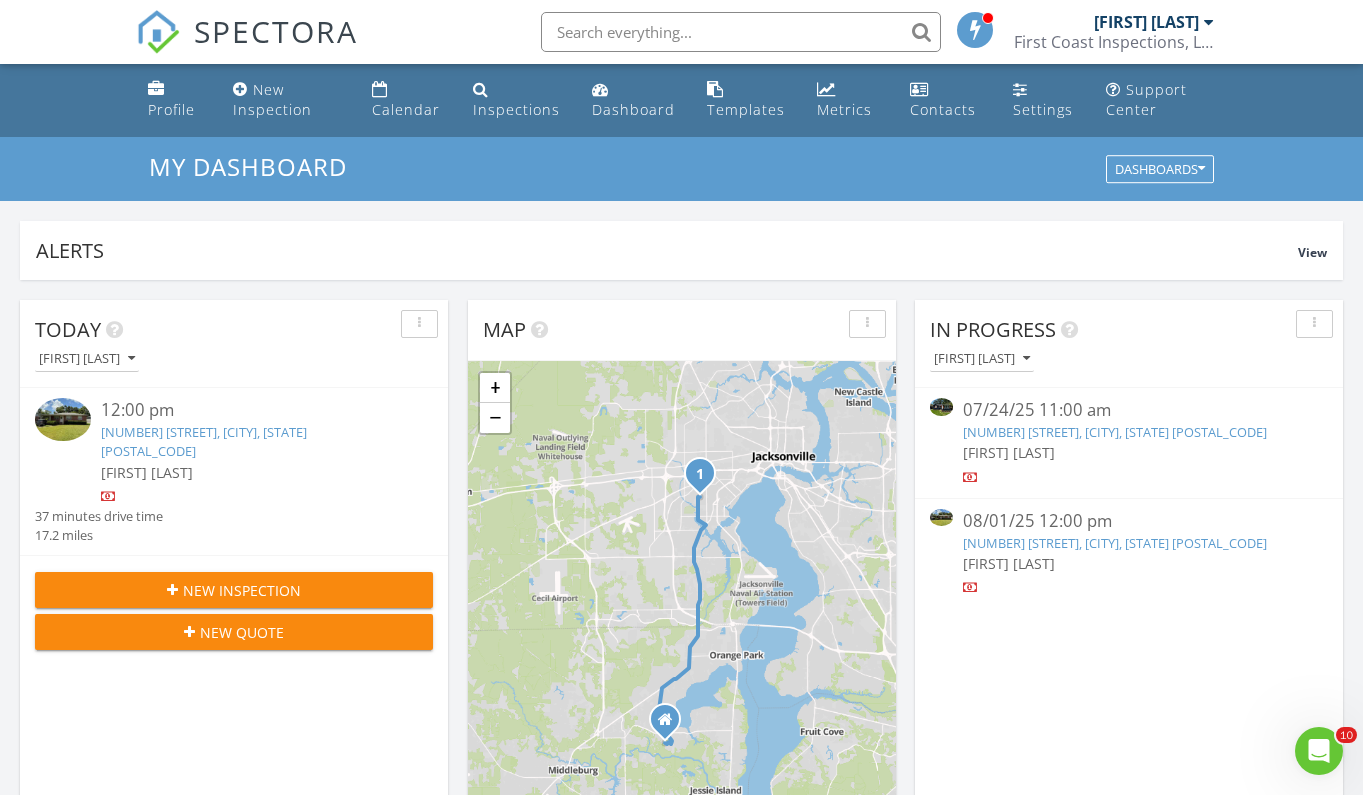 click on "5328 Poppy Dr, Jacksonville, FL 32205" at bounding box center [1115, 543] 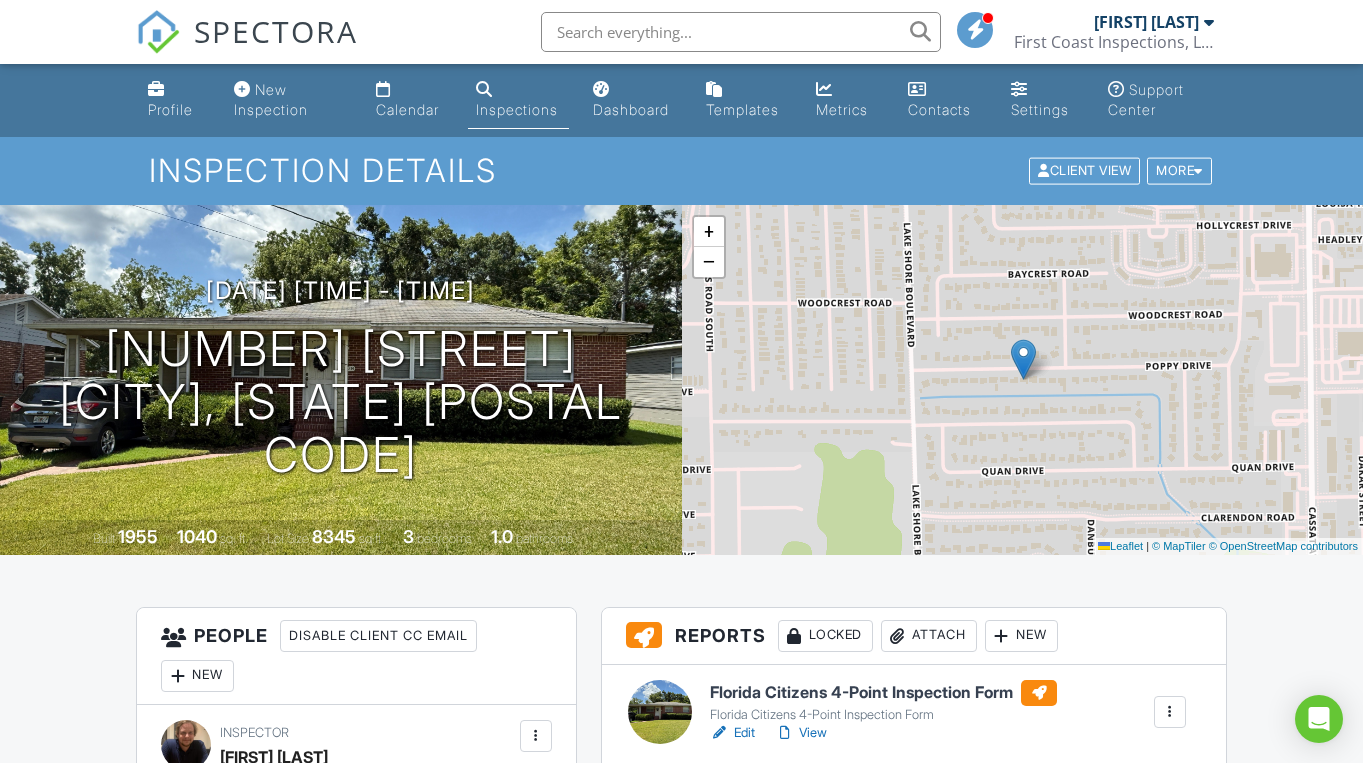 scroll, scrollTop: 0, scrollLeft: 0, axis: both 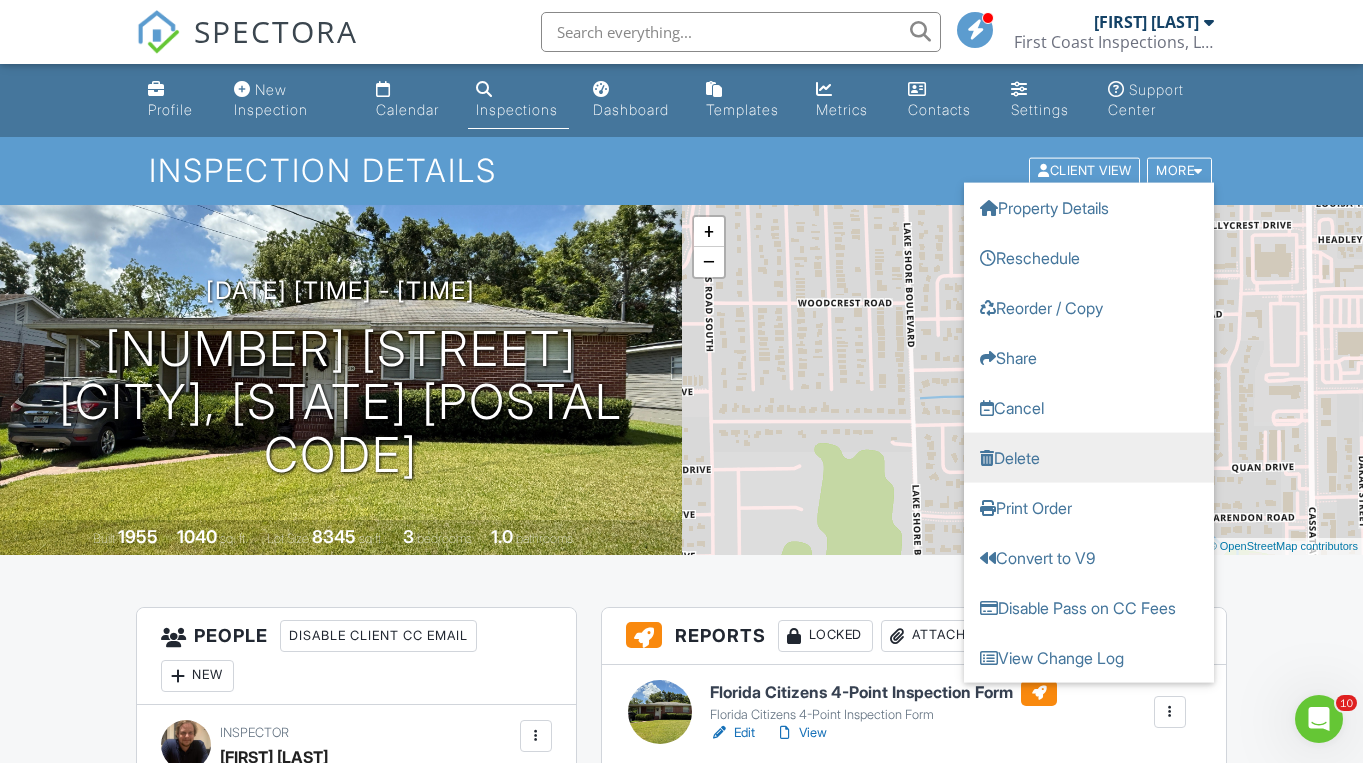 click on "Delete" at bounding box center [1089, 458] 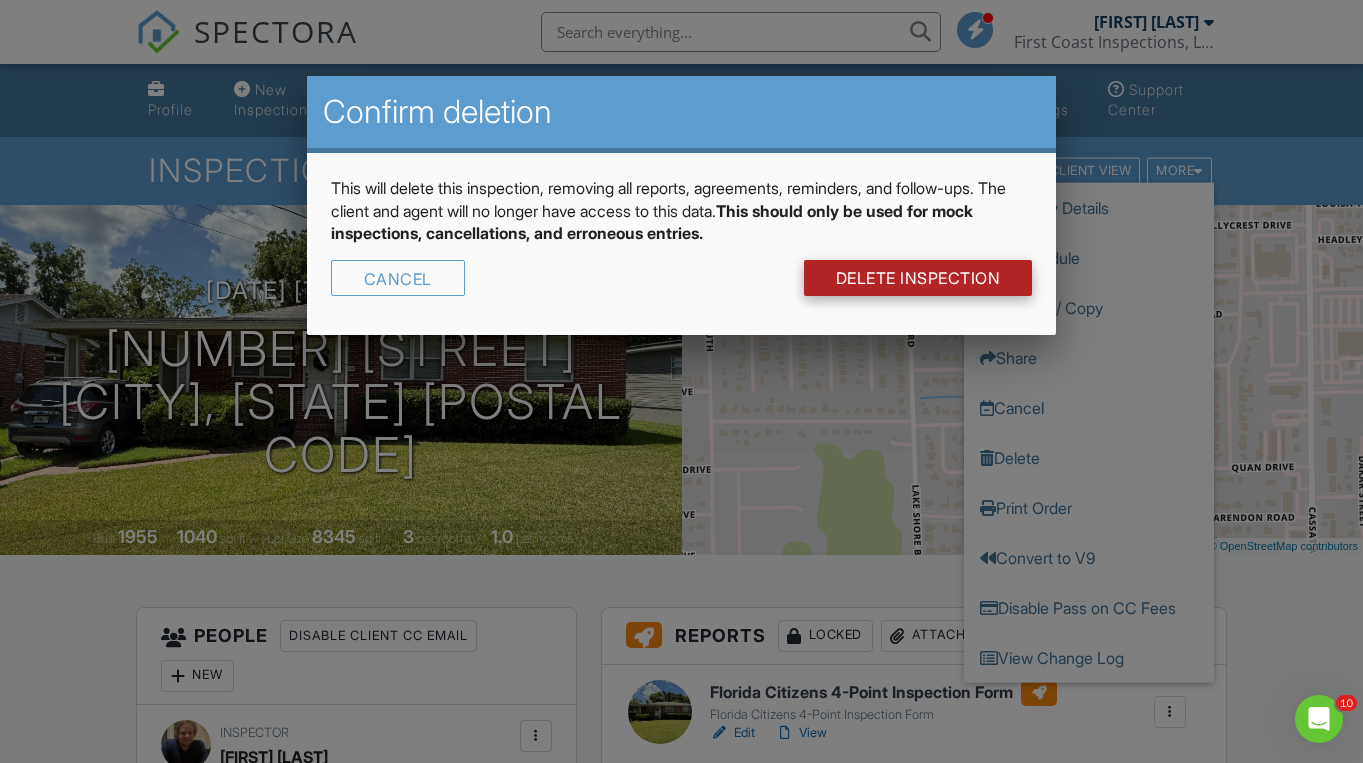 click on "DELETE Inspection" at bounding box center (918, 278) 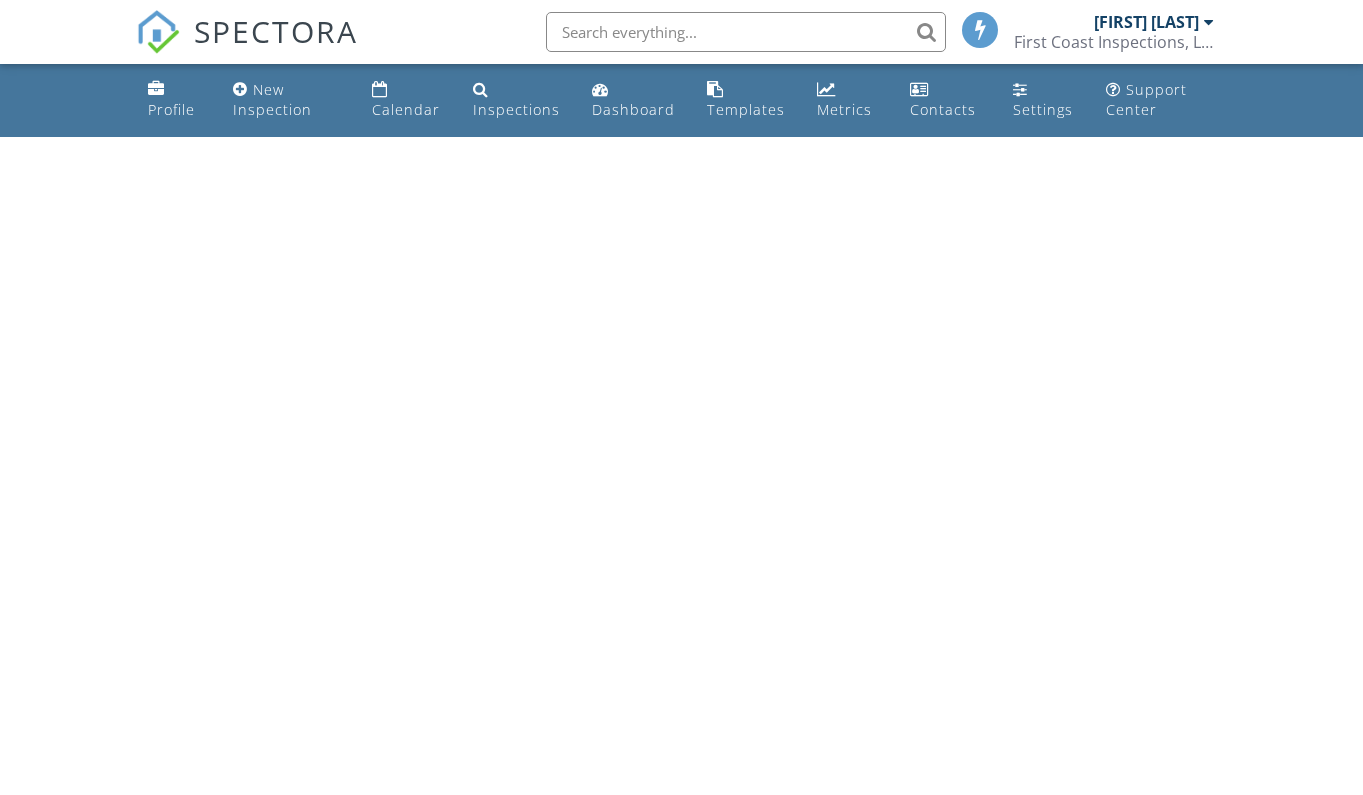 scroll, scrollTop: 0, scrollLeft: 0, axis: both 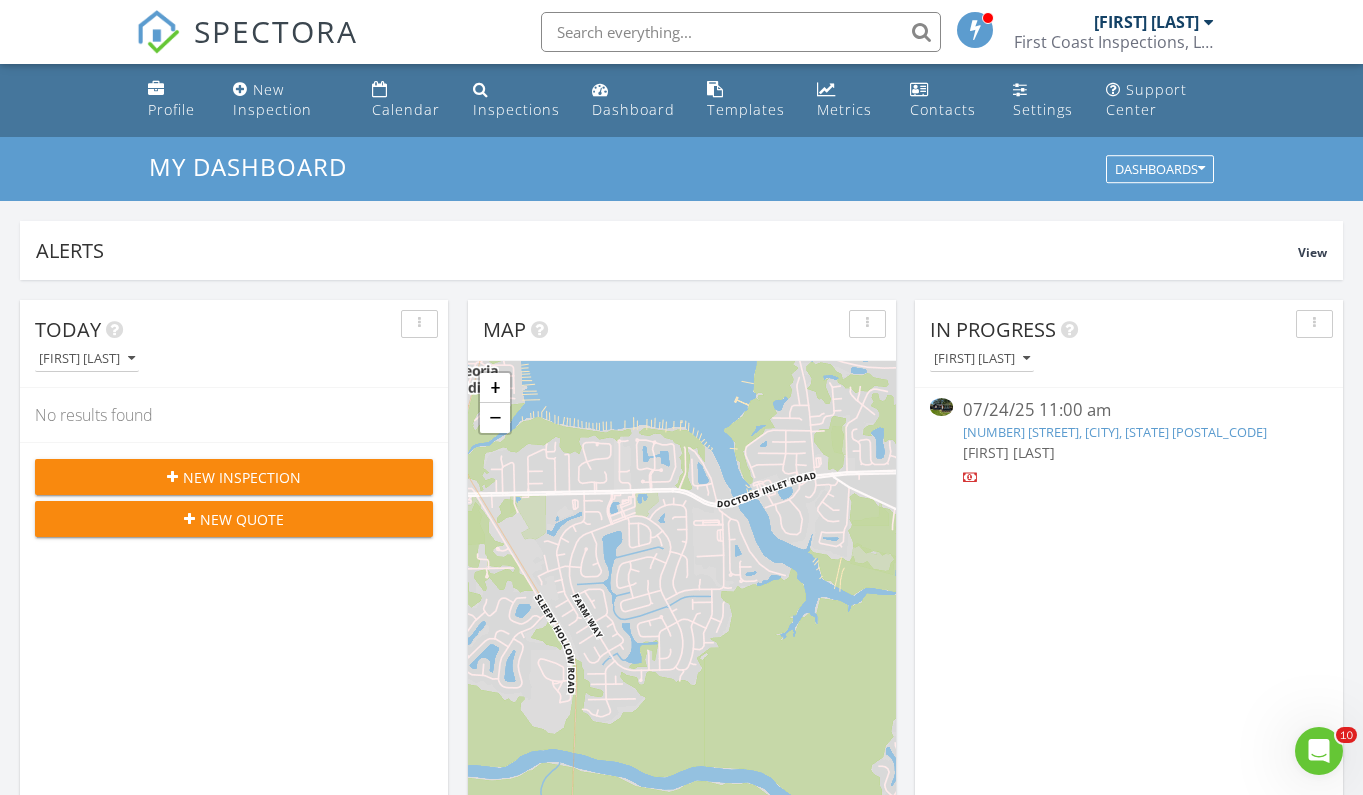 click on "[NUMBER] [STREET], [CITY], [STATE] [POSTAL_CODE]" at bounding box center [1115, 432] 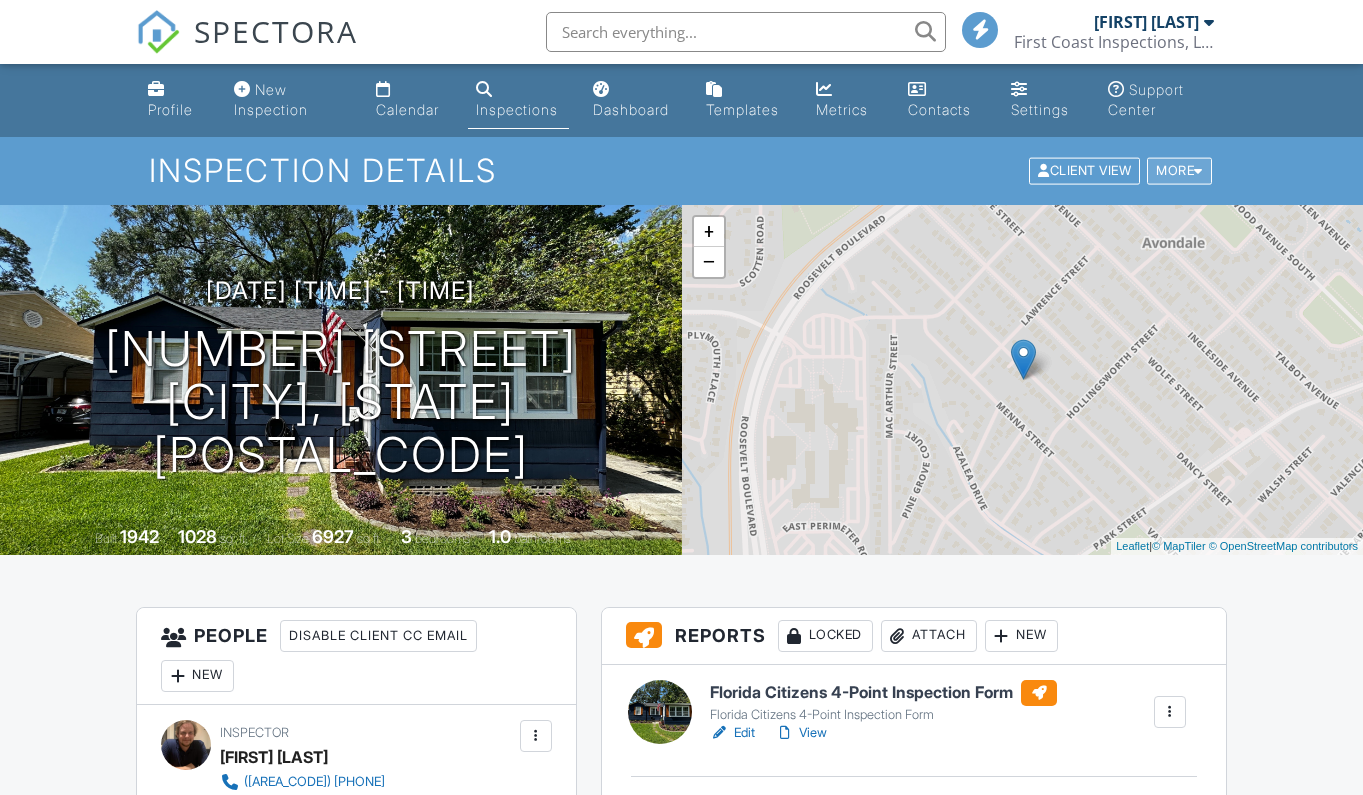 click on "More" at bounding box center [1179, 171] 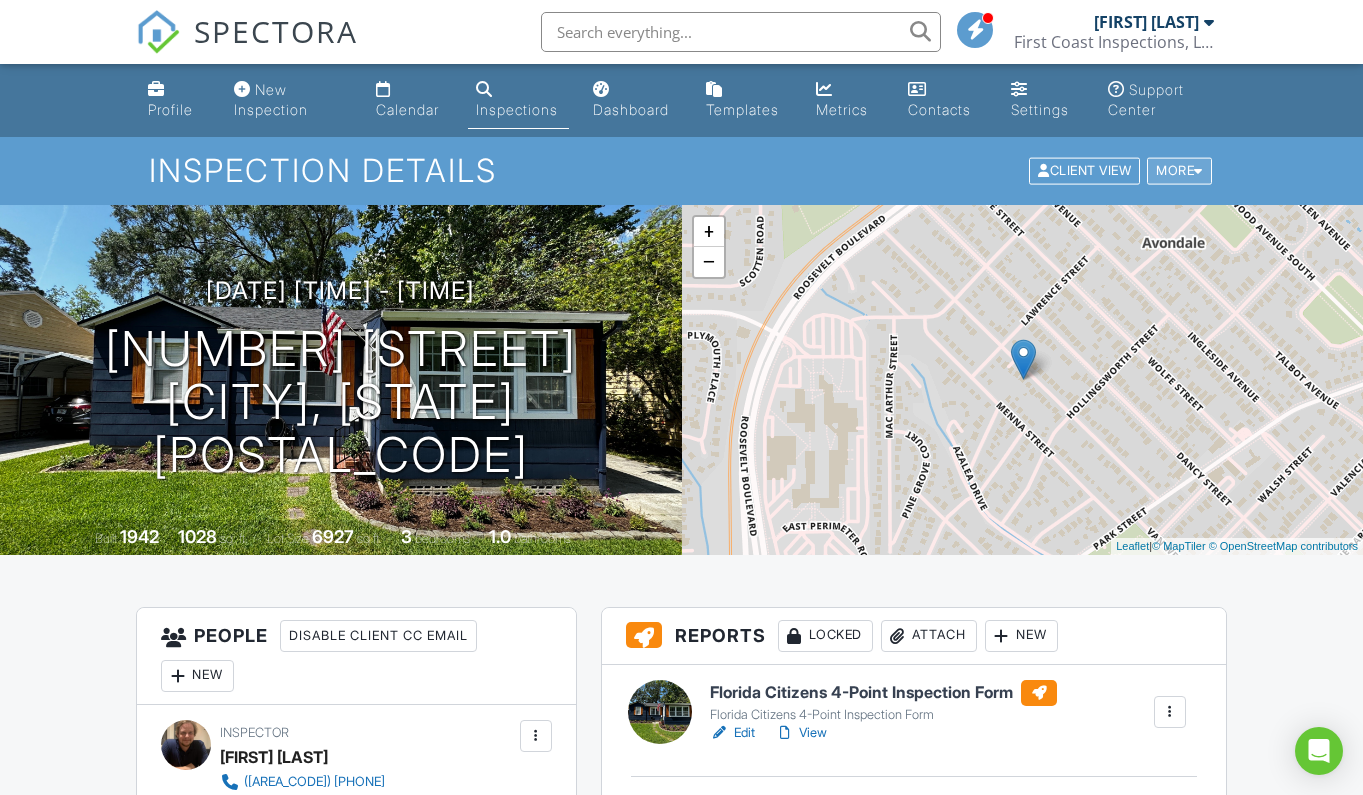 scroll, scrollTop: 0, scrollLeft: 0, axis: both 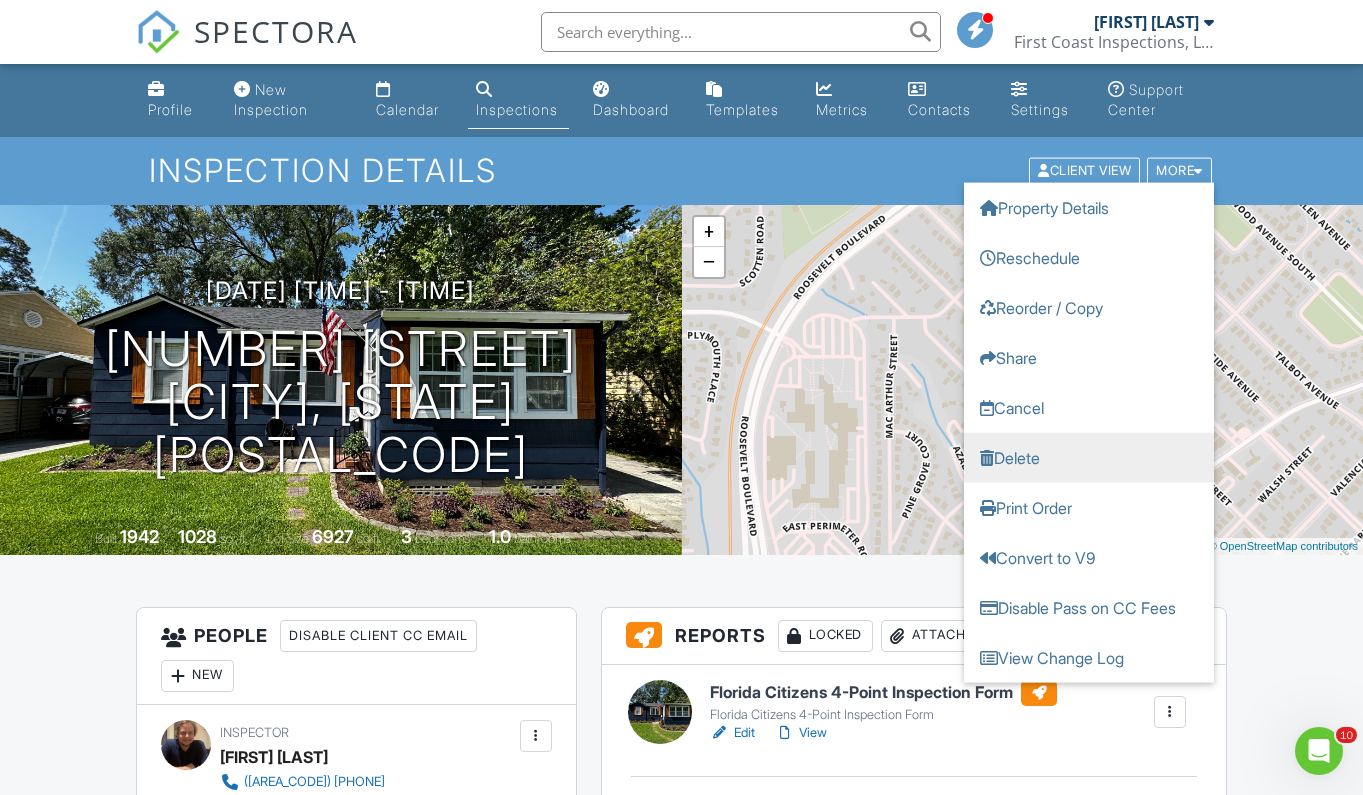 click on "Delete" at bounding box center (1089, 458) 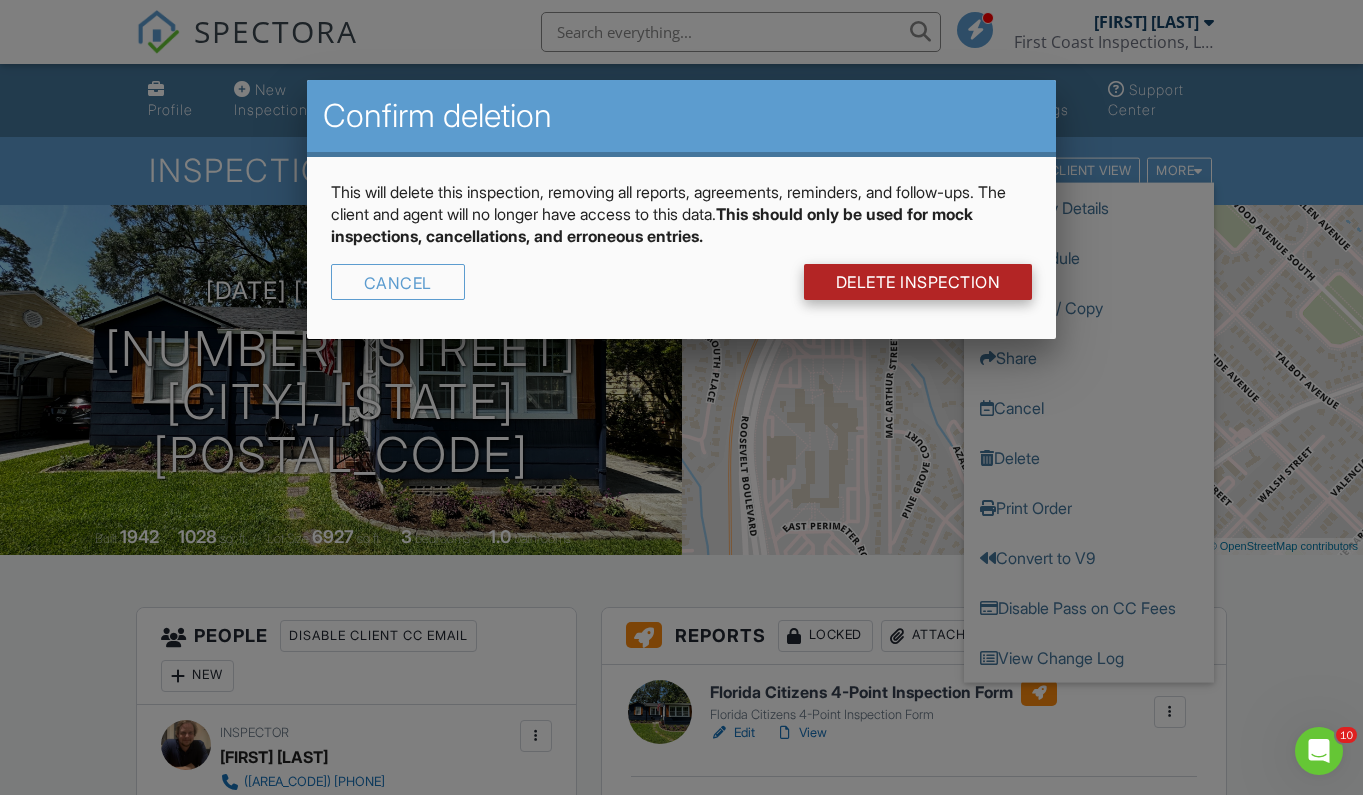 click on "DELETE Inspection" at bounding box center [918, 282] 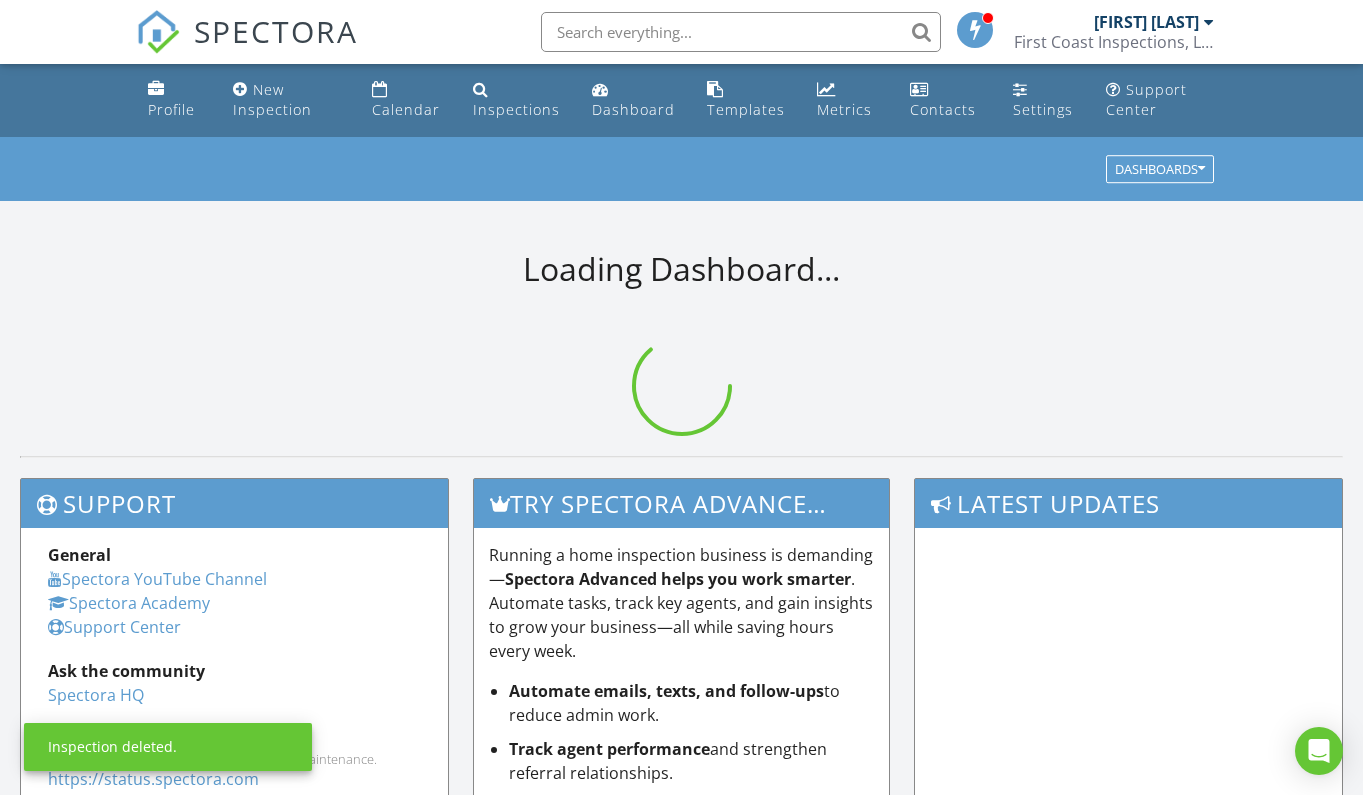 scroll, scrollTop: 0, scrollLeft: 0, axis: both 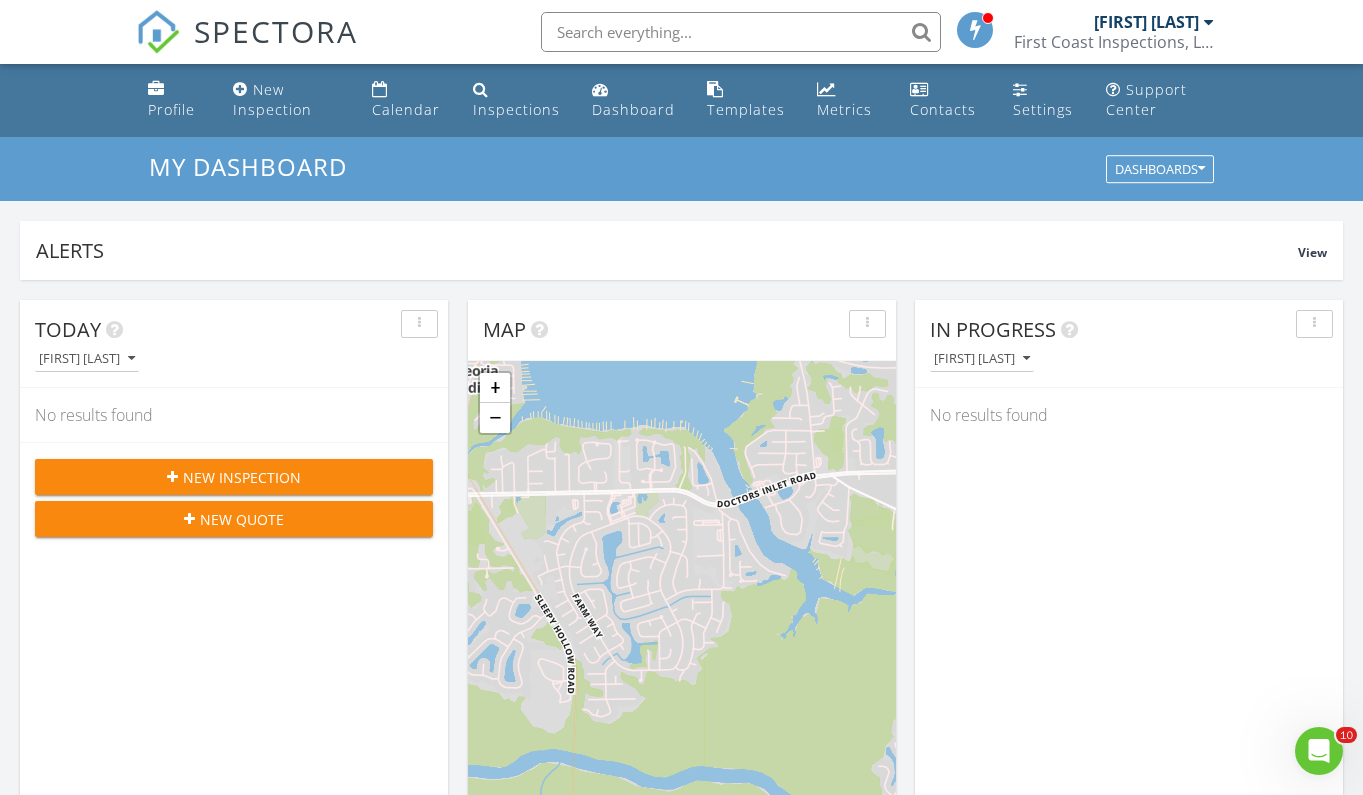 click on "New Inspection" at bounding box center [234, 477] 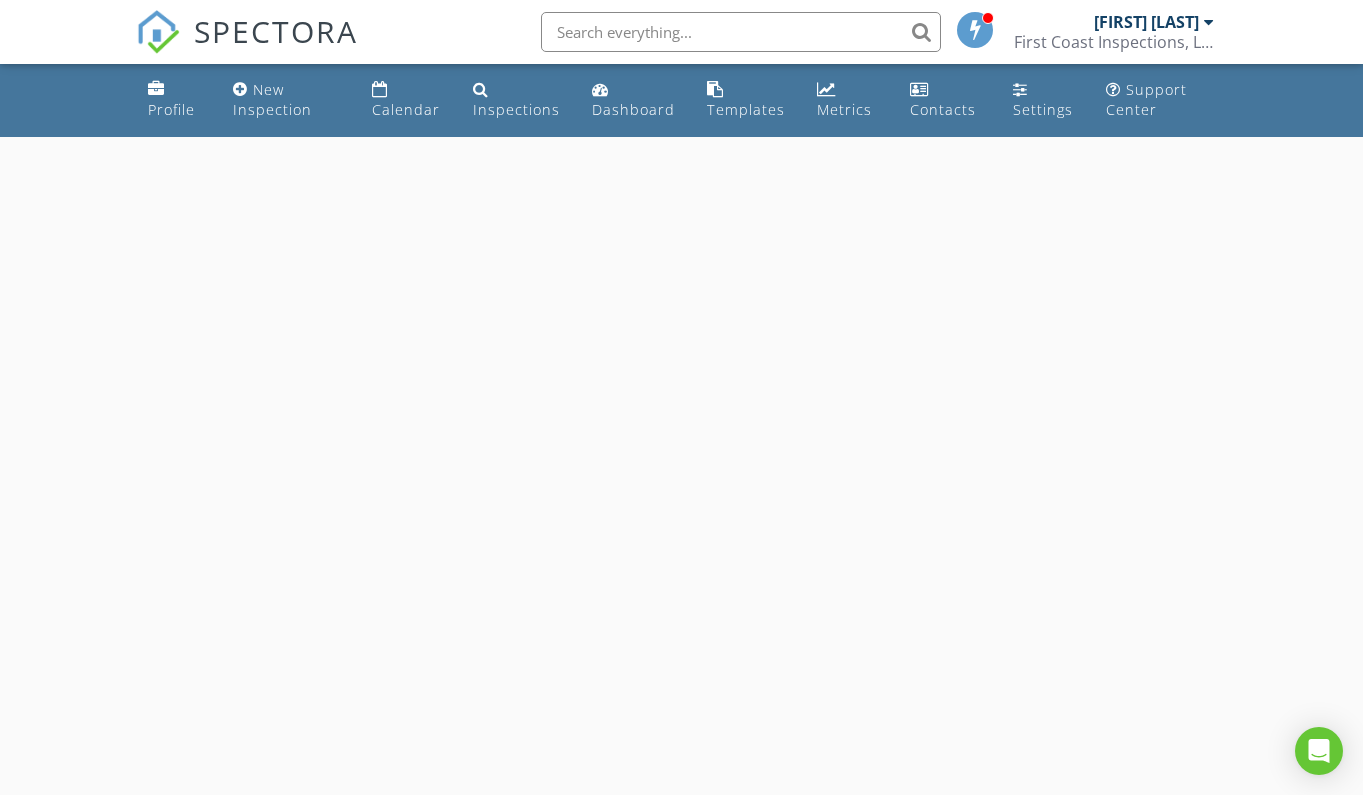 scroll, scrollTop: 0, scrollLeft: 0, axis: both 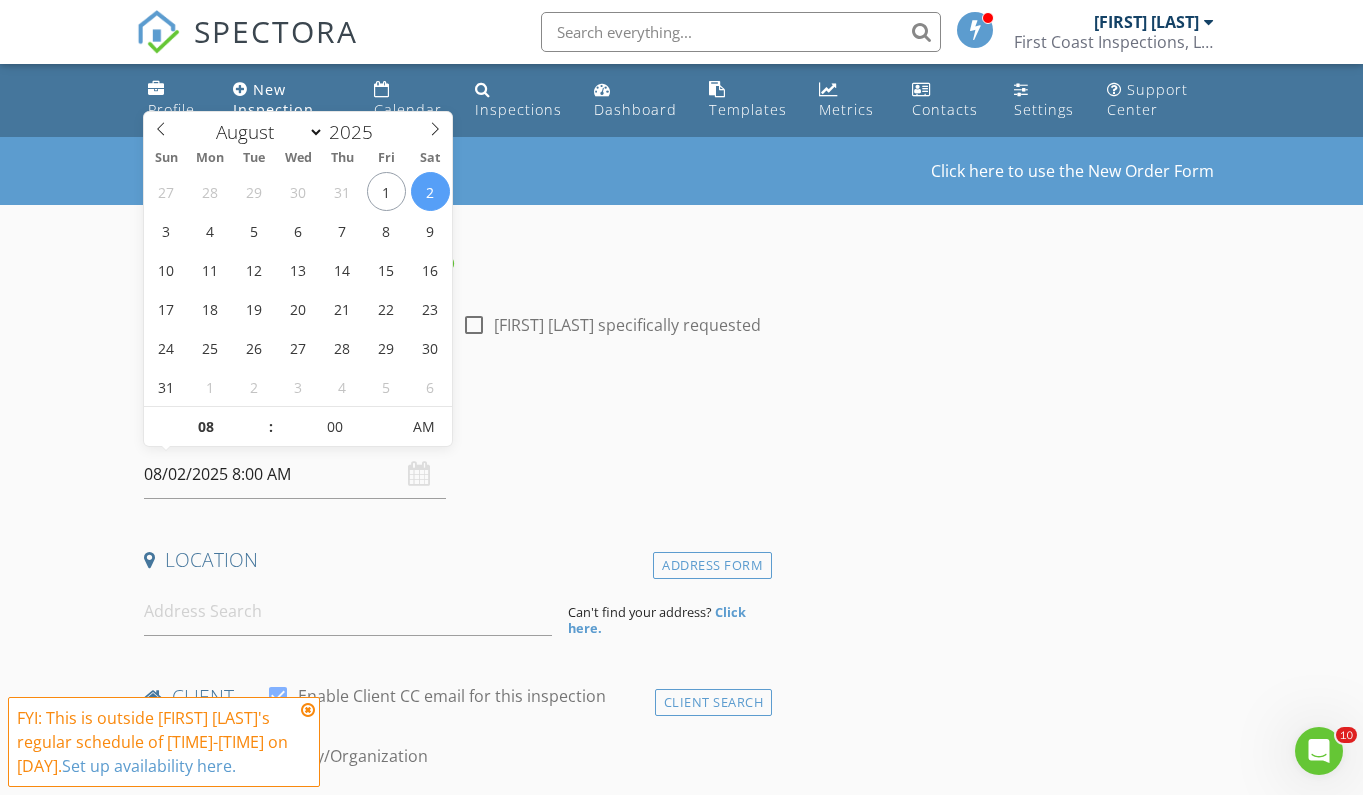 click on "08/02/2025 8:00 AM" at bounding box center (295, 474) 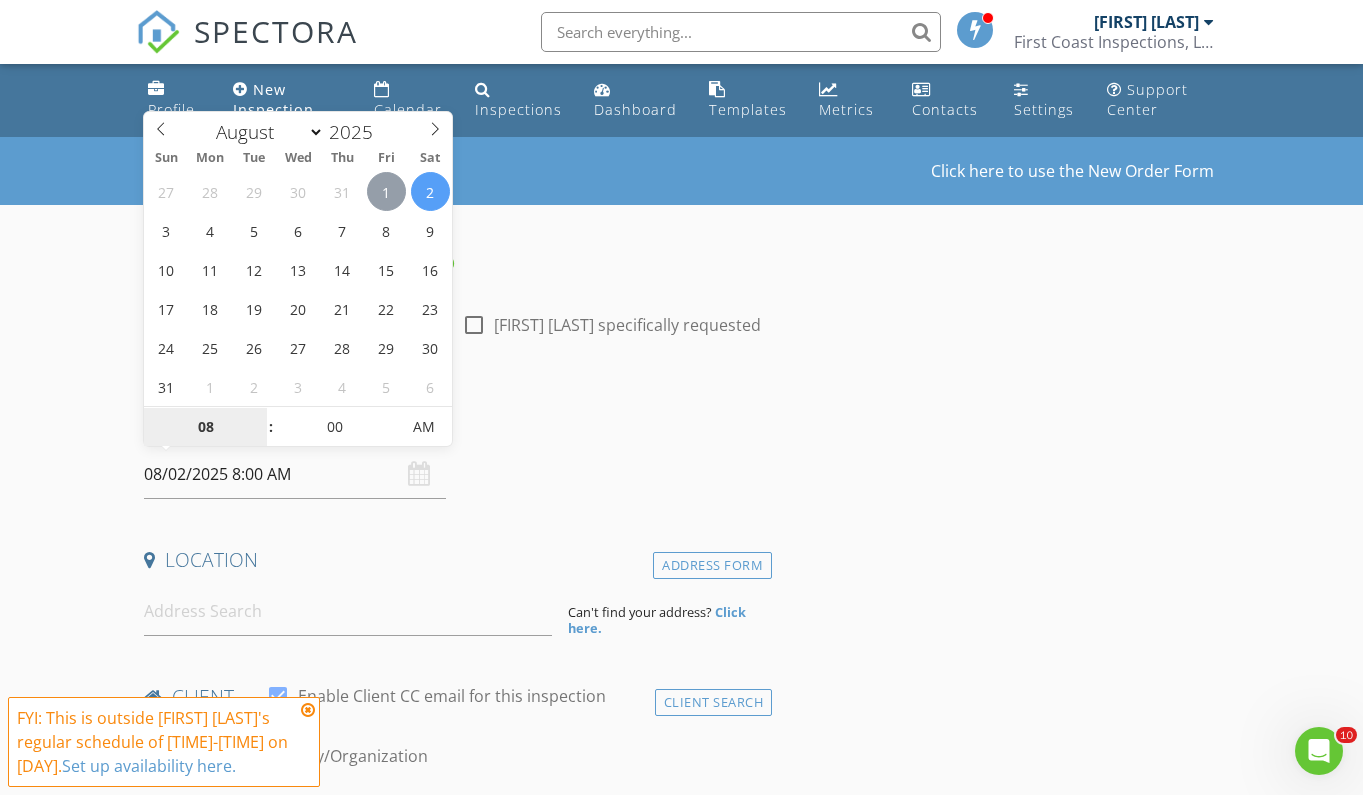 type on "08/01/2025 8:00 AM" 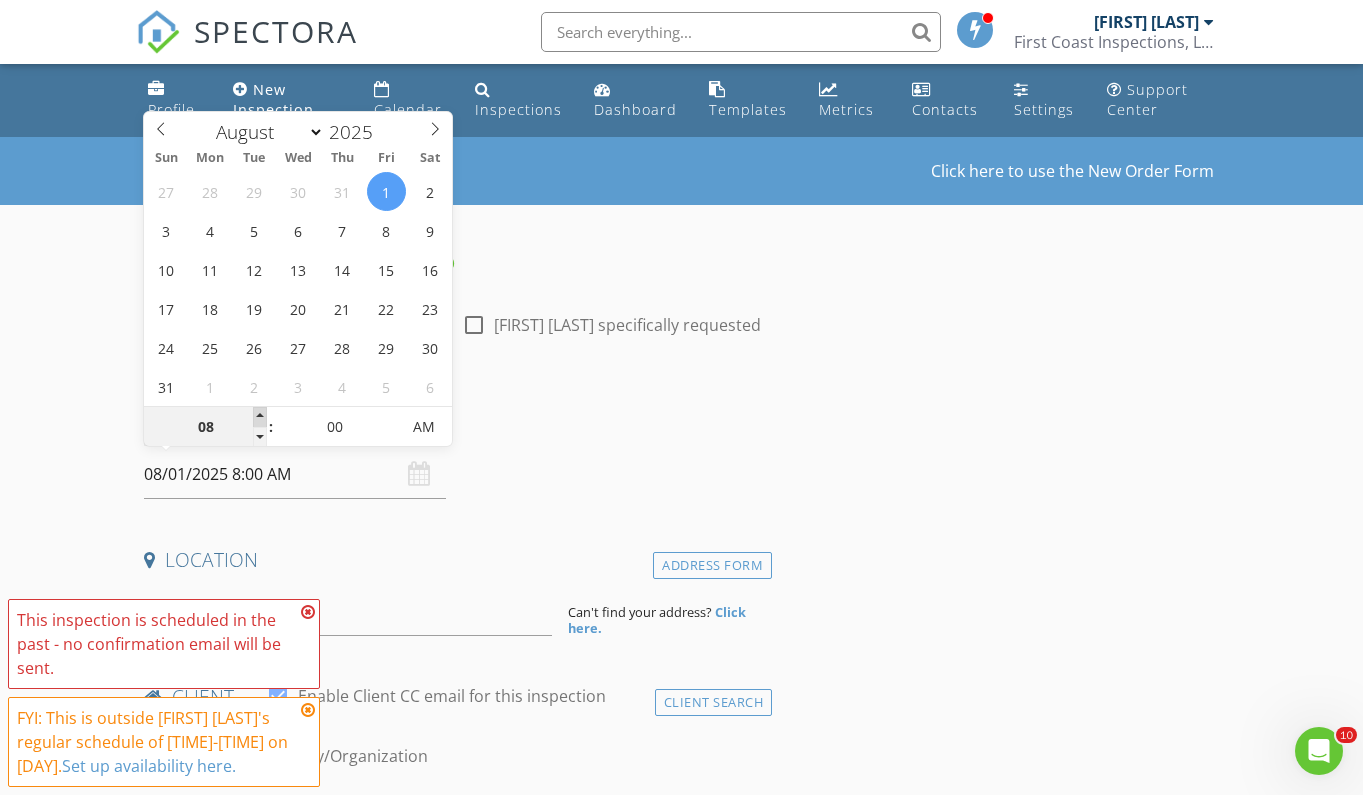type on "09" 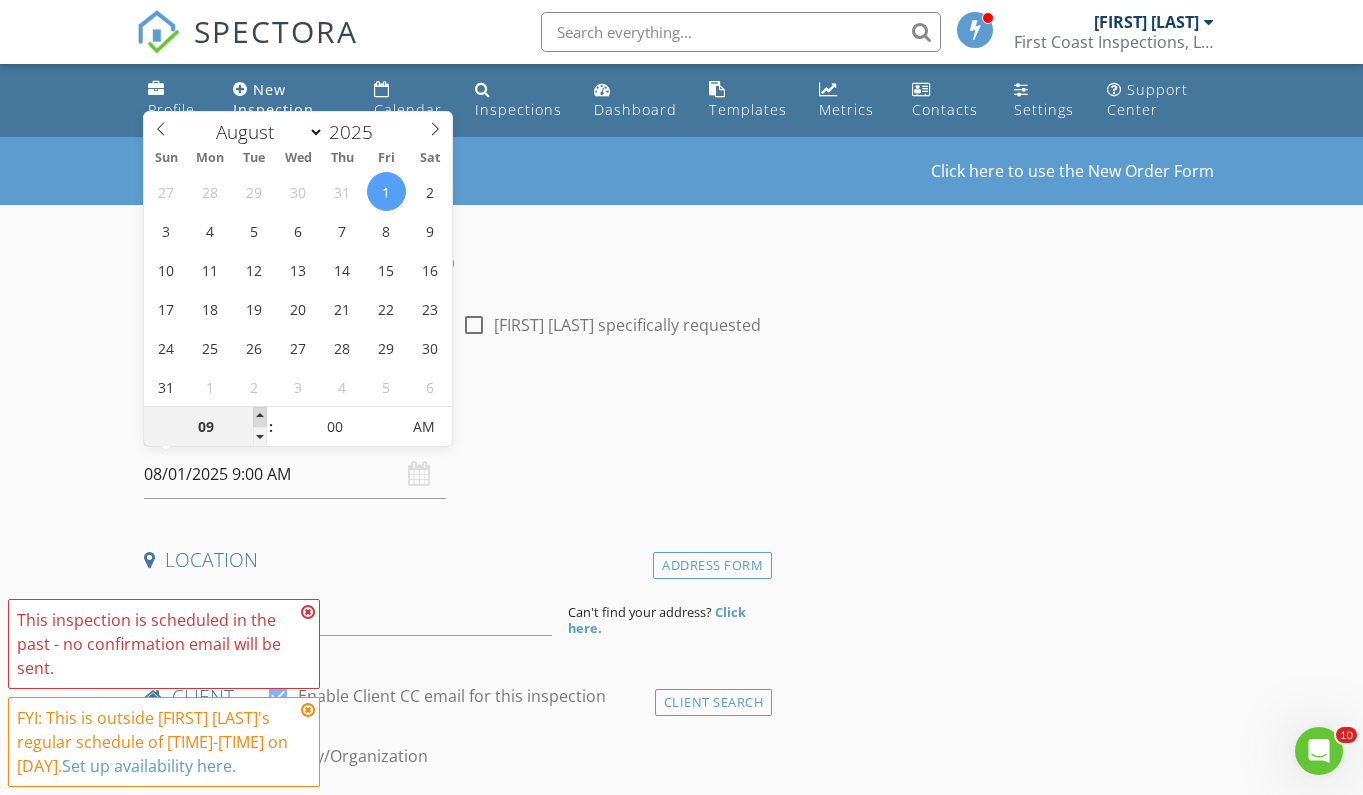 click at bounding box center [260, 417] 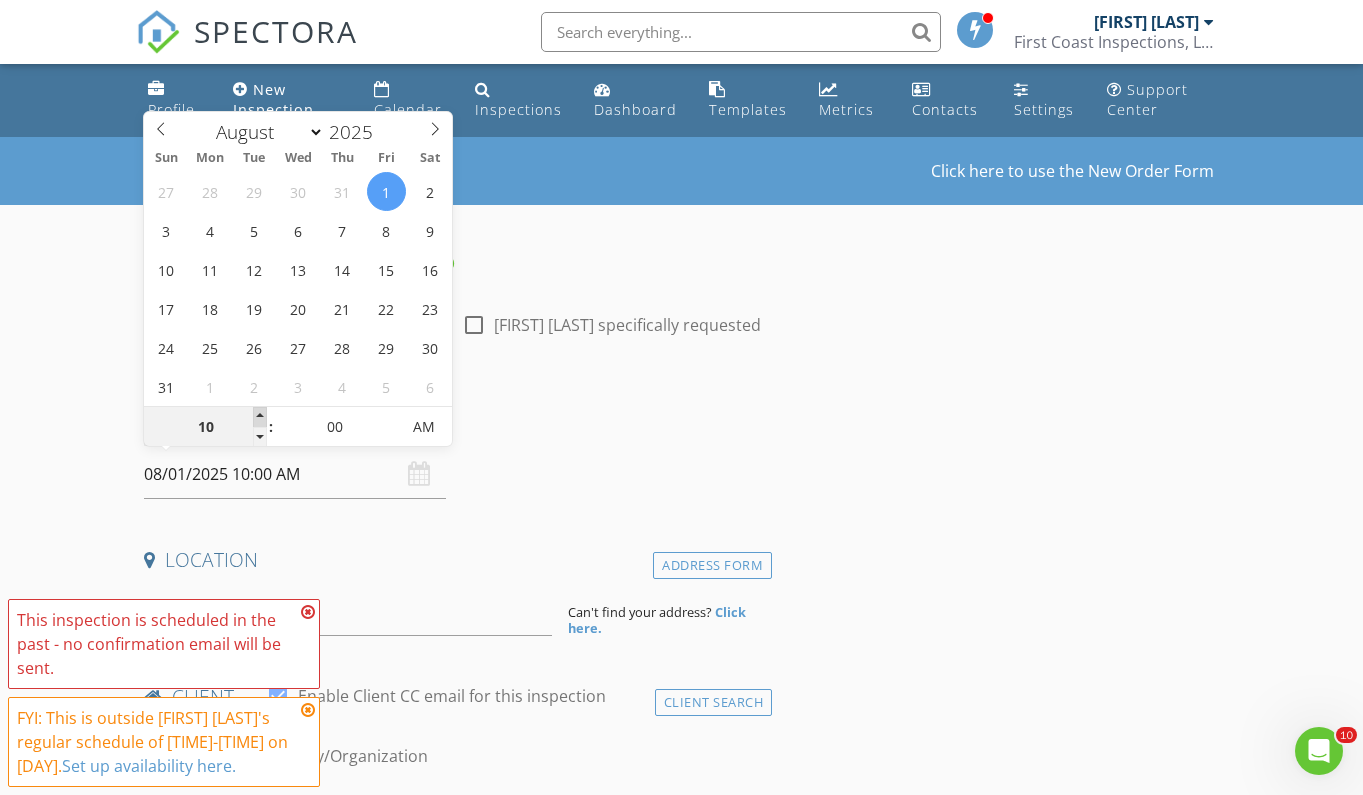 click at bounding box center (260, 417) 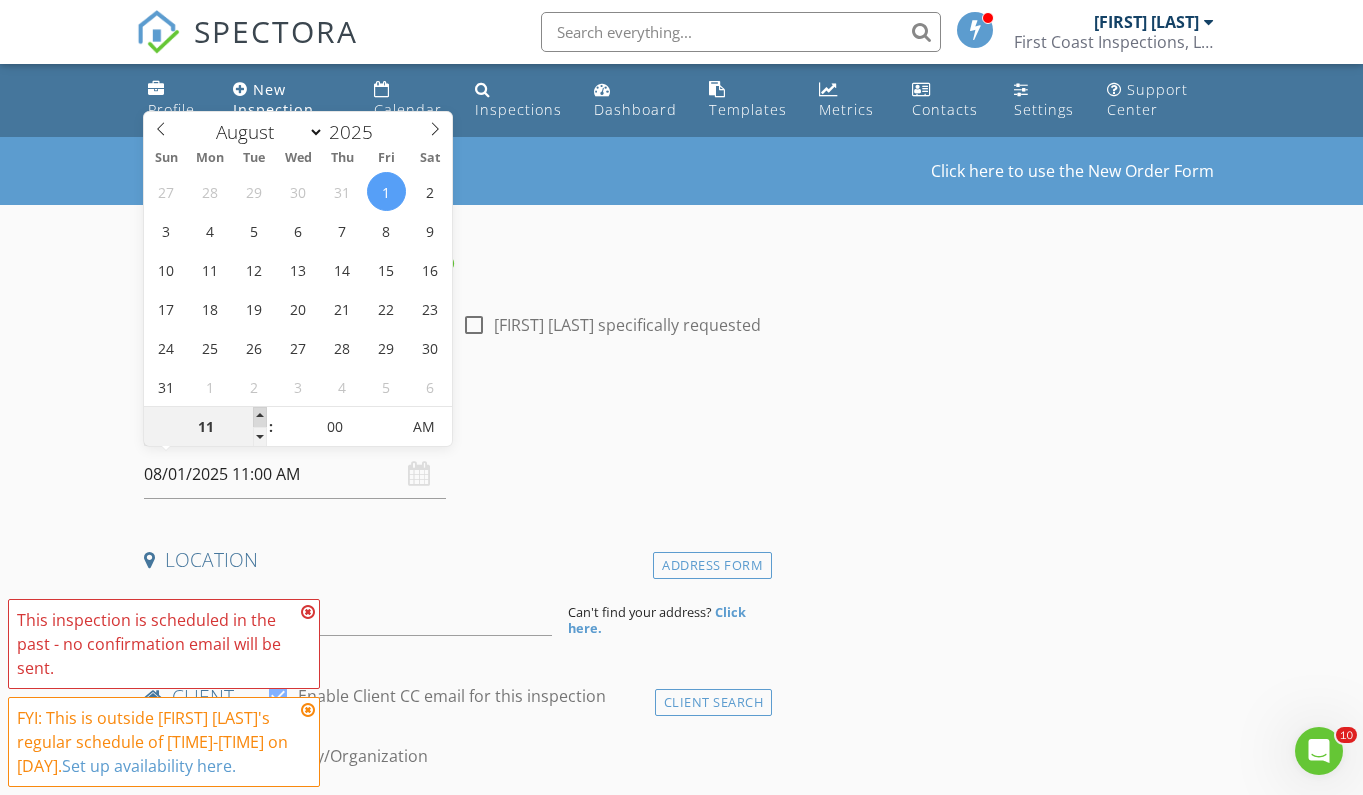 click at bounding box center (260, 417) 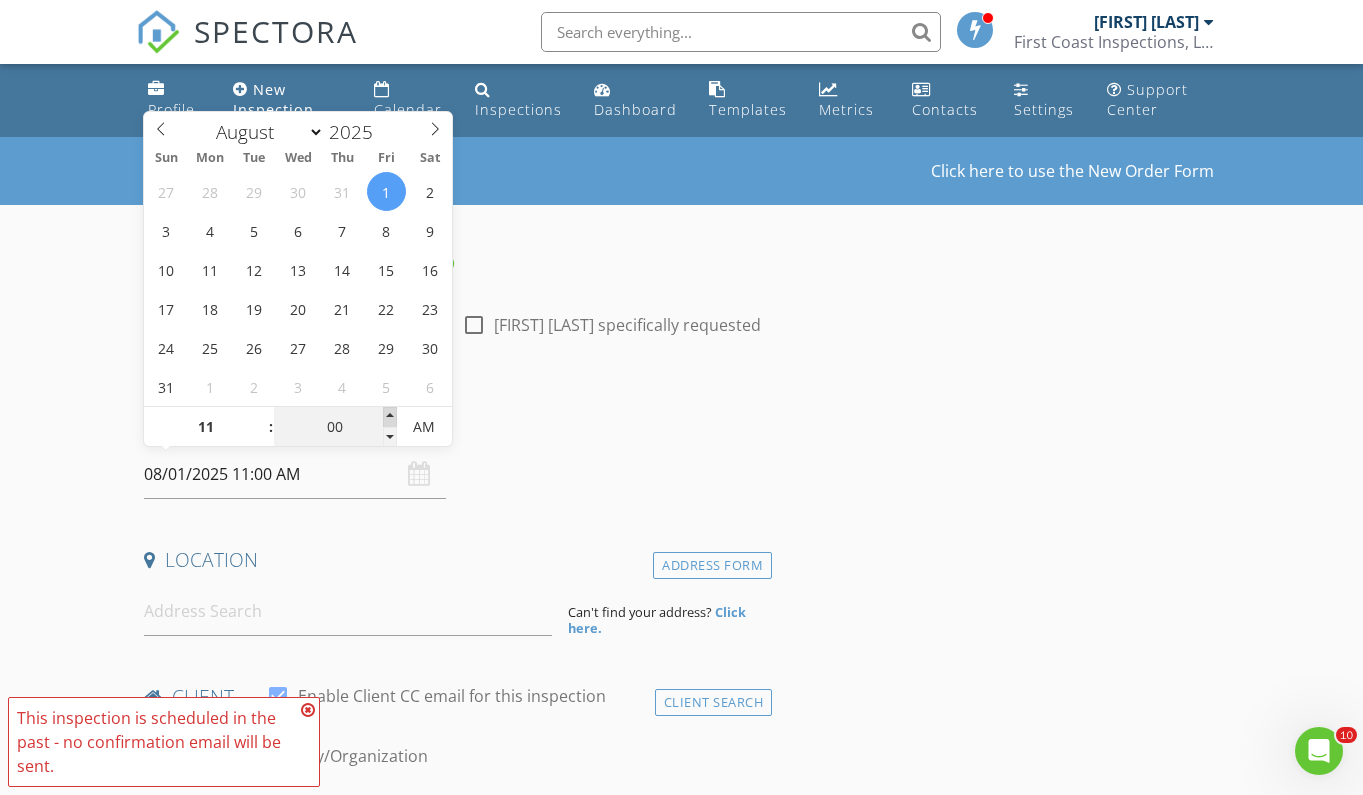 type on "05" 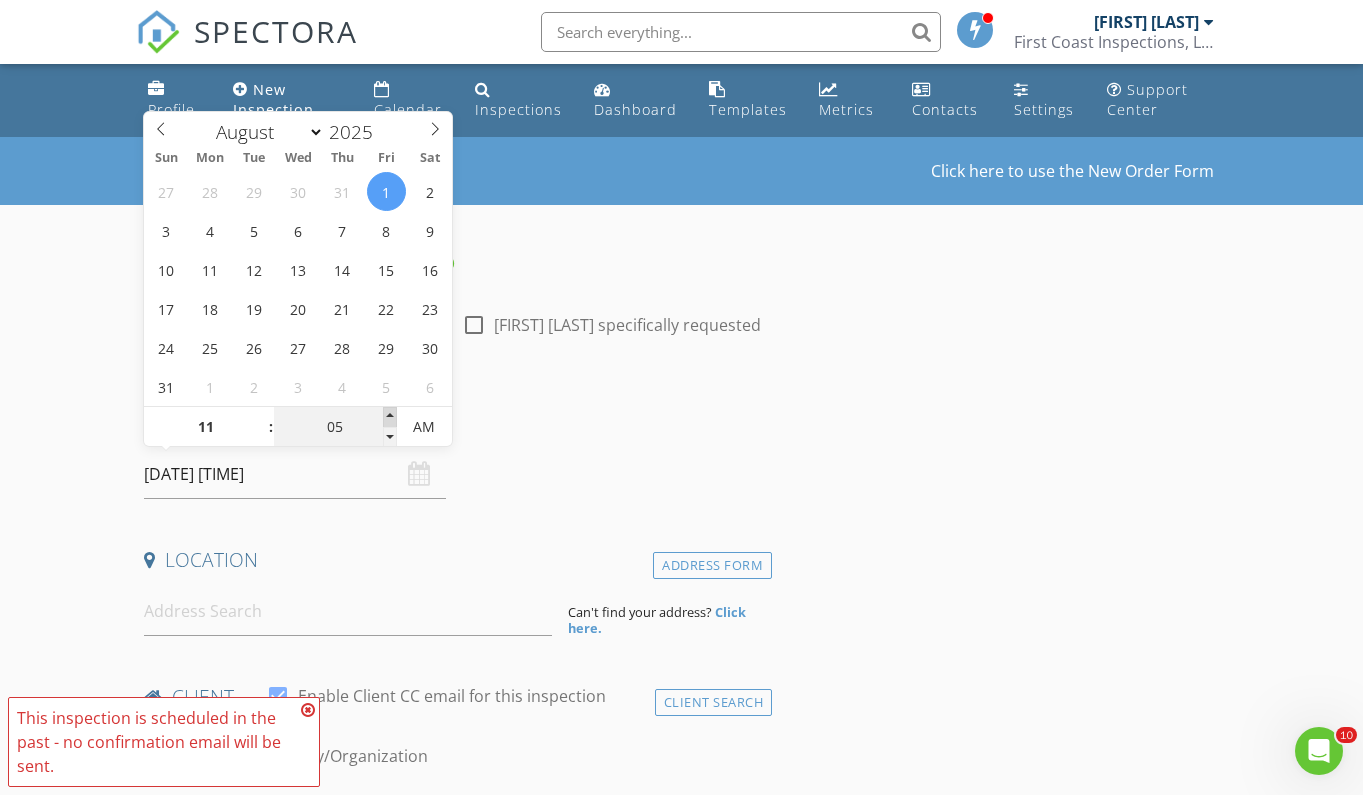 click at bounding box center (390, 417) 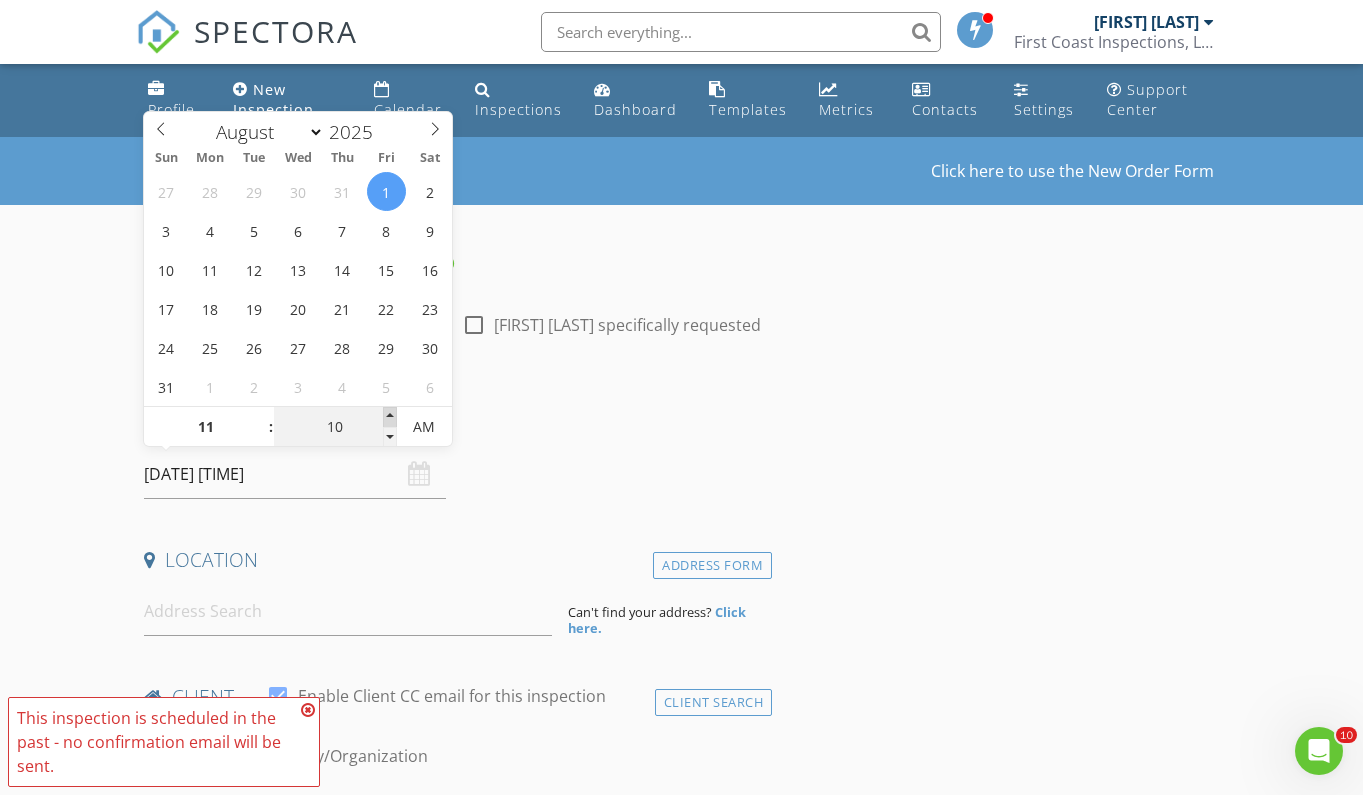 click at bounding box center [390, 417] 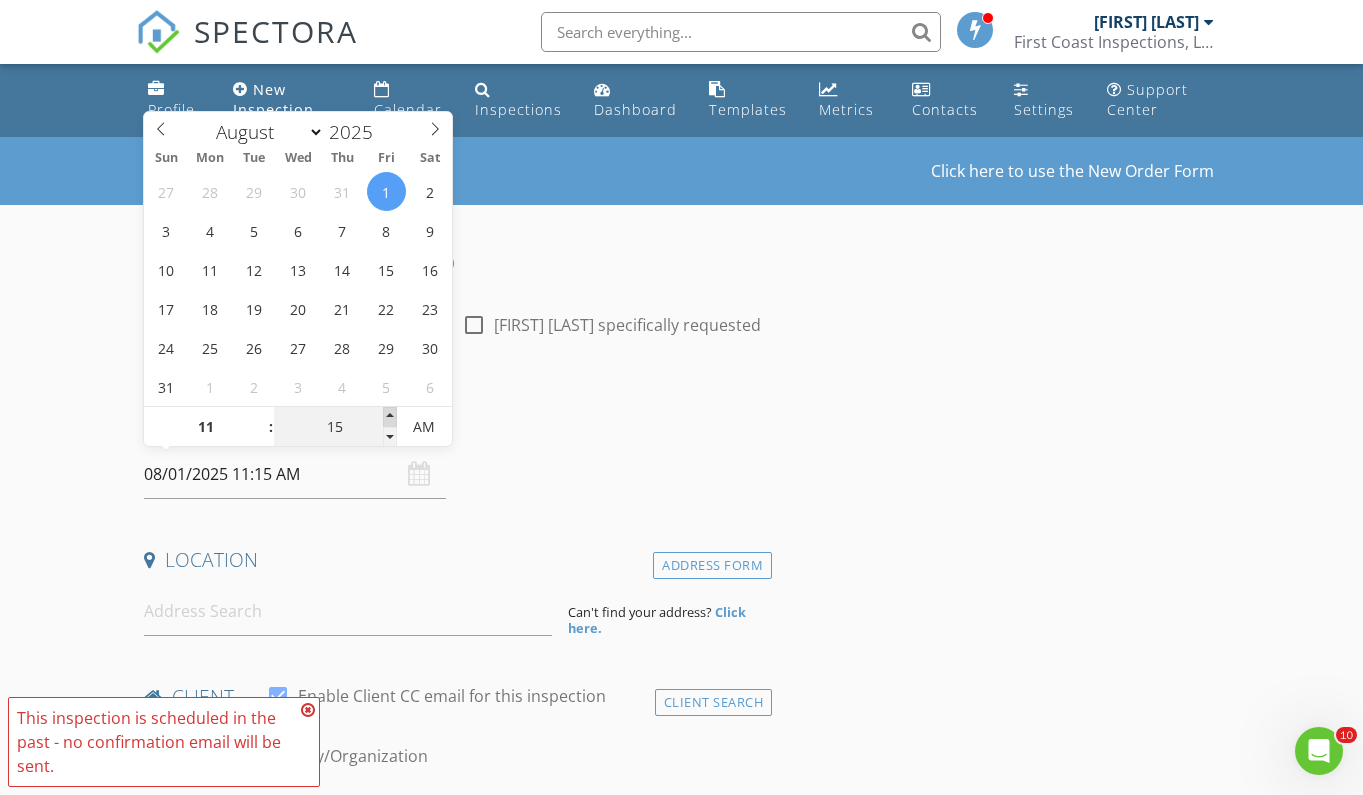 click at bounding box center (390, 417) 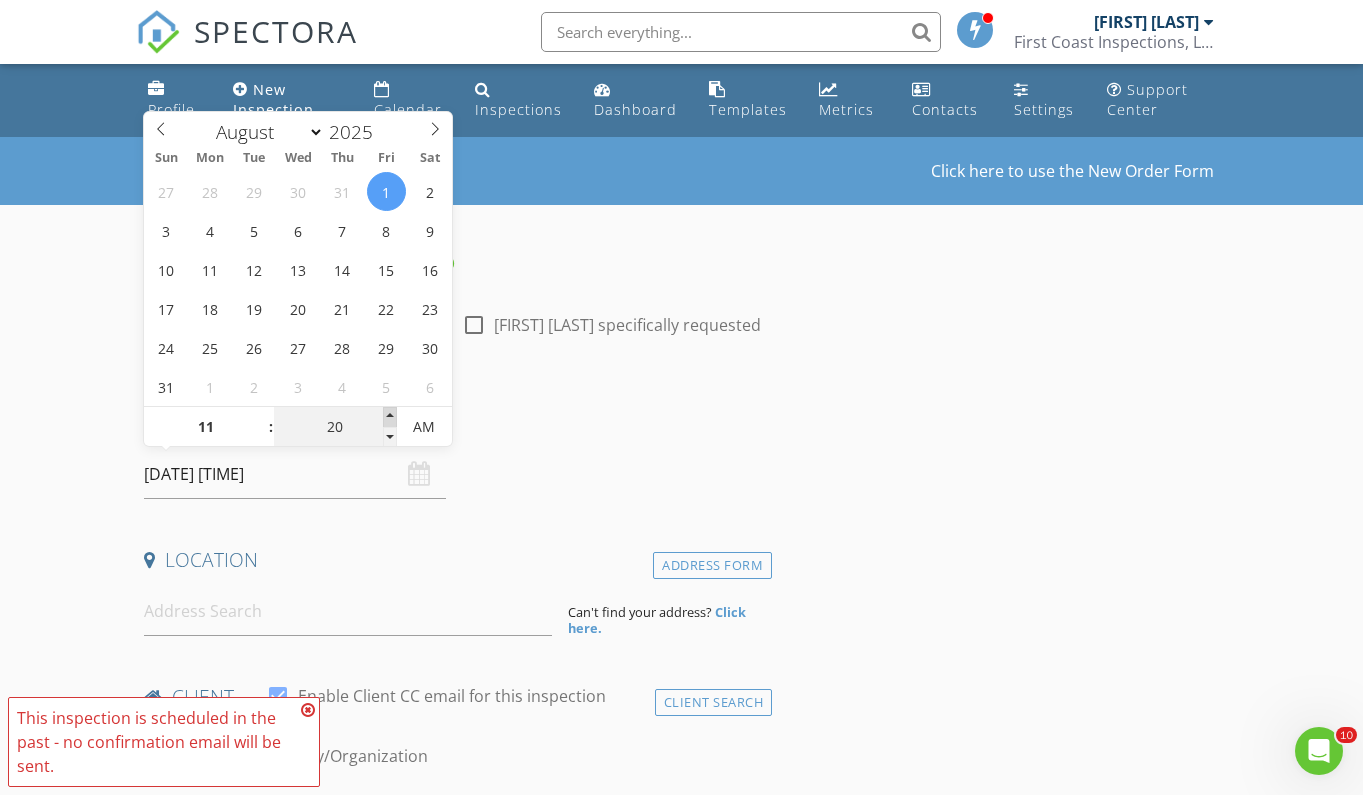 click at bounding box center (390, 417) 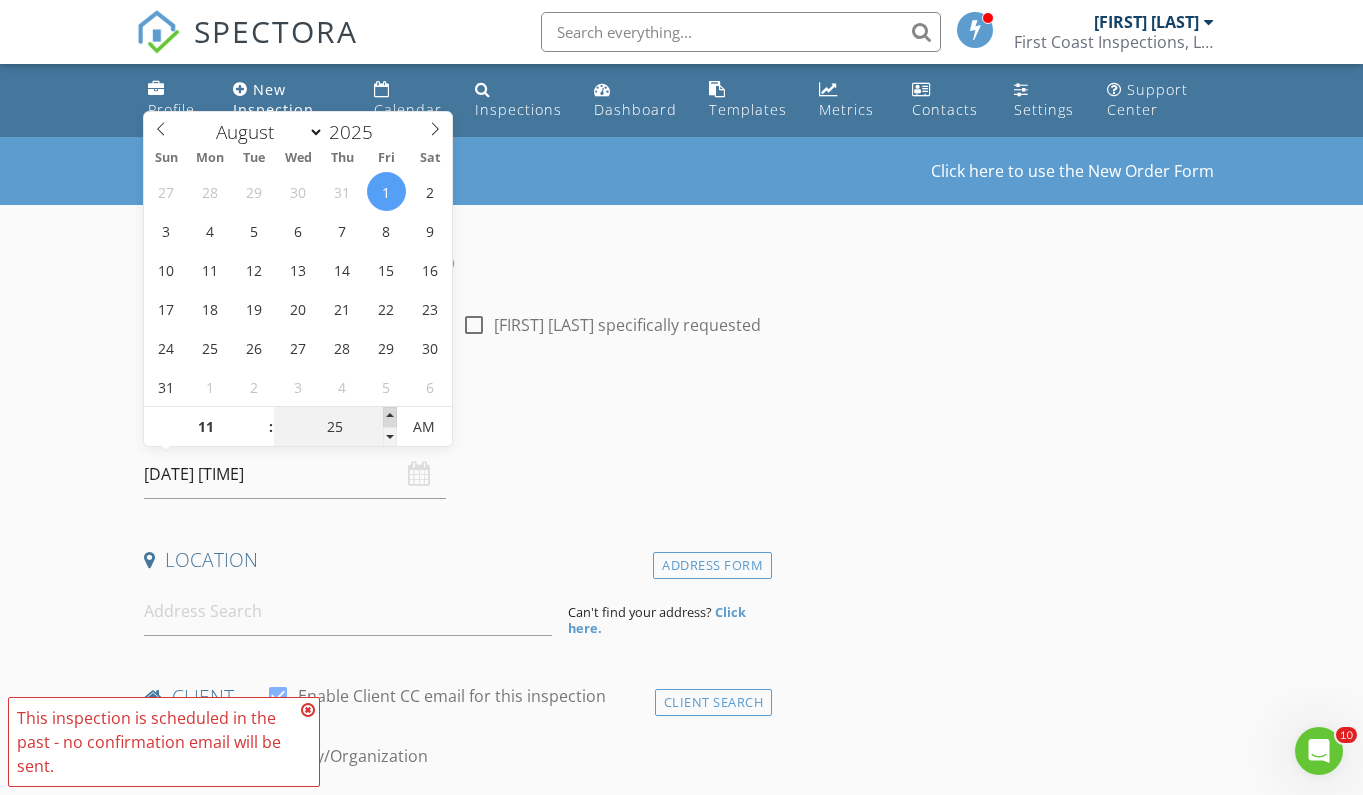 click at bounding box center [390, 417] 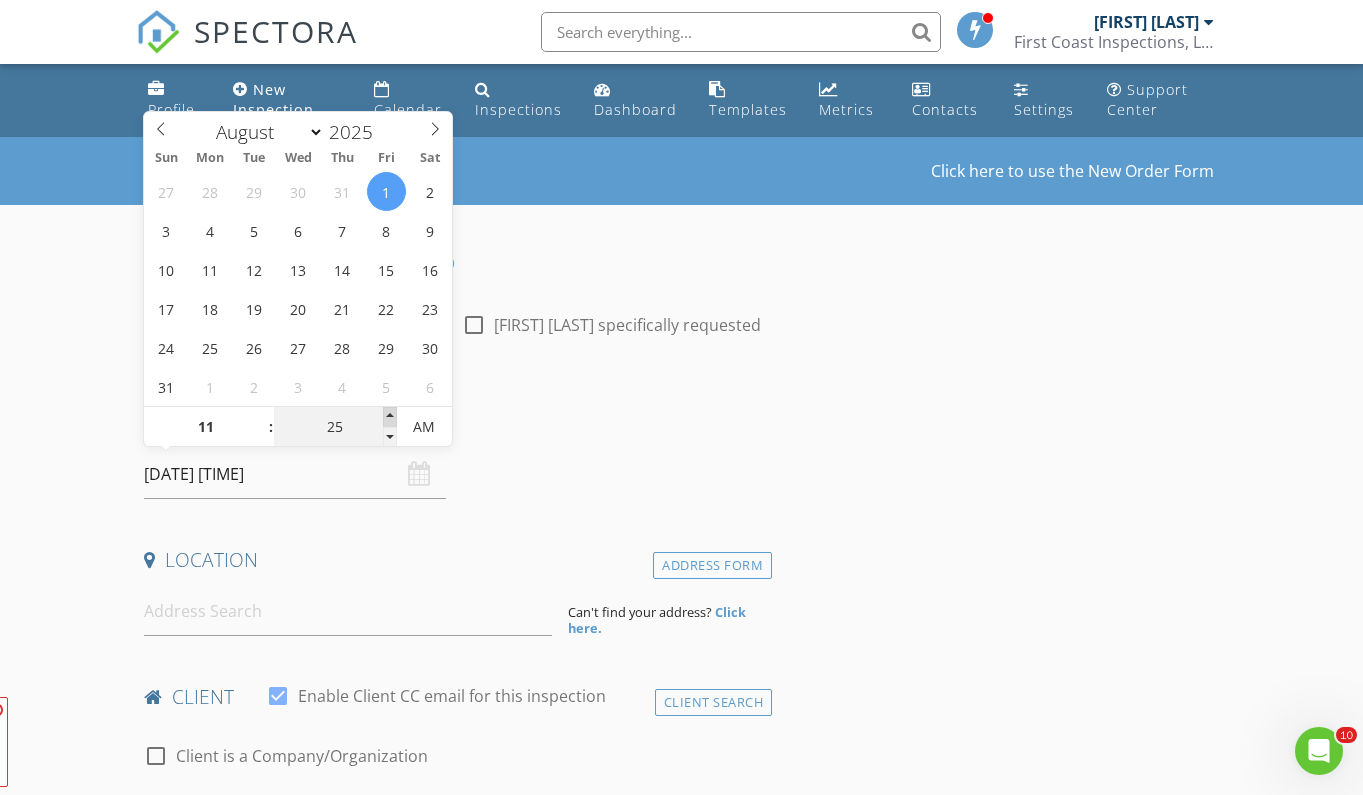 type on "30" 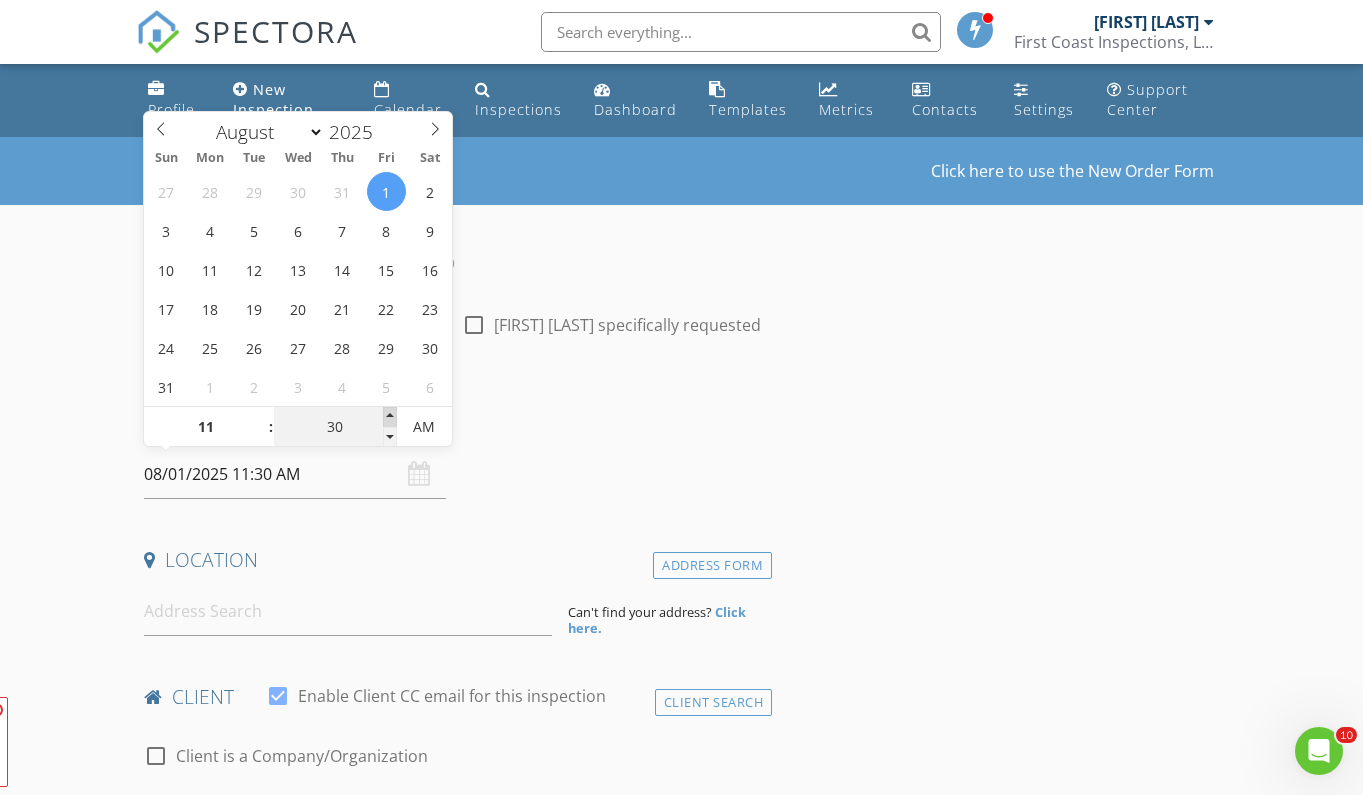 click at bounding box center (390, 417) 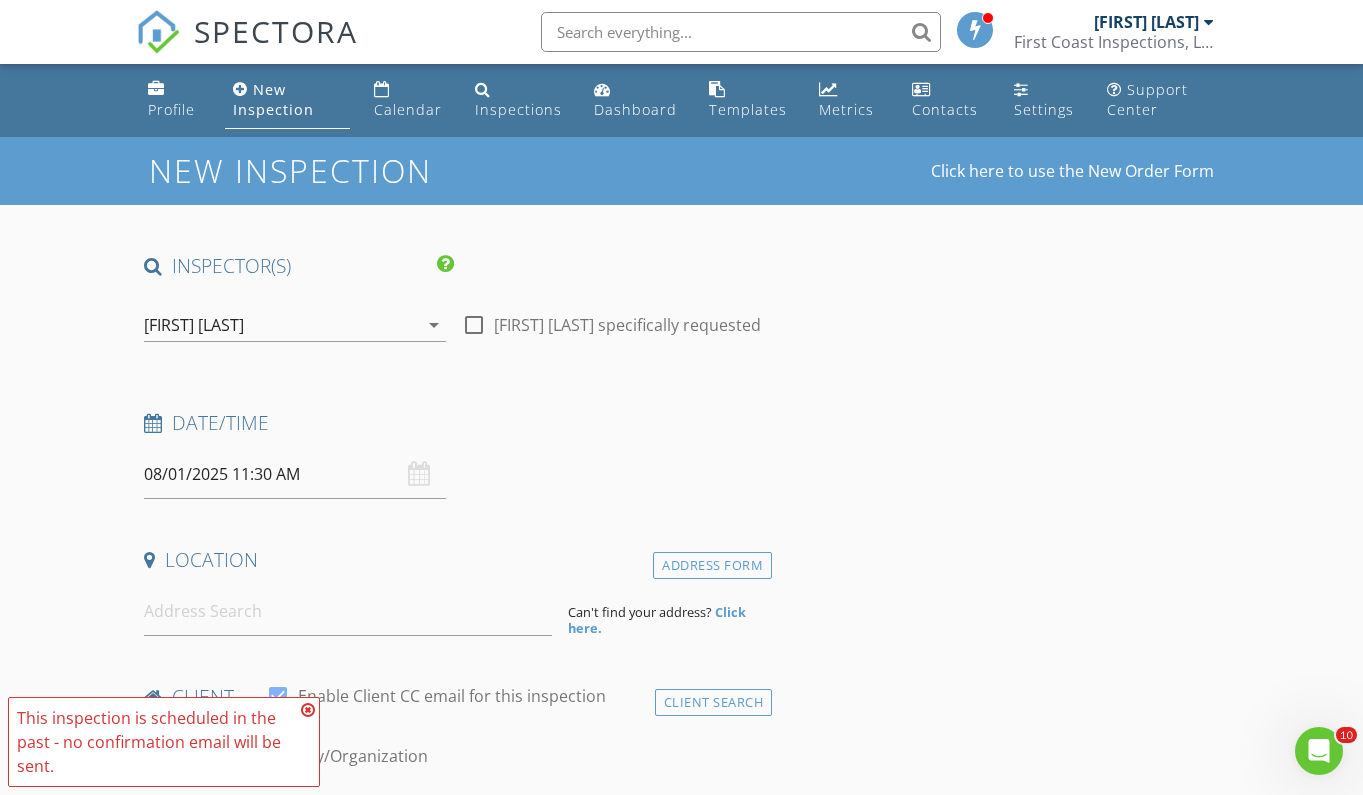 click on "Date/Time
08/01/2025 11:30 AM" at bounding box center [454, 454] 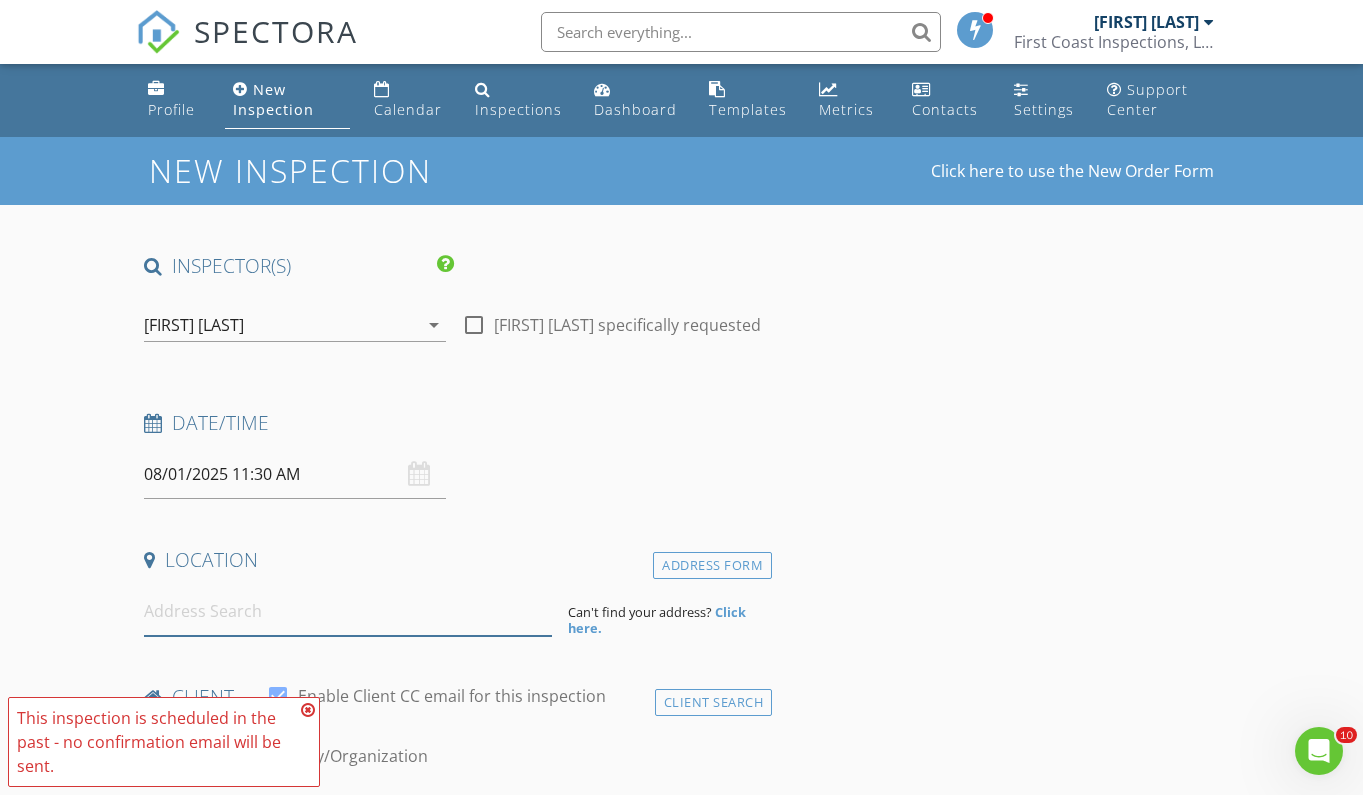 click at bounding box center (348, 611) 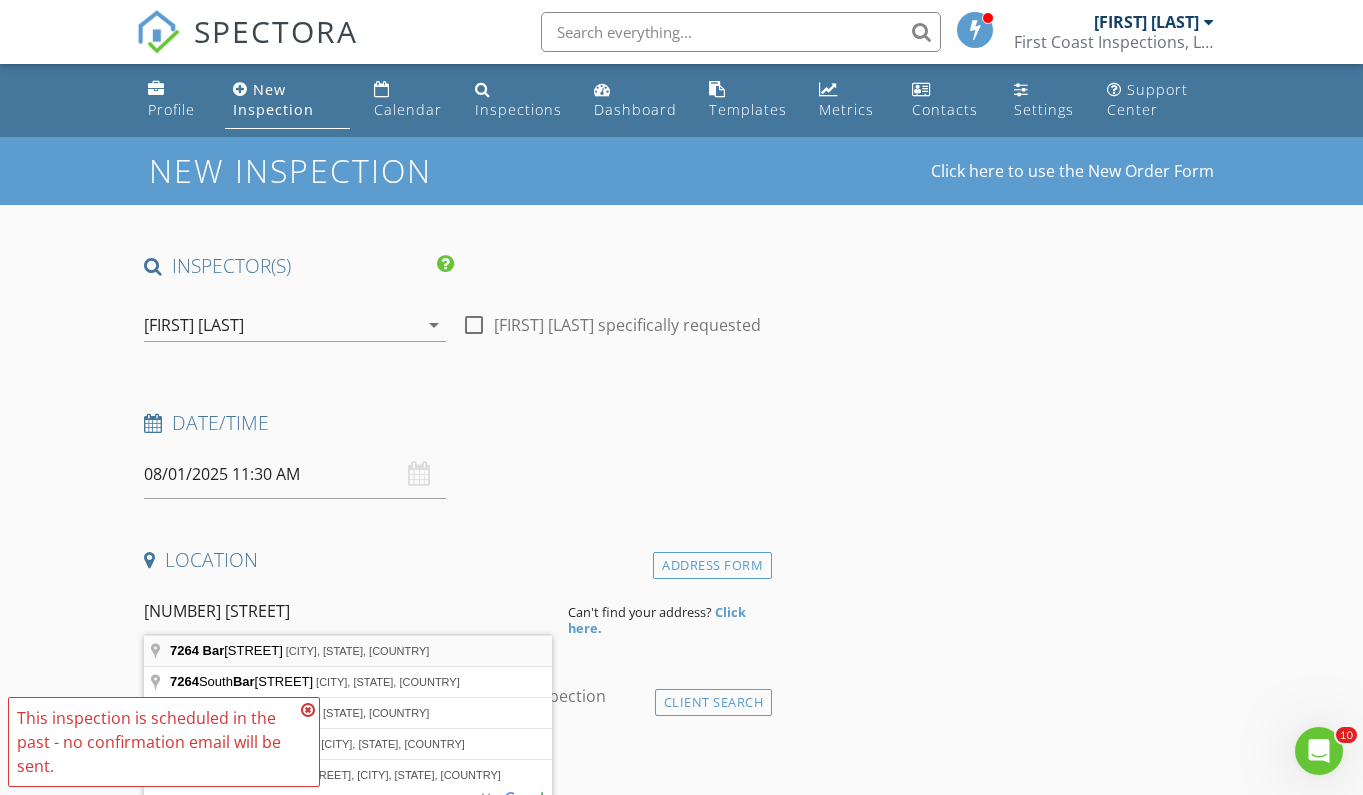 type on "7264 Barberie Street, Jacksonville, FL, USA" 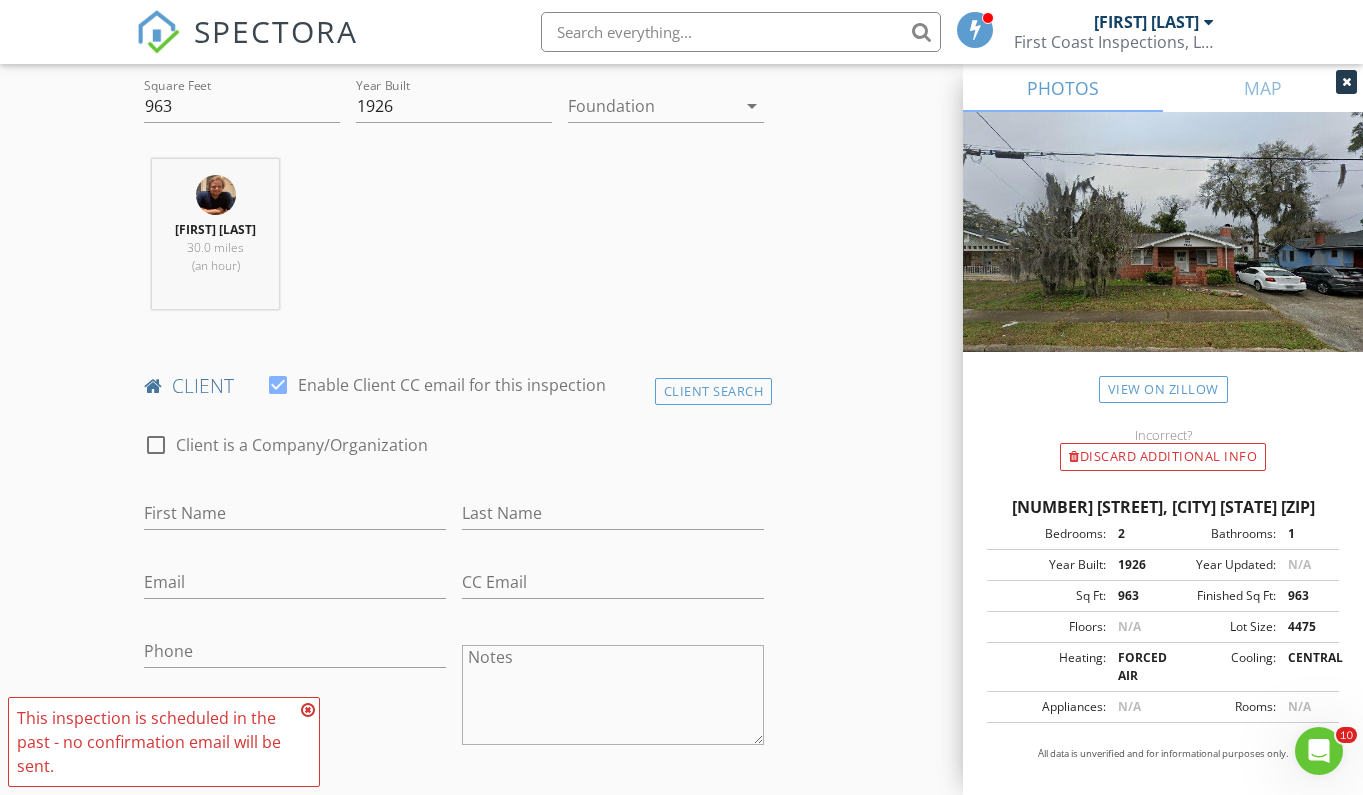 scroll, scrollTop: 721, scrollLeft: 0, axis: vertical 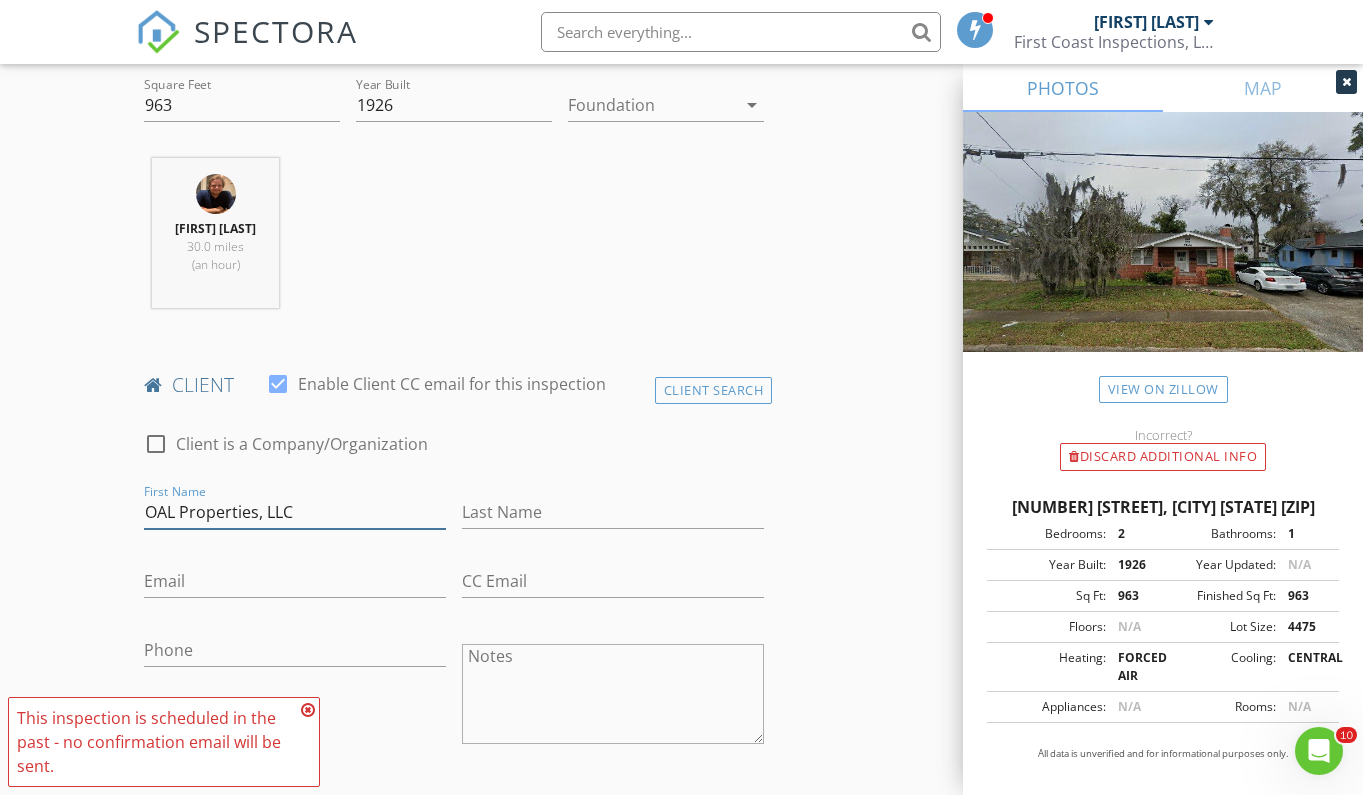 drag, startPoint x: 318, startPoint y: 518, endPoint x: 138, endPoint y: 517, distance: 180.00278 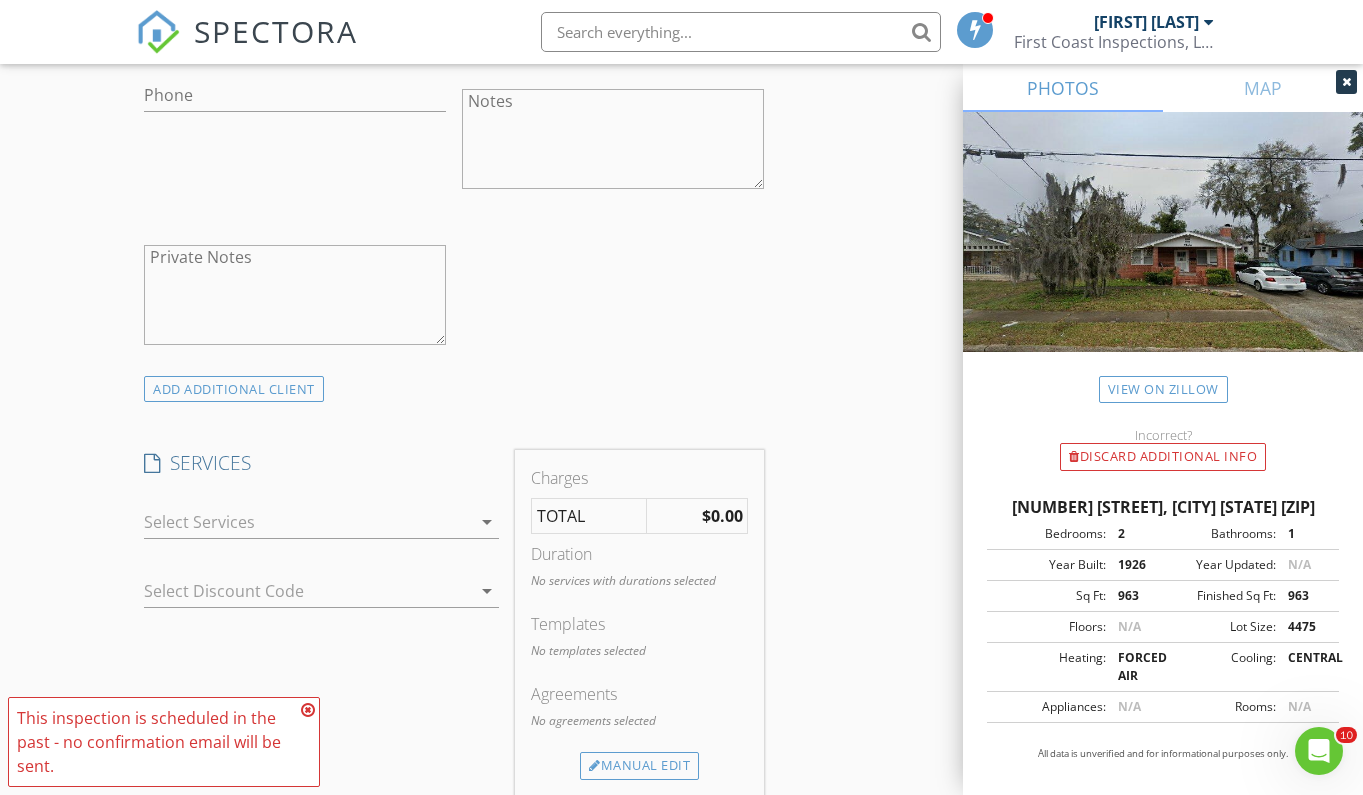 scroll, scrollTop: 1282, scrollLeft: 0, axis: vertical 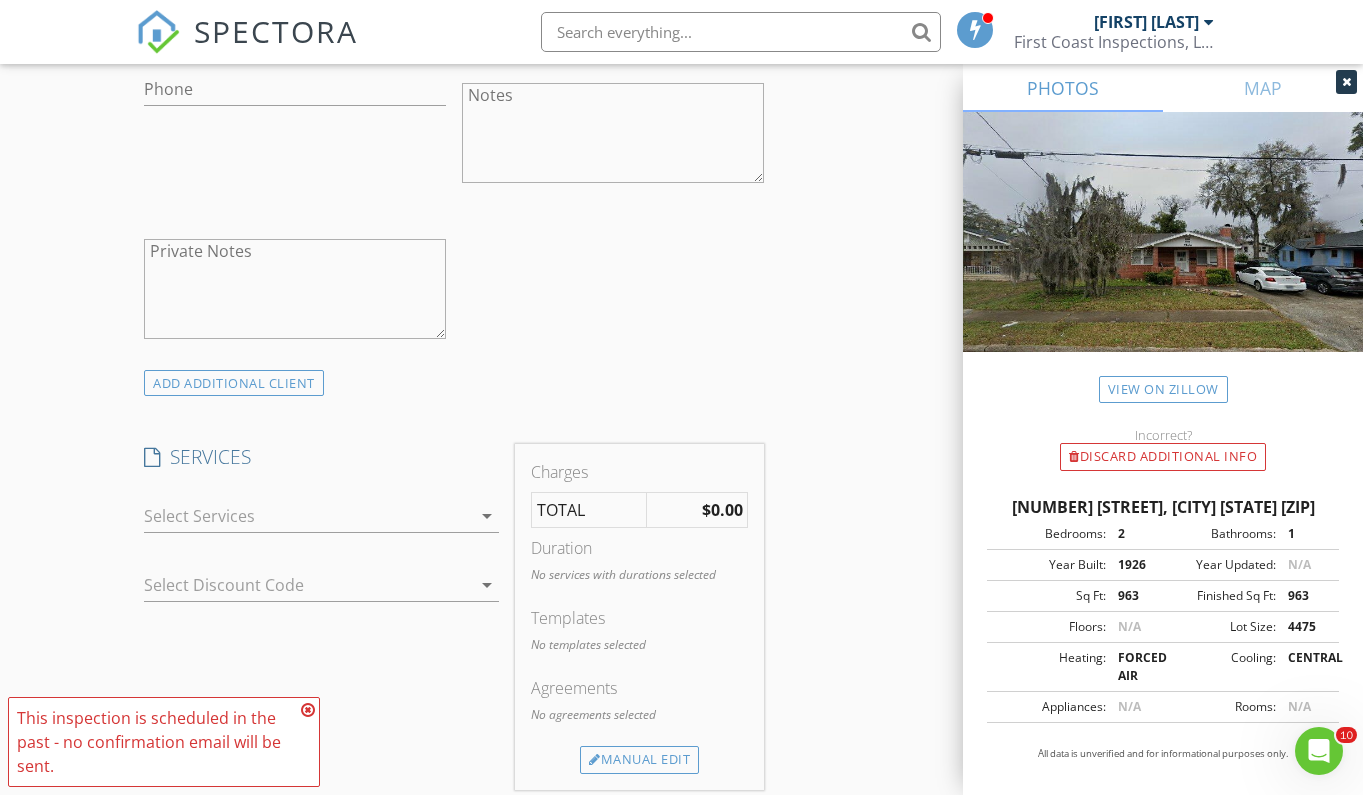 type on "OAL Properties, LLC" 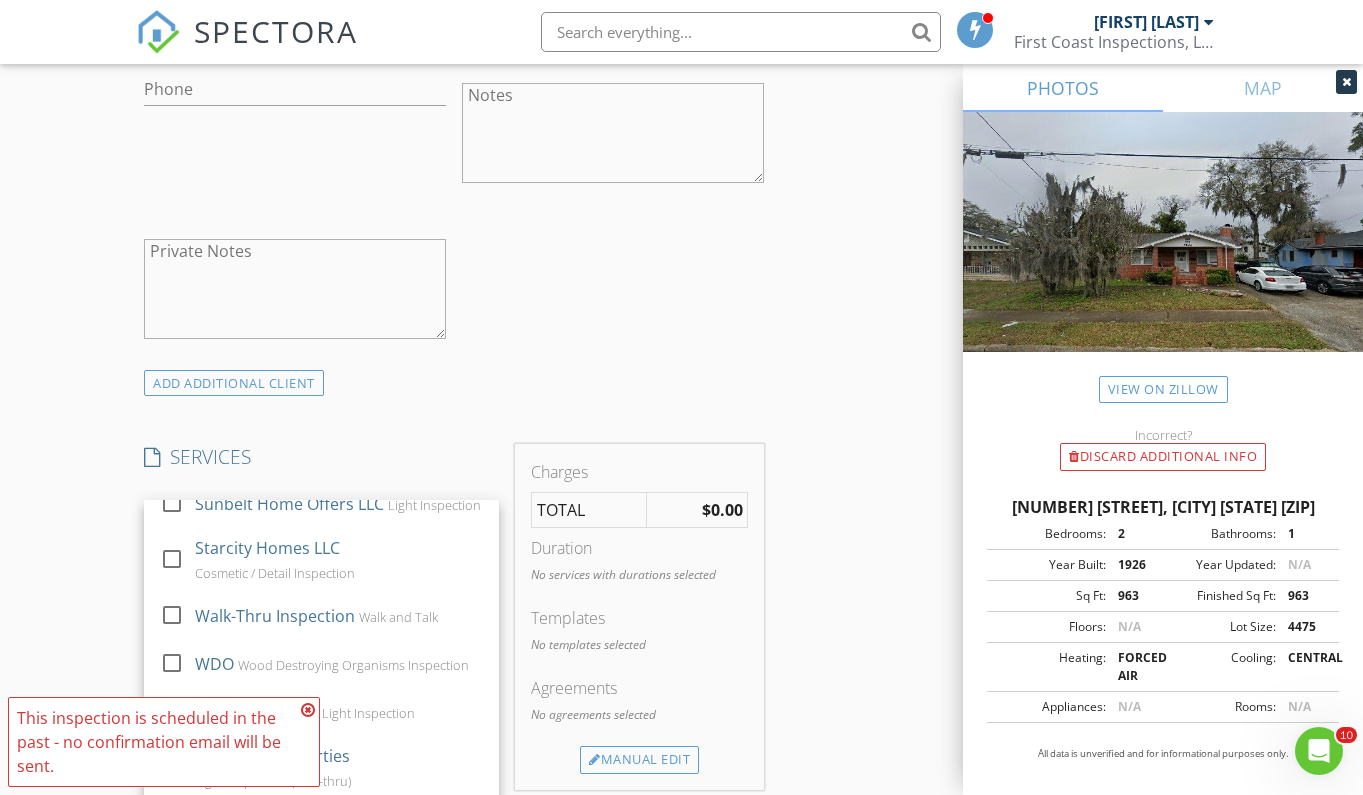 scroll, scrollTop: 612, scrollLeft: 0, axis: vertical 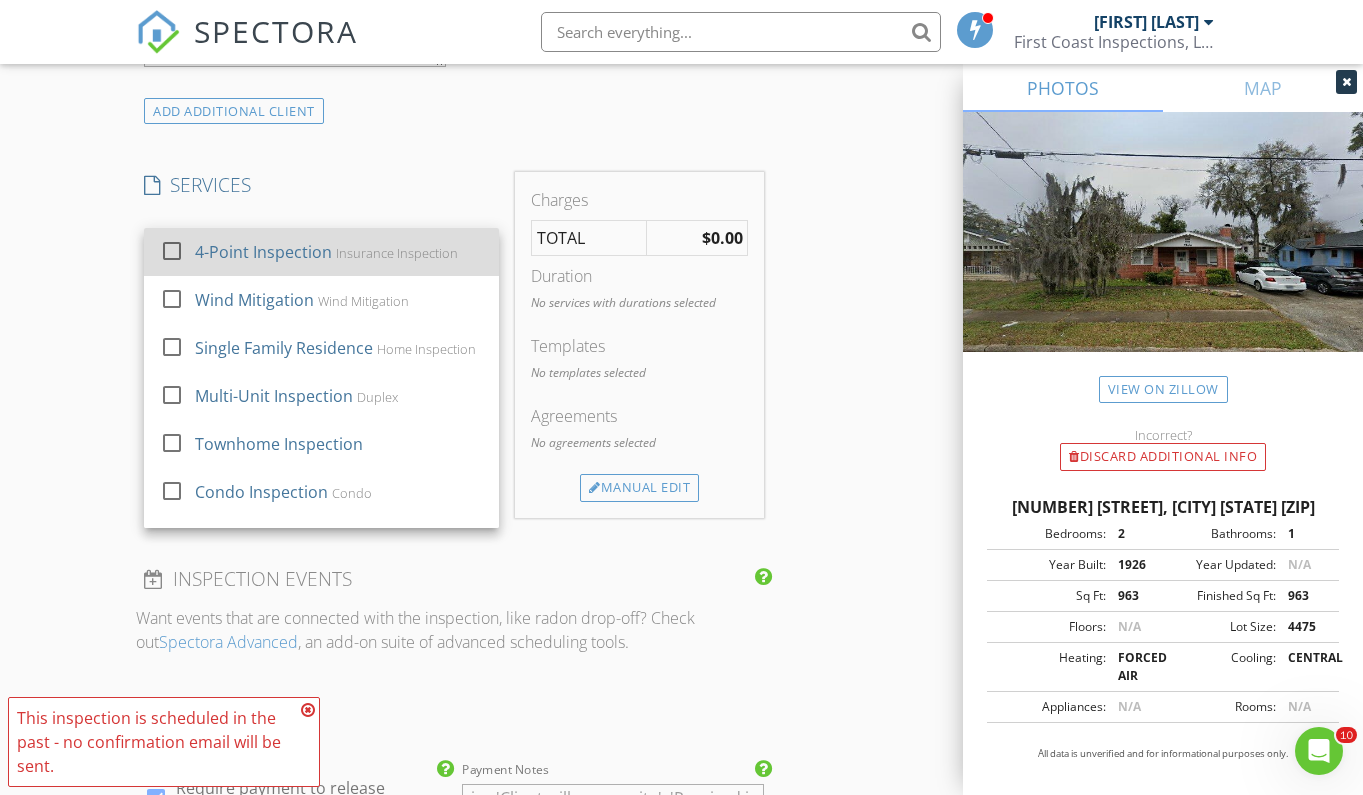 click on "4-Point Inspection" at bounding box center (263, 252) 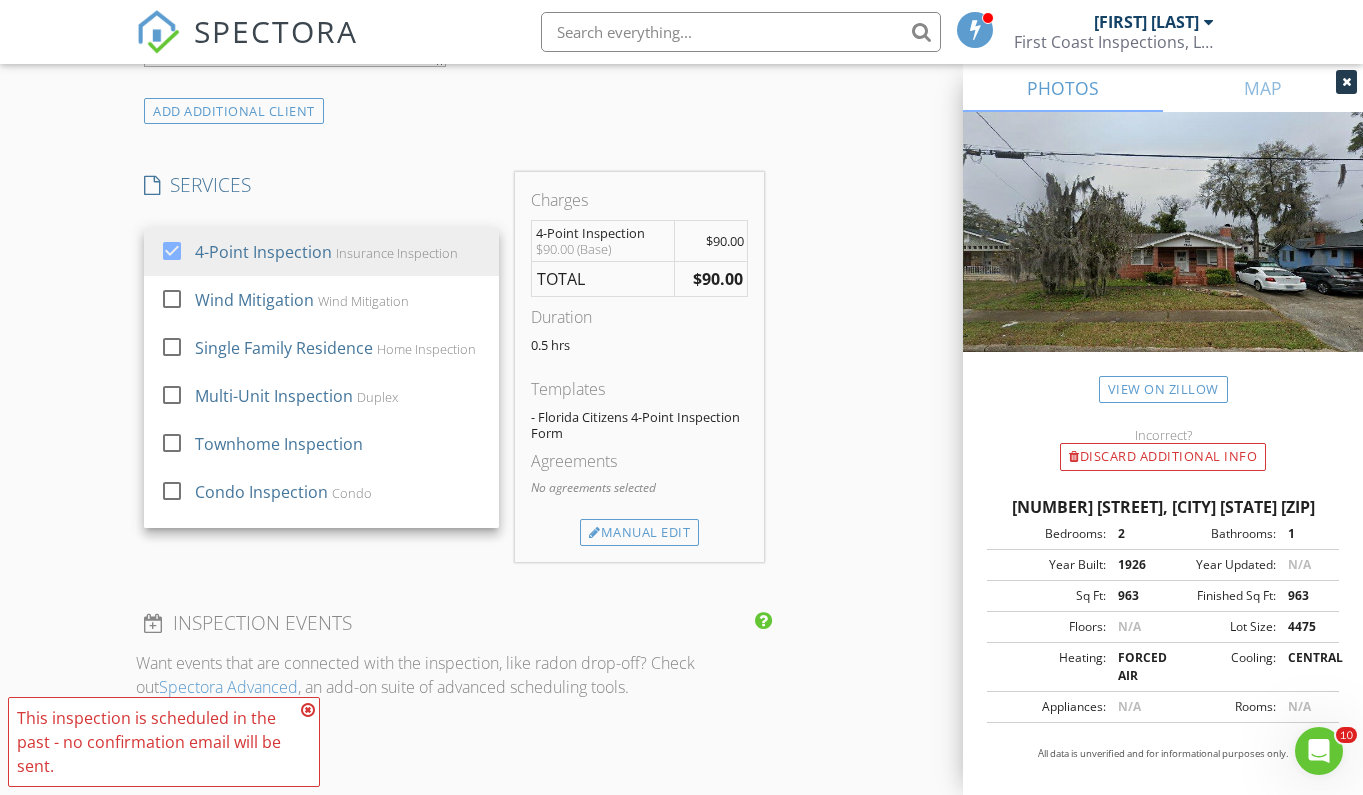 click on "SERVICES" at bounding box center [321, 185] 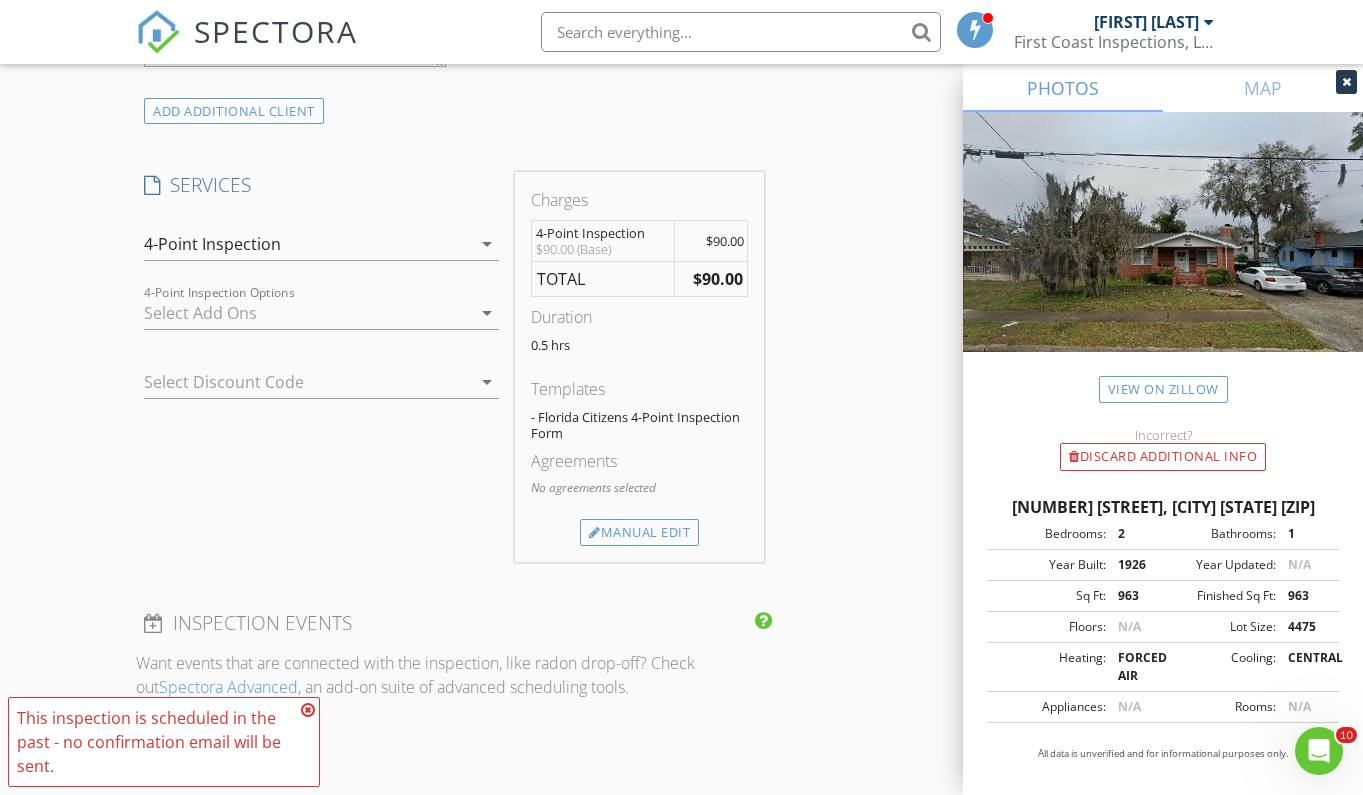 click on "arrow_drop_down" at bounding box center [487, 313] 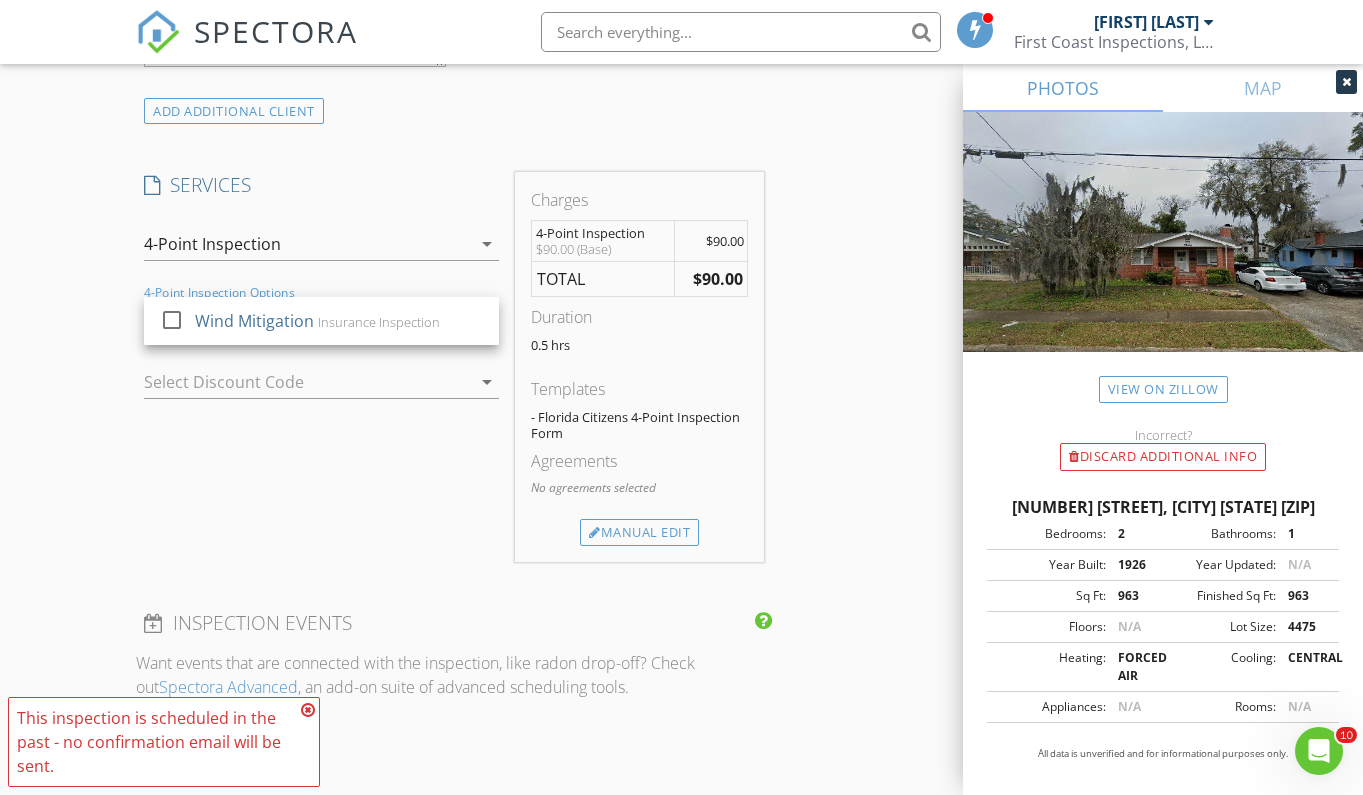 click on "SERVICES" at bounding box center [321, 185] 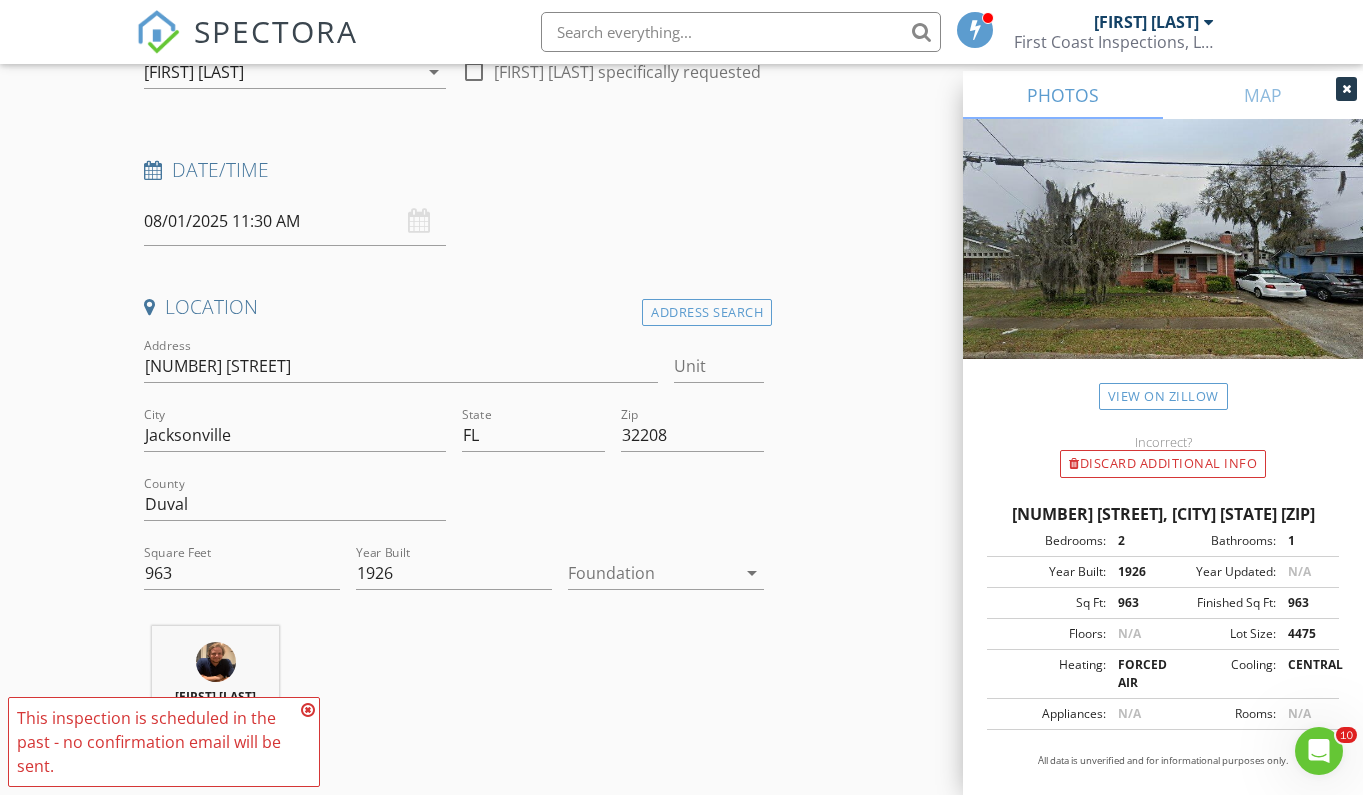 scroll, scrollTop: 11, scrollLeft: 0, axis: vertical 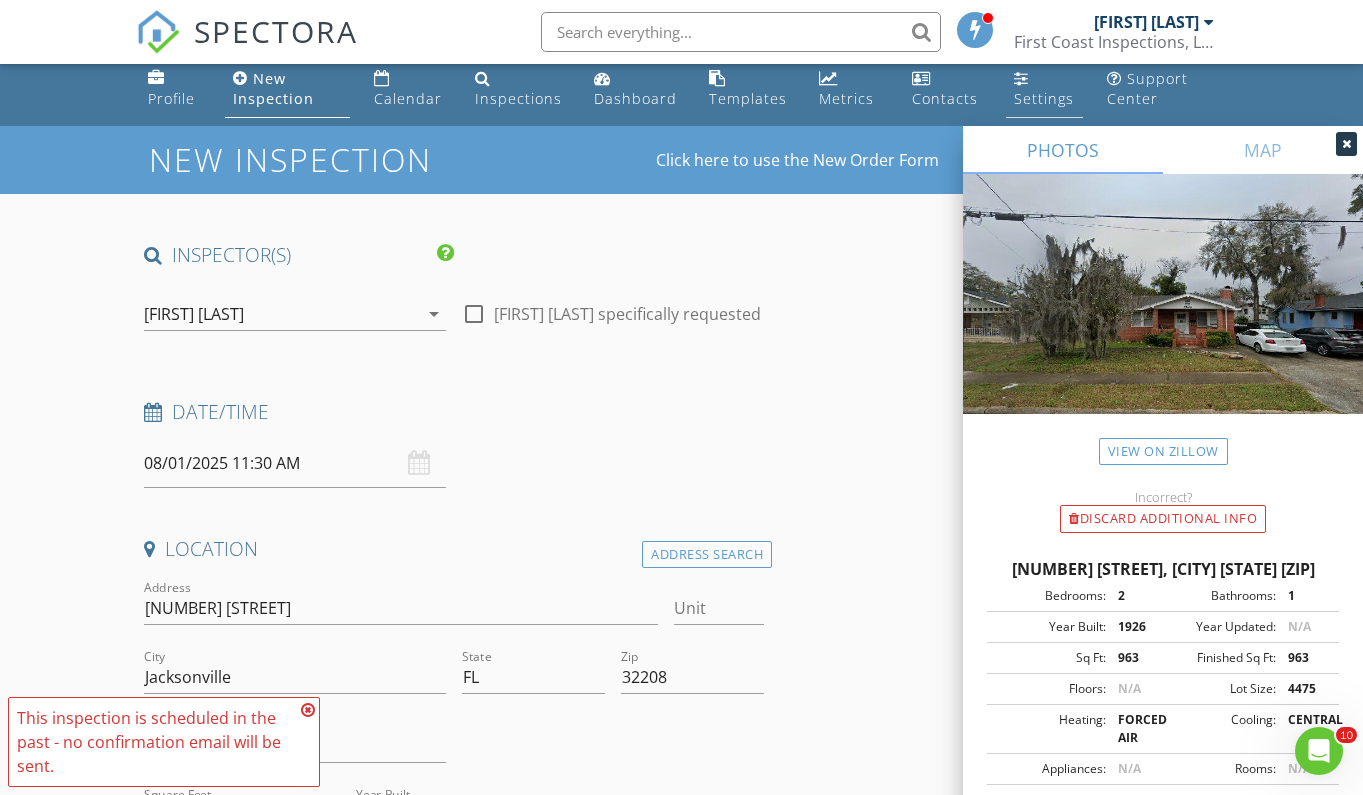 click on "Settings" at bounding box center (1044, 98) 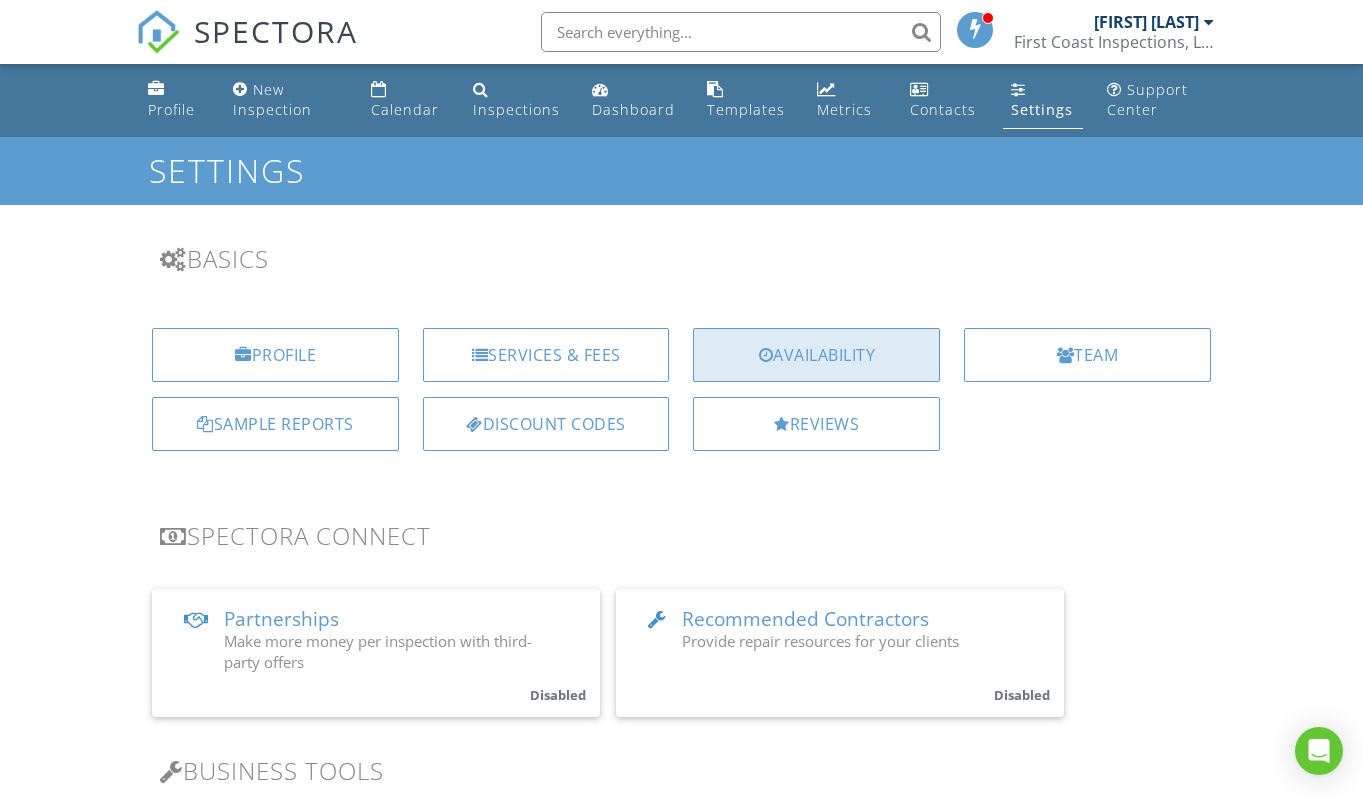 scroll, scrollTop: 0, scrollLeft: 0, axis: both 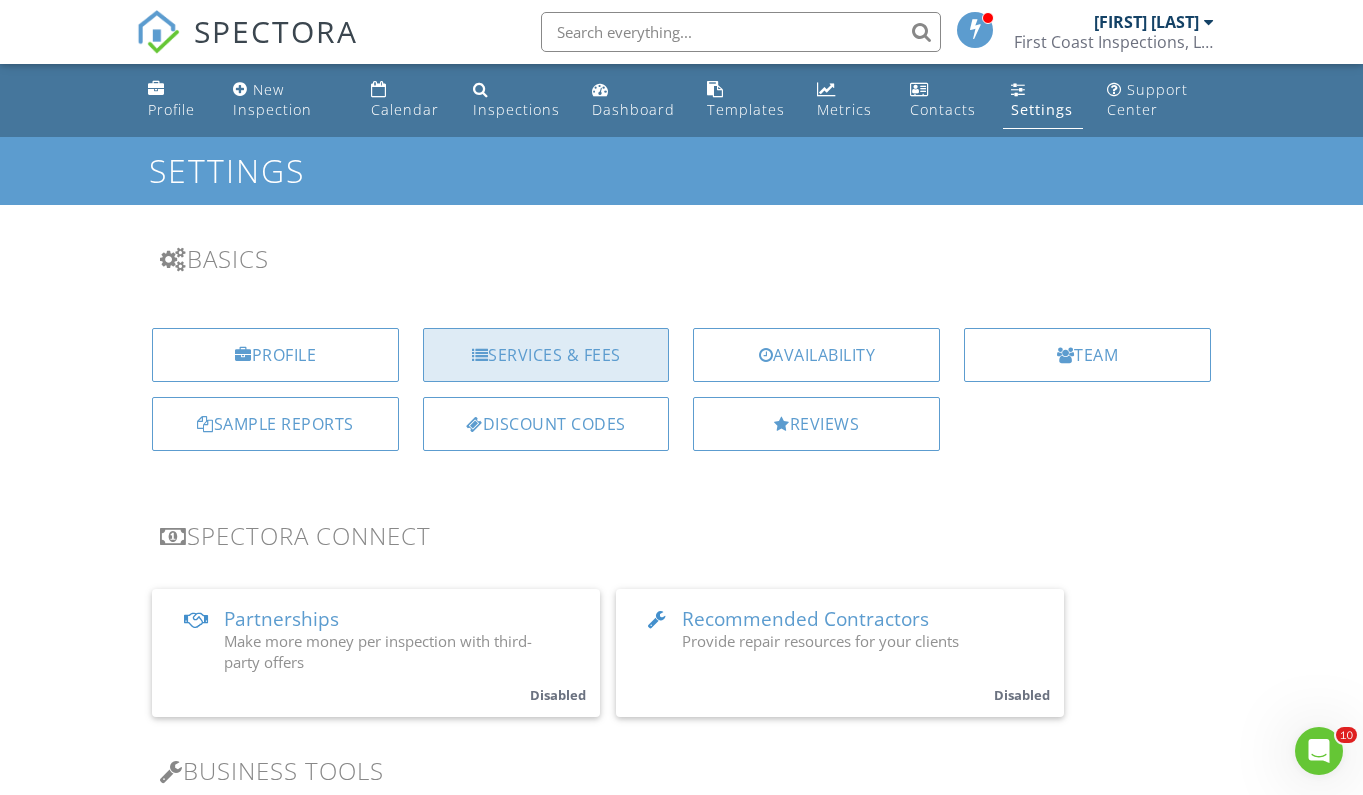 click on "Services & Fees" at bounding box center [546, 355] 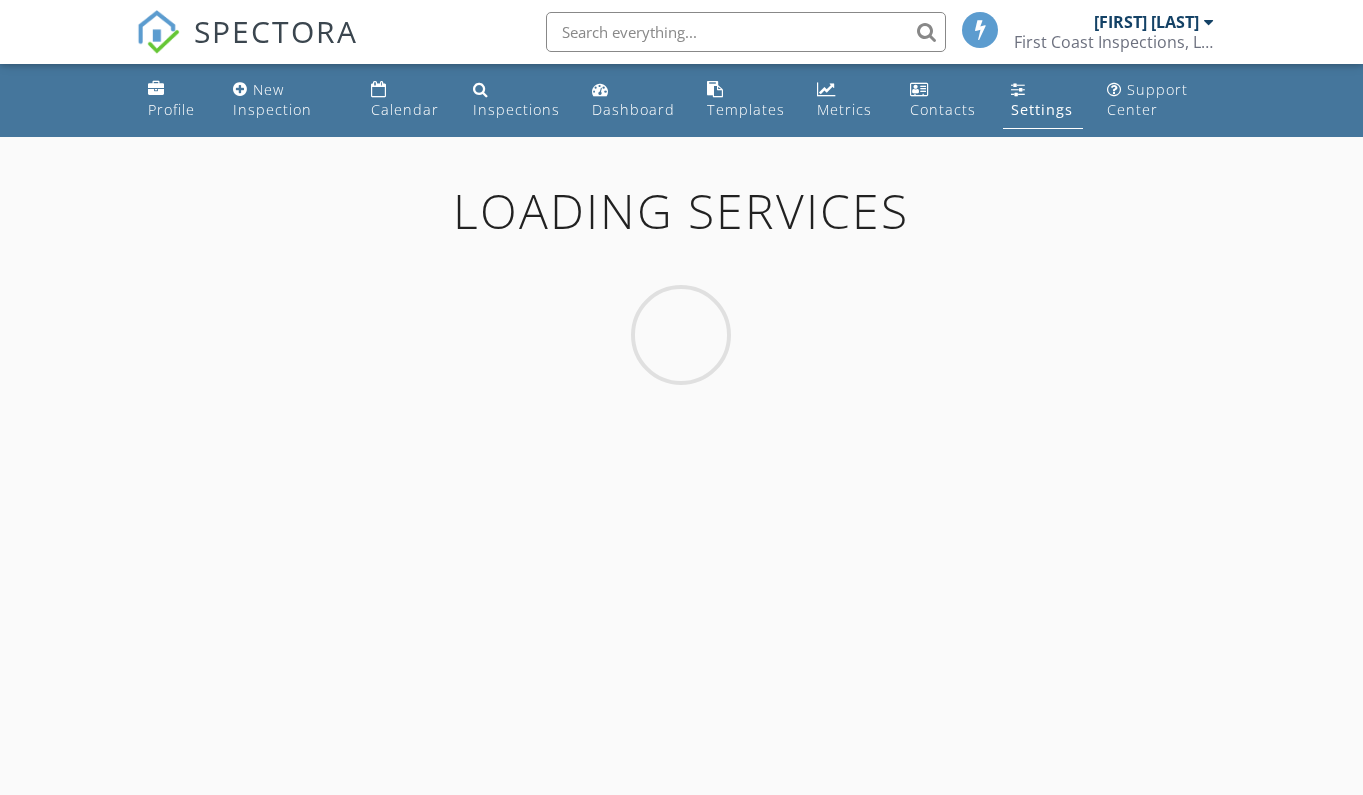 scroll, scrollTop: 0, scrollLeft: 0, axis: both 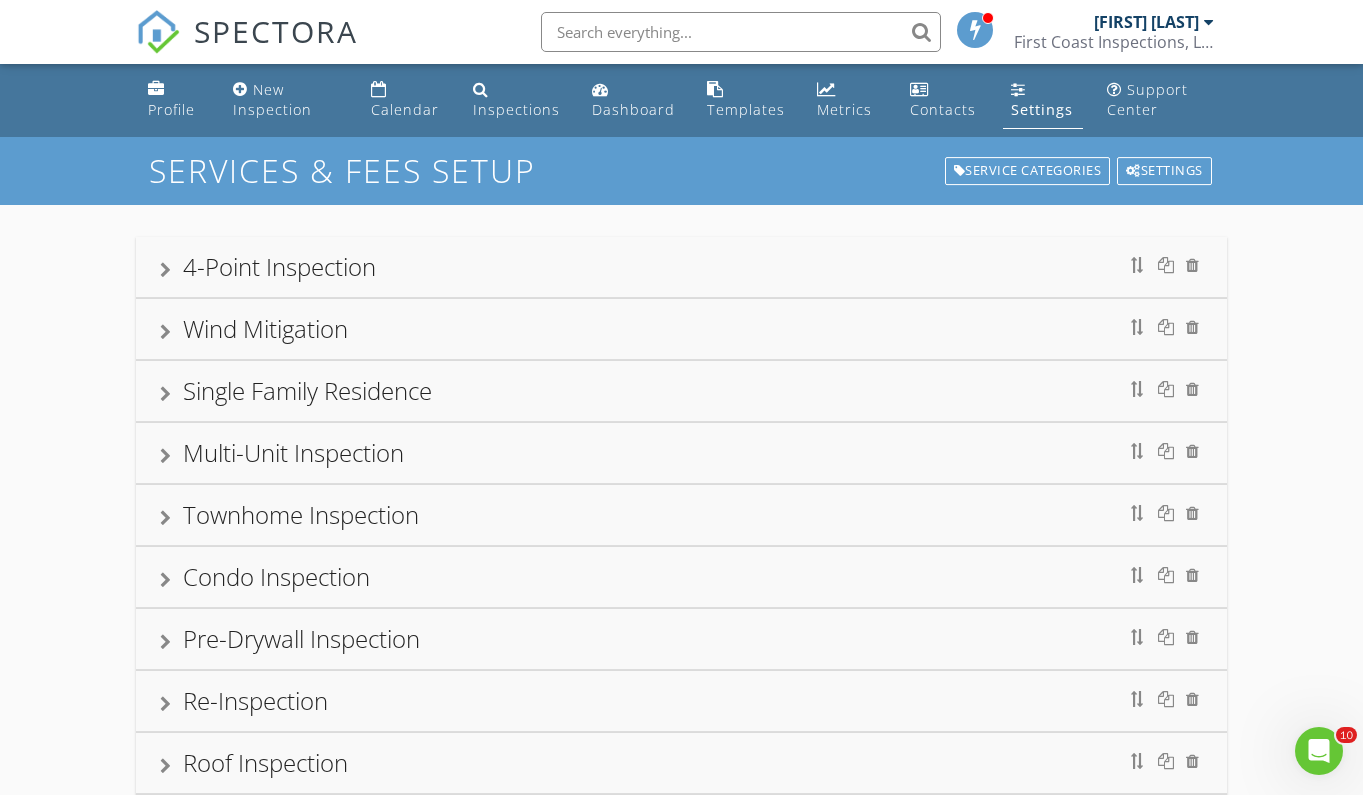 click at bounding box center [165, 270] 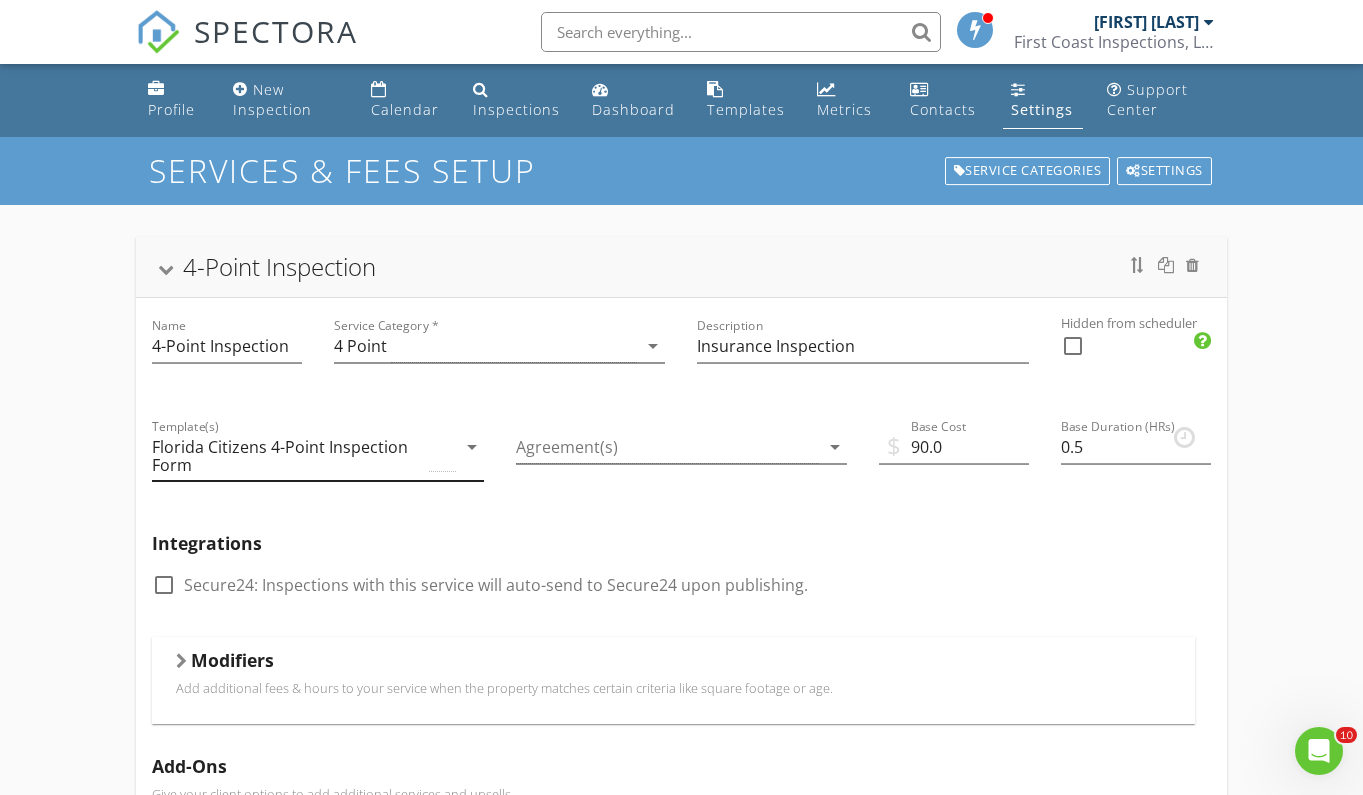click on "arrow_drop_down" at bounding box center [472, 447] 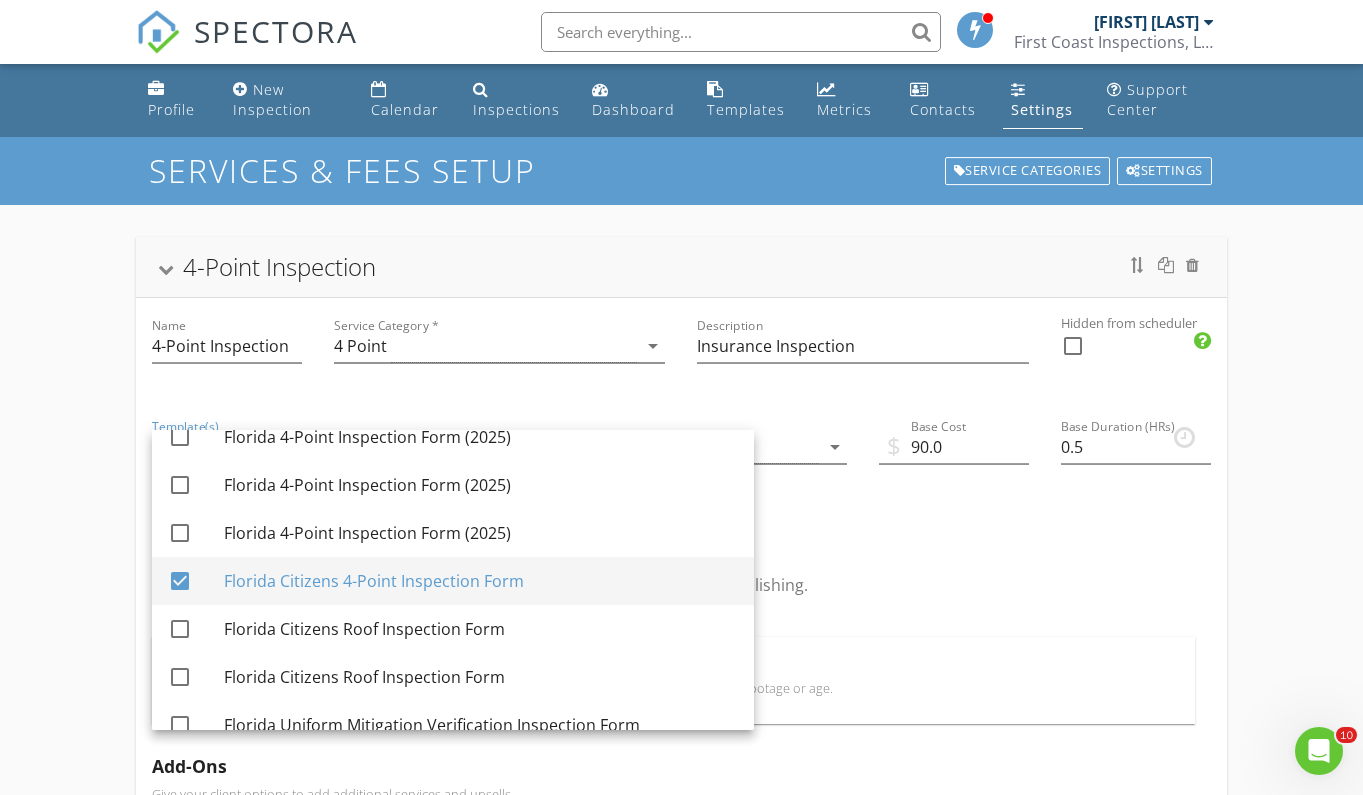 scroll, scrollTop: 494, scrollLeft: 0, axis: vertical 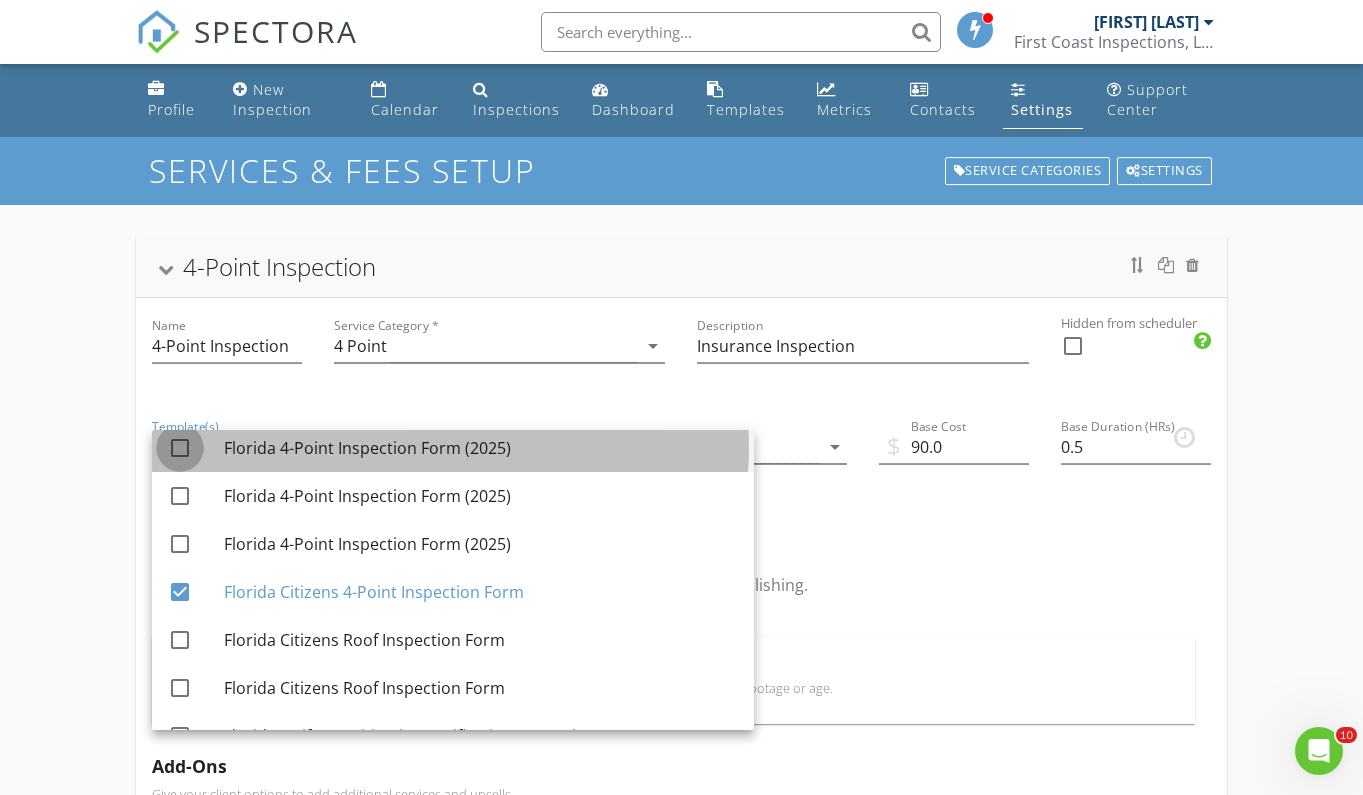 click at bounding box center (180, 448) 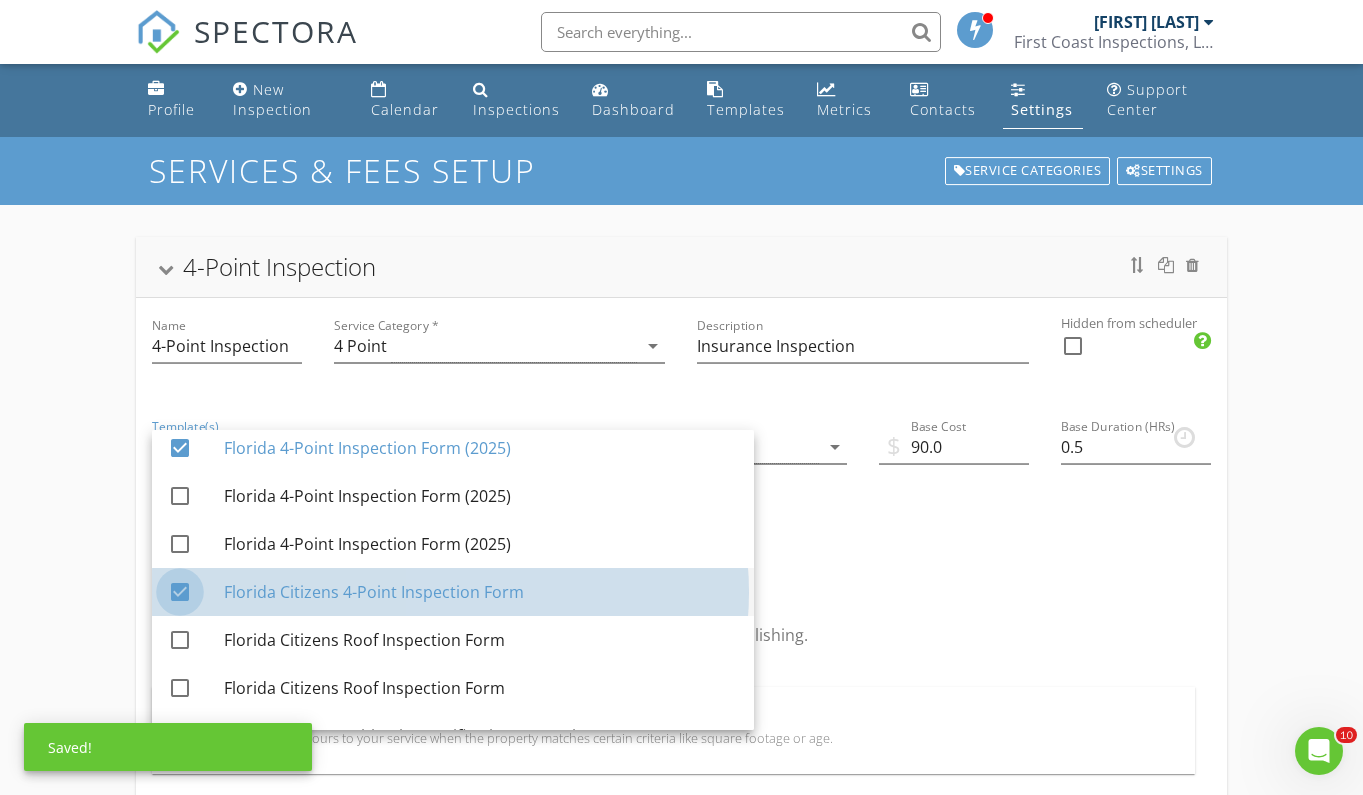 click at bounding box center [180, 592] 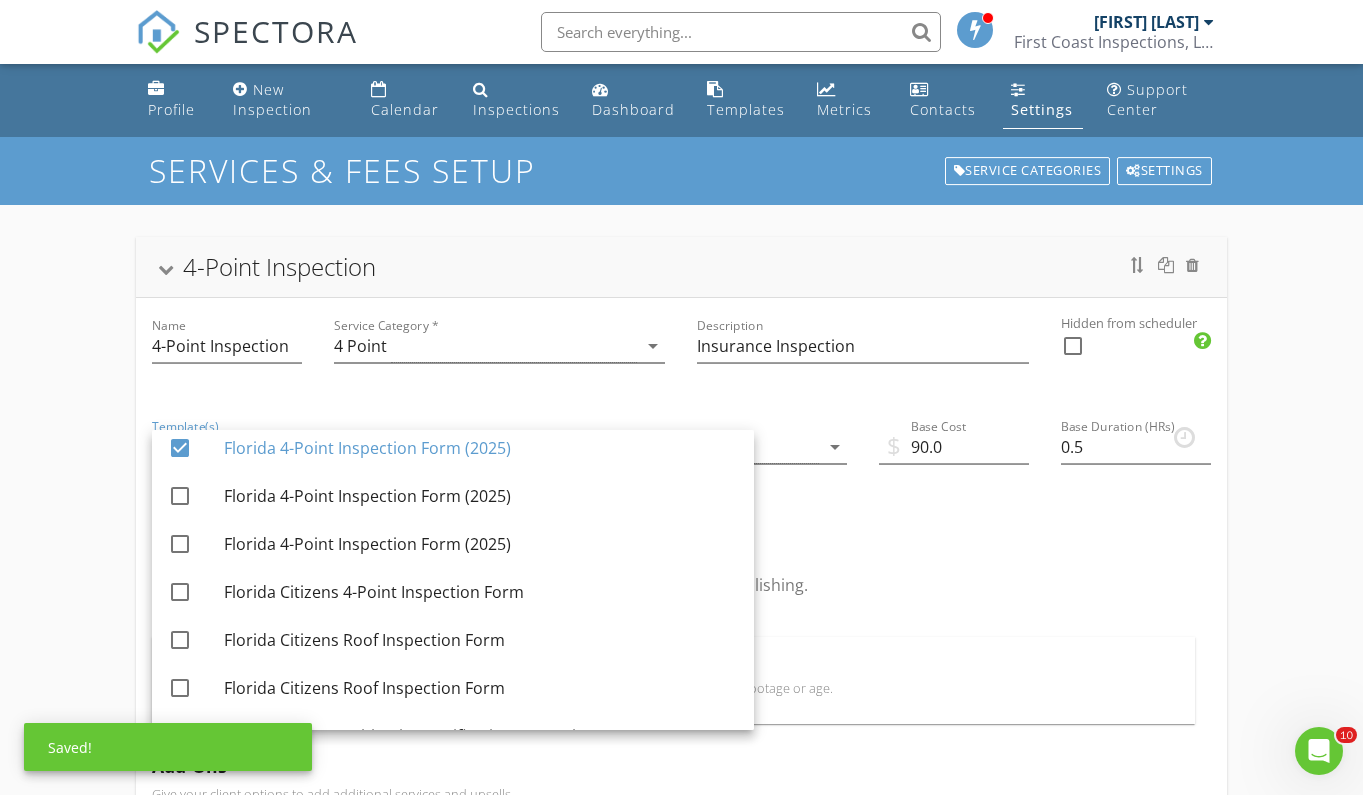 click on "Integrations       check_box_outline_blank Secure24: Inspections with this service will auto-send to Secure24 upon publishing." at bounding box center [681, 577] 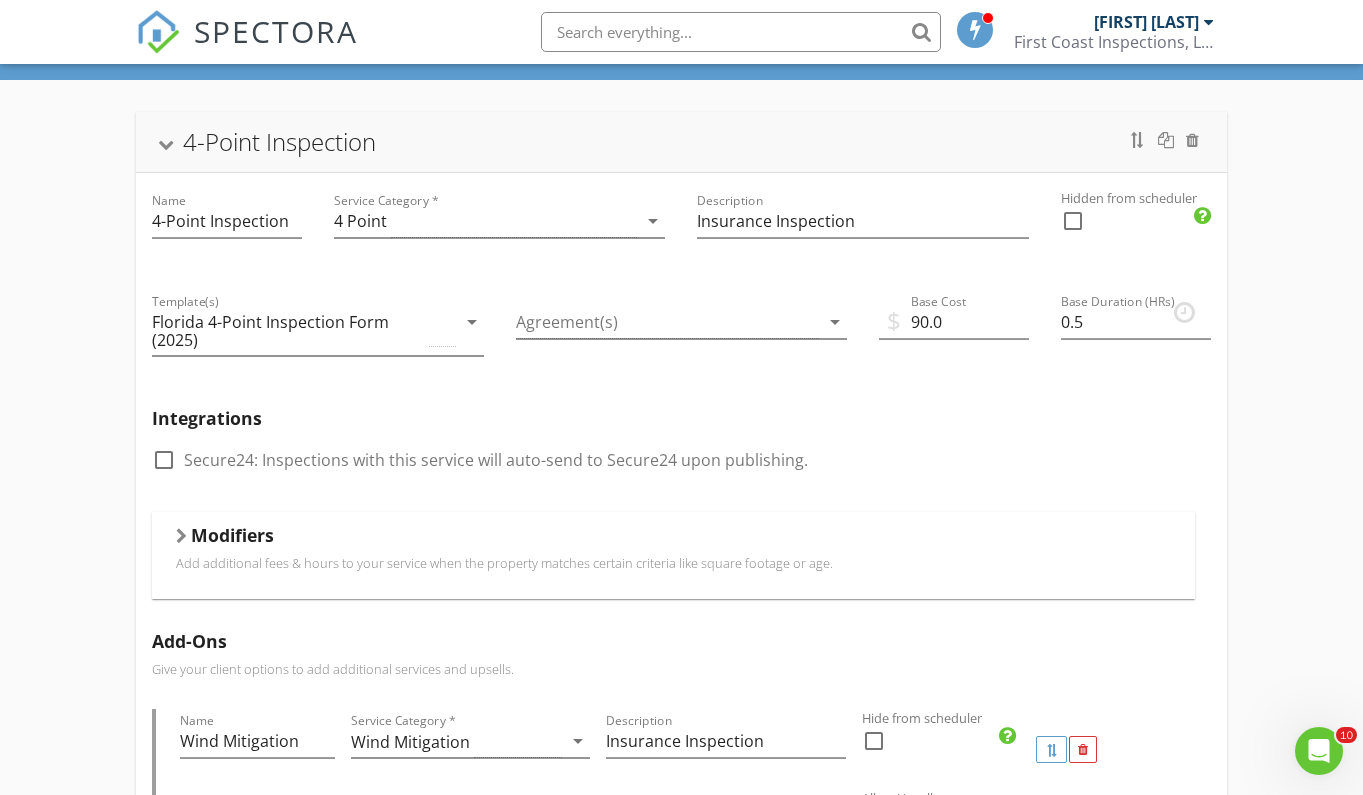 scroll, scrollTop: 130, scrollLeft: 0, axis: vertical 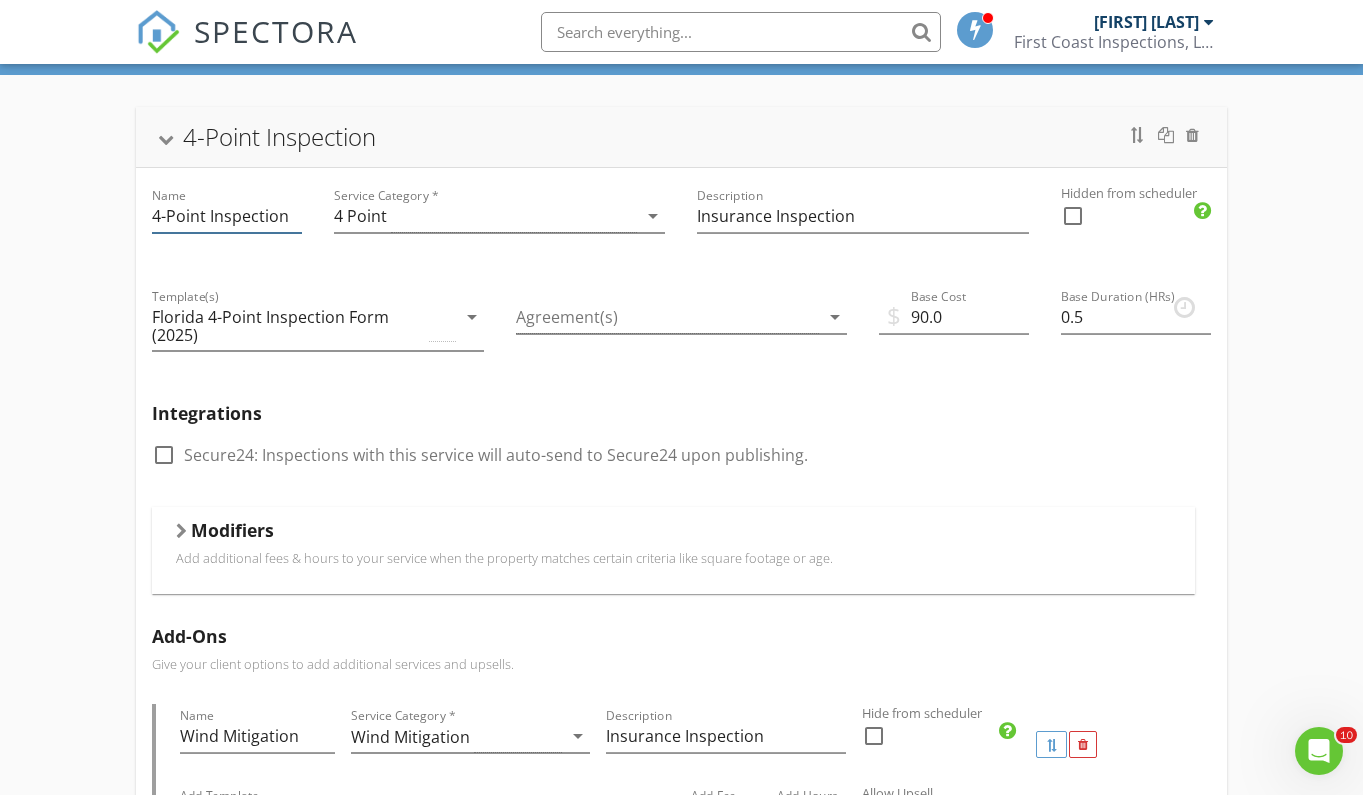 click on "4-Point Inspection" at bounding box center [227, 216] 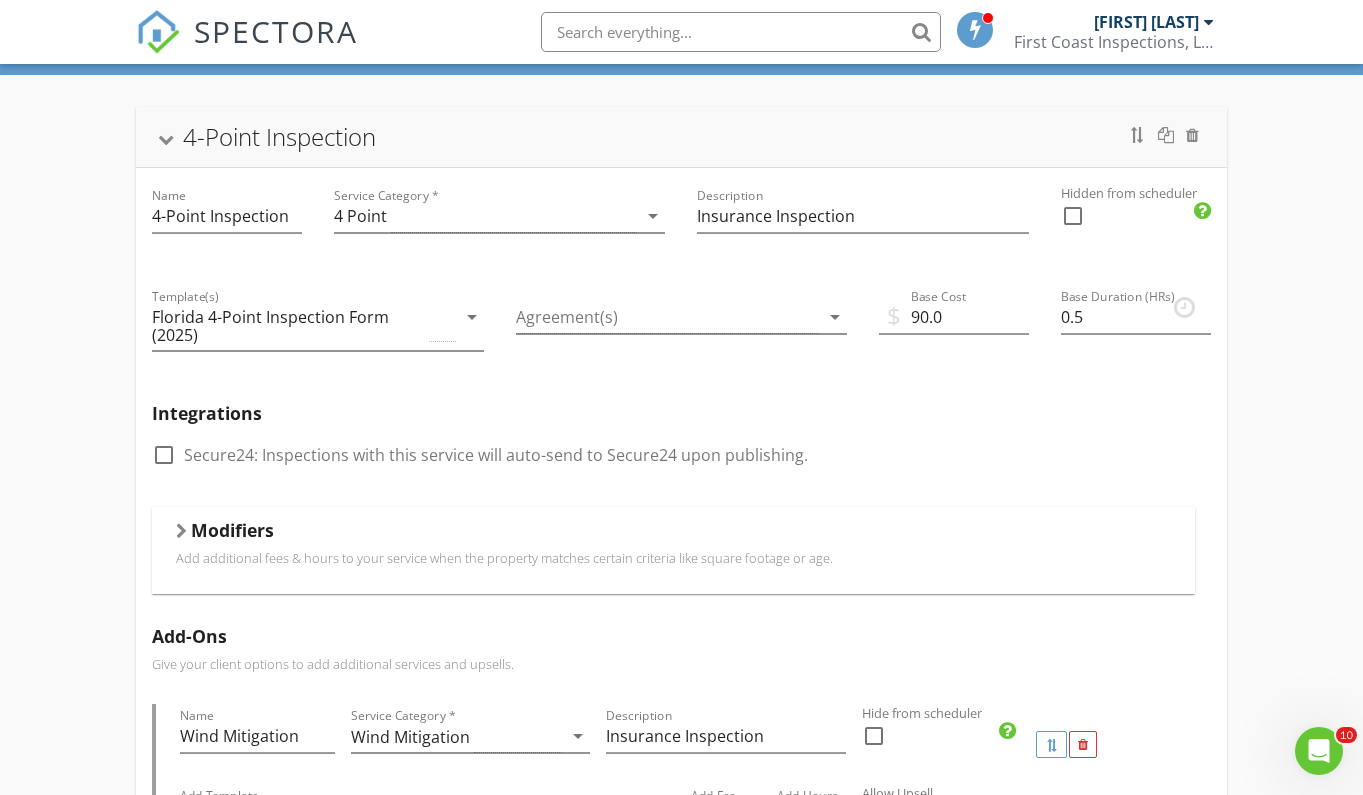 click on "Template(s) [STATE] 4-Point Inspection Form (2025) arrow_drop_down" at bounding box center (317, 330) 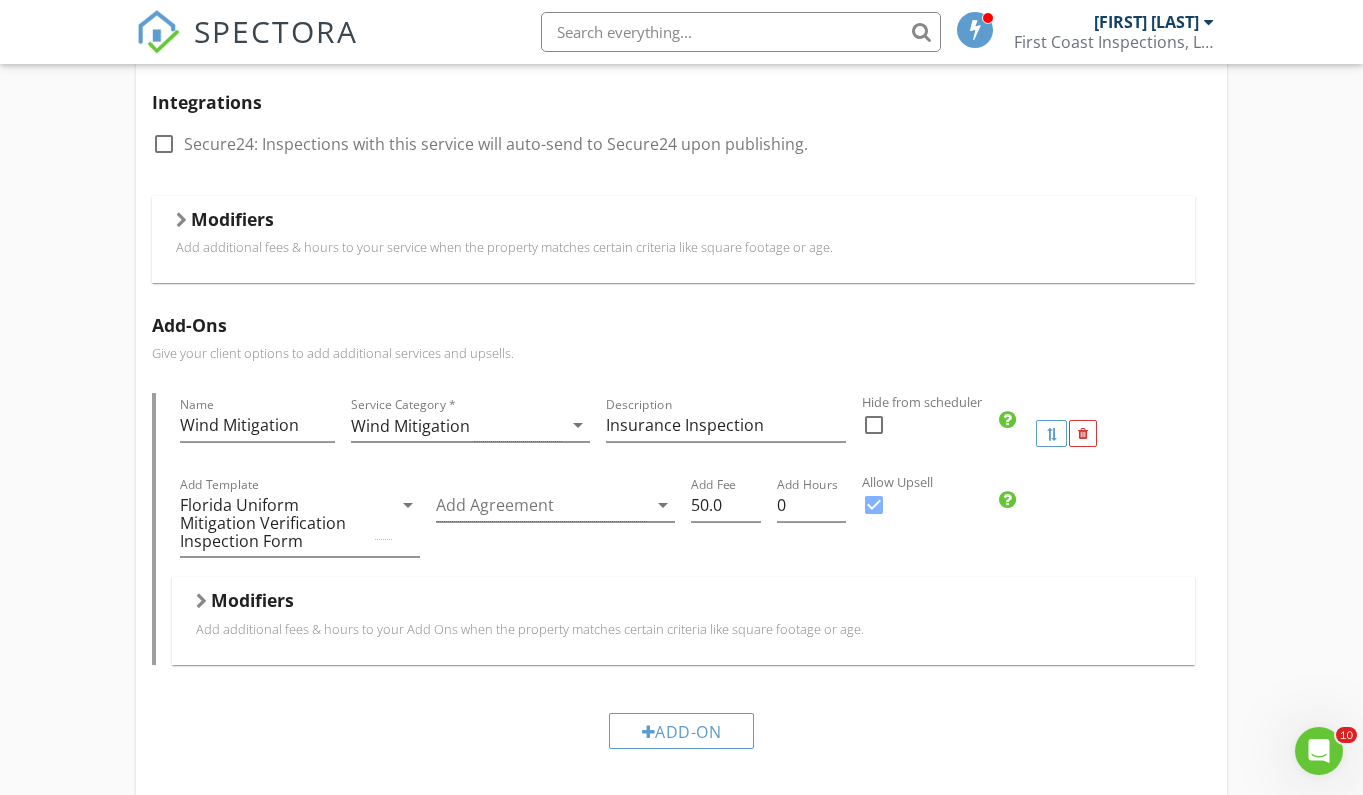 scroll, scrollTop: 514, scrollLeft: 0, axis: vertical 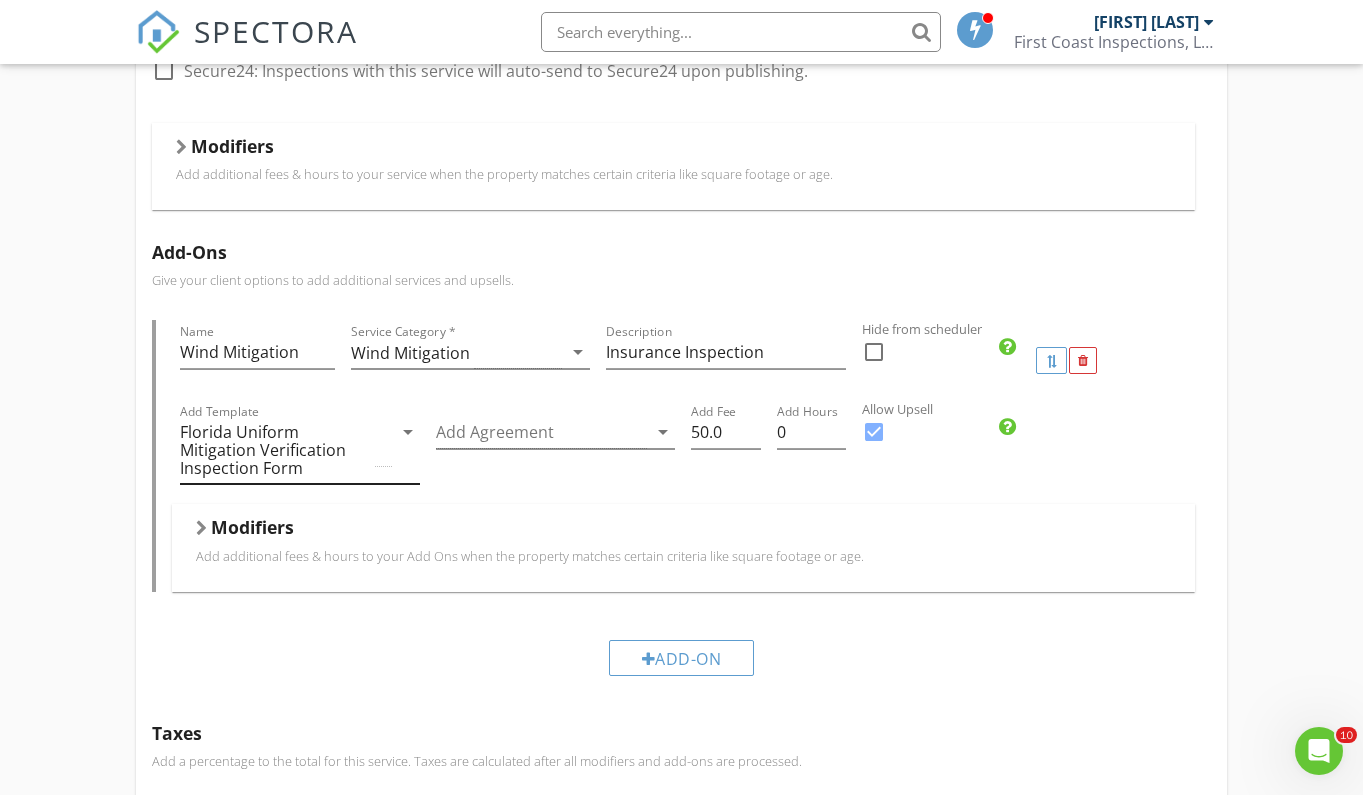 click on "arrow_drop_down" at bounding box center [408, 432] 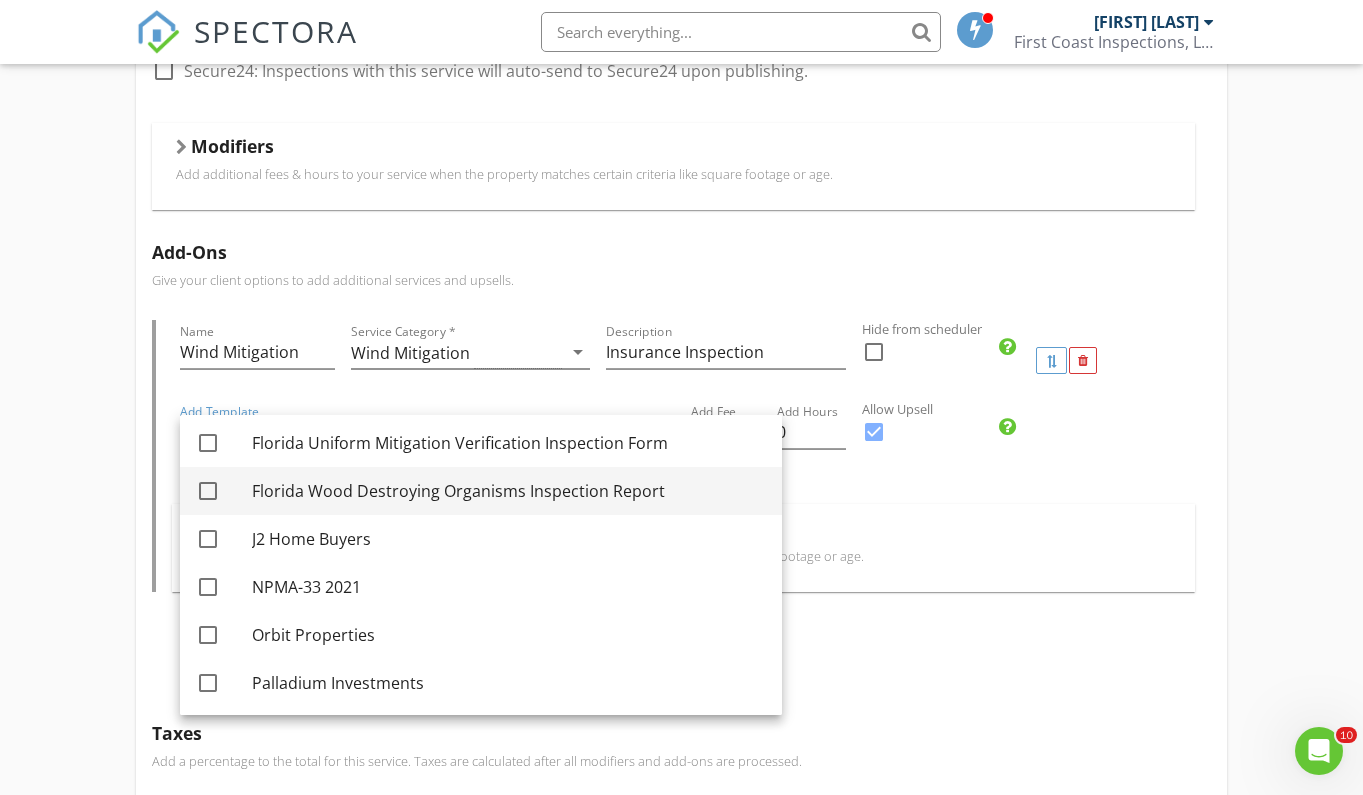 scroll, scrollTop: 820, scrollLeft: 0, axis: vertical 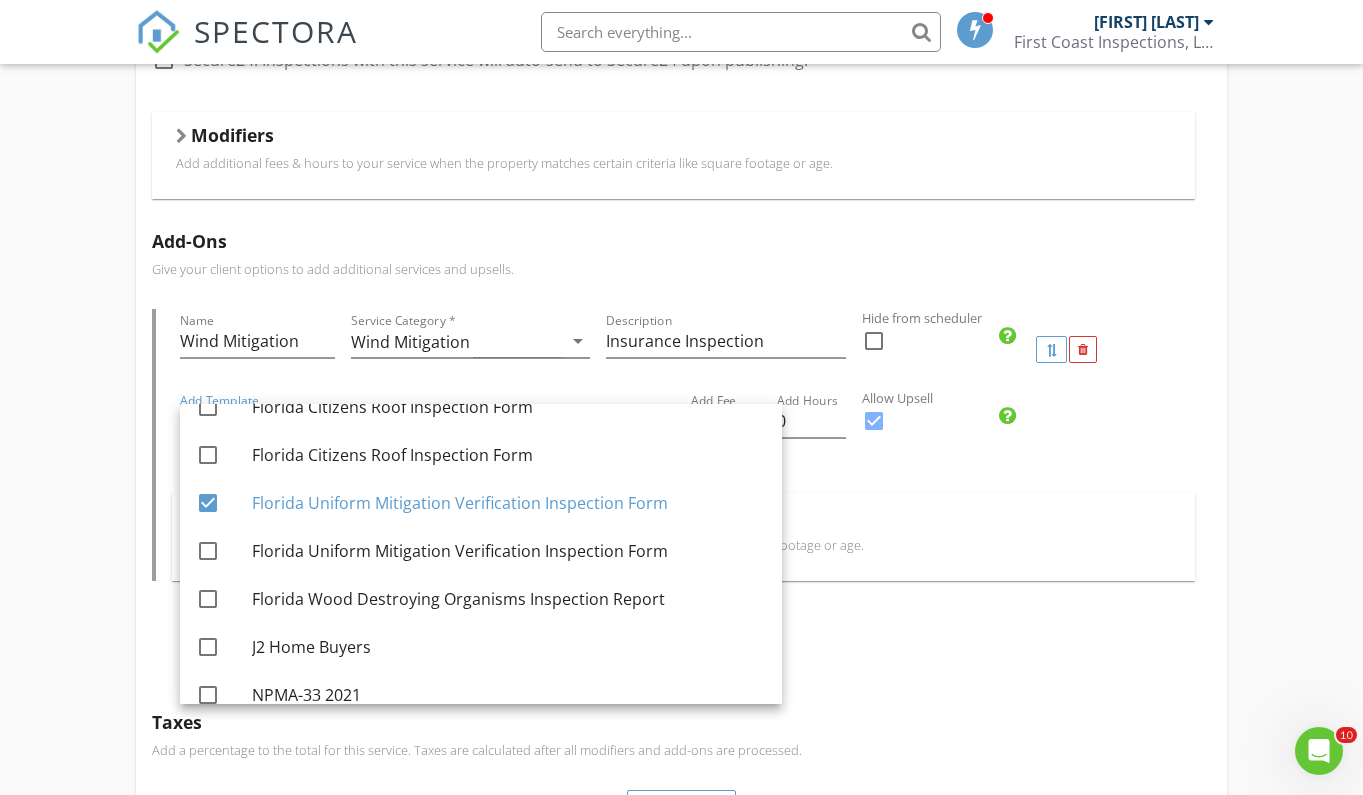 click on "Add additional fees & hours to your Add Ons when the property
matches certain criteria like square footage or age." at bounding box center [683, 545] 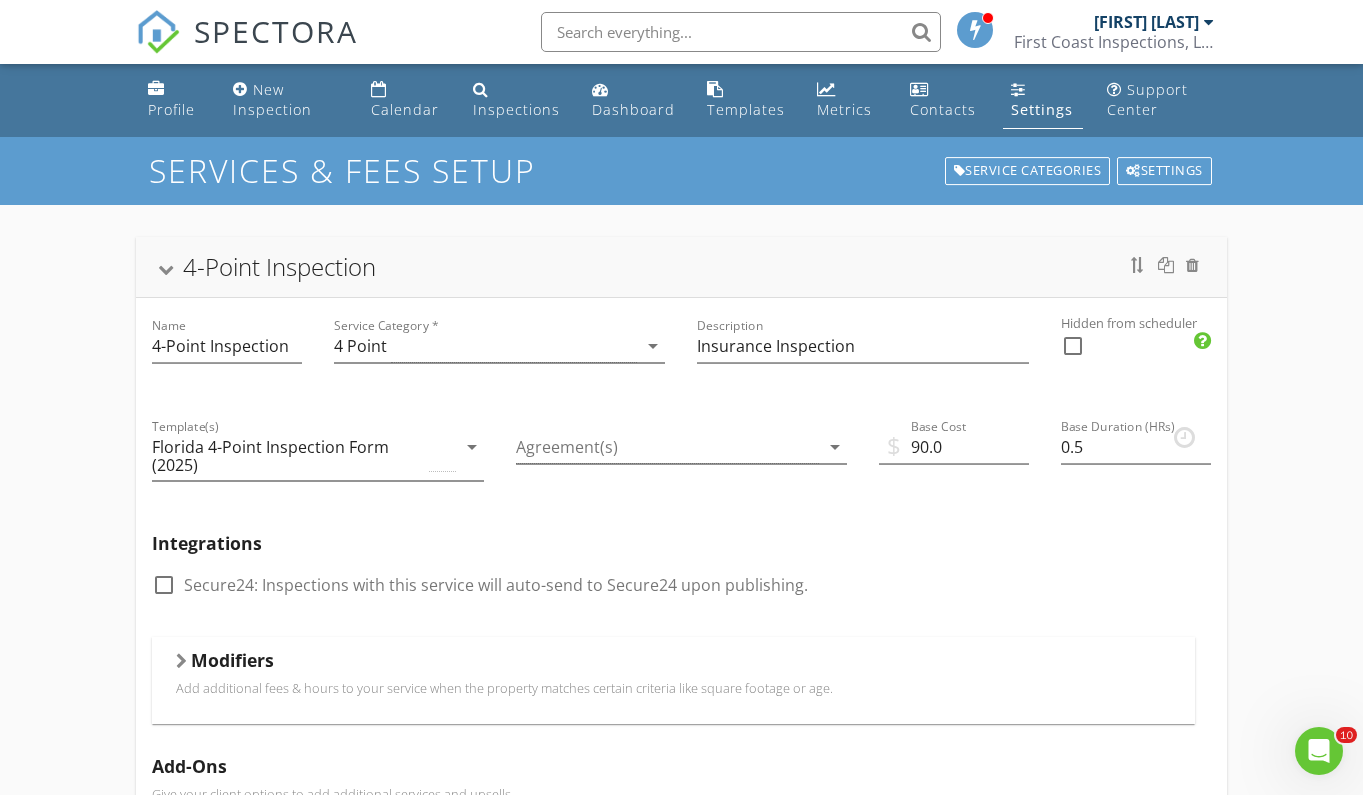 scroll, scrollTop: 0, scrollLeft: 0, axis: both 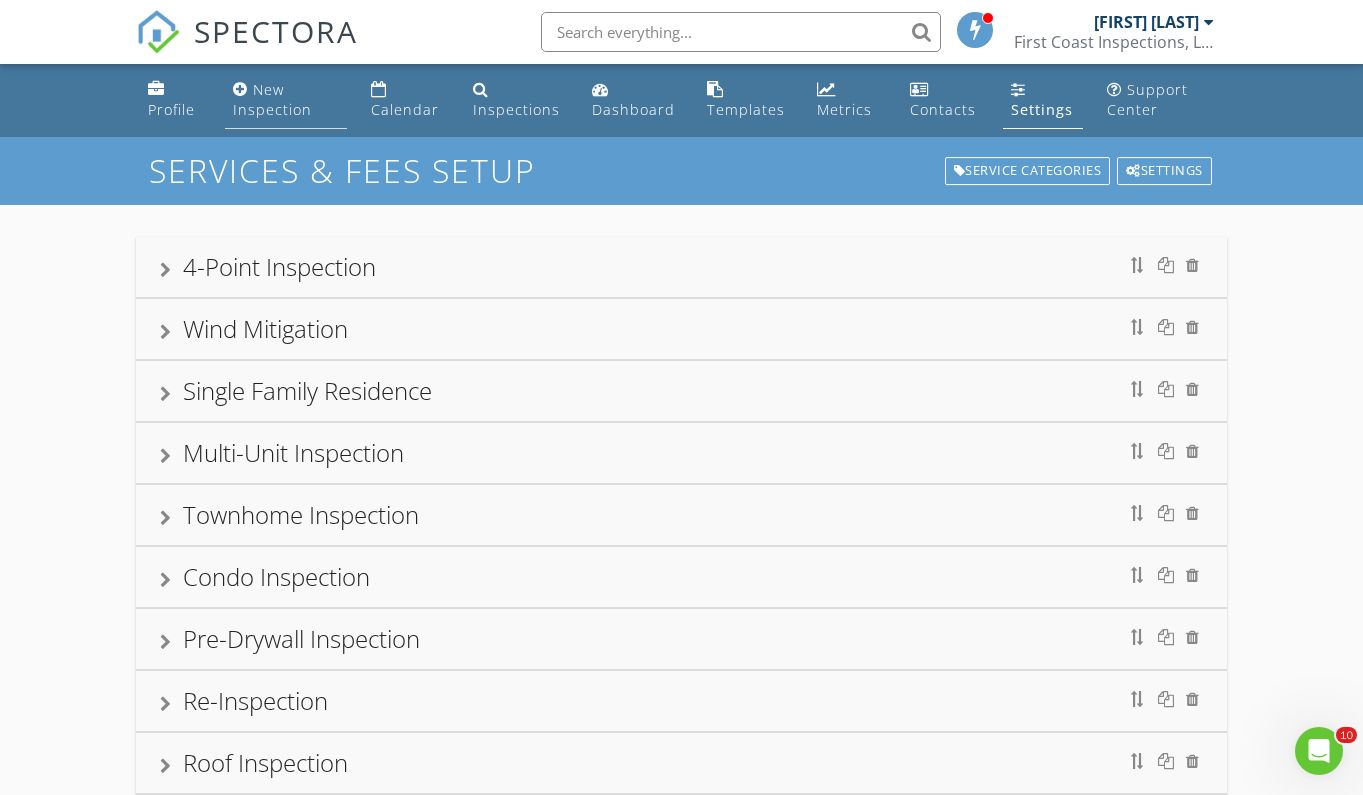 click on "New Inspection" at bounding box center [272, 99] 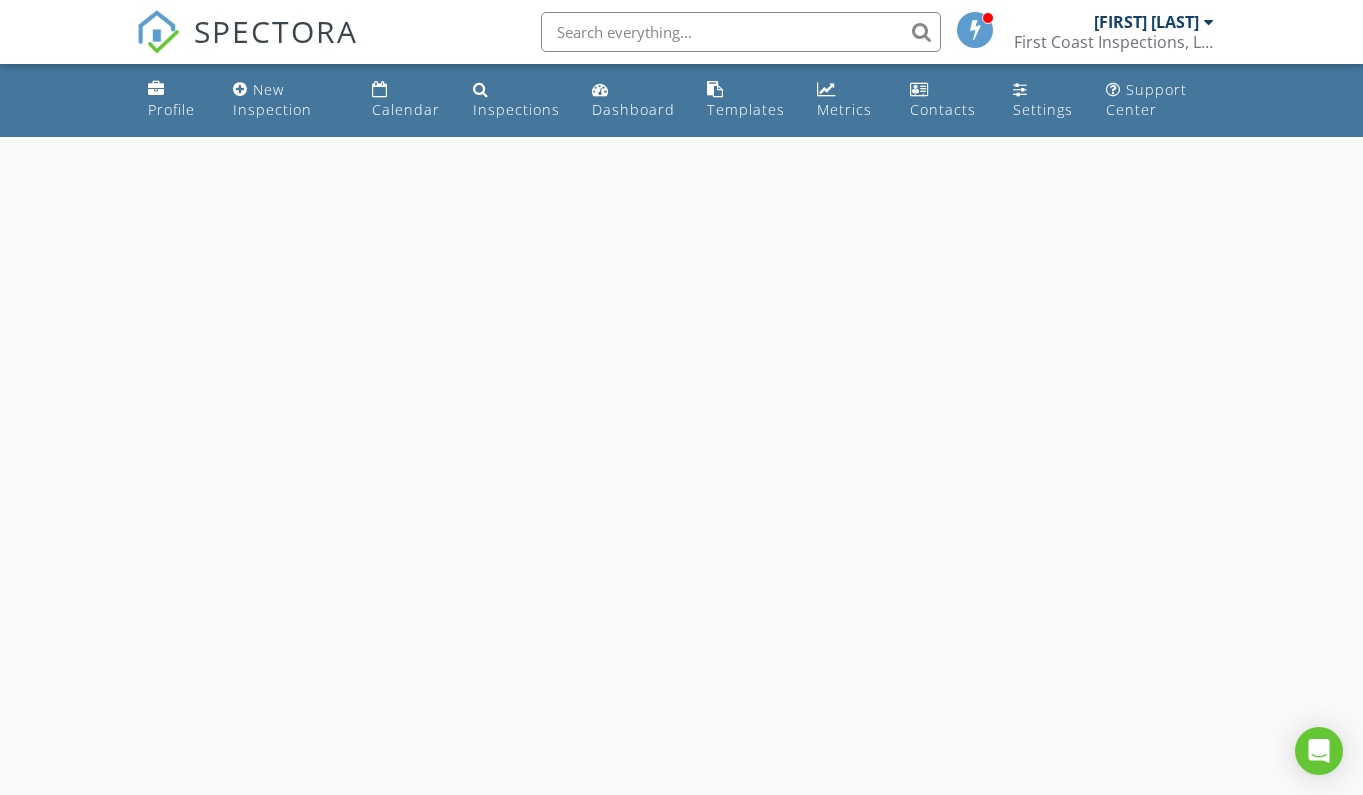 scroll, scrollTop: 0, scrollLeft: 0, axis: both 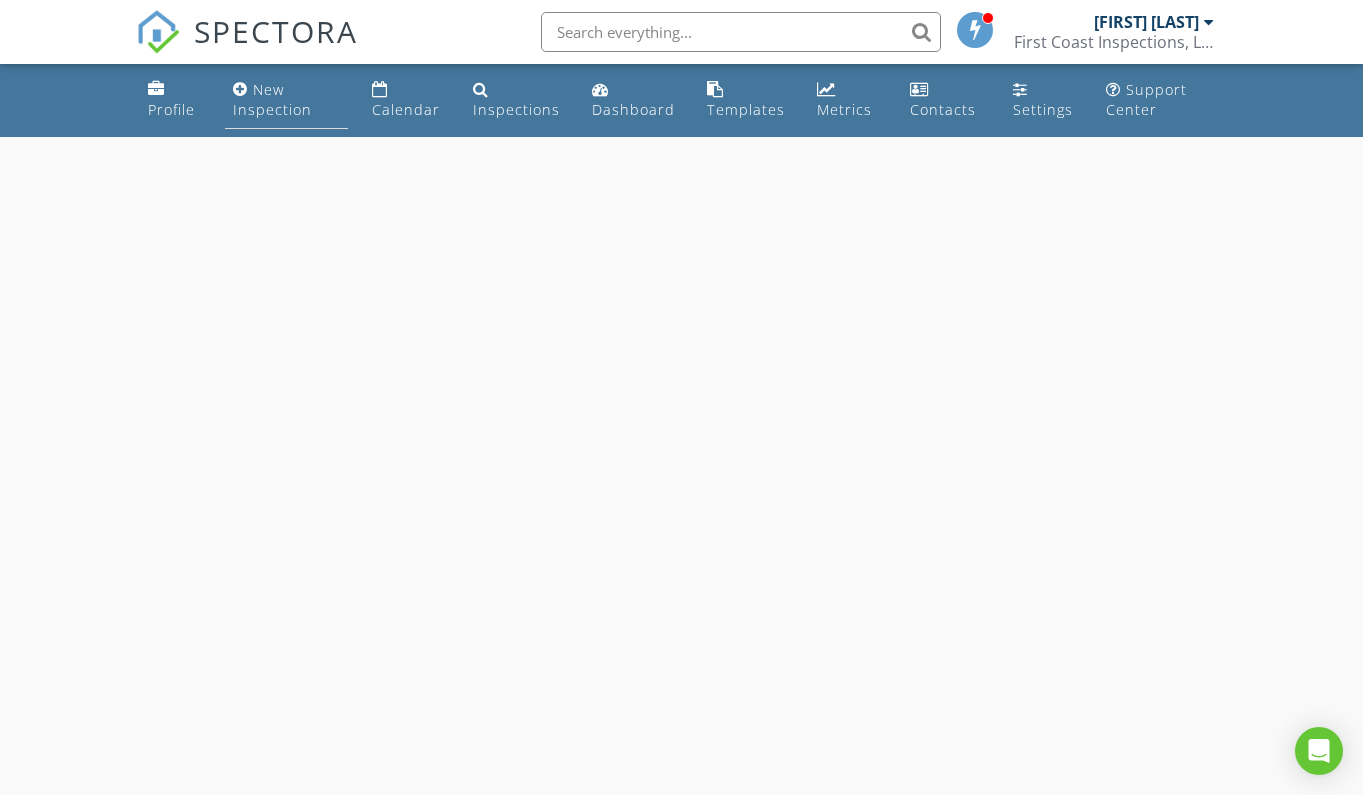 select on "7" 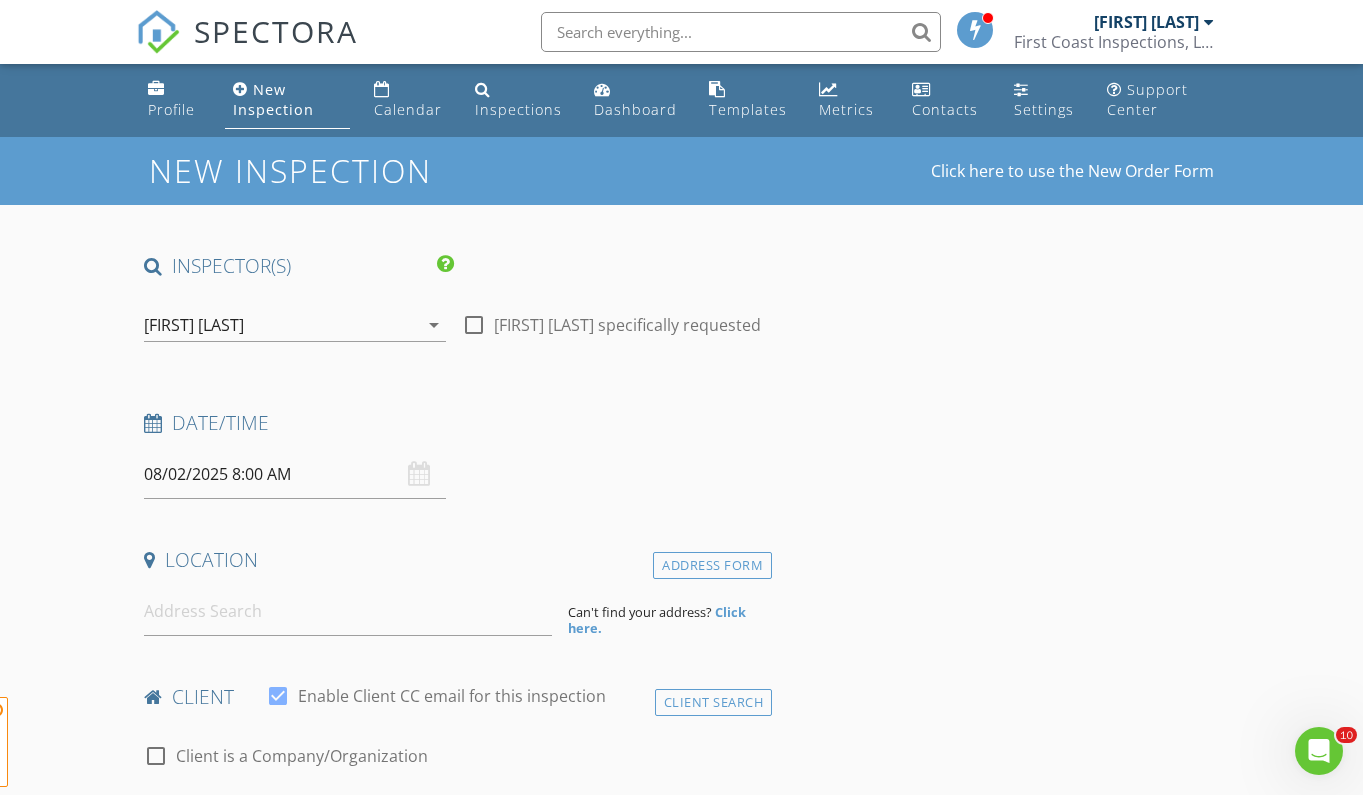 scroll, scrollTop: 0, scrollLeft: 0, axis: both 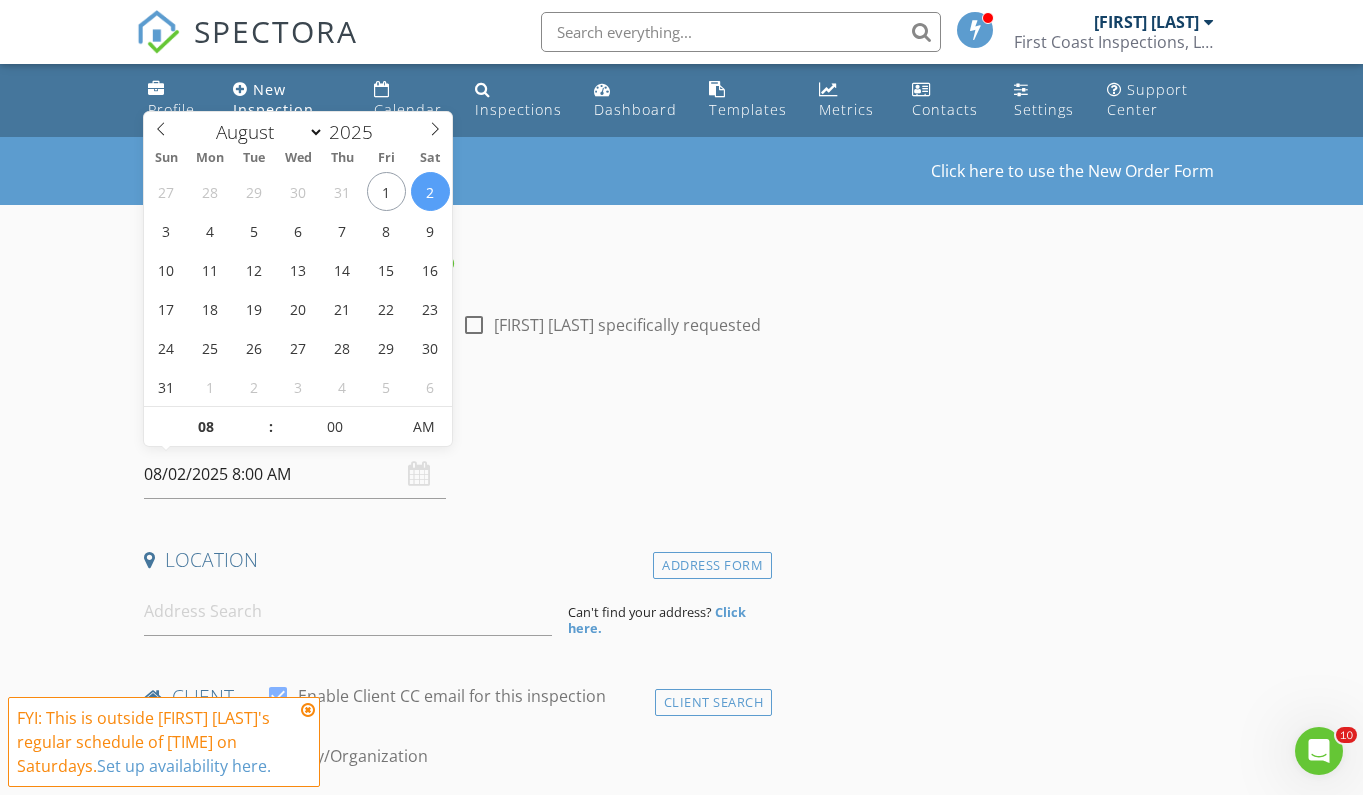 click on "08/02/2025 8:00 AM" at bounding box center [295, 474] 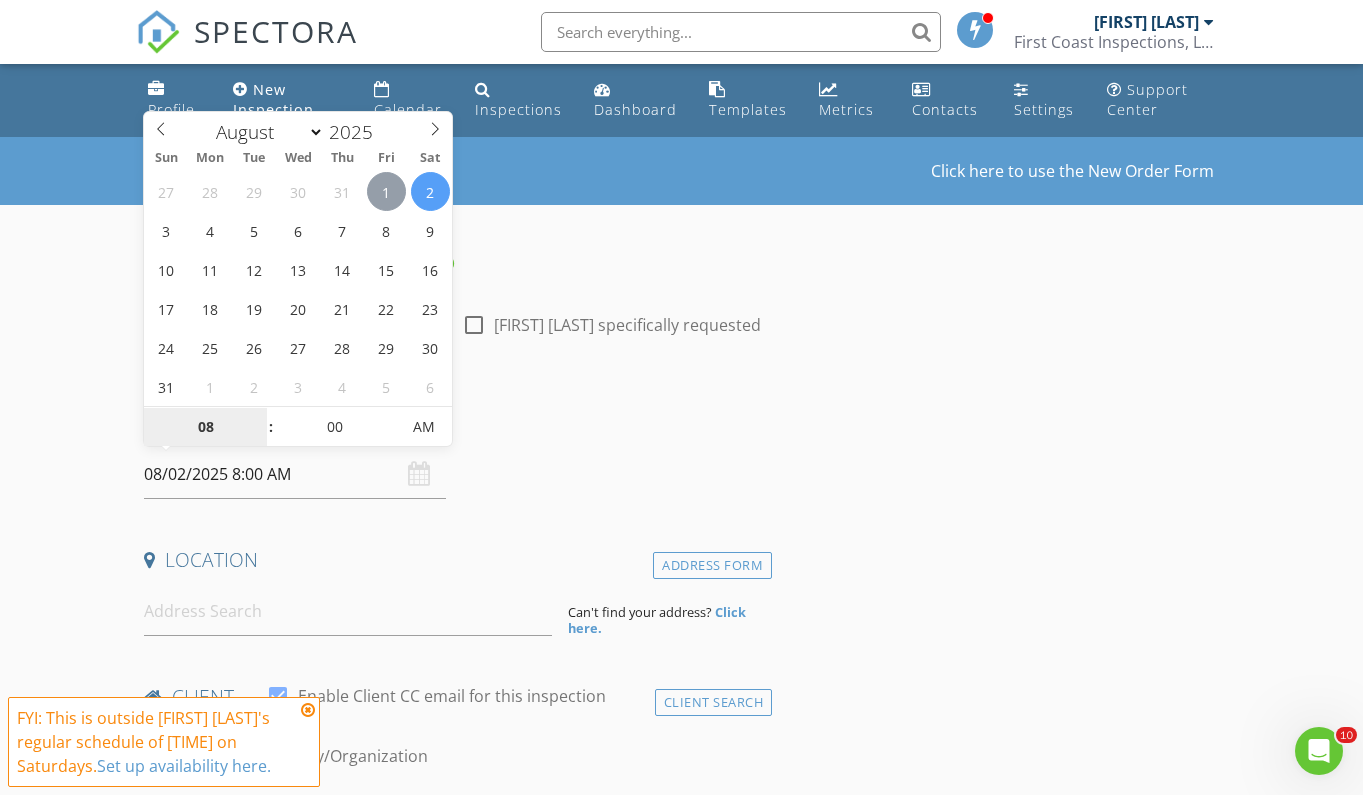 type on "08/01/2025 8:00 AM" 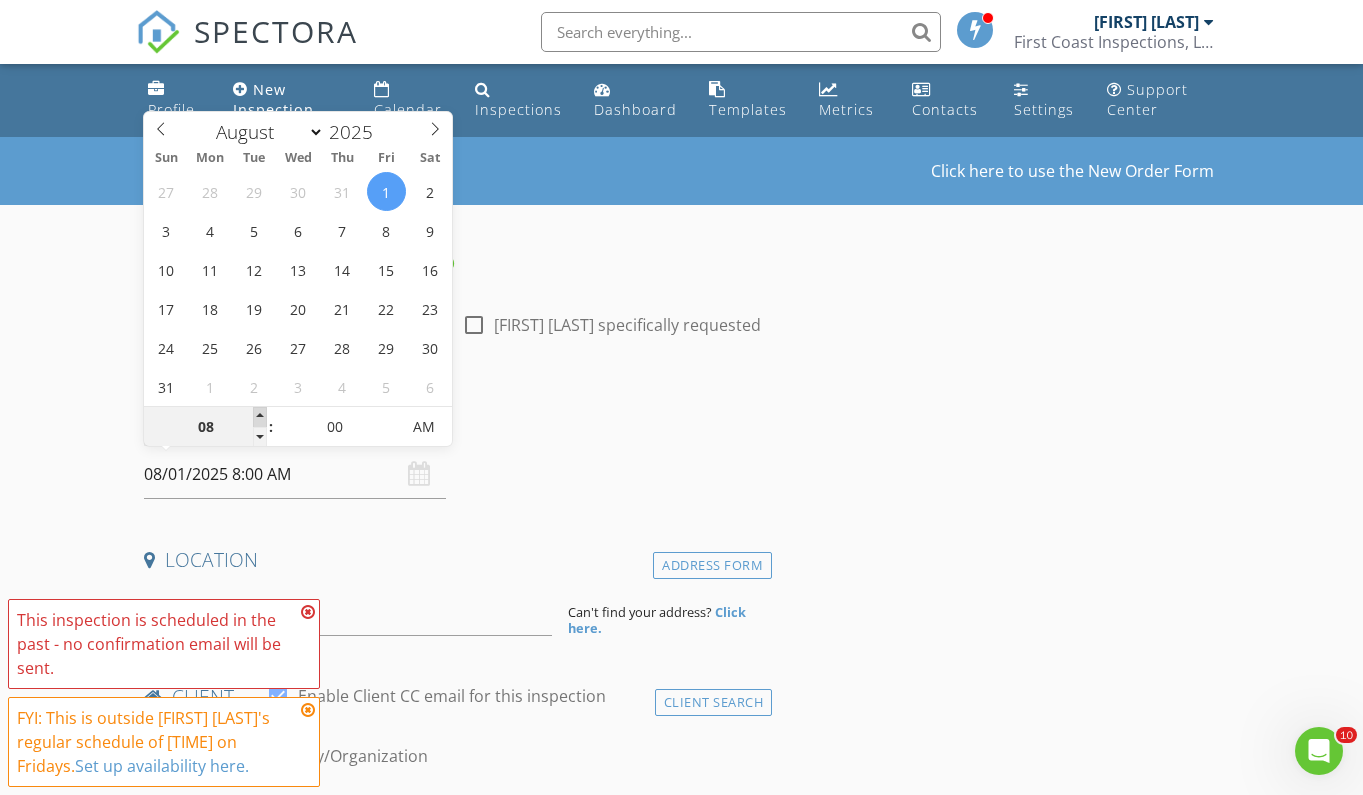 type on "09" 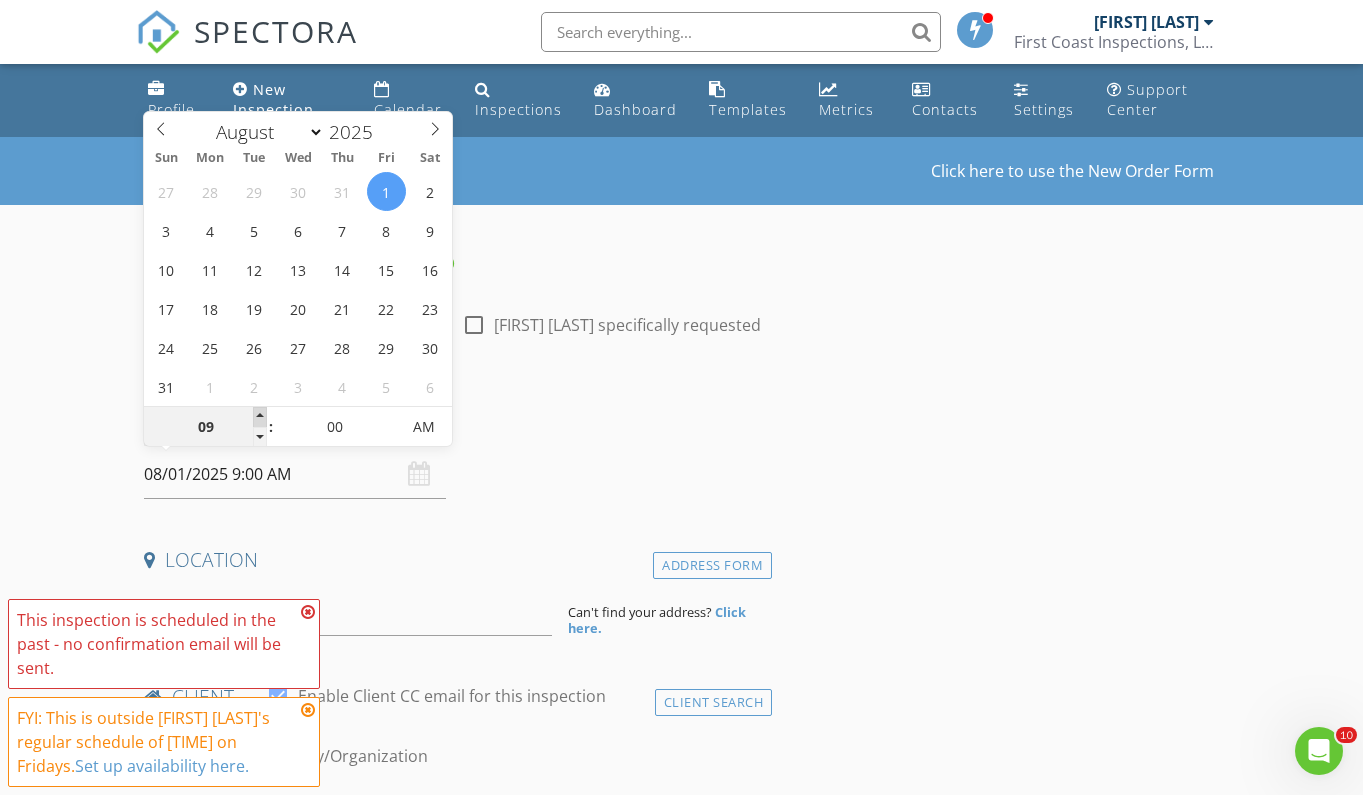 click at bounding box center [260, 417] 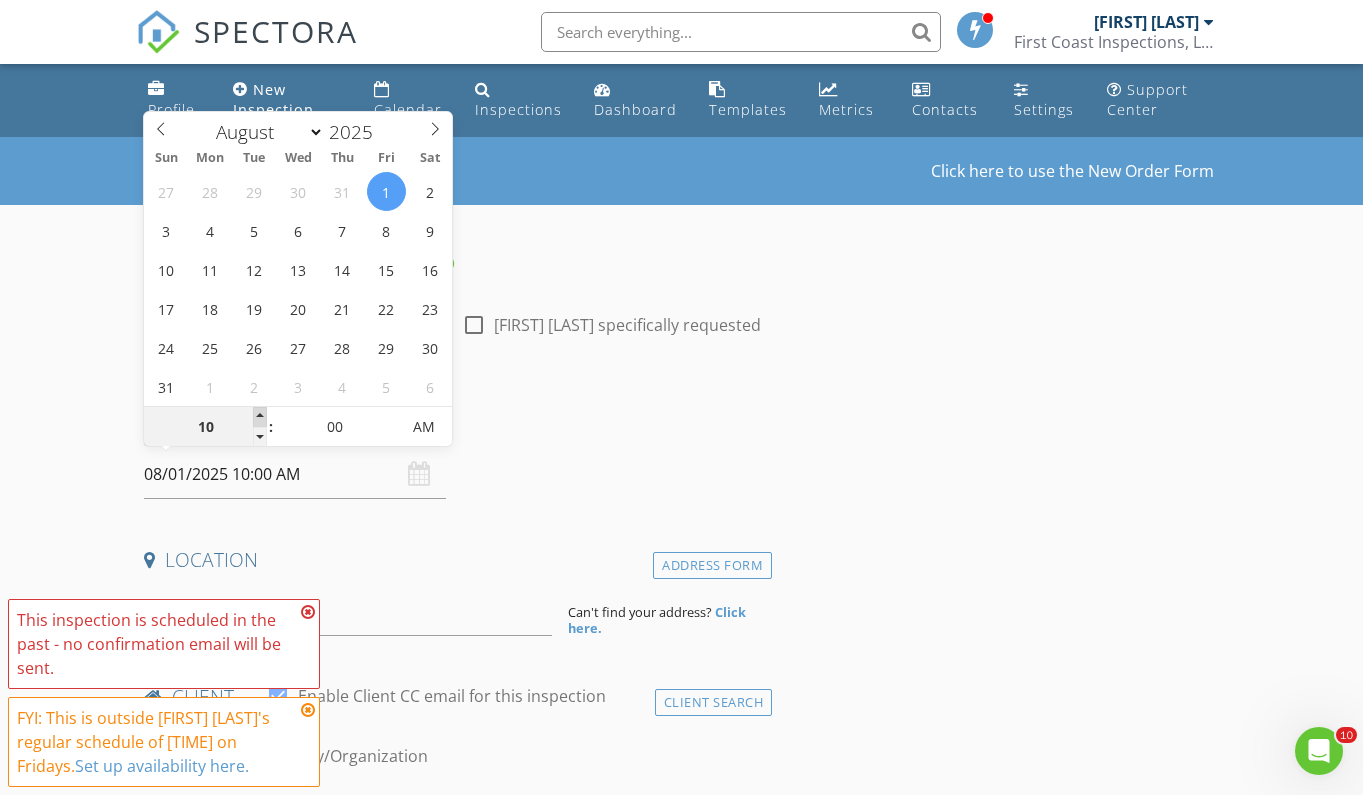 click at bounding box center [260, 417] 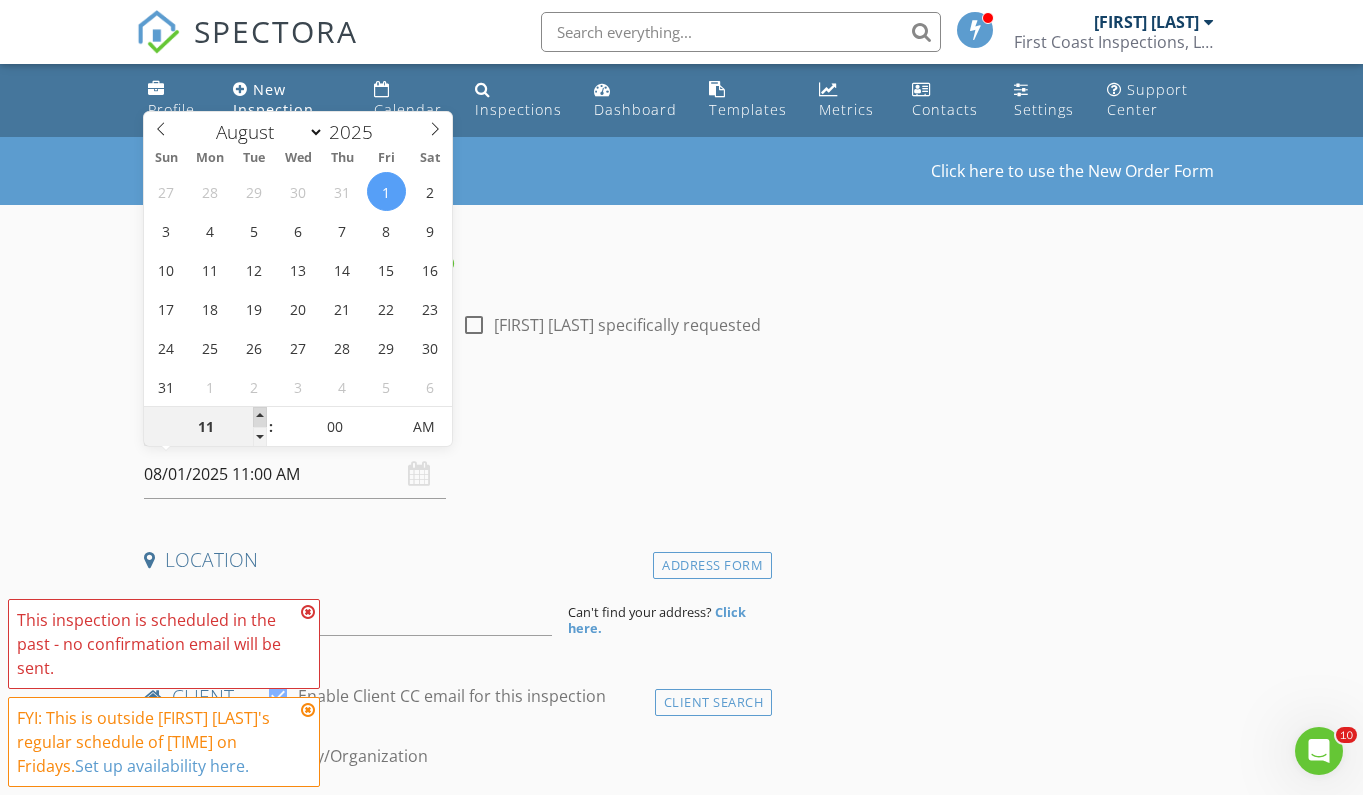 click at bounding box center (260, 417) 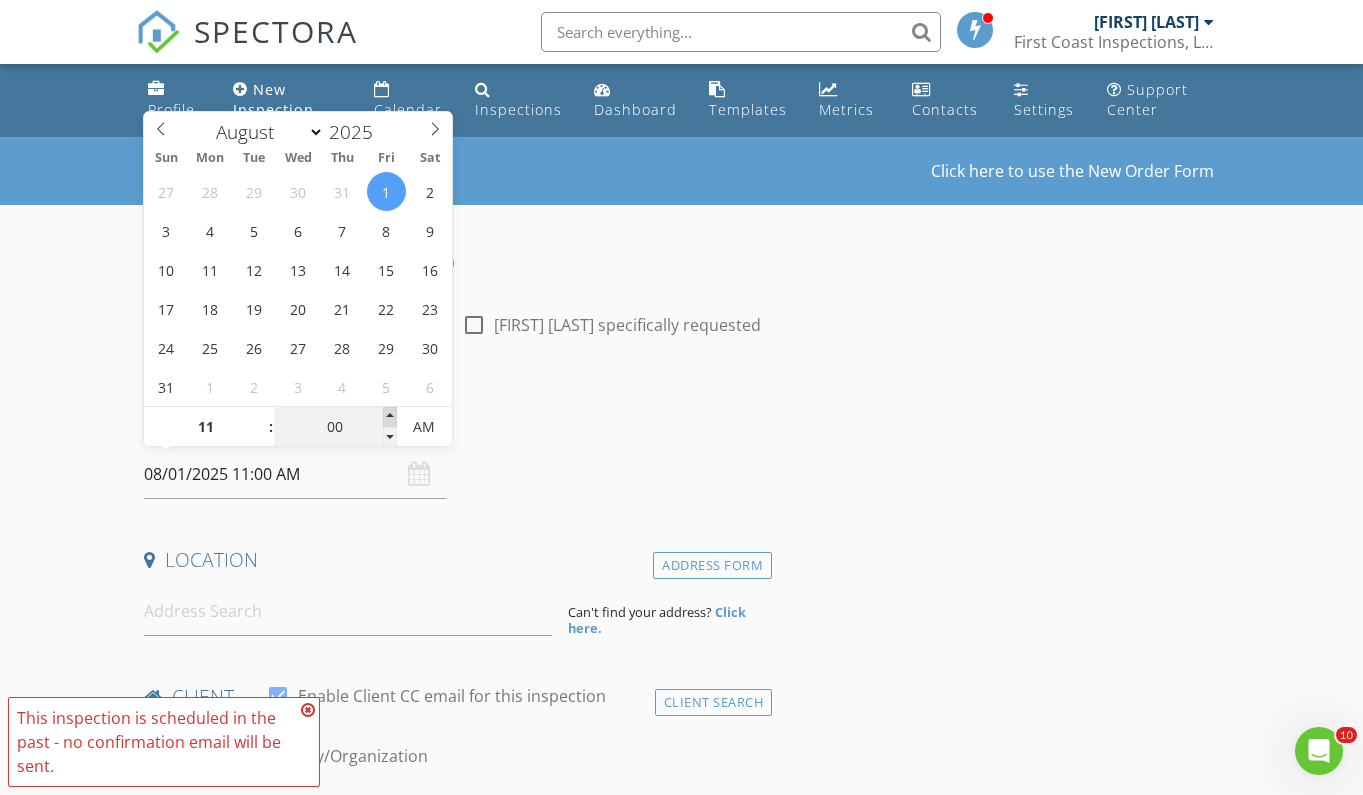 type on "05" 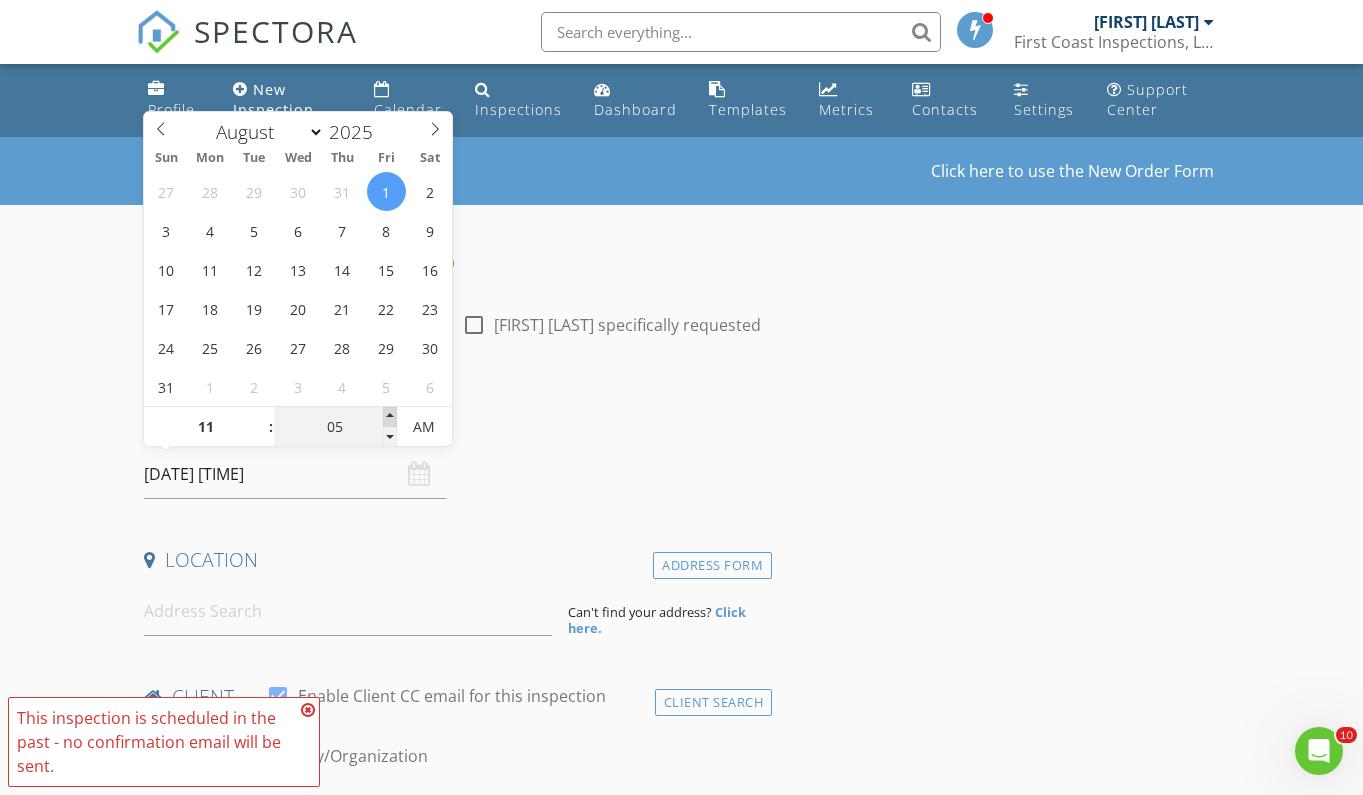 click at bounding box center [390, 417] 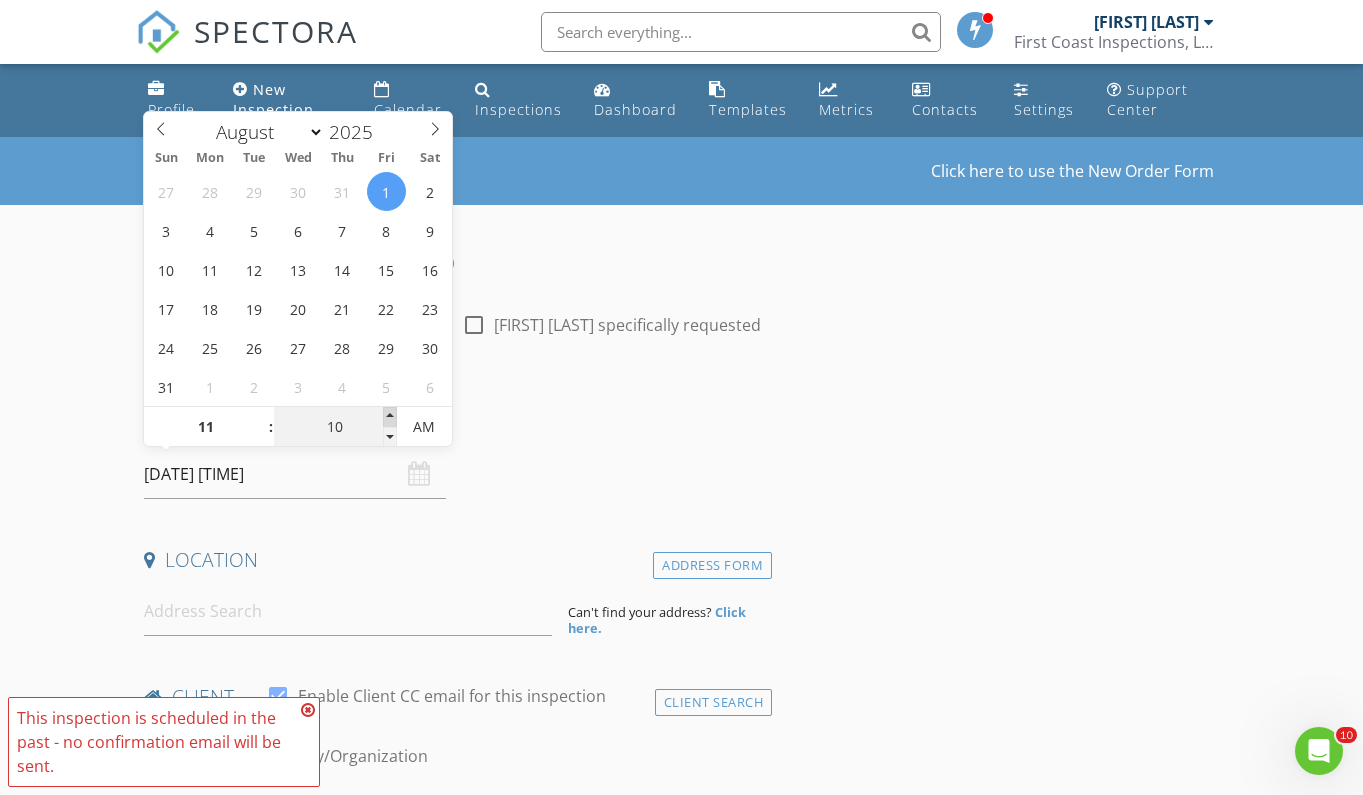 click at bounding box center (390, 417) 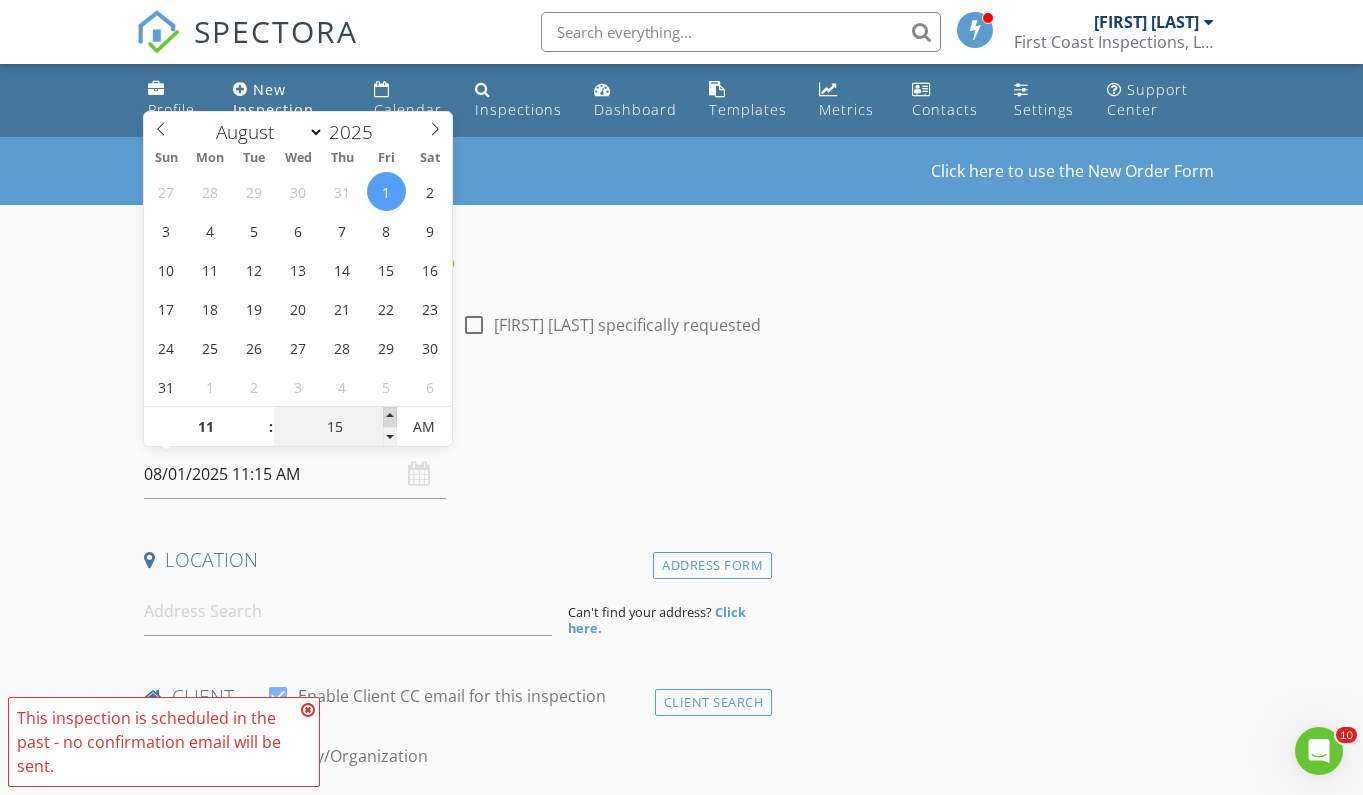 click at bounding box center (390, 417) 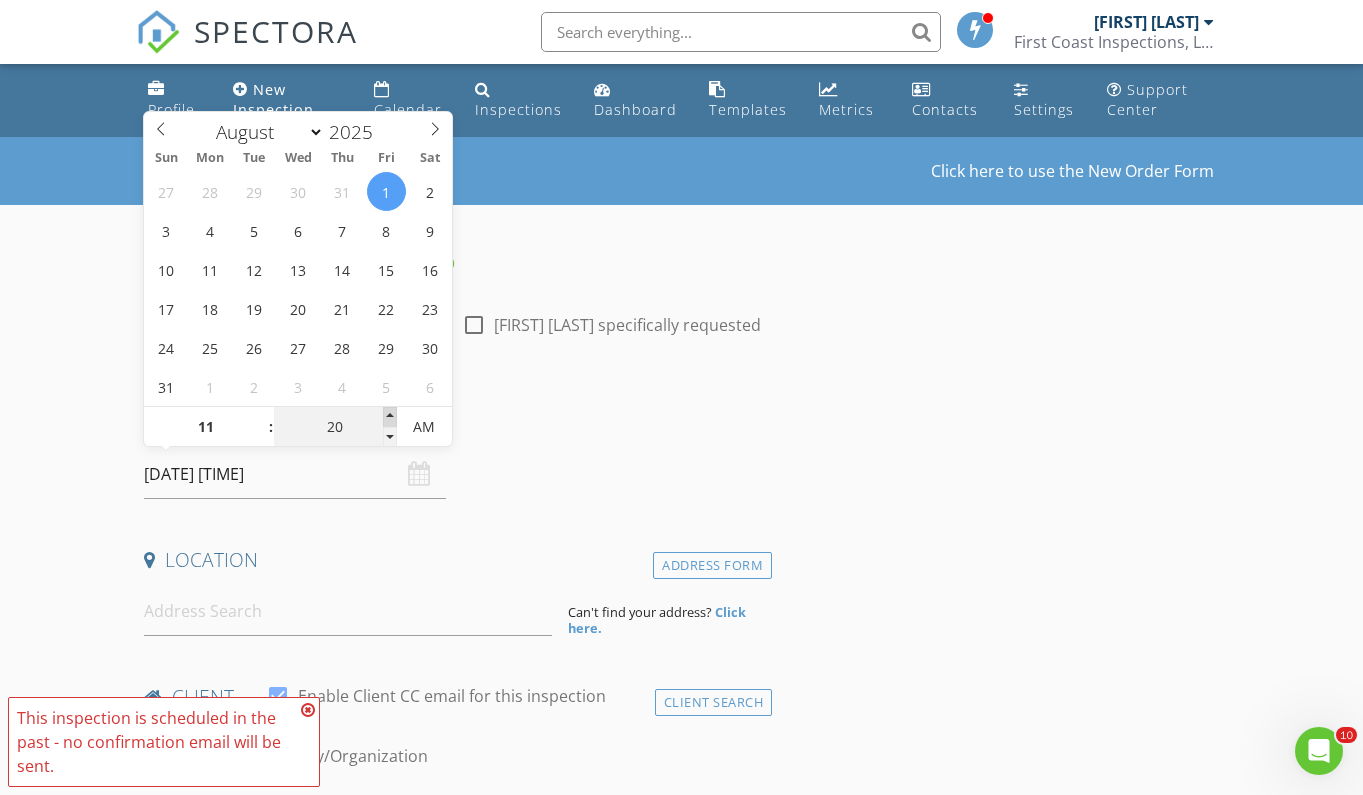 click at bounding box center [390, 417] 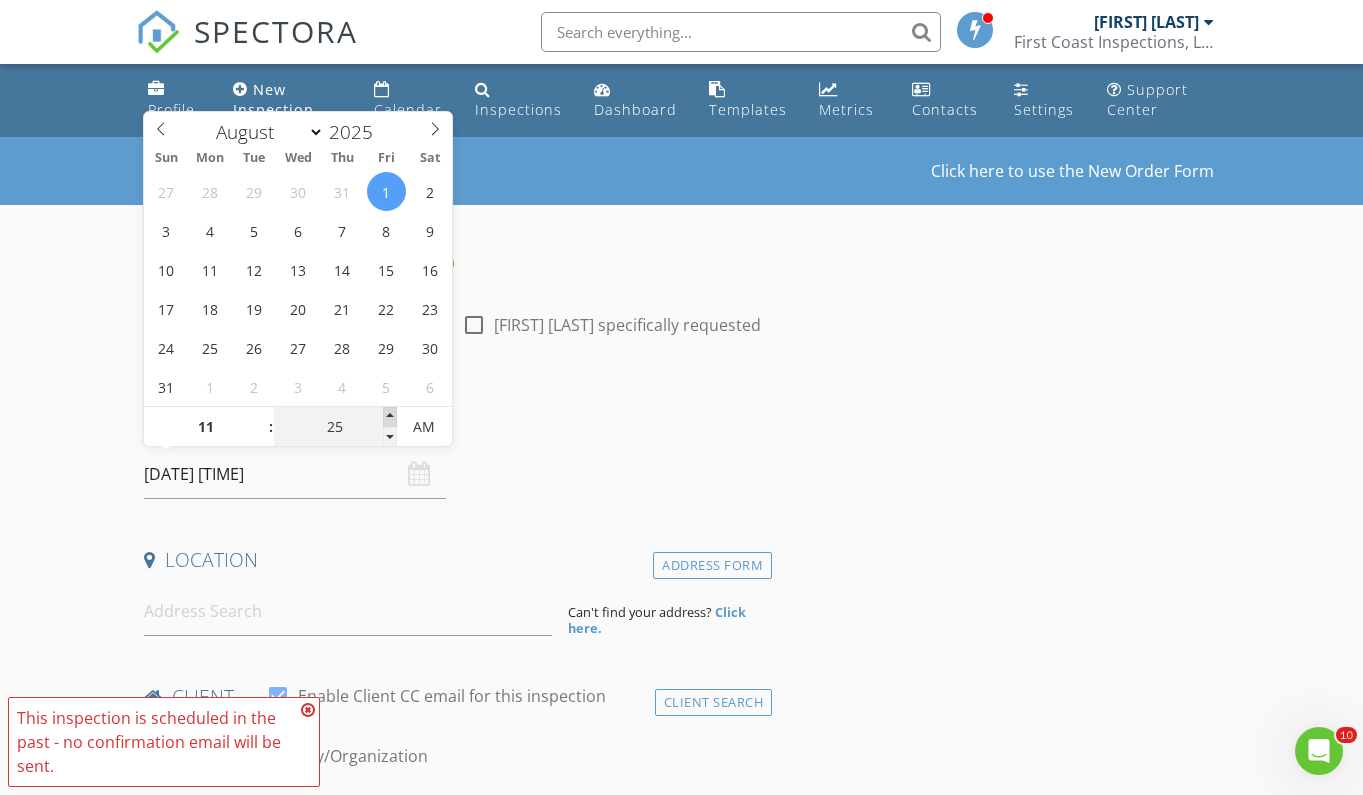 click at bounding box center [390, 417] 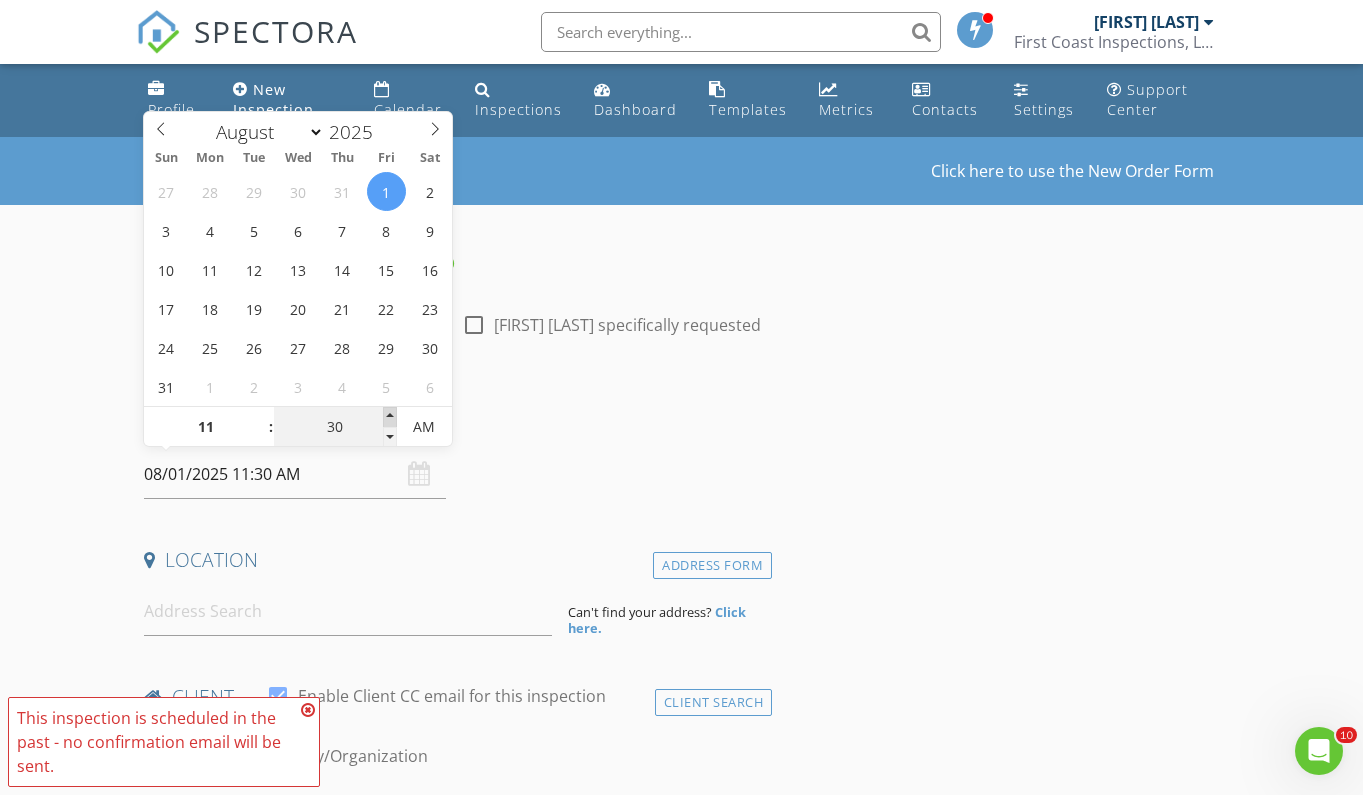 click at bounding box center [390, 417] 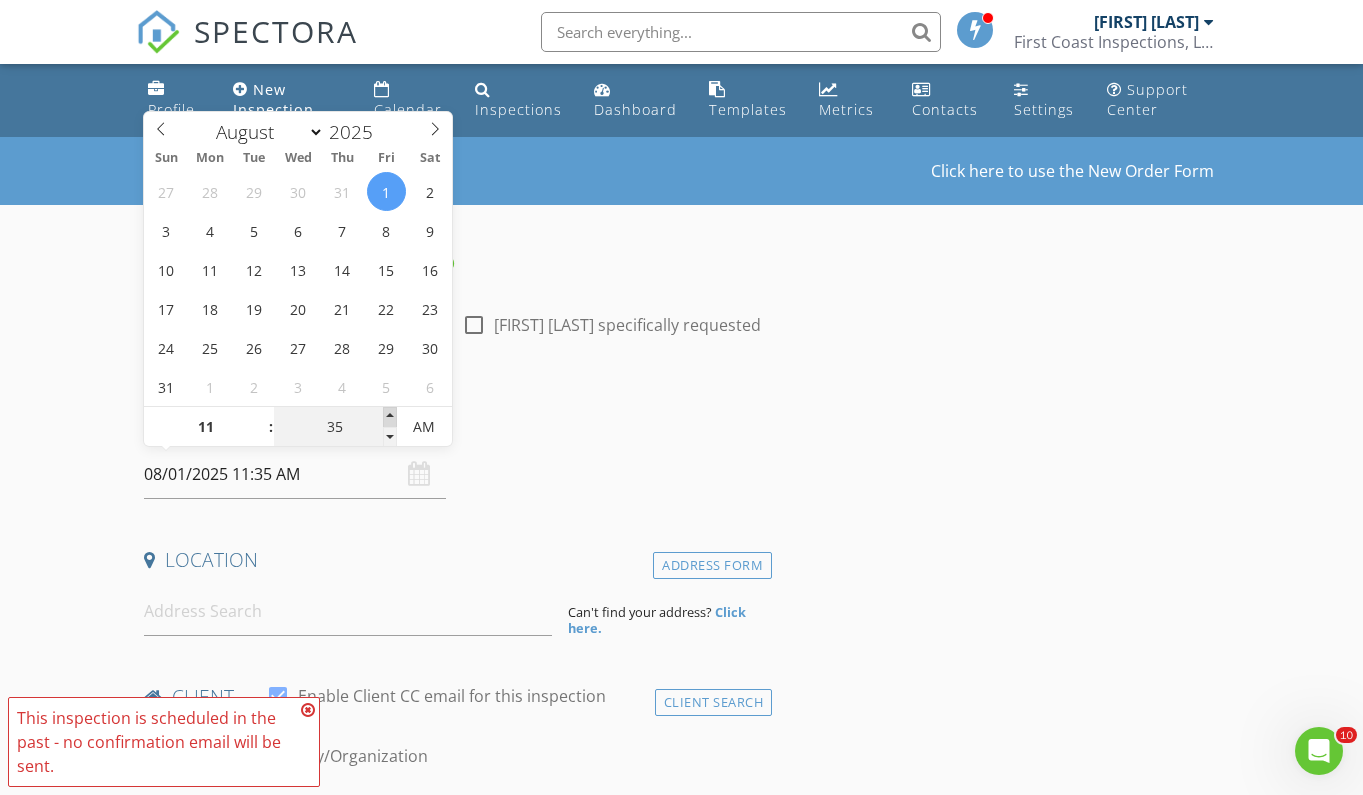 click at bounding box center (390, 417) 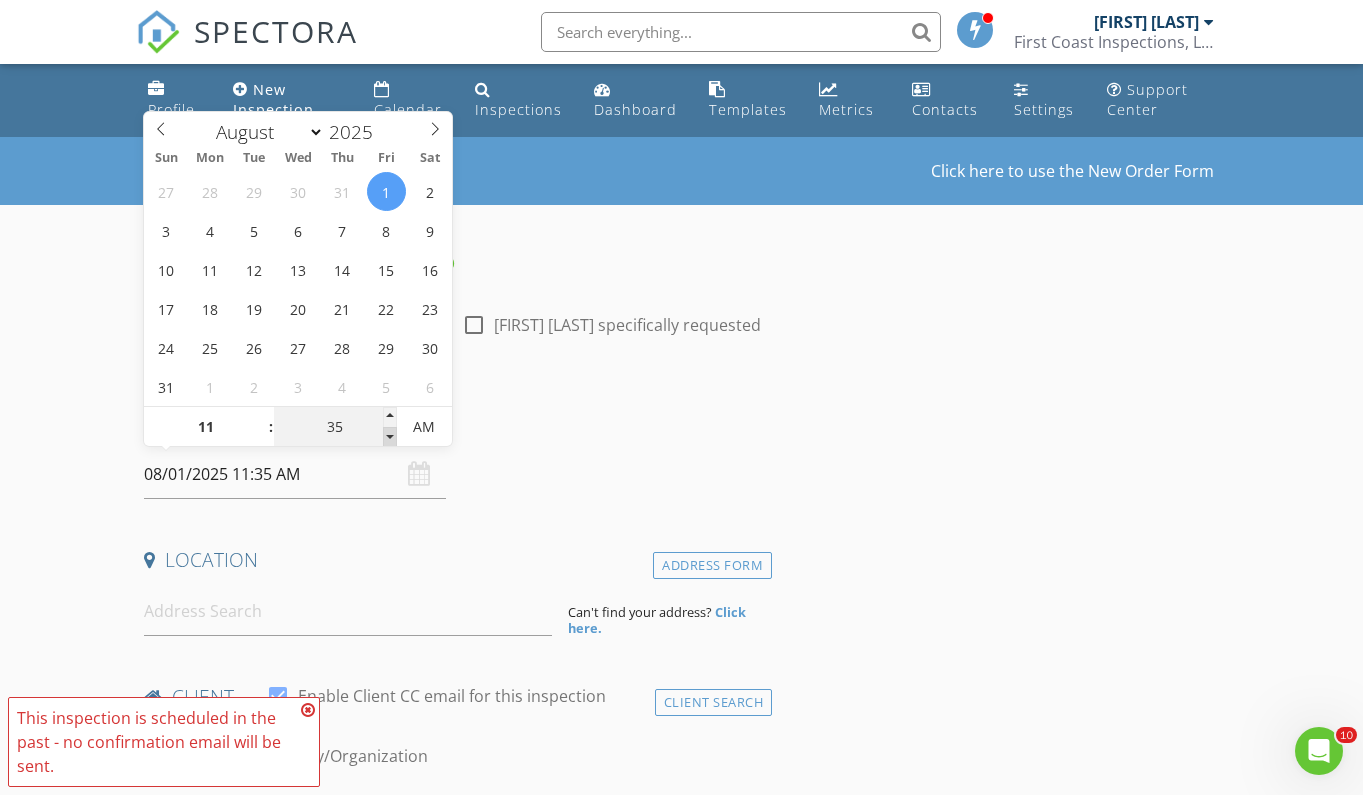 type on "30" 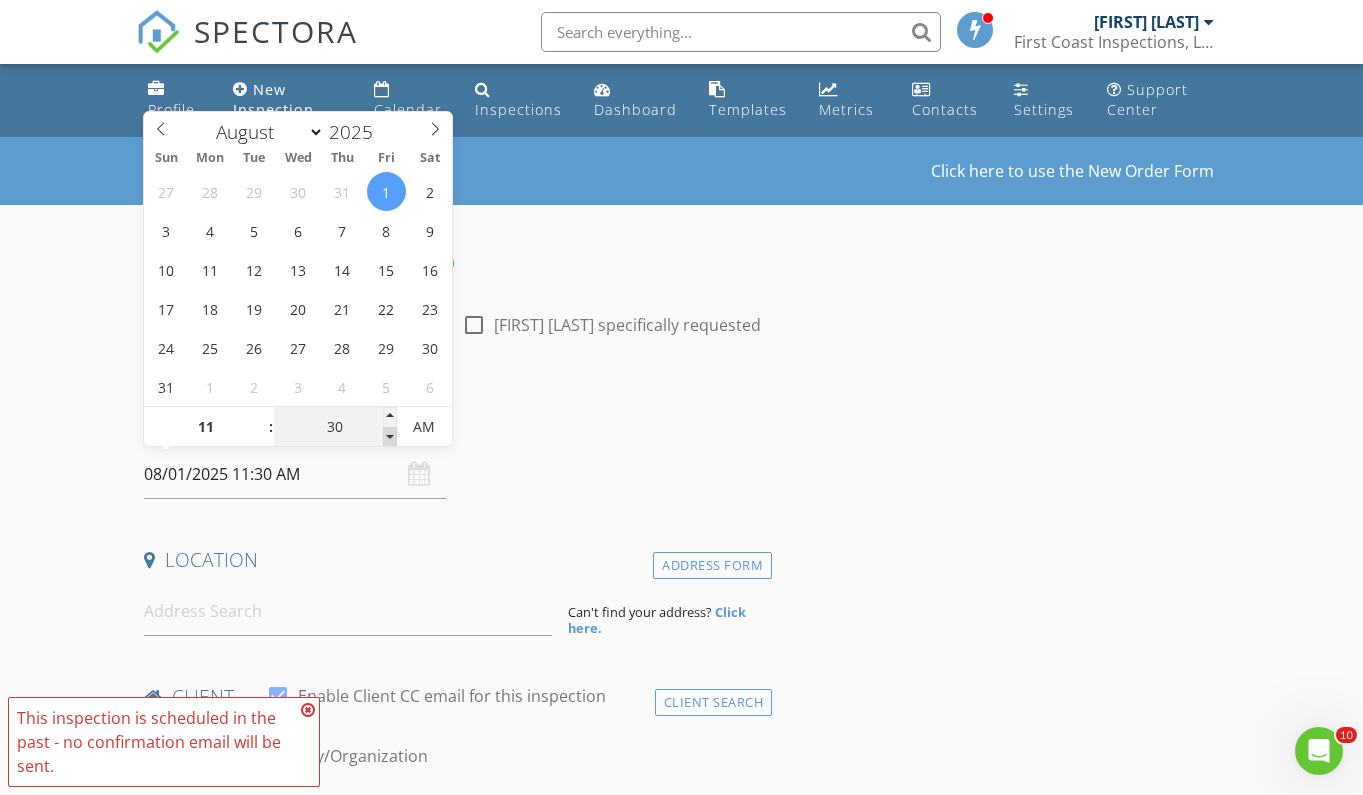 click at bounding box center [390, 437] 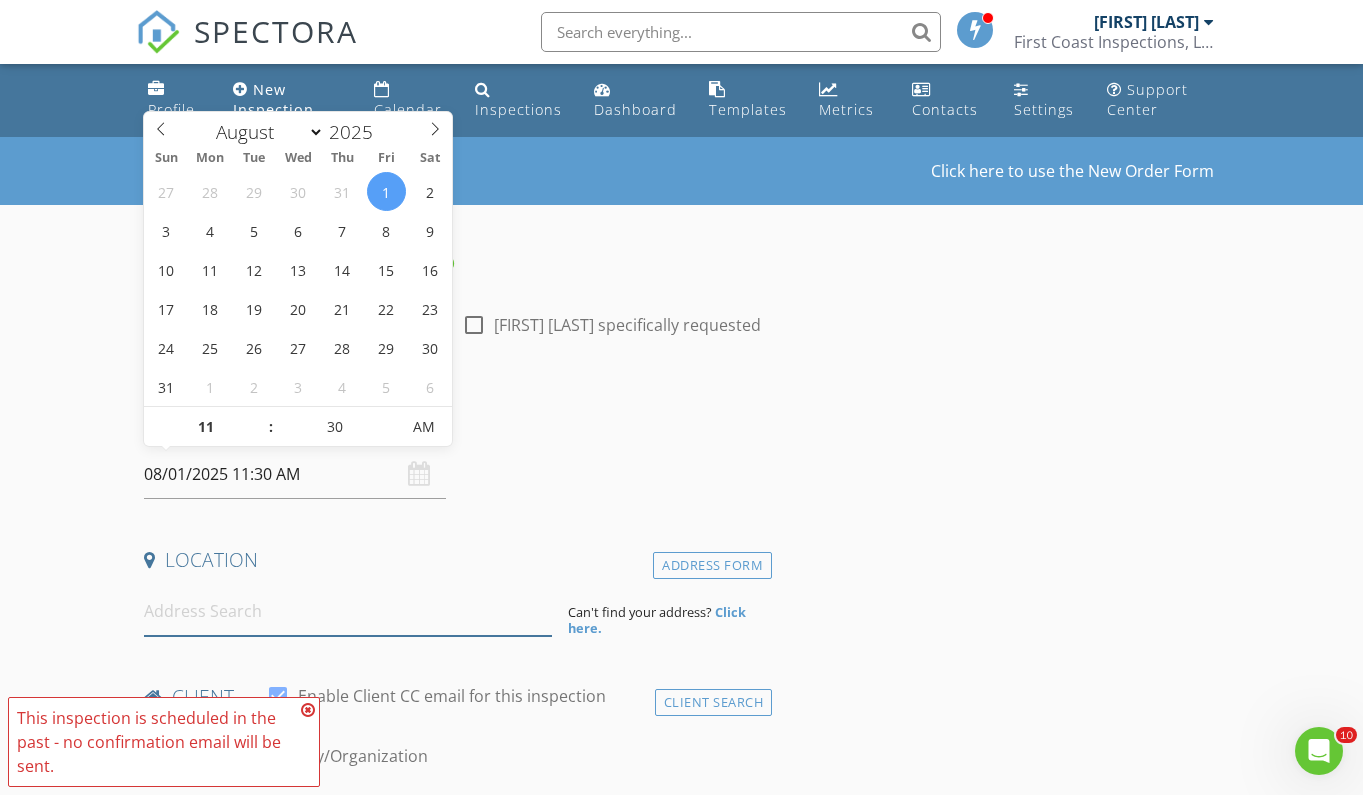 click at bounding box center [348, 611] 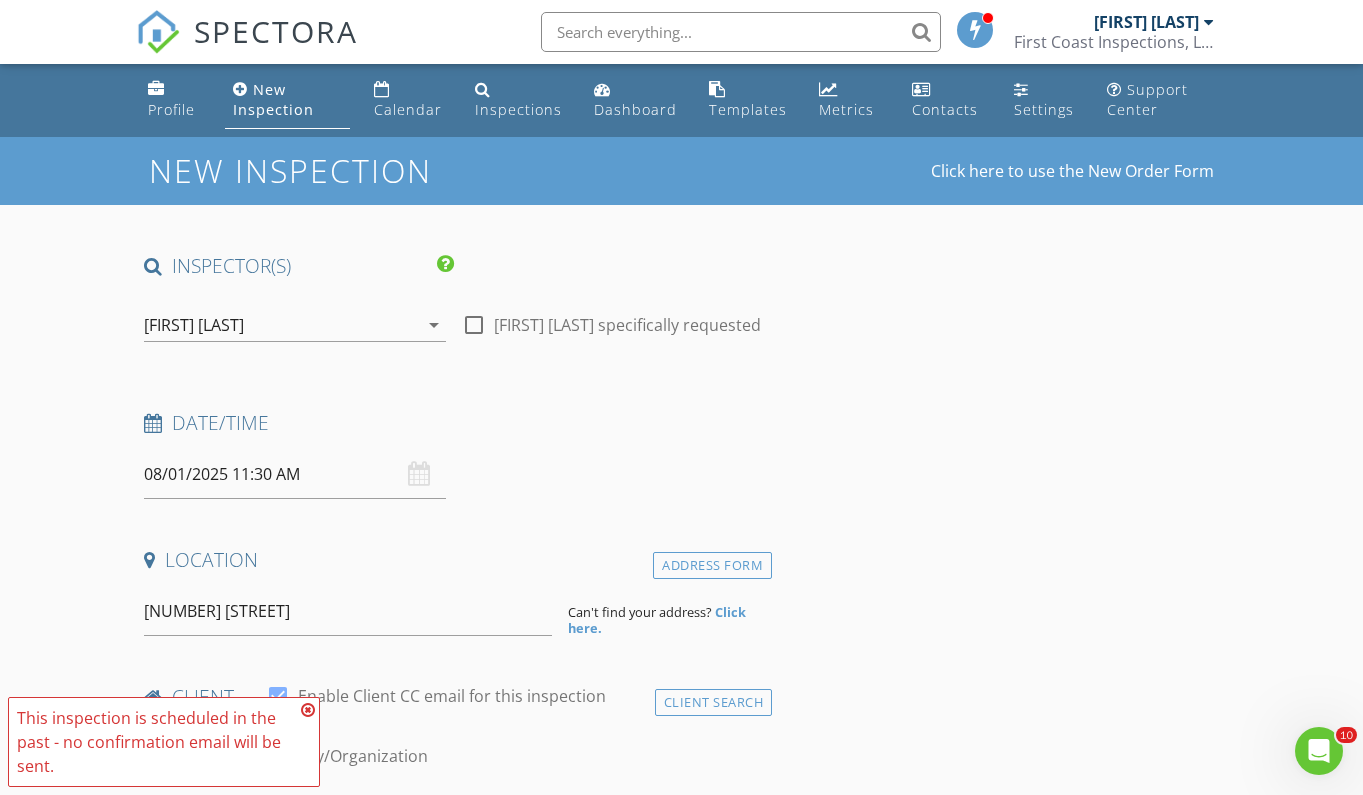 type on "7264 Barberie Street, Jacksonville, FL, USA" 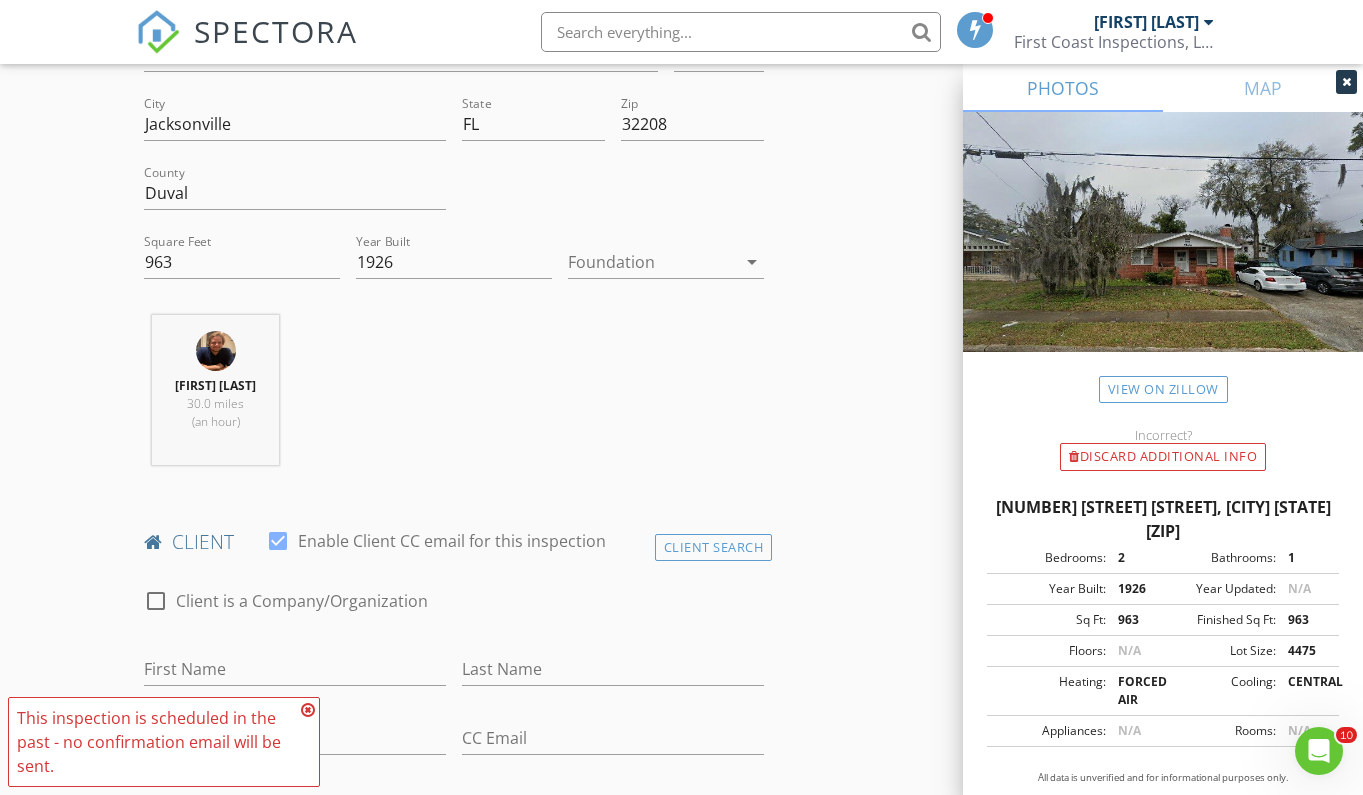 scroll, scrollTop: 603, scrollLeft: 0, axis: vertical 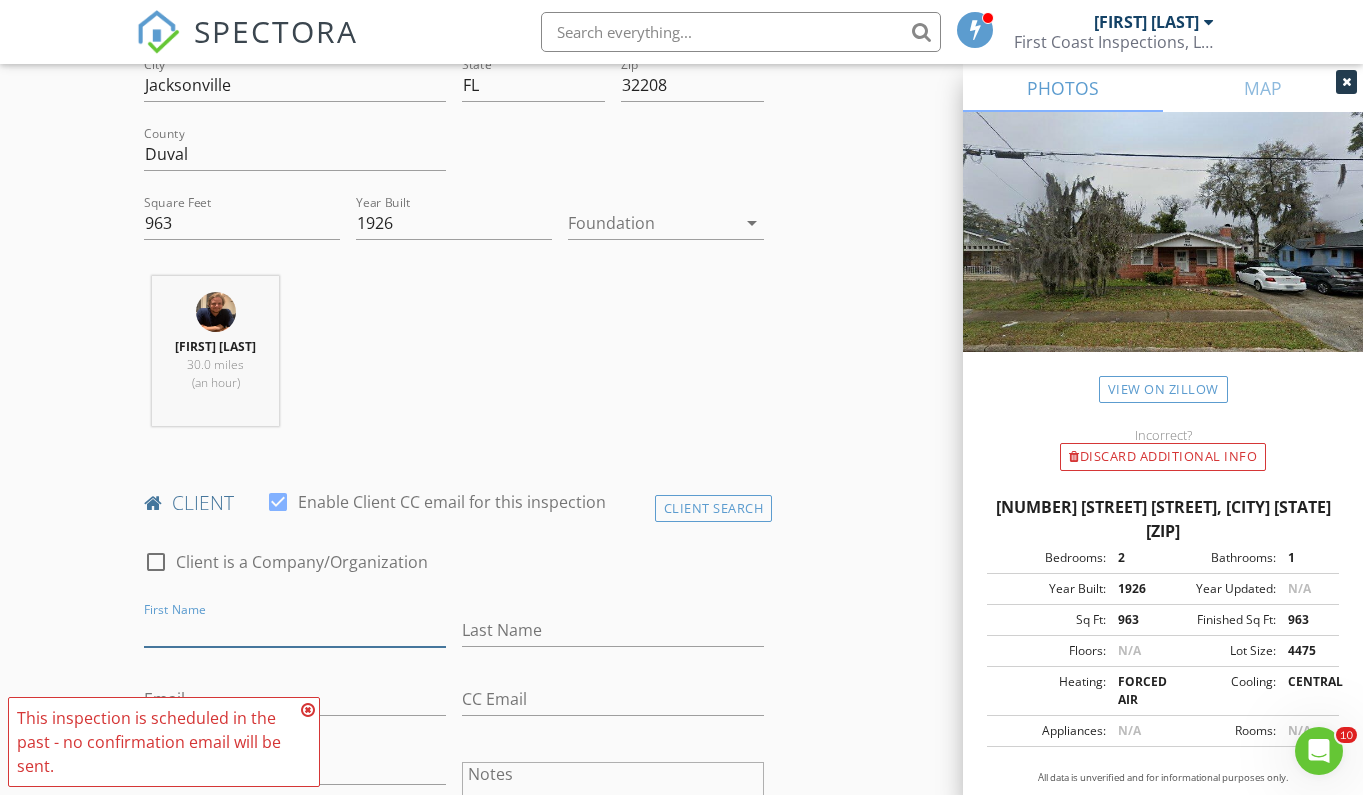 paste on "OAL Properties, LLC" 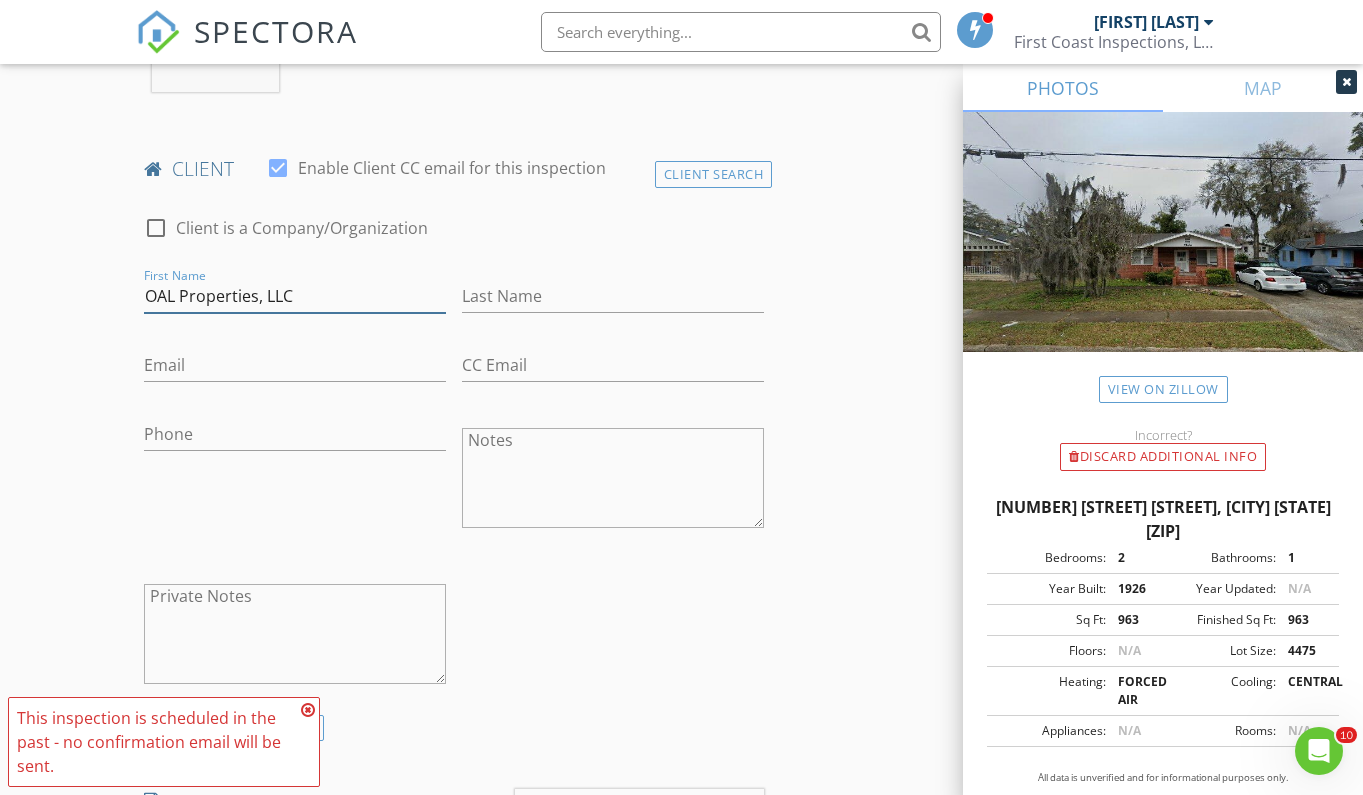 scroll, scrollTop: 1096, scrollLeft: 0, axis: vertical 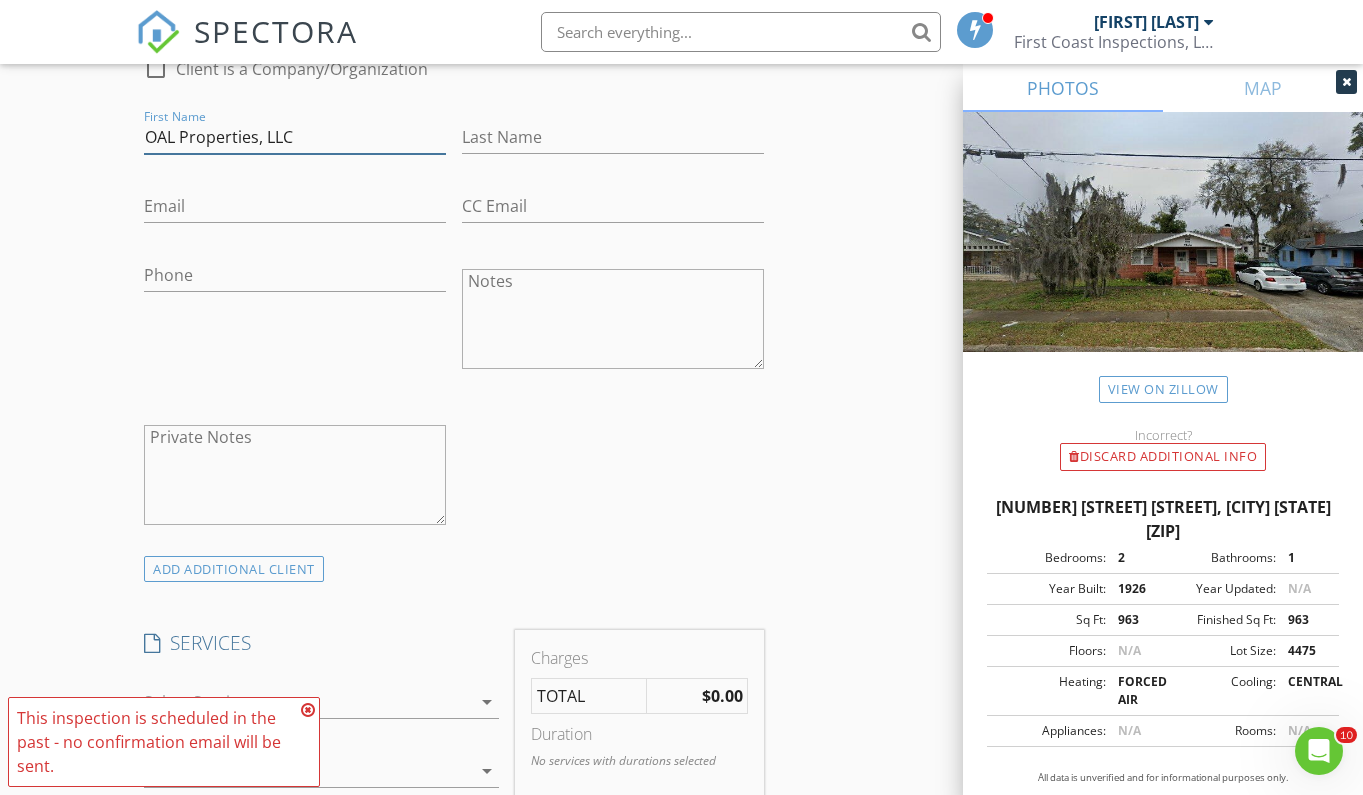 type on "OAL Properties, LLC" 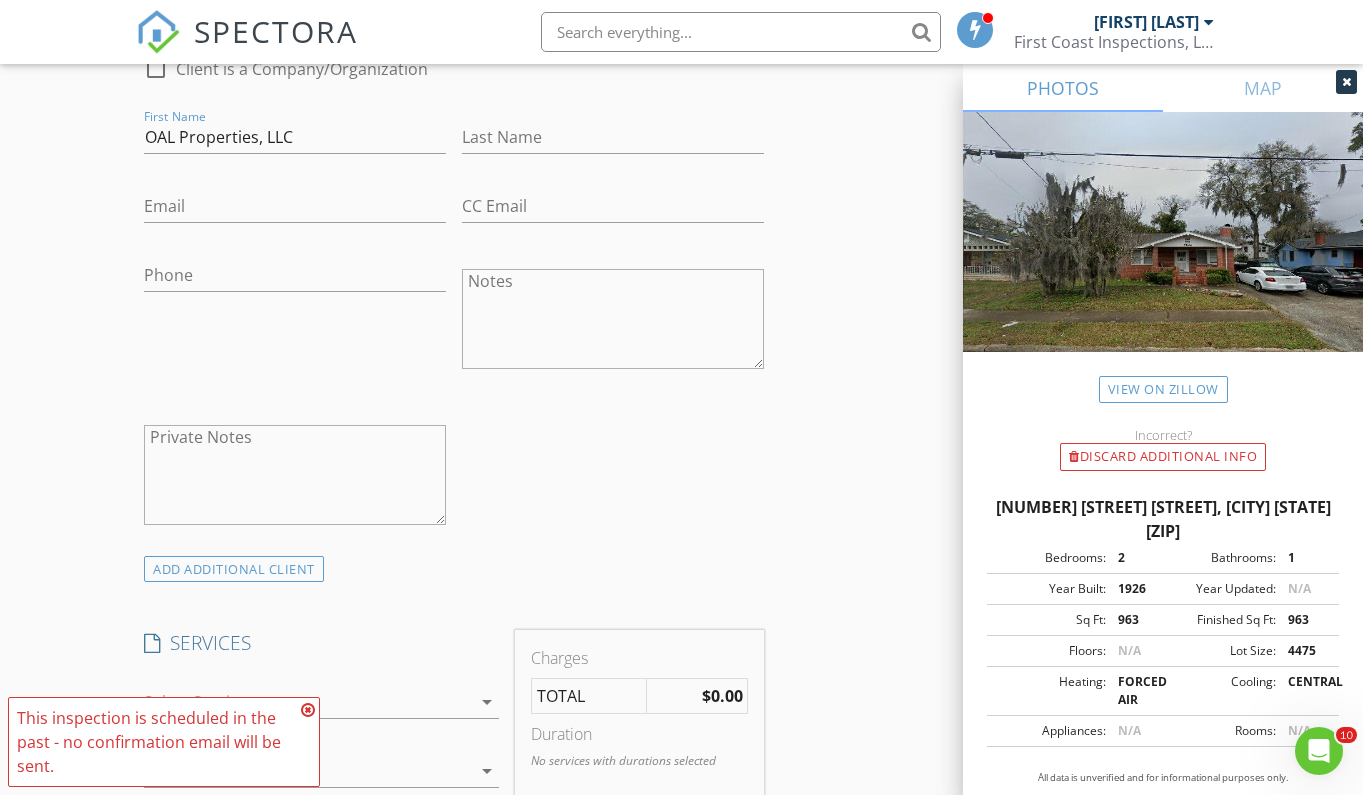 click on "arrow_drop_down" at bounding box center (487, 702) 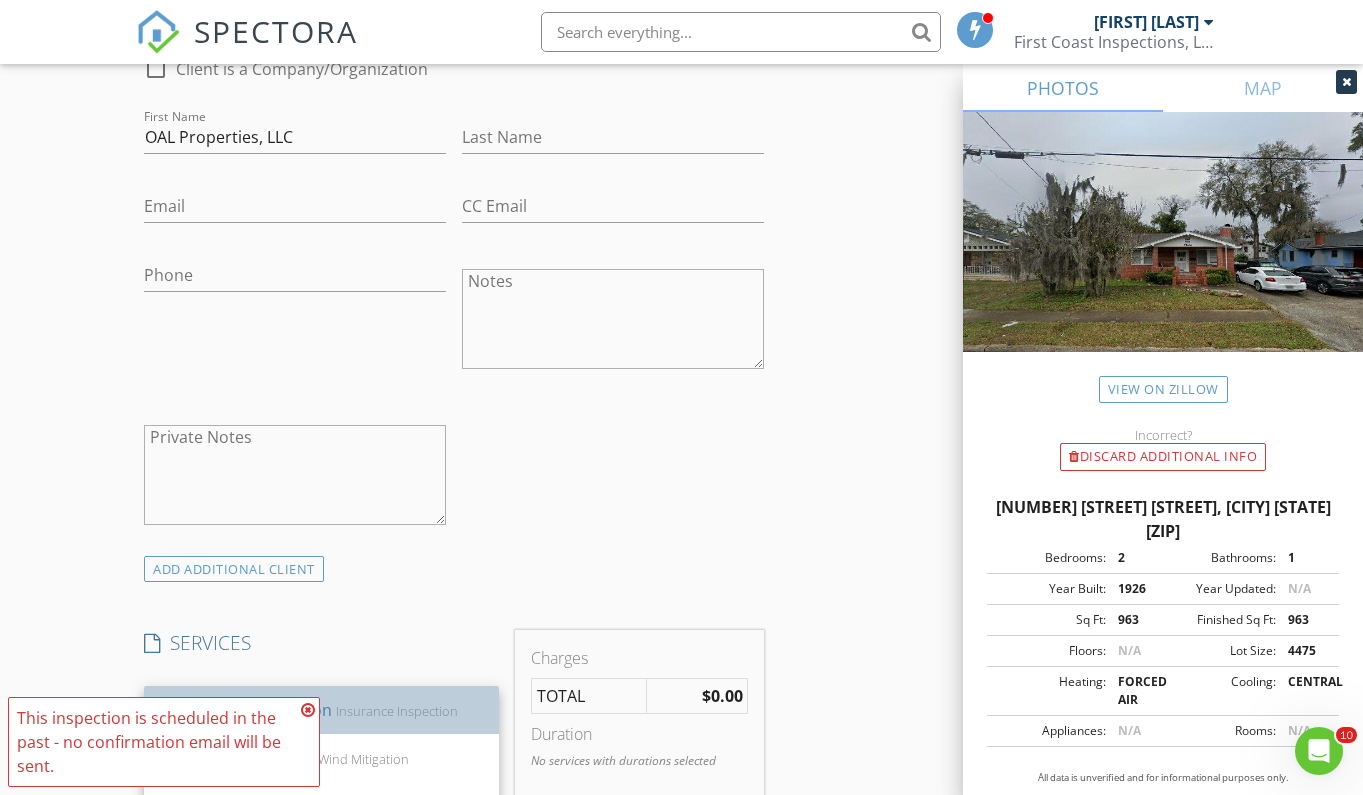 click on "Insurance Inspection" at bounding box center [397, 711] 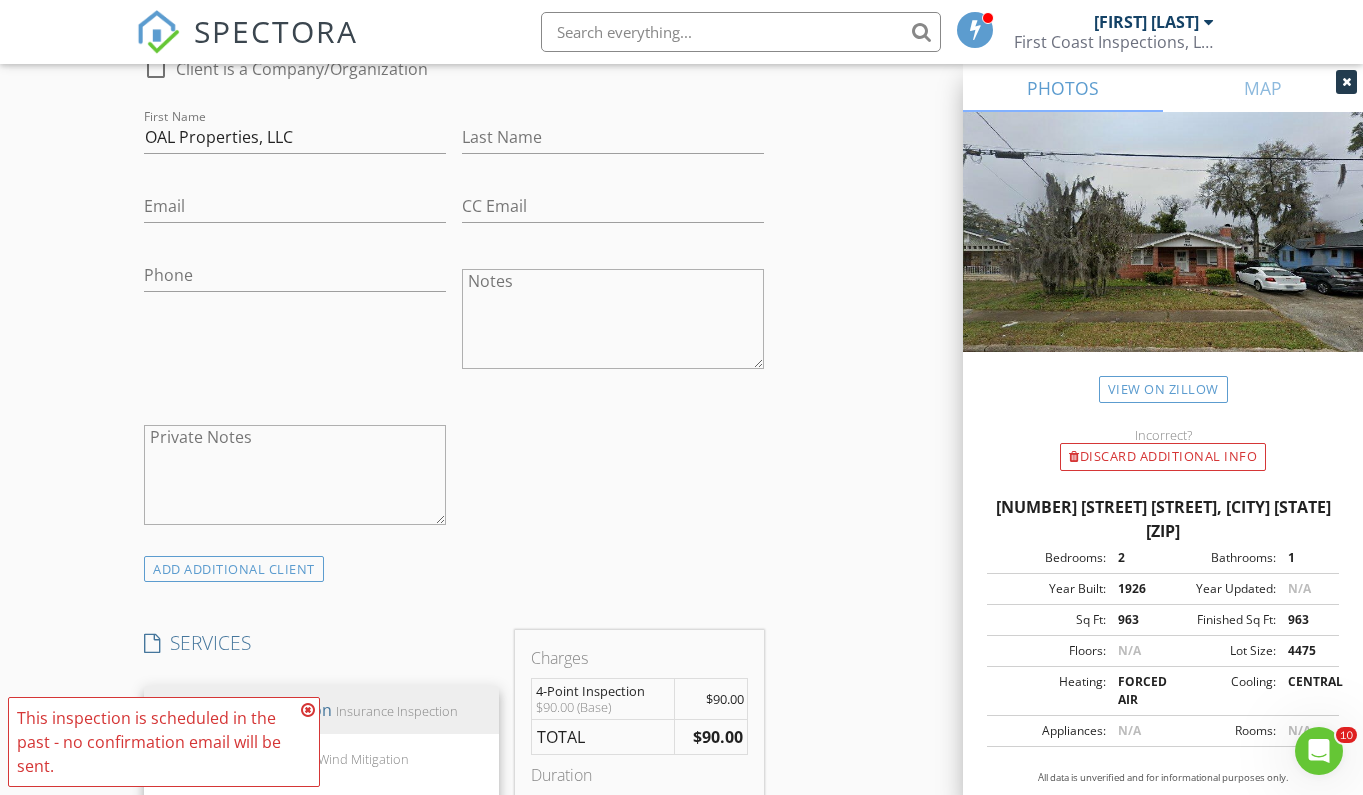 click on "INSPECTOR(S)
check_box   Edward Parker   PRIMARY   Edward Parker arrow_drop_down   check_box_outline_blank Edward Parker specifically requested
Date/Time
08/01/2025 11:30 AM
Location
Address Search       Address 7264 Barberie St   Unit   City Jacksonville   State FL   Zip 32208   County Duval     Square Feet 963   Year Built 1926   Foundation arrow_drop_down     Edward Parker     30.0 miles     (an hour)
client
check_box Enable Client CC email for this inspection   Client Search     check_box_outline_blank Client is a Company/Organization     First Name OAL Properties, LLC   Last Name   Email   CC Email   Phone           Notes   Private Notes
ADD ADDITIONAL client
SERVICES
check_box   4-Point Inspection    Insurance Inspection check_box_outline_blank   Wind Mitigation" at bounding box center [454, 838] 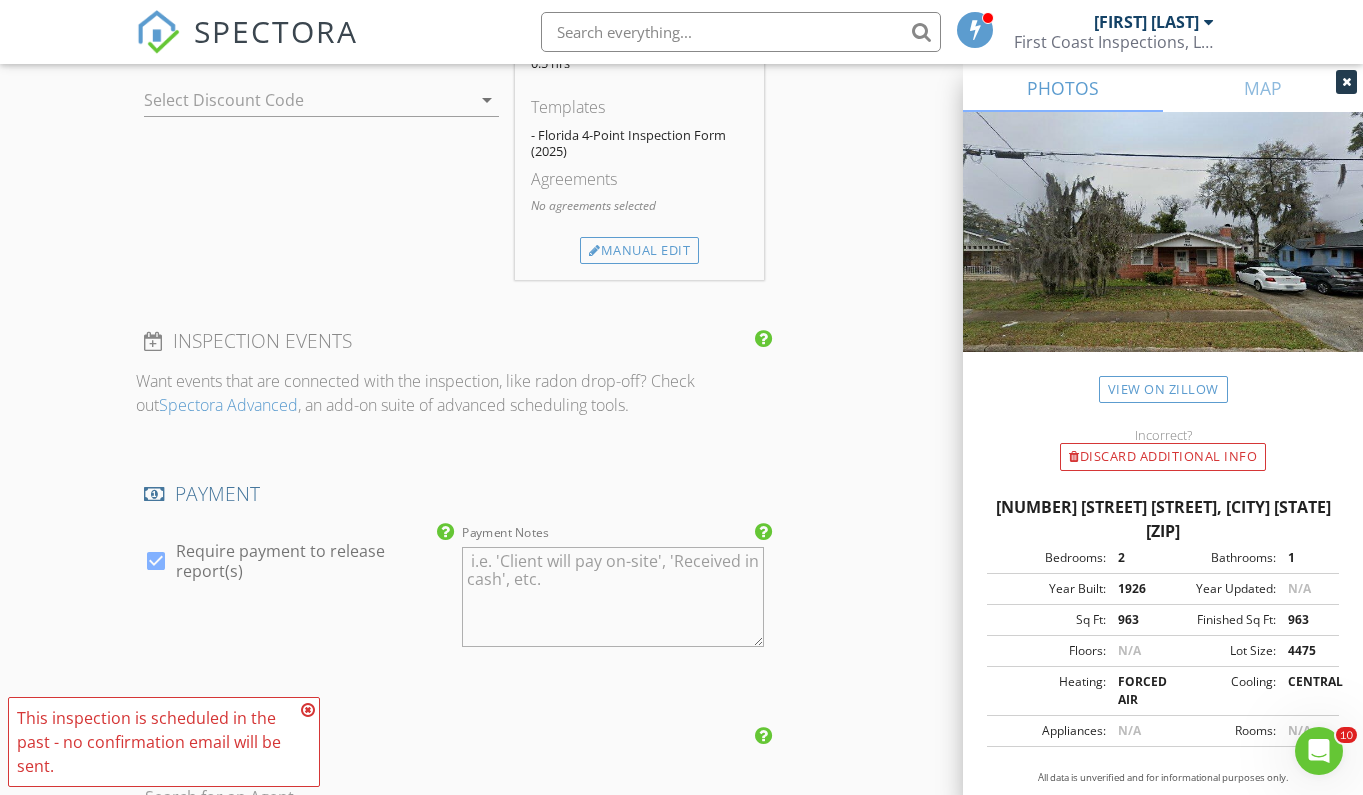 scroll, scrollTop: 1809, scrollLeft: 0, axis: vertical 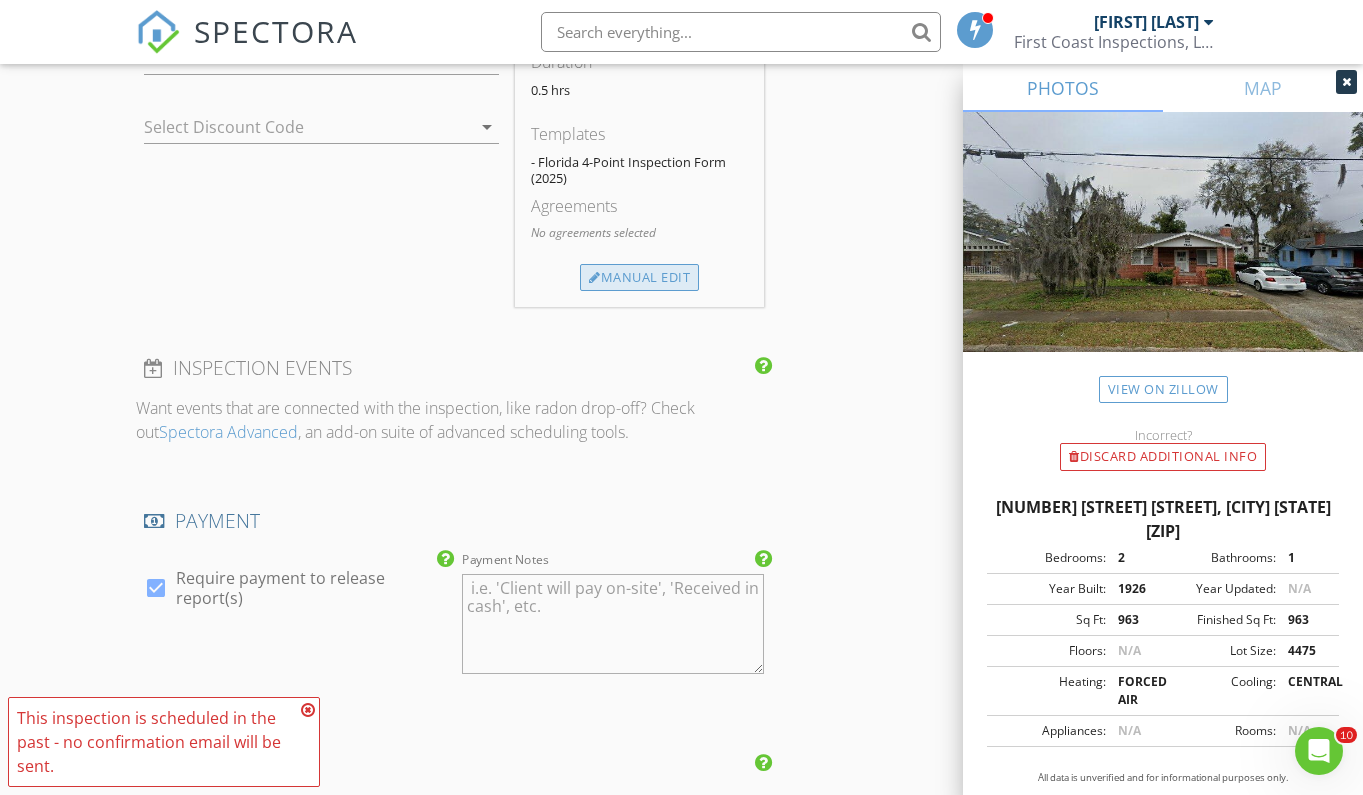 click on "Manual Edit" at bounding box center [639, 278] 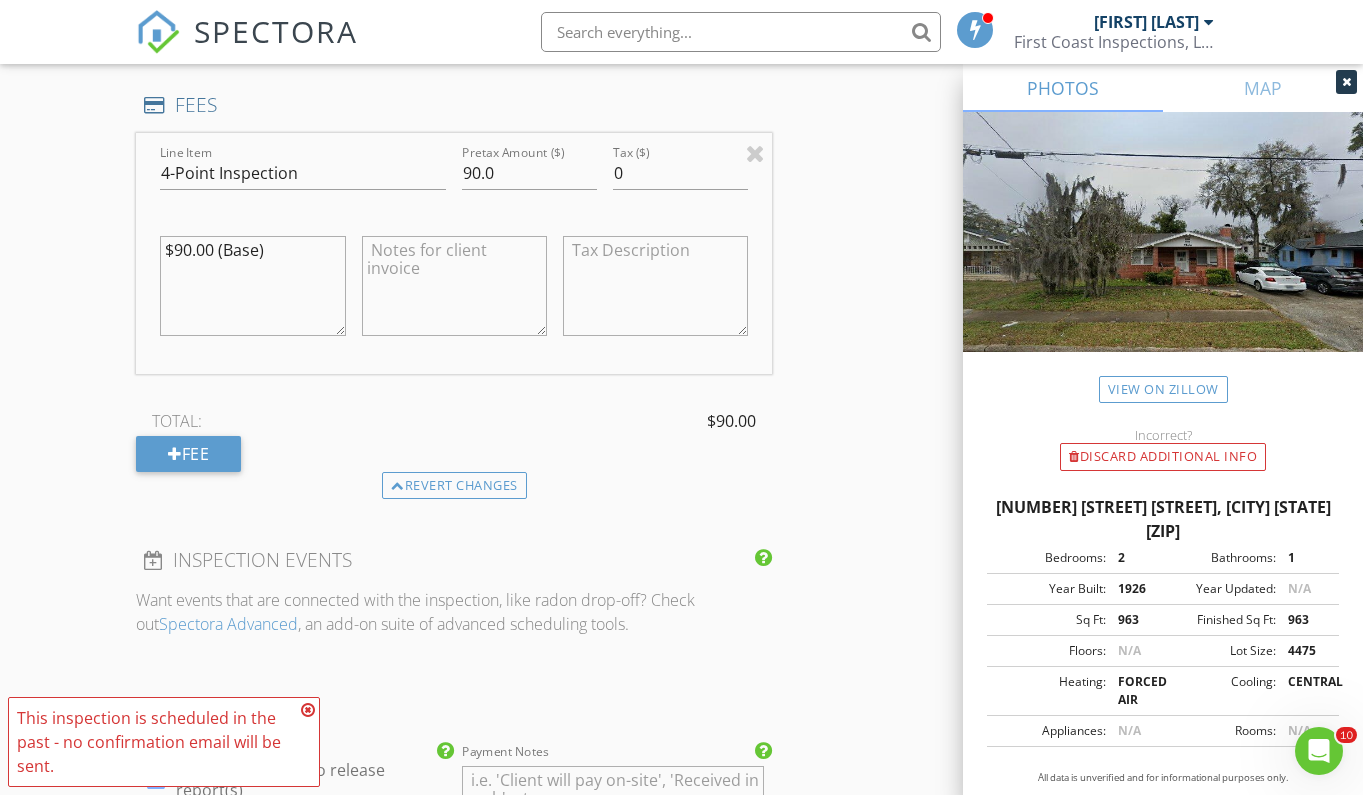 click on "$90.00 (Base)" at bounding box center (252, 286) 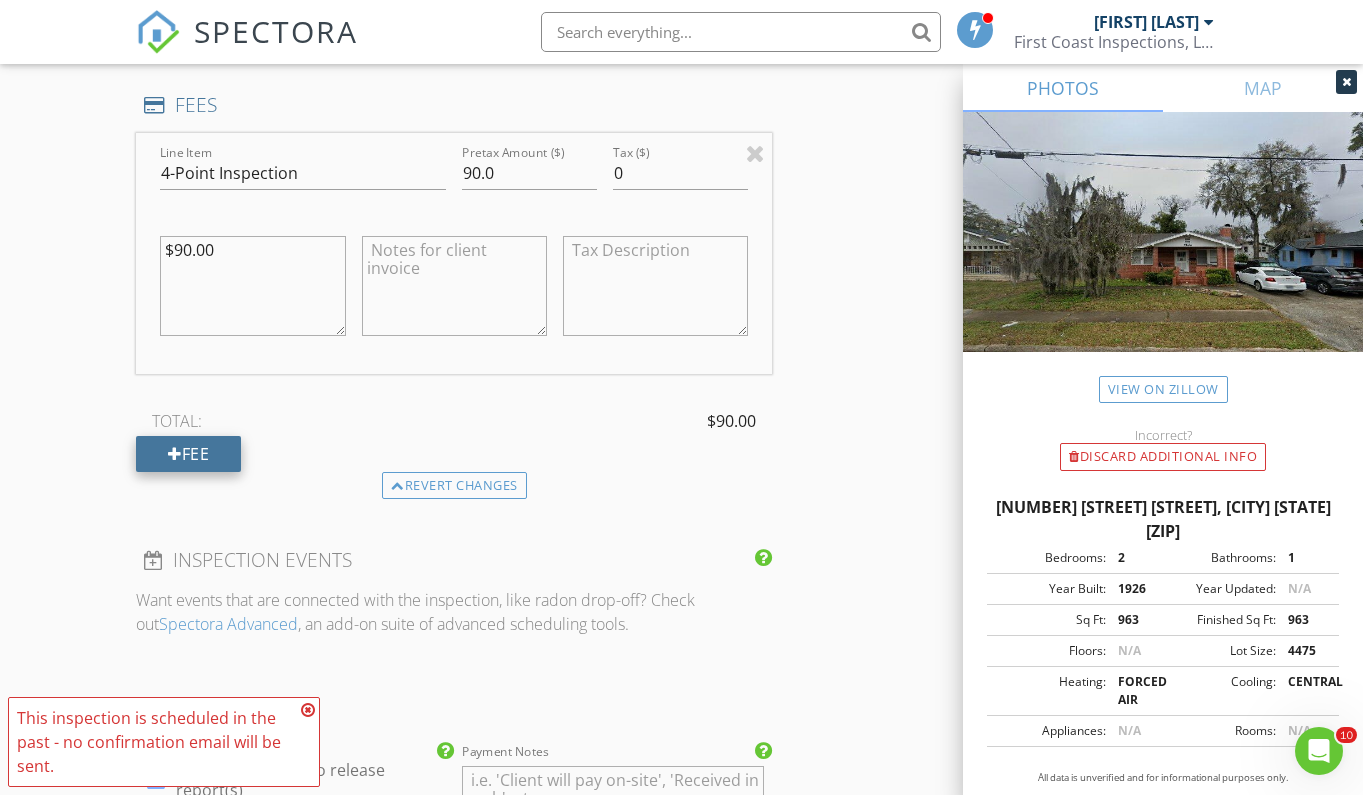 type on "$90.00" 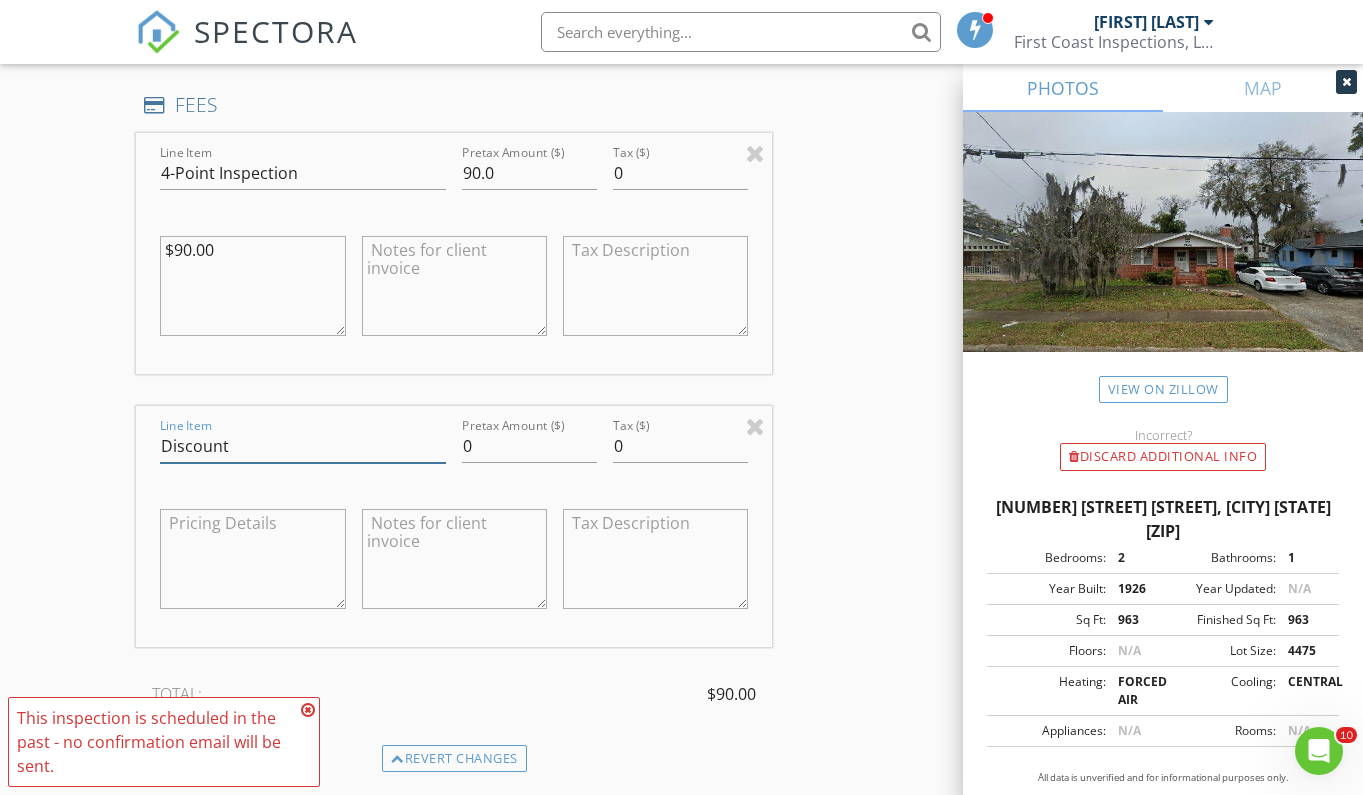 type on "Discount" 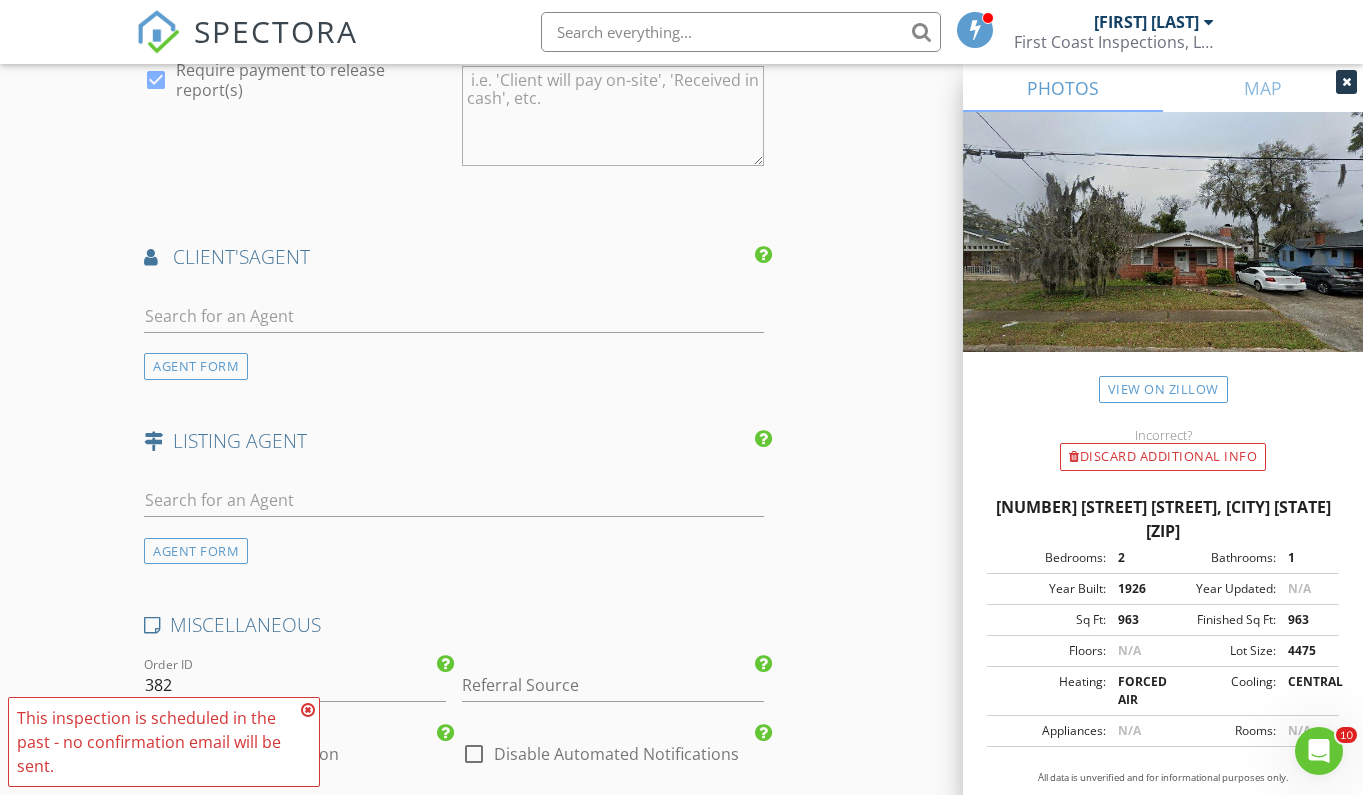 scroll, scrollTop: 2907, scrollLeft: 0, axis: vertical 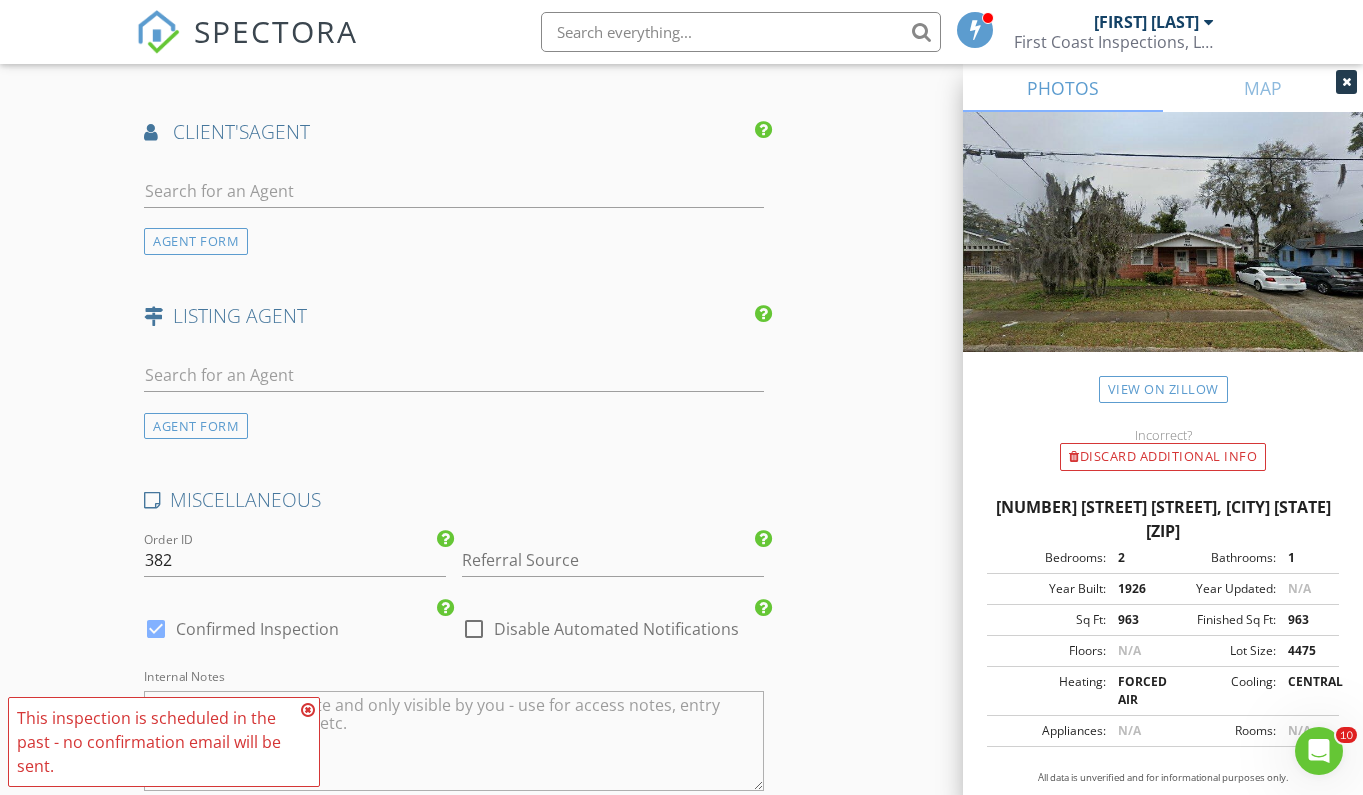 type on "-15.00" 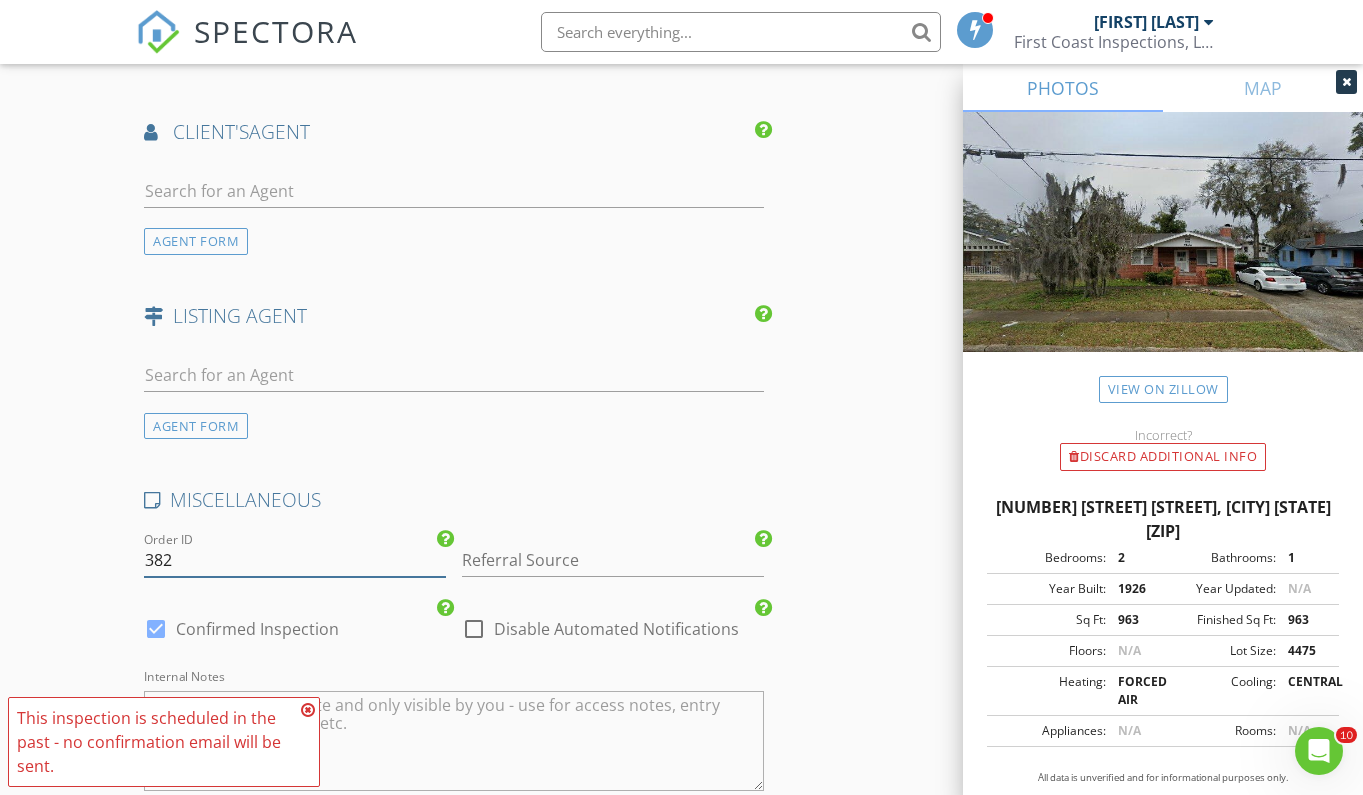 click on "382" at bounding box center (295, 560) 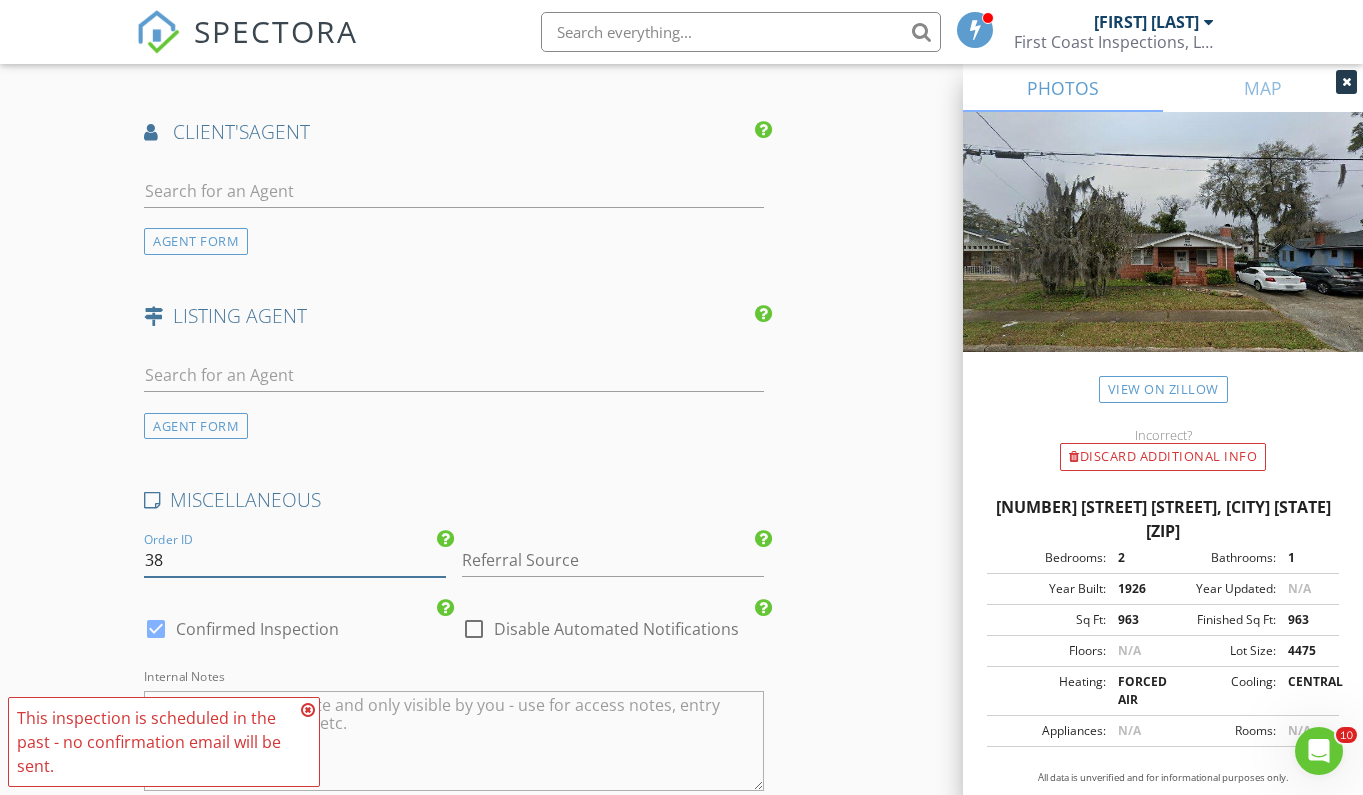type on "3" 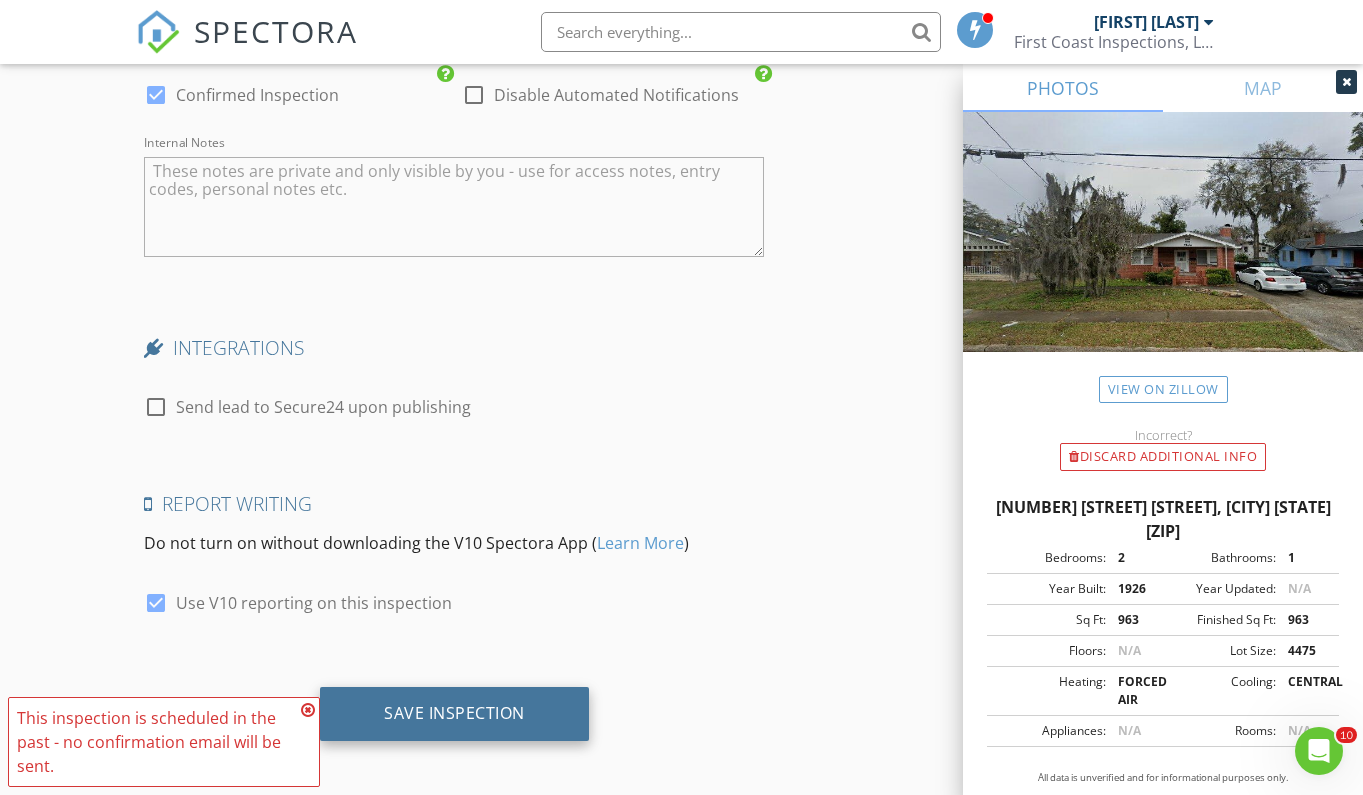 scroll, scrollTop: 3440, scrollLeft: 0, axis: vertical 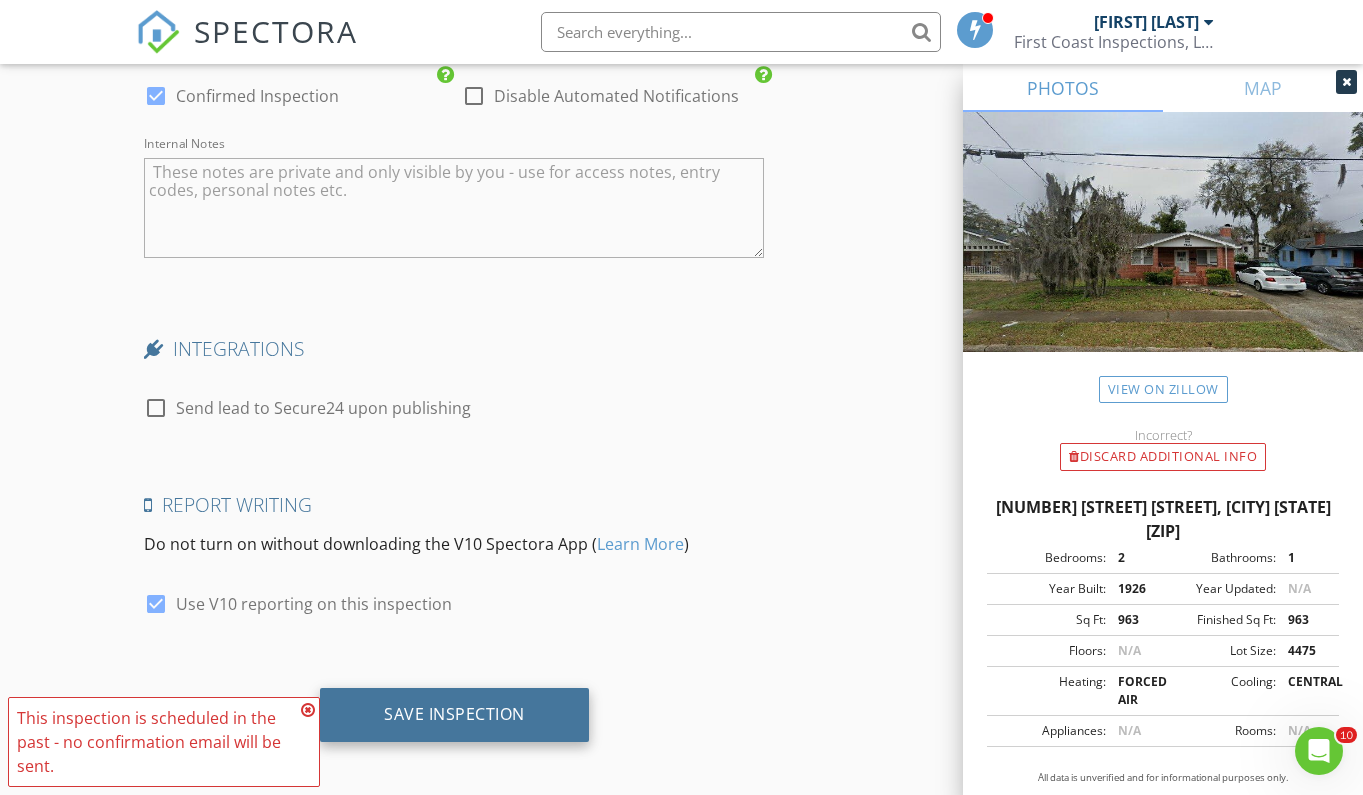 type on "7264 Barberie St" 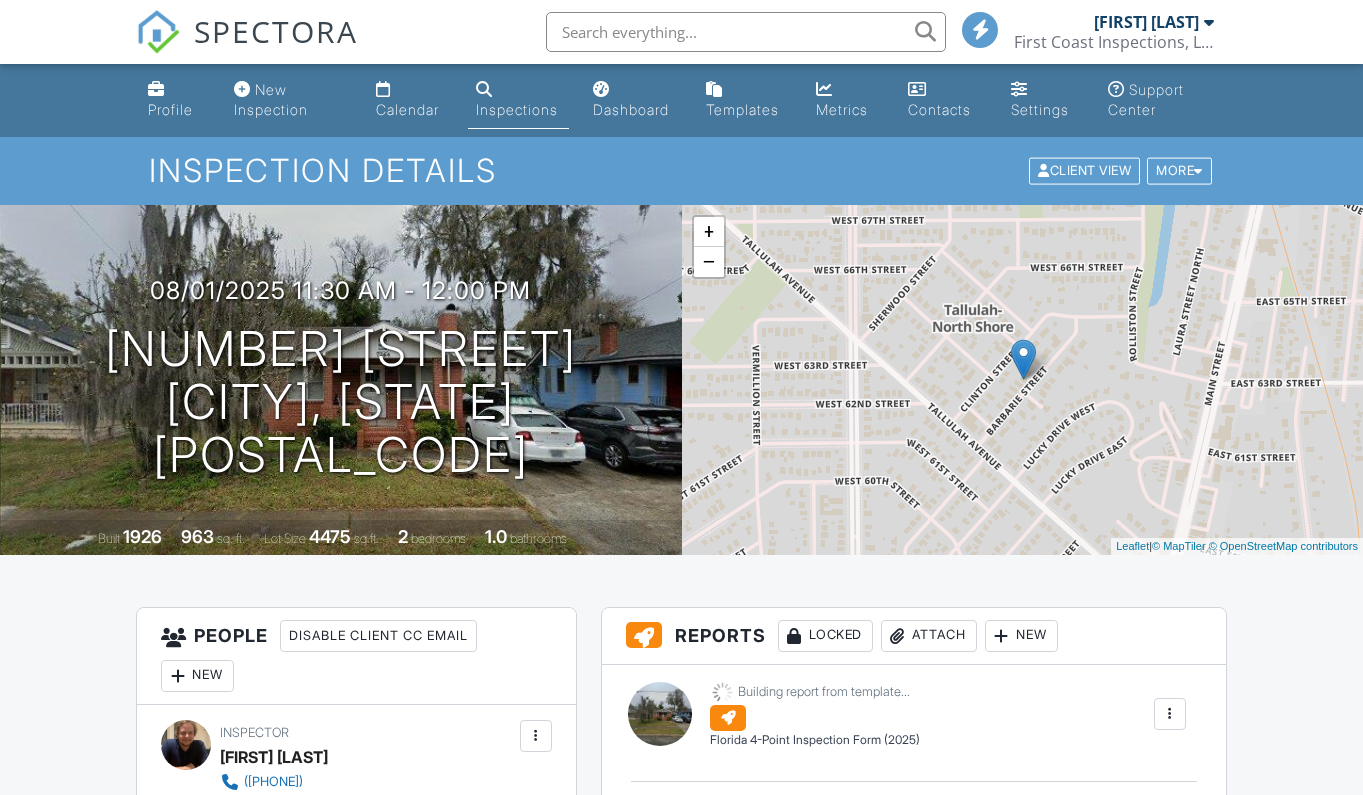 scroll, scrollTop: 0, scrollLeft: 0, axis: both 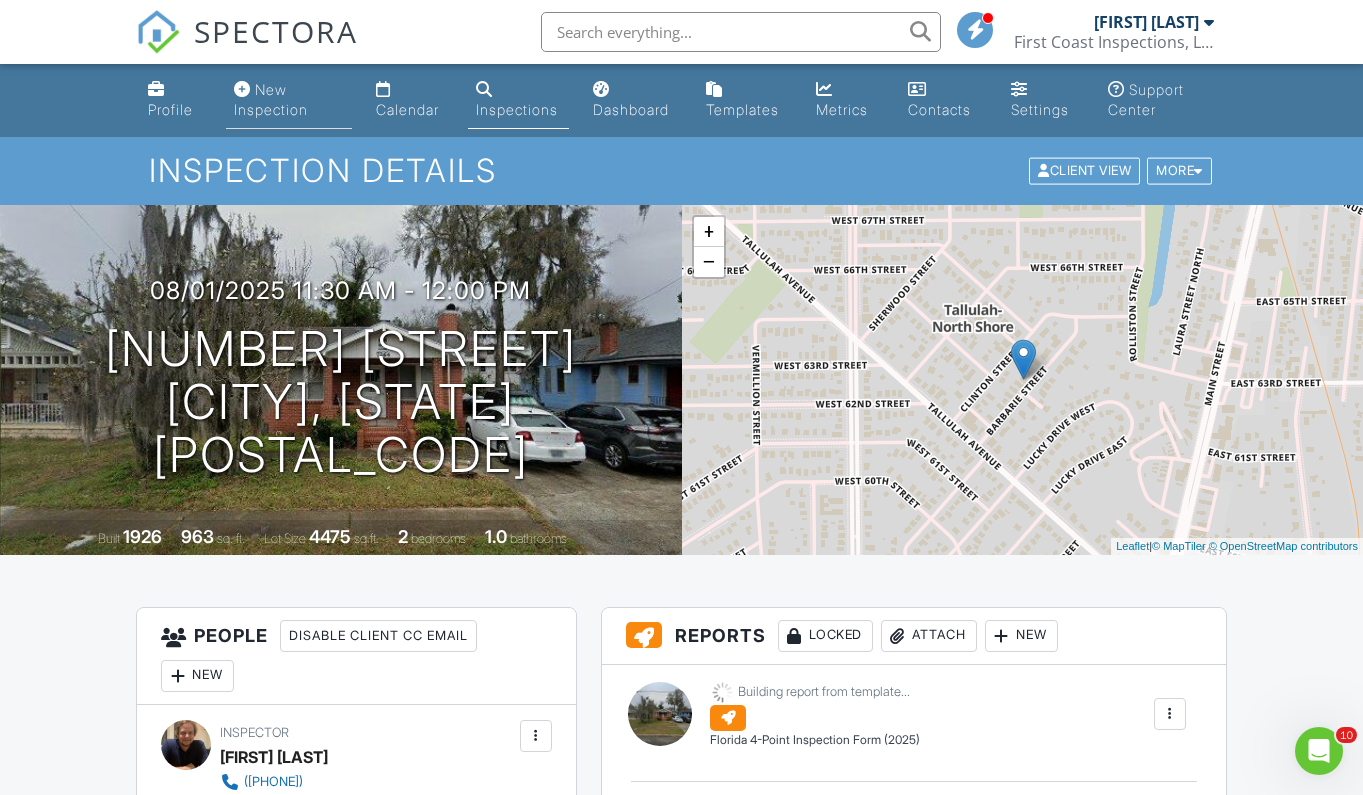 click on "New Inspection" at bounding box center [289, 100] 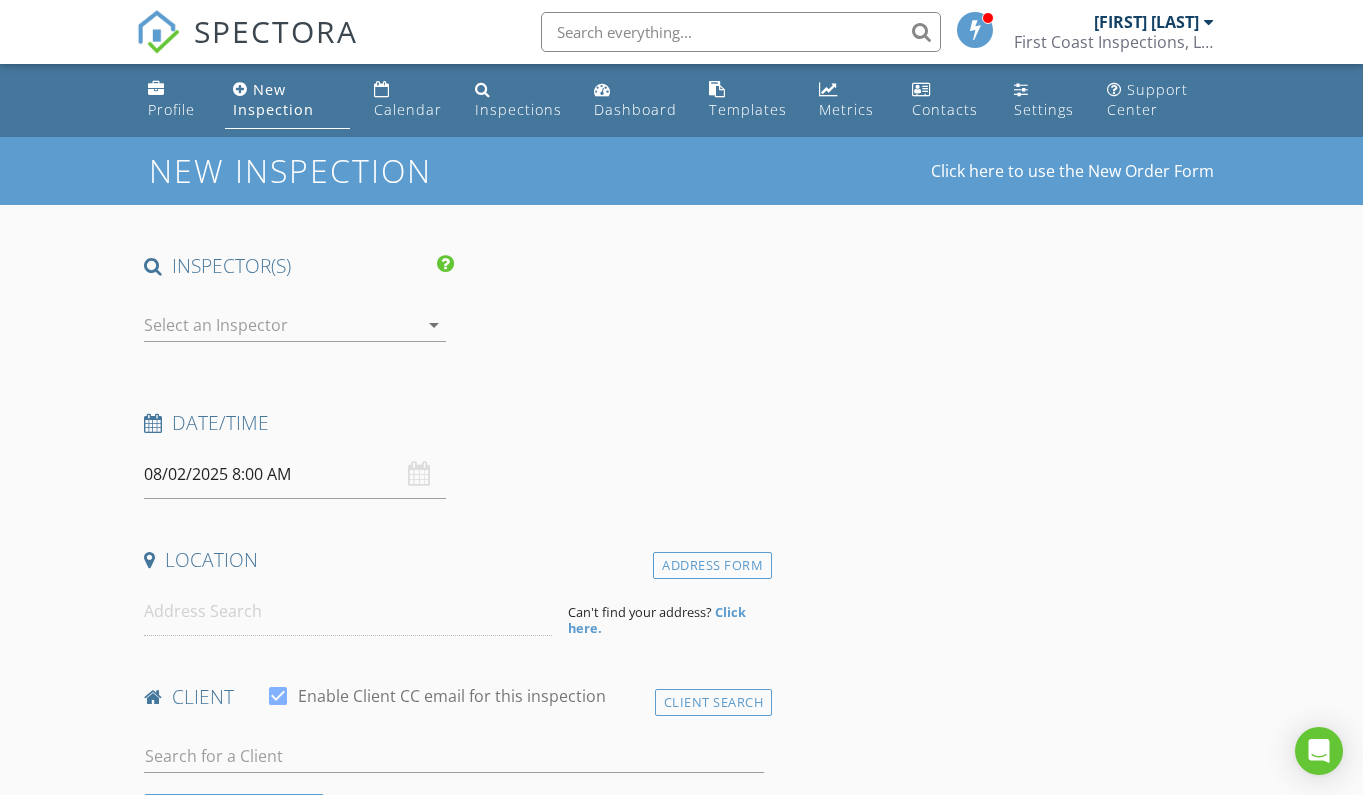 select on "7" 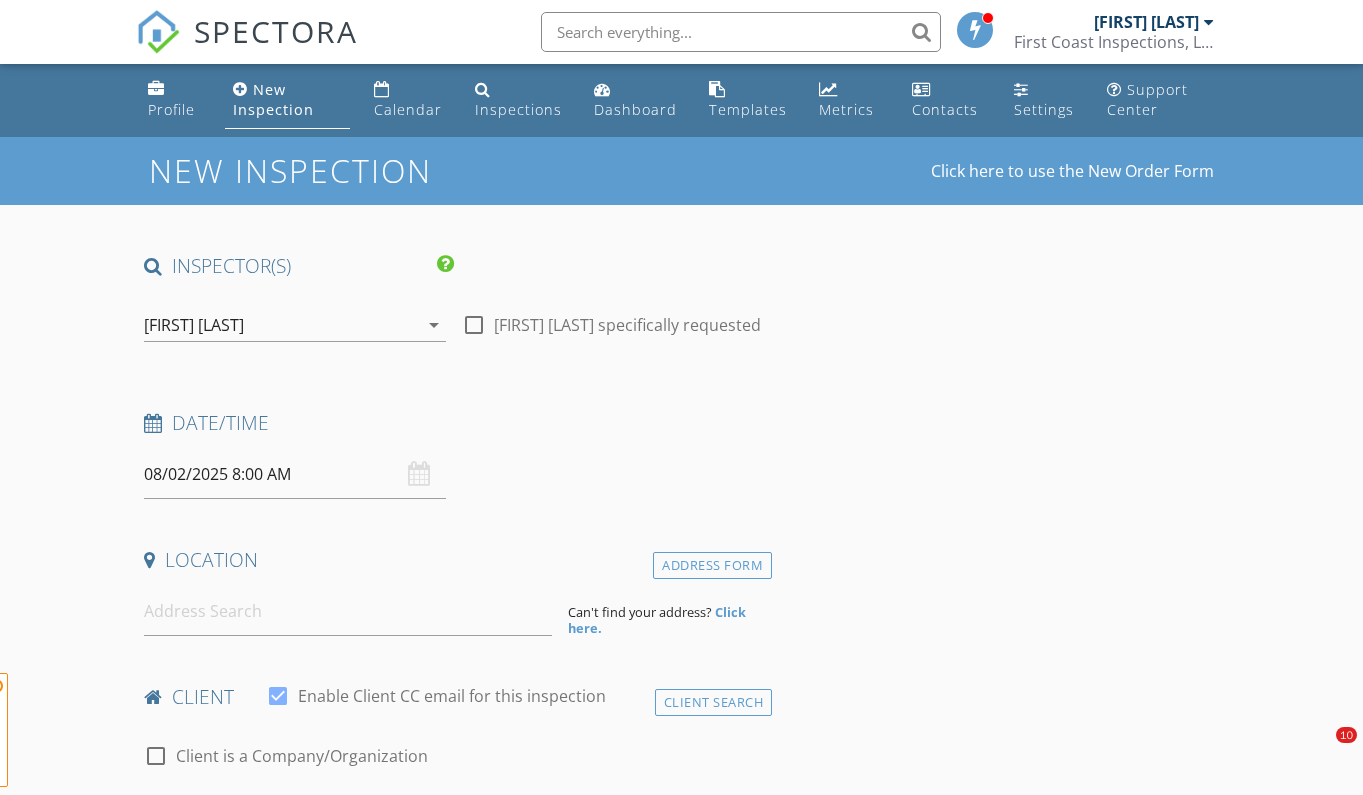 scroll, scrollTop: 0, scrollLeft: 0, axis: both 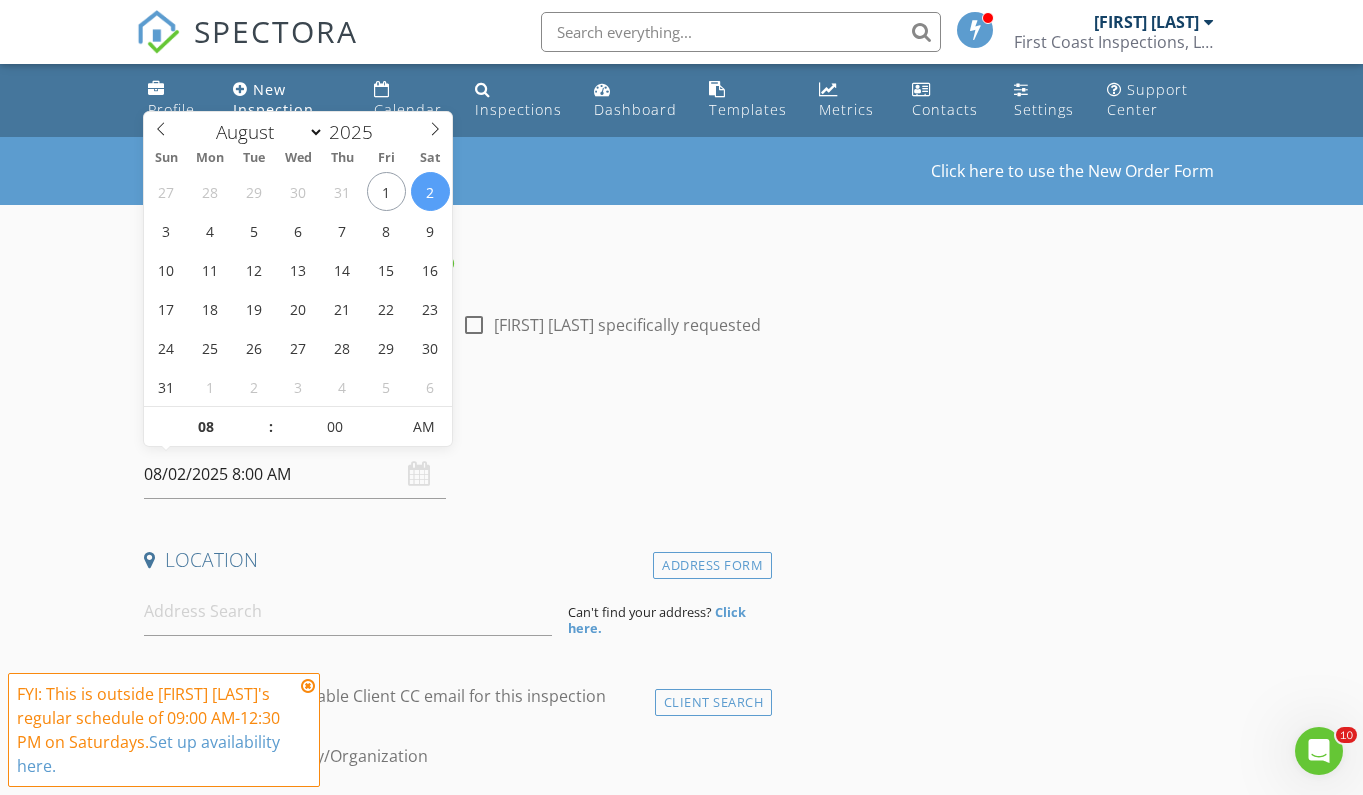 click on "08/02/2025 8:00 AM" at bounding box center [295, 474] 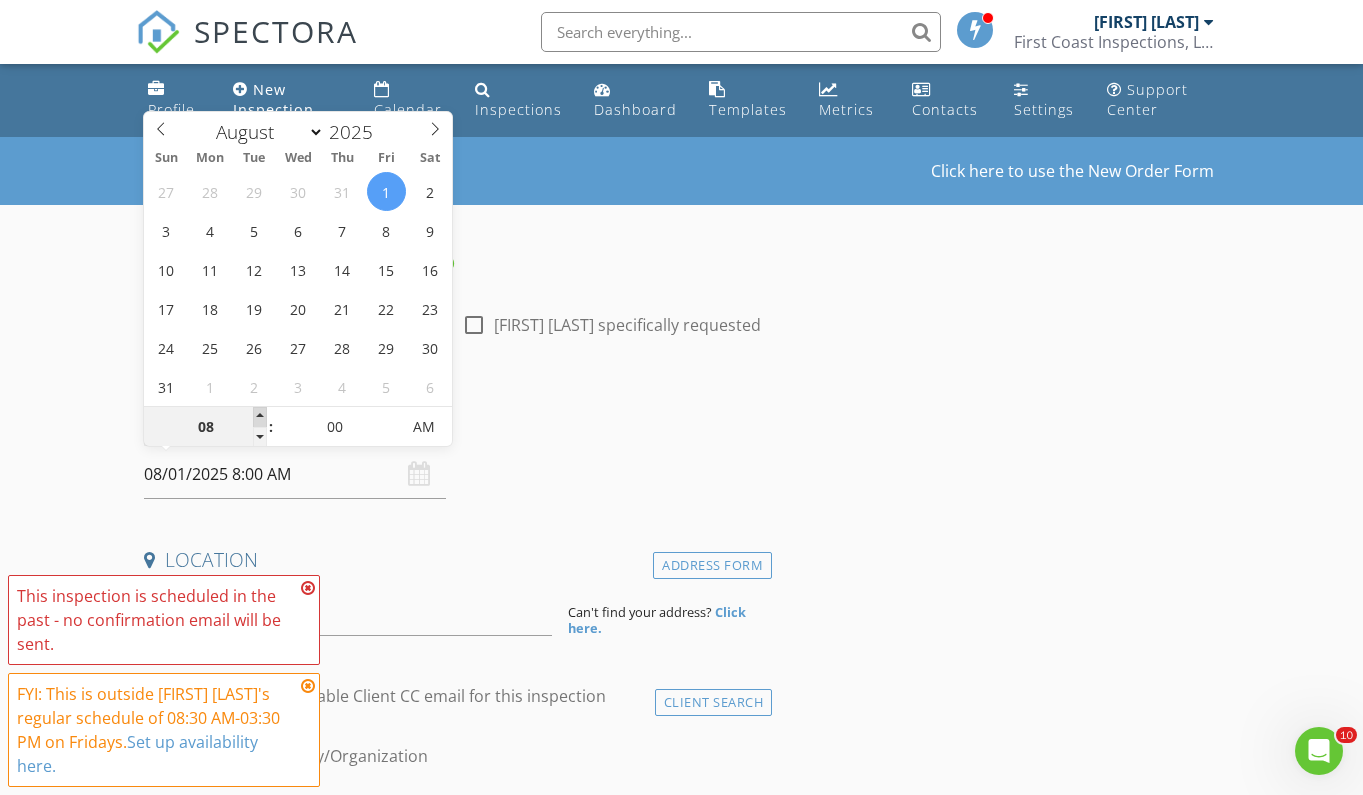 type on "08/01/2025 9:00 AM" 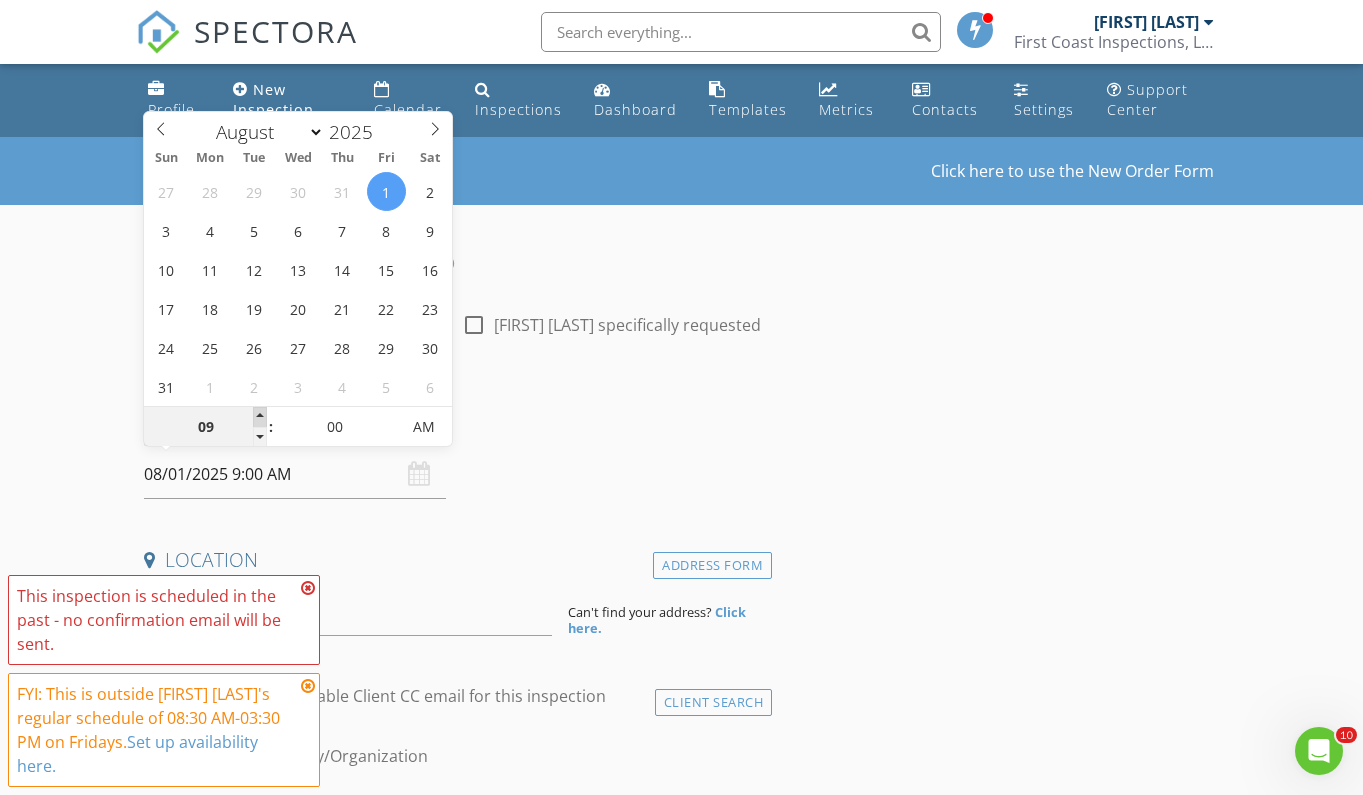 click at bounding box center (260, 417) 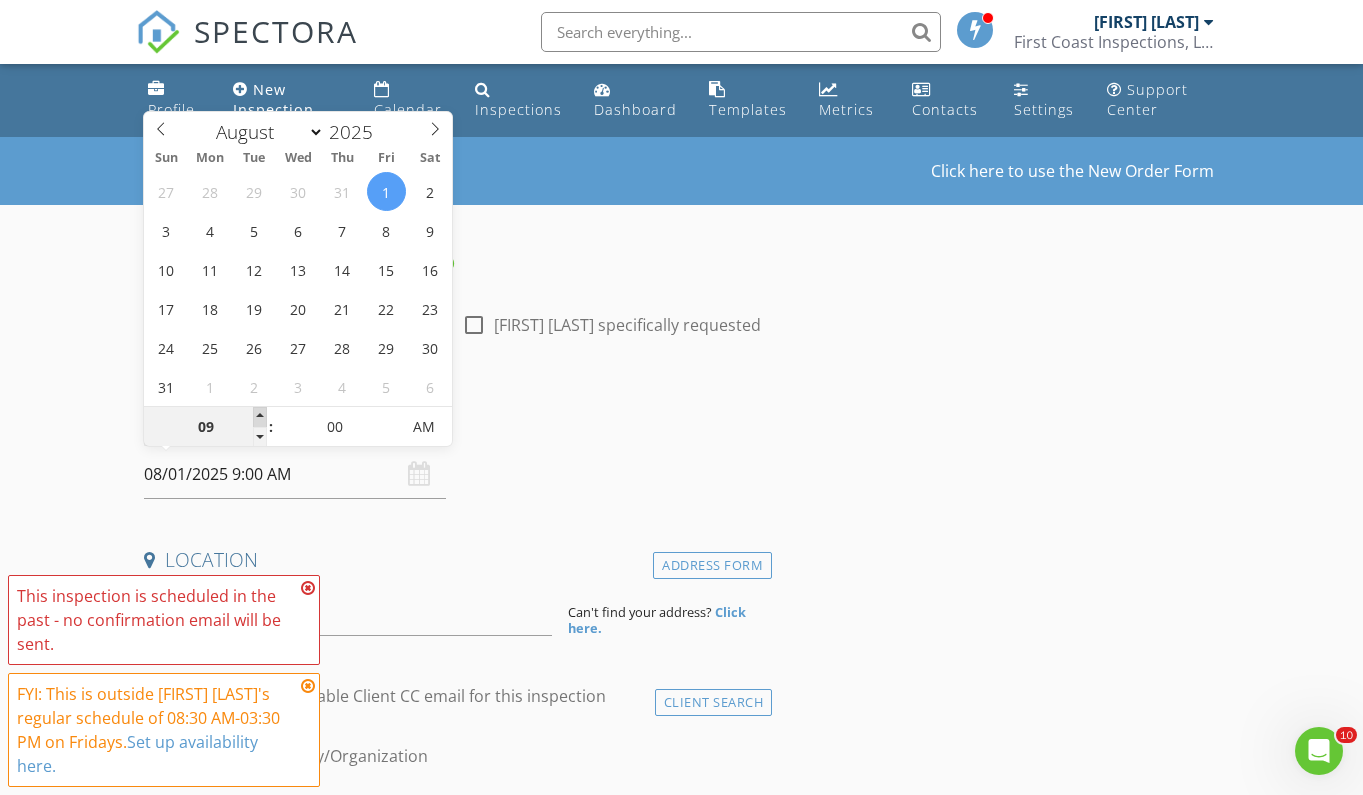 type on "08/01/2025 10:00 AM" 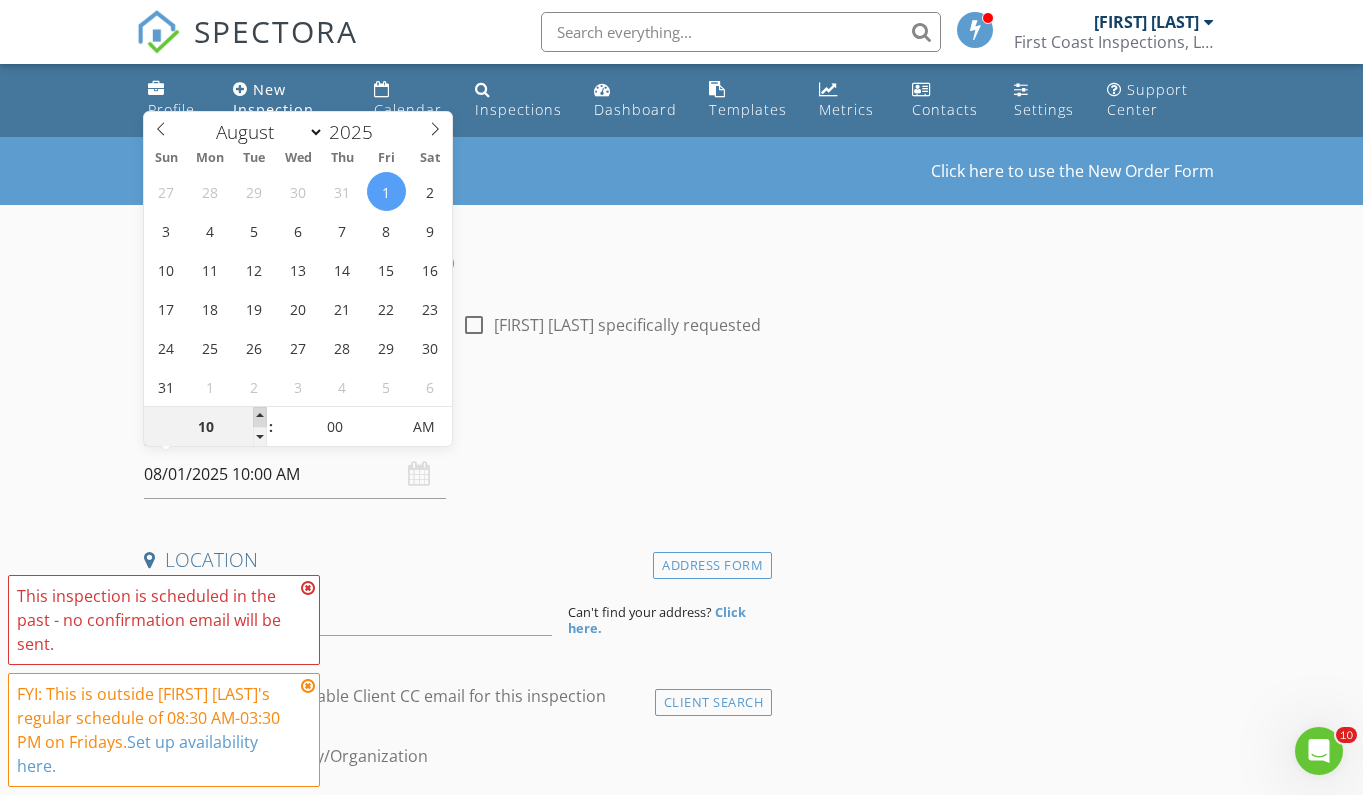 click at bounding box center [260, 417] 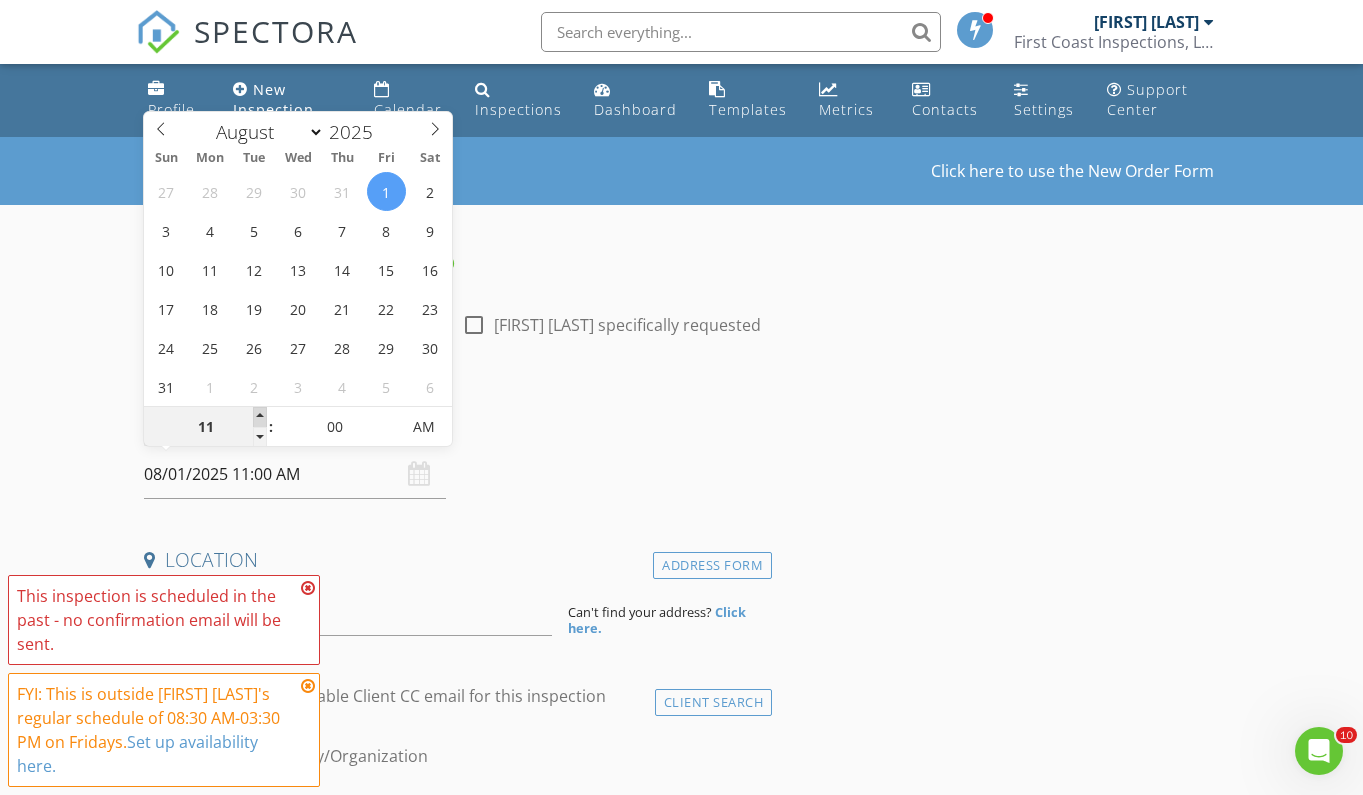 click at bounding box center (260, 417) 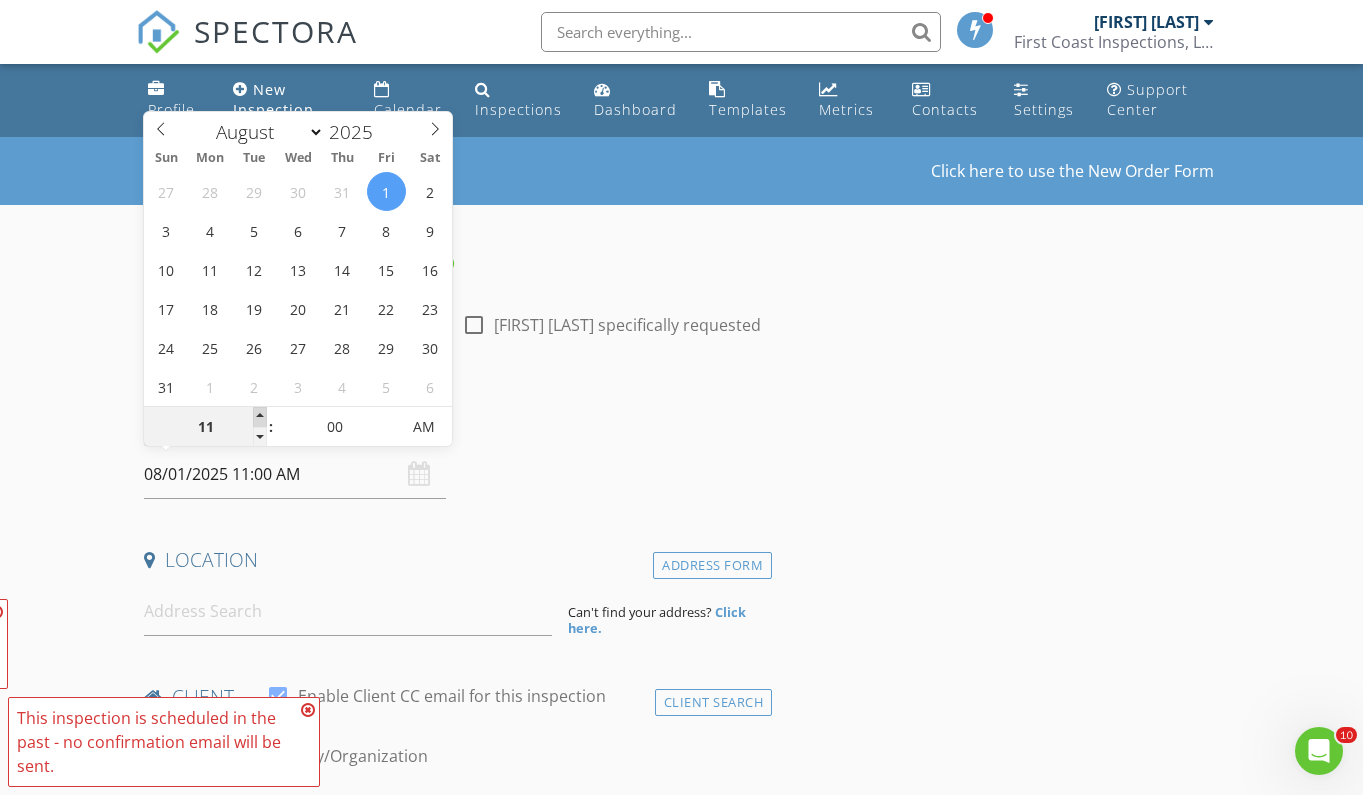 type on "08/01/2025 12:00 PM" 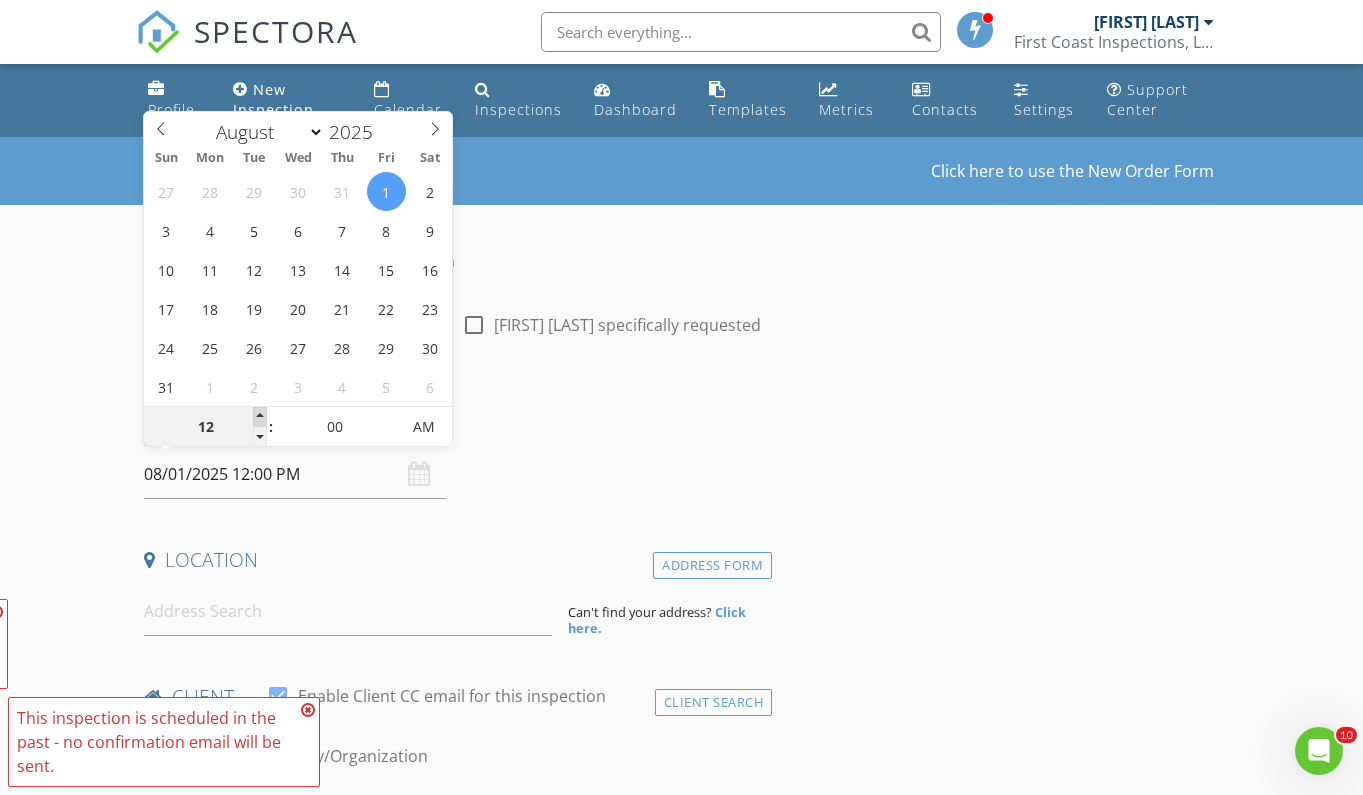 click at bounding box center [260, 417] 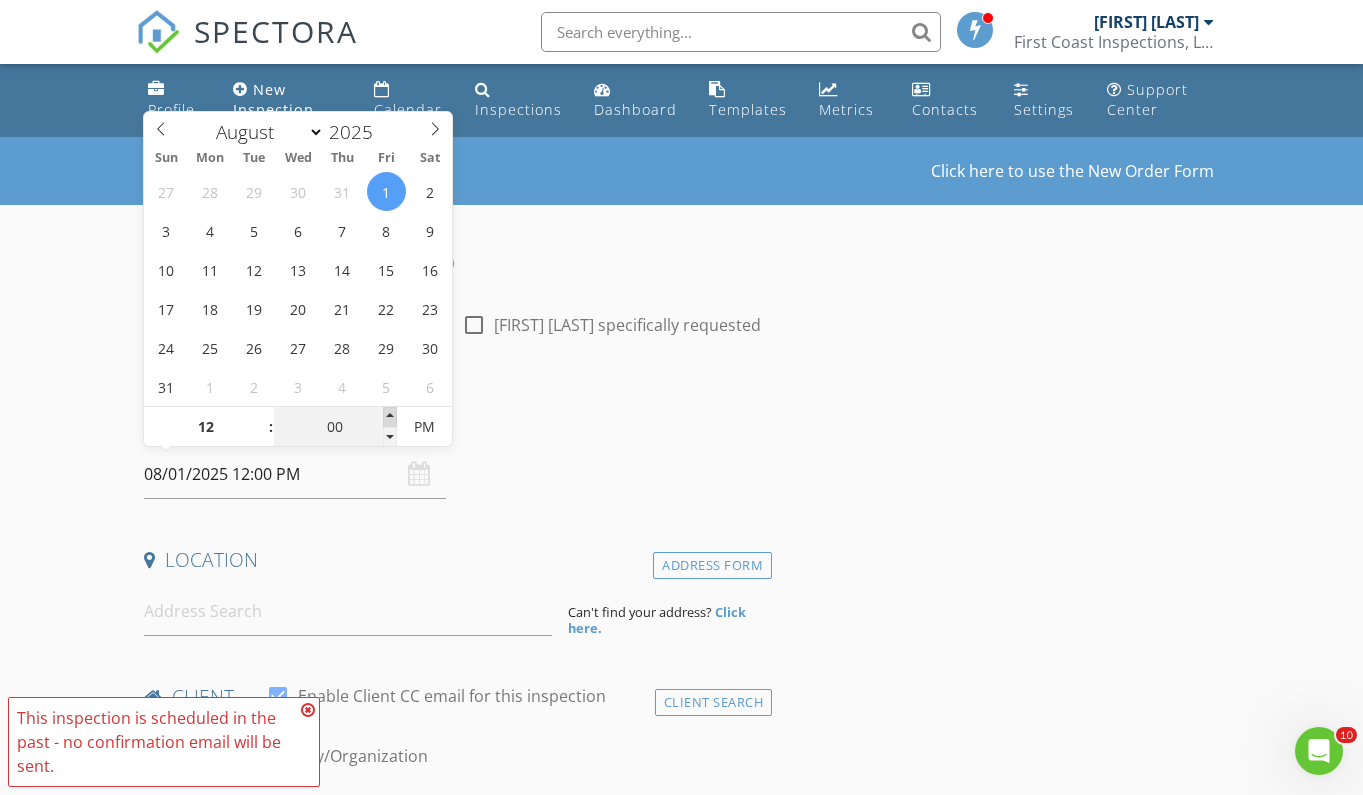 type on "08/01/2025 12:05 PM" 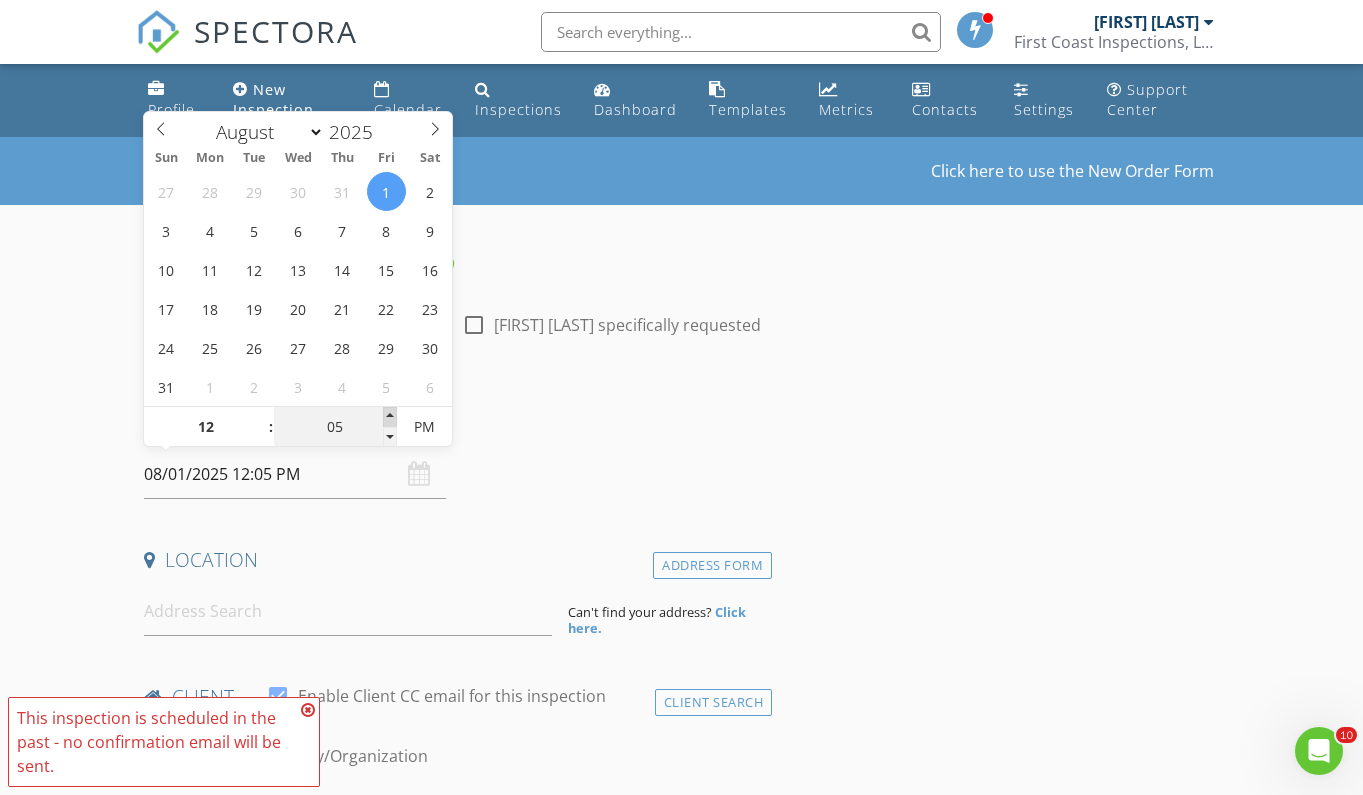 click at bounding box center [390, 417] 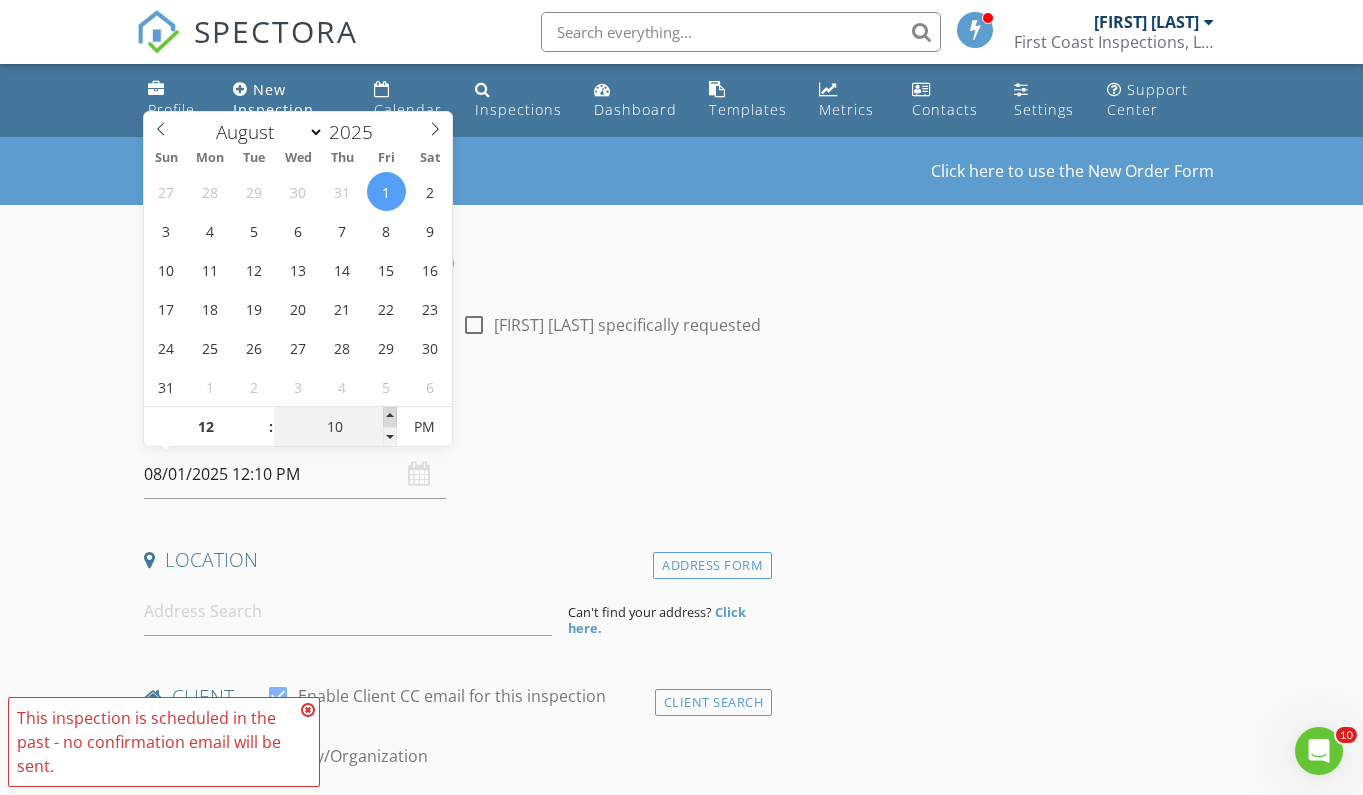 click at bounding box center (390, 417) 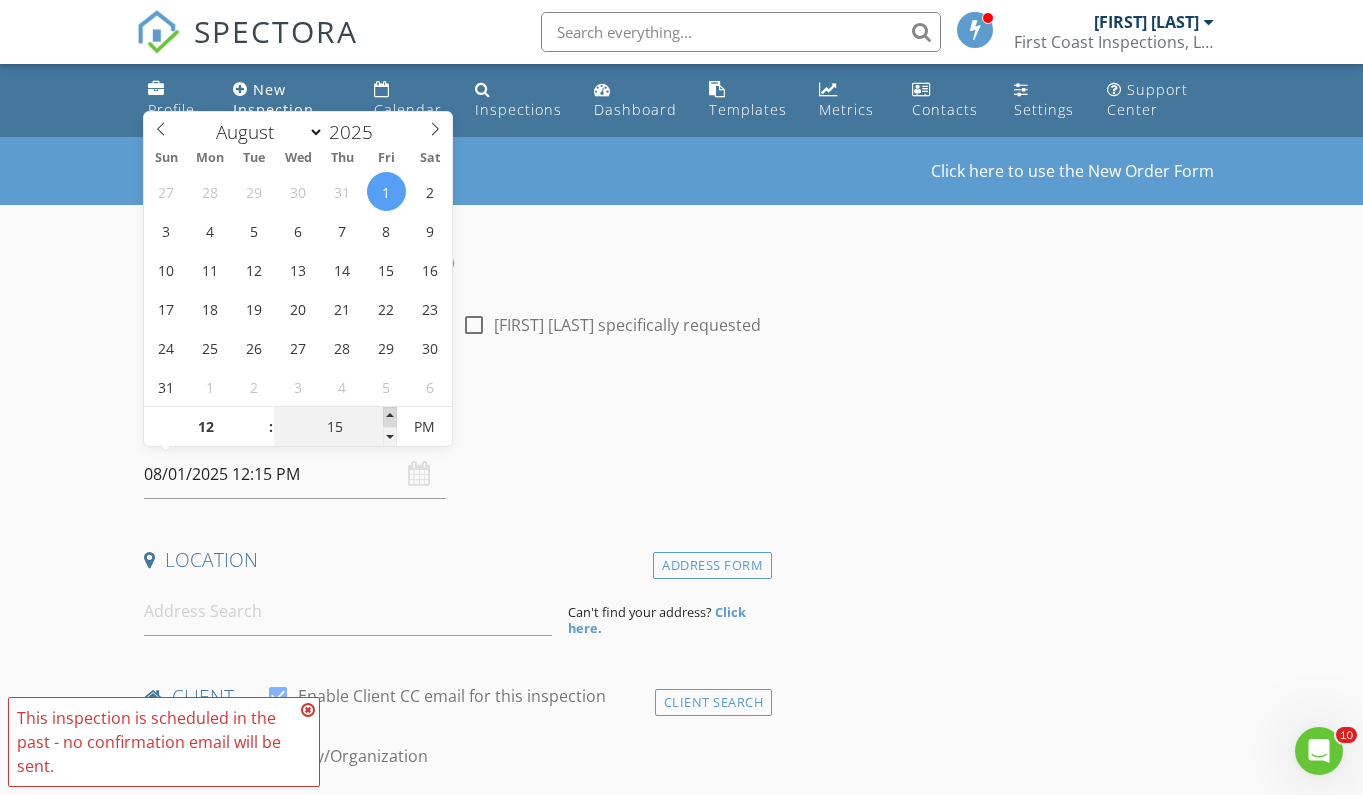 click at bounding box center [390, 417] 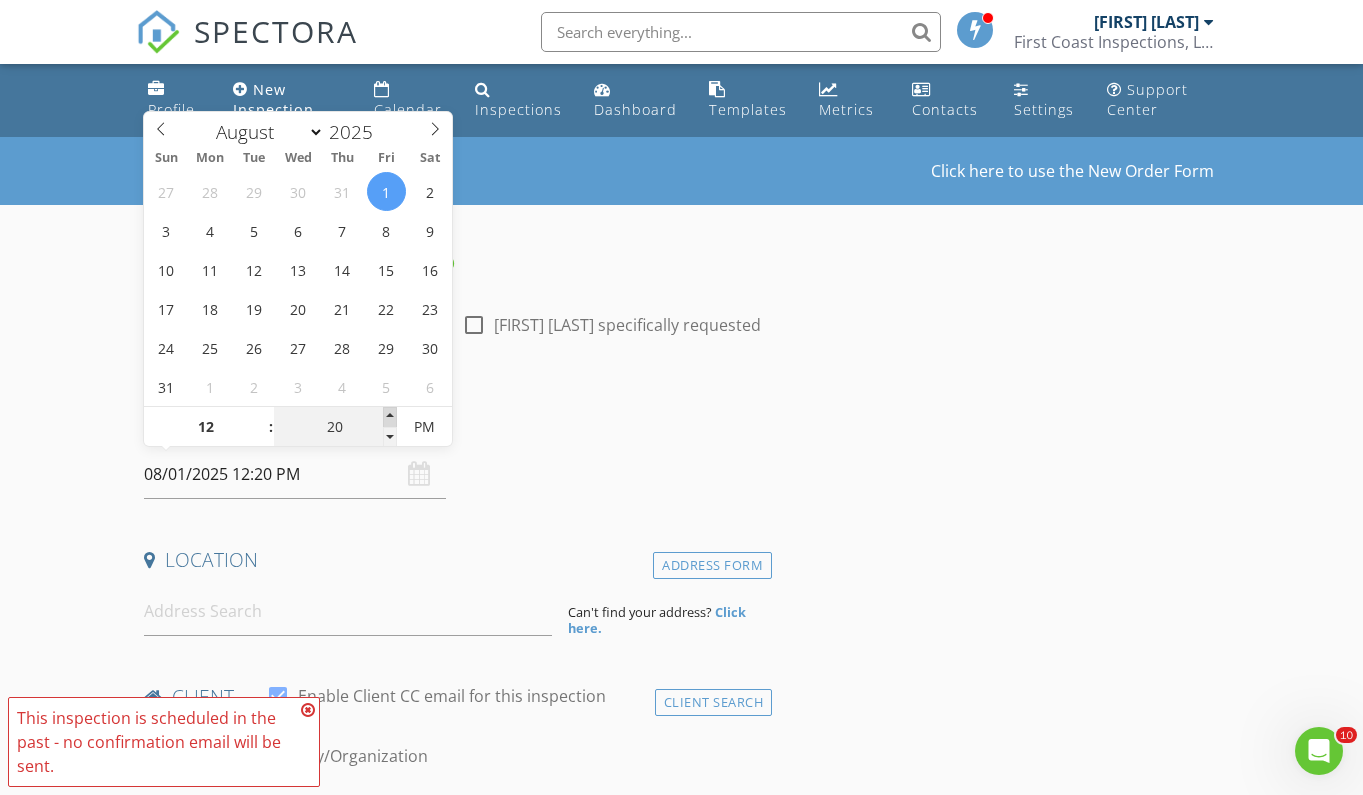 click at bounding box center (390, 417) 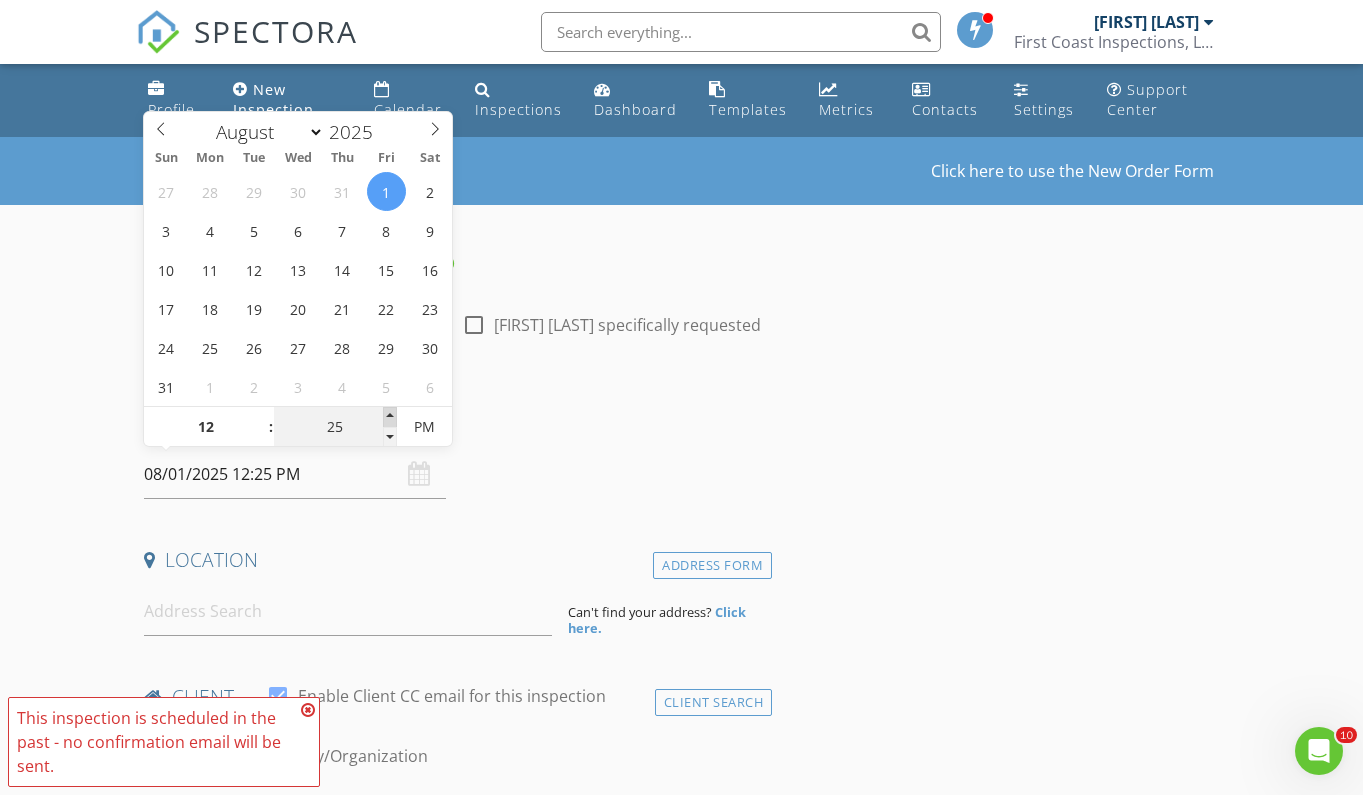 click at bounding box center [390, 417] 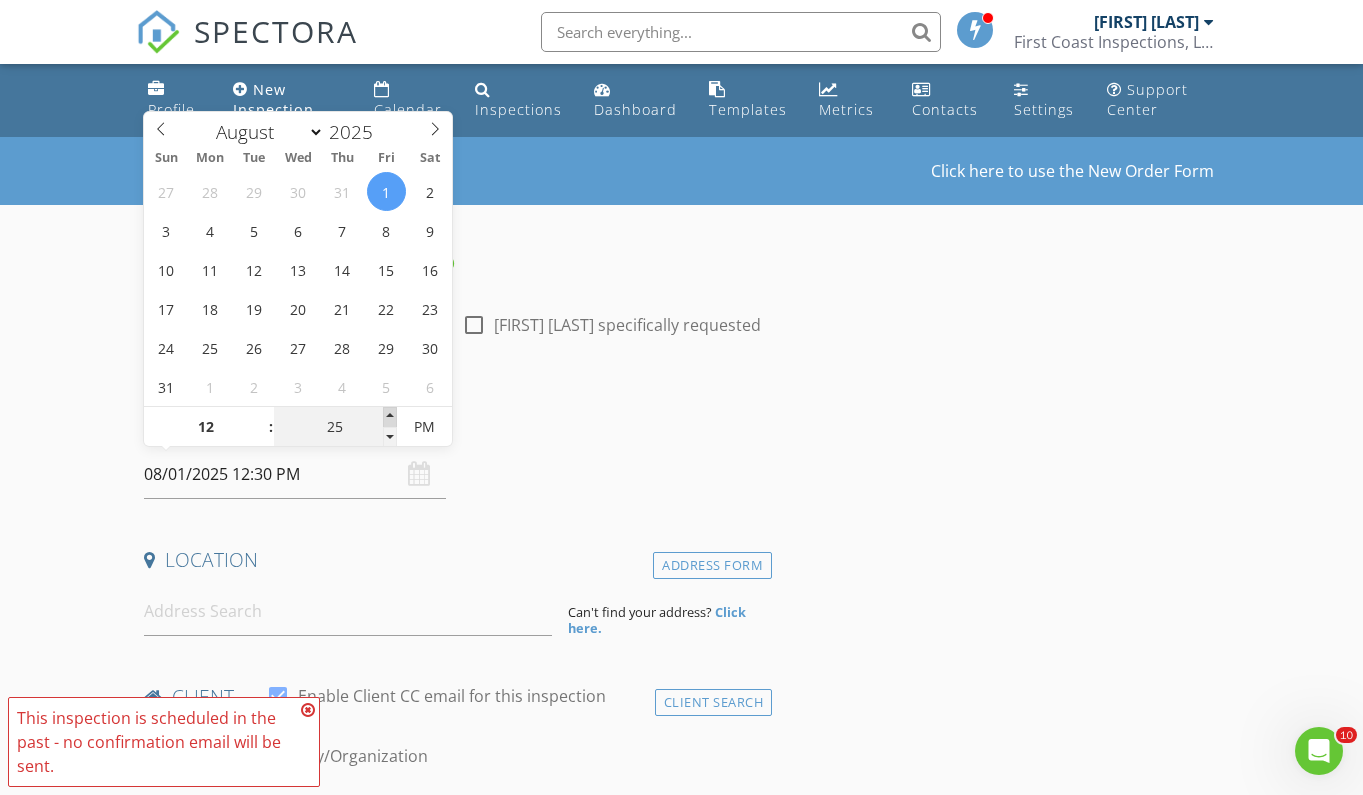 type on "30" 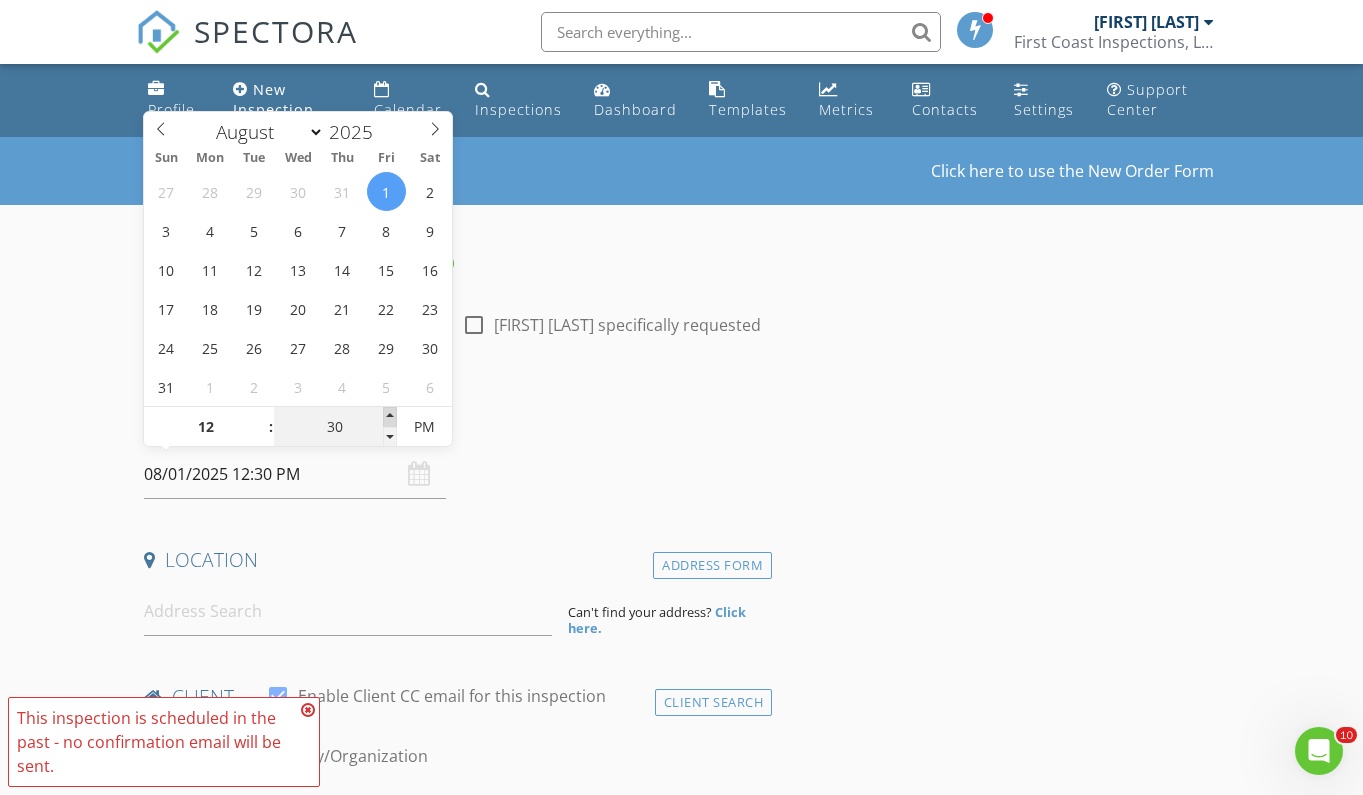 click at bounding box center (390, 417) 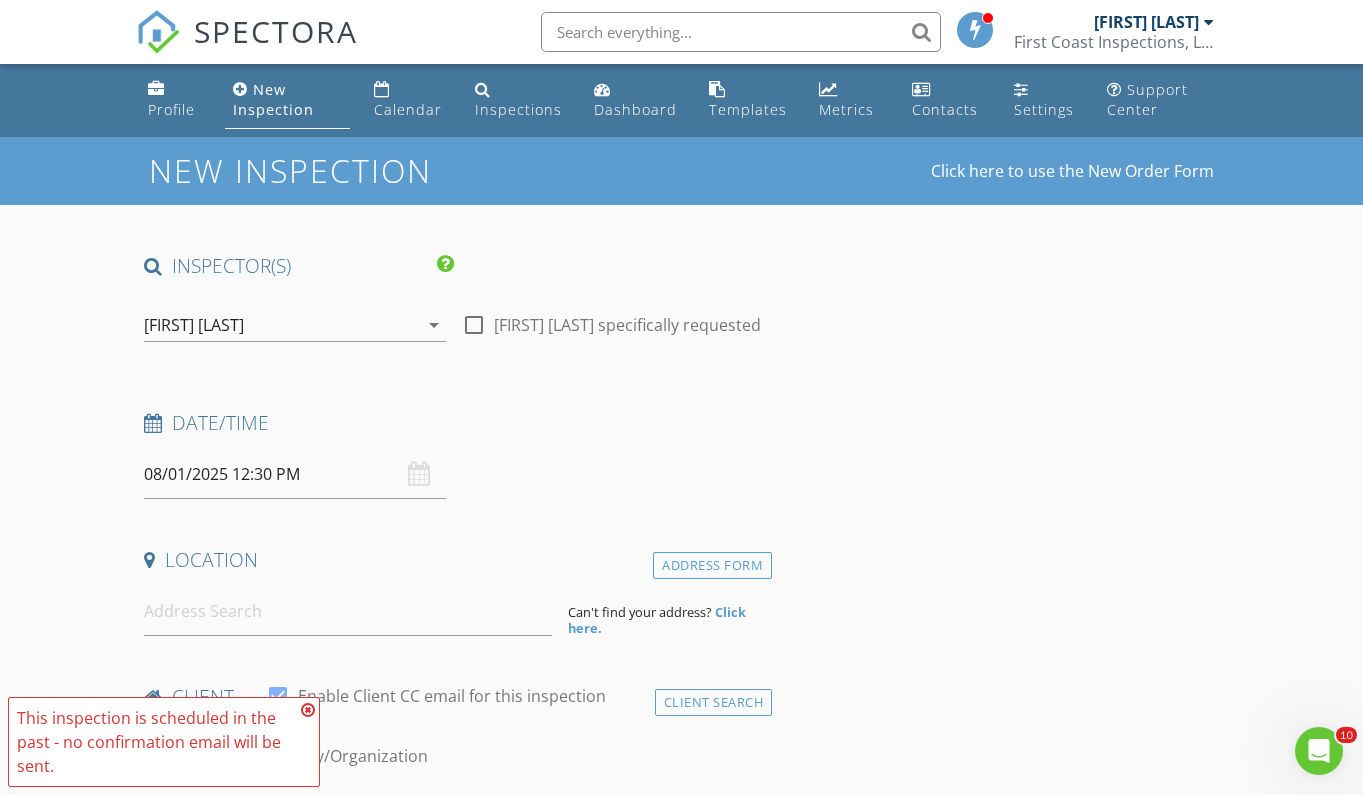 click on "INSPECTOR(S)
check_box   Edward Parker   PRIMARY   Edward Parker arrow_drop_down   check_box_outline_blank Edward Parker specifically requested
Date/Time
08/01/2025 12:30 PM
Location
Address Form       Can't find your address?   Click here.
client
check_box Enable Client CC email for this inspection   Client Search     check_box_outline_blank Client is a Company/Organization     First Name   Last Name   Email   CC Email   Phone           Notes   Private Notes
ADD ADDITIONAL client
SERVICES
arrow_drop_down     Select Discount Code arrow_drop_down    Charges       TOTAL   $0.00    Duration    No services with durations selected      Templates    No templates selected    Agreements    No agreements selected
Manual Edit
FEES" at bounding box center (454, 1707) 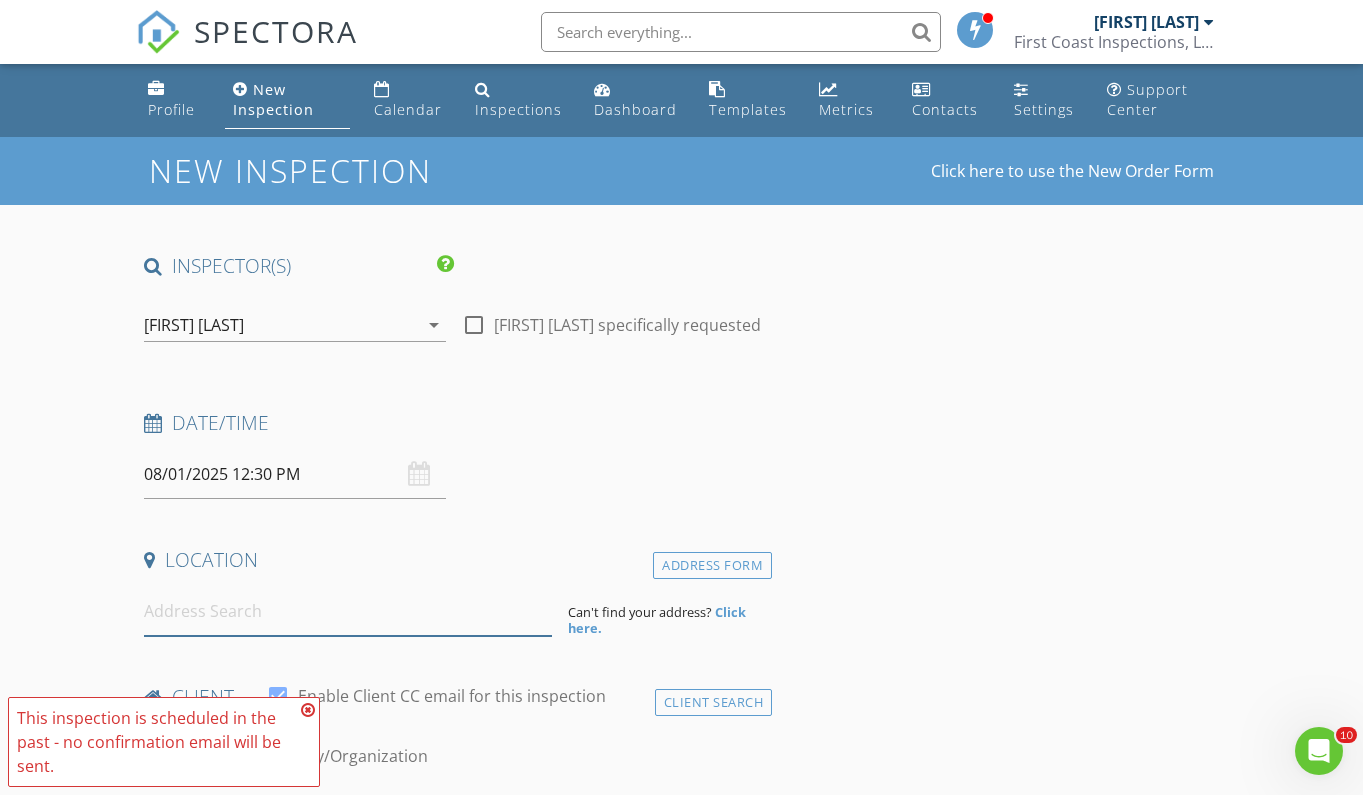 click at bounding box center [348, 611] 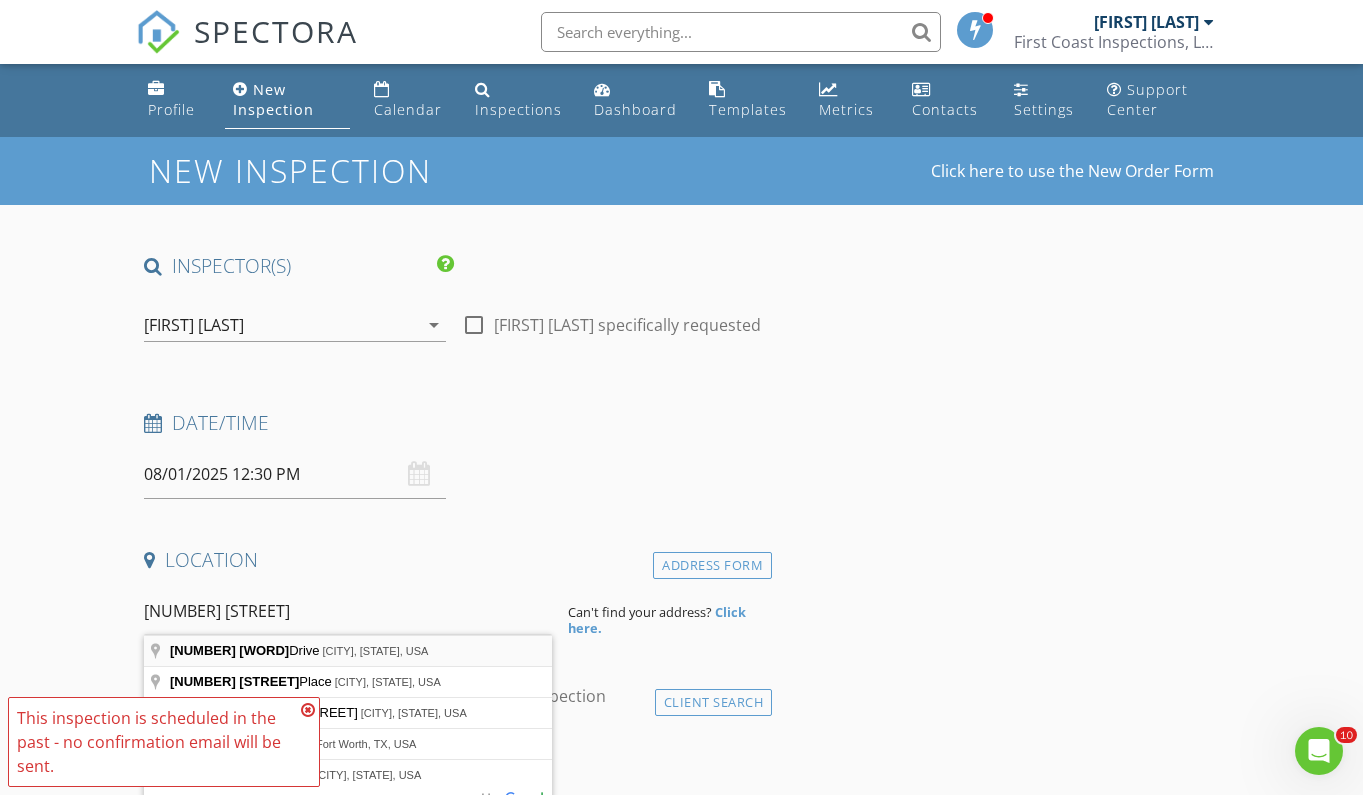 type on "5328 Poppy Drive, Jacksonville, FL, USA" 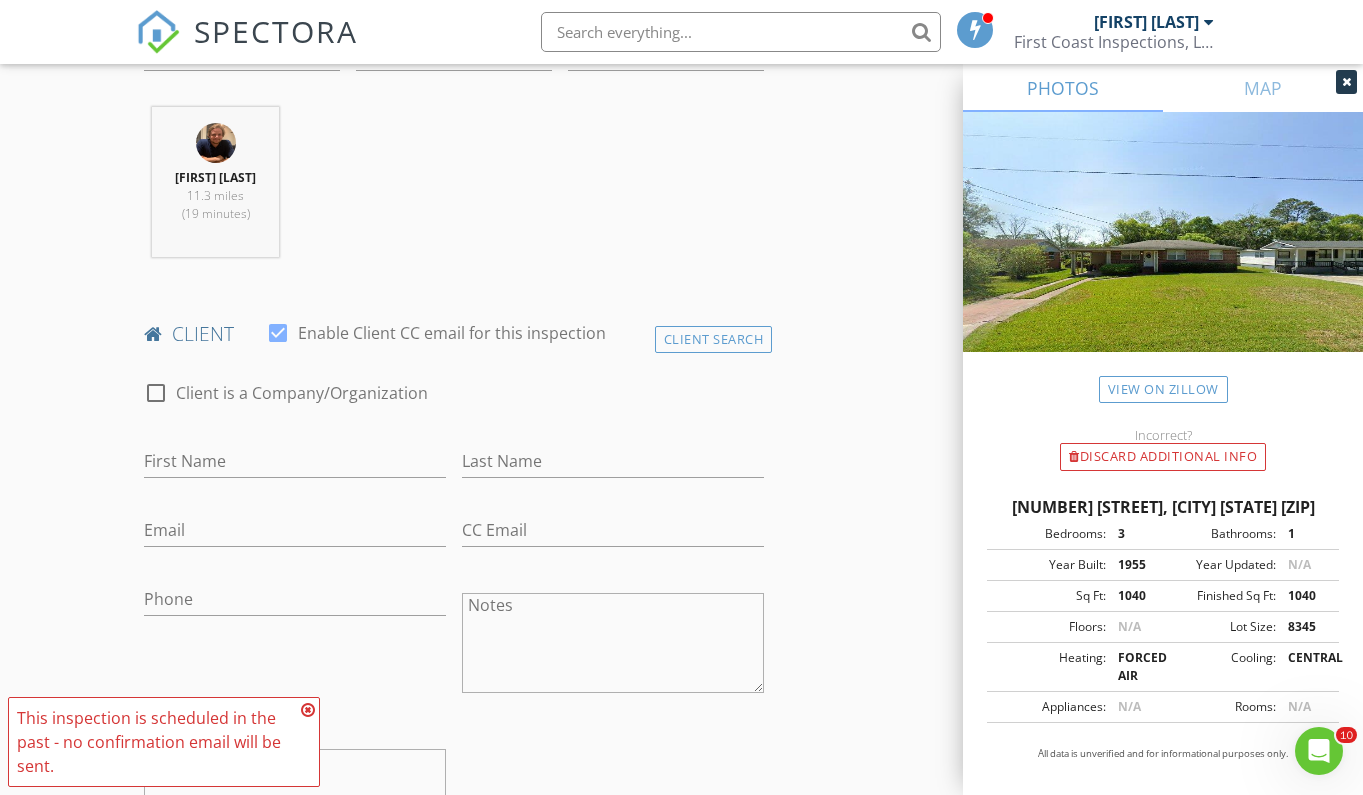 scroll, scrollTop: 908, scrollLeft: 0, axis: vertical 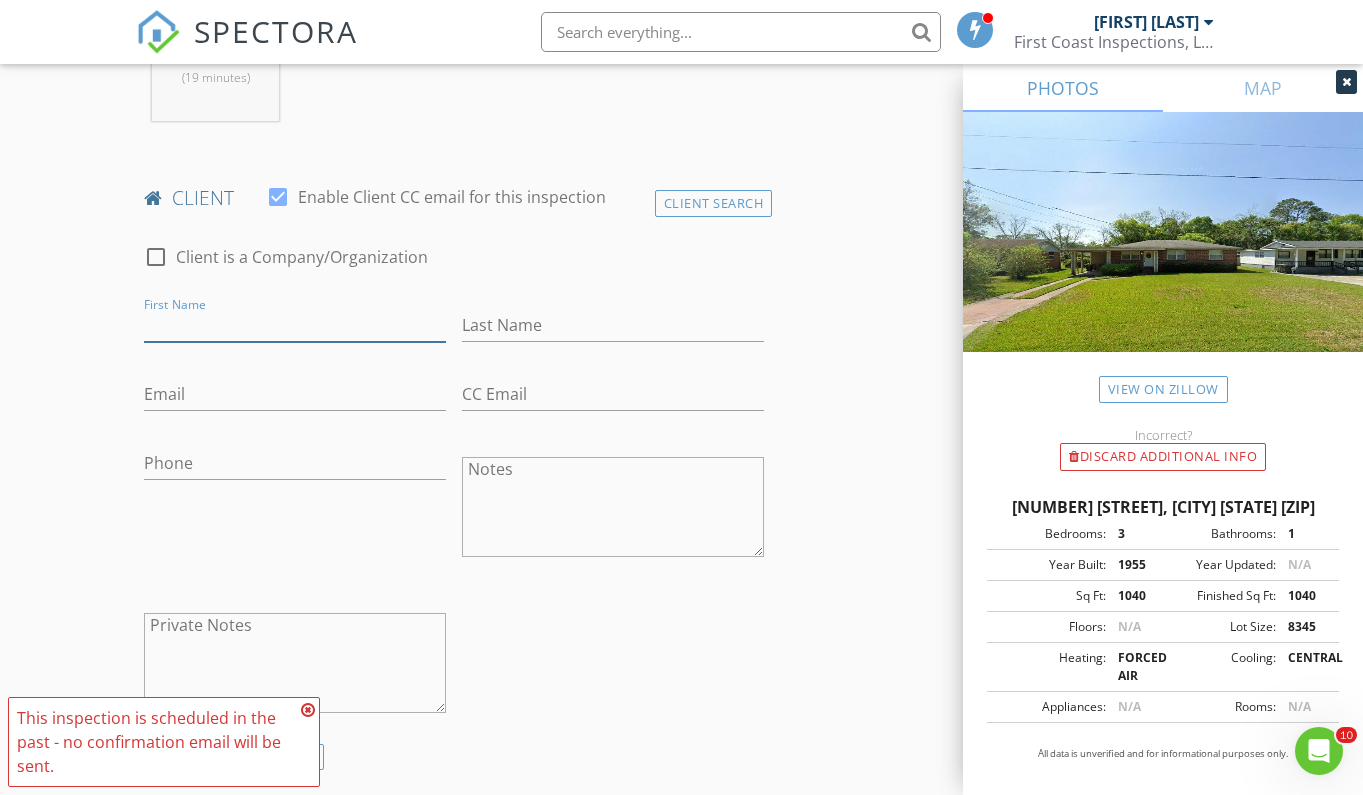 paste on "OAL Properties, LLC" 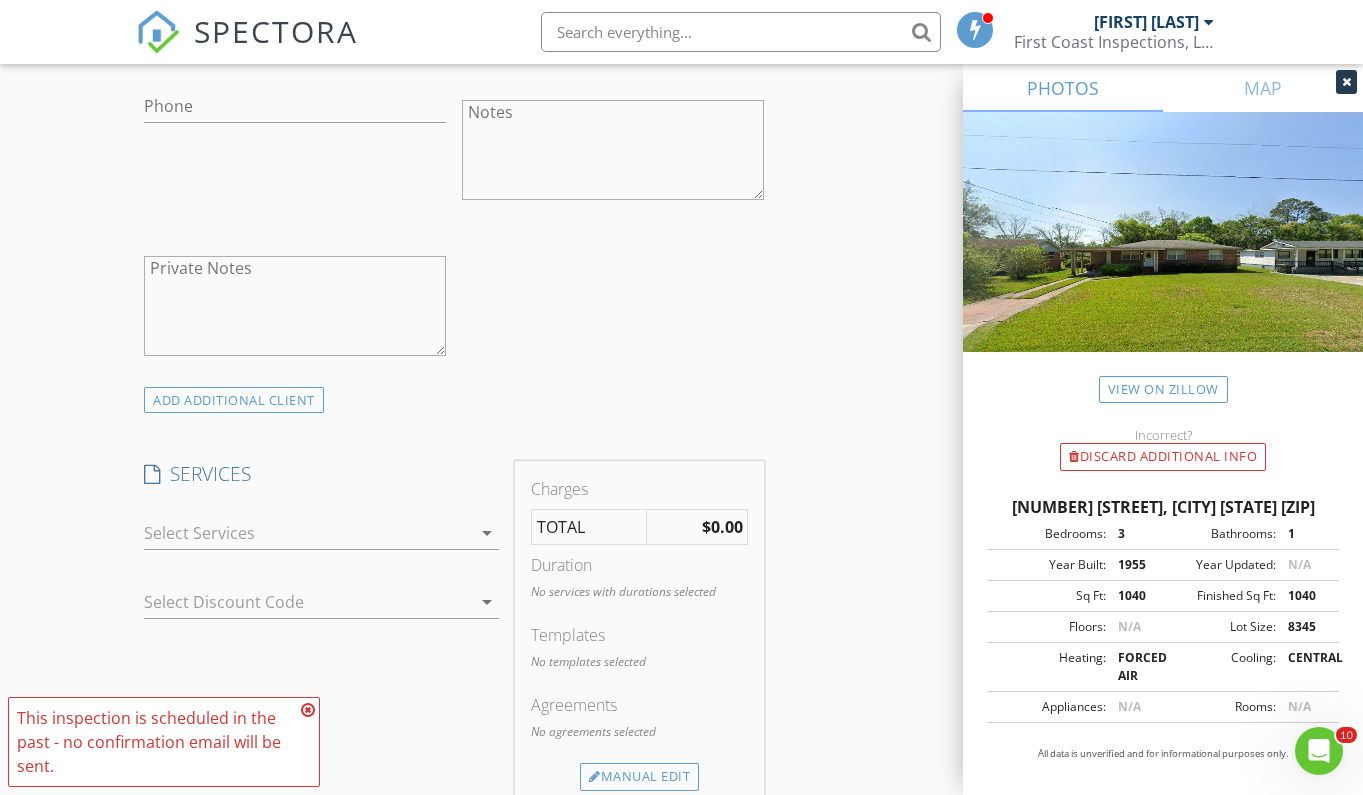 scroll, scrollTop: 1333, scrollLeft: 0, axis: vertical 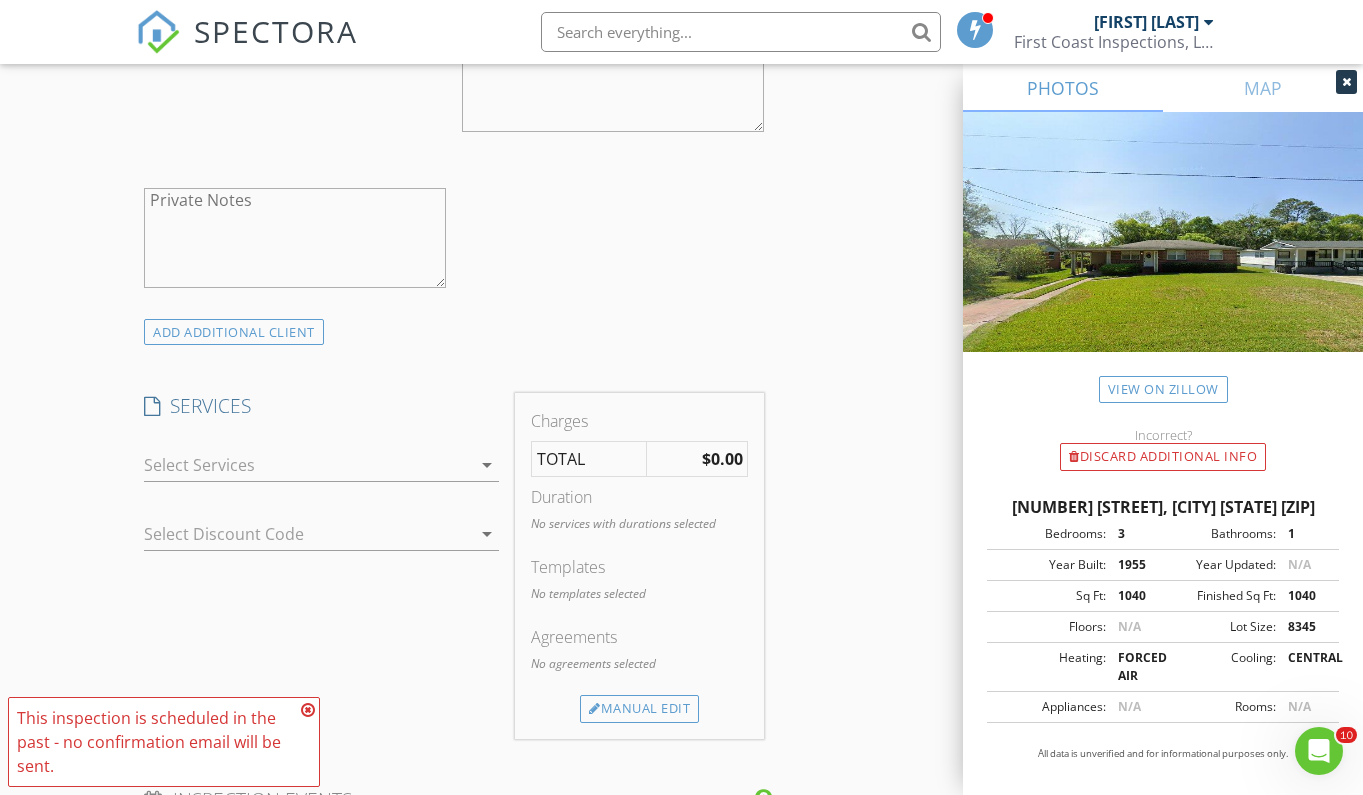 type on "OAL Properties, LLC" 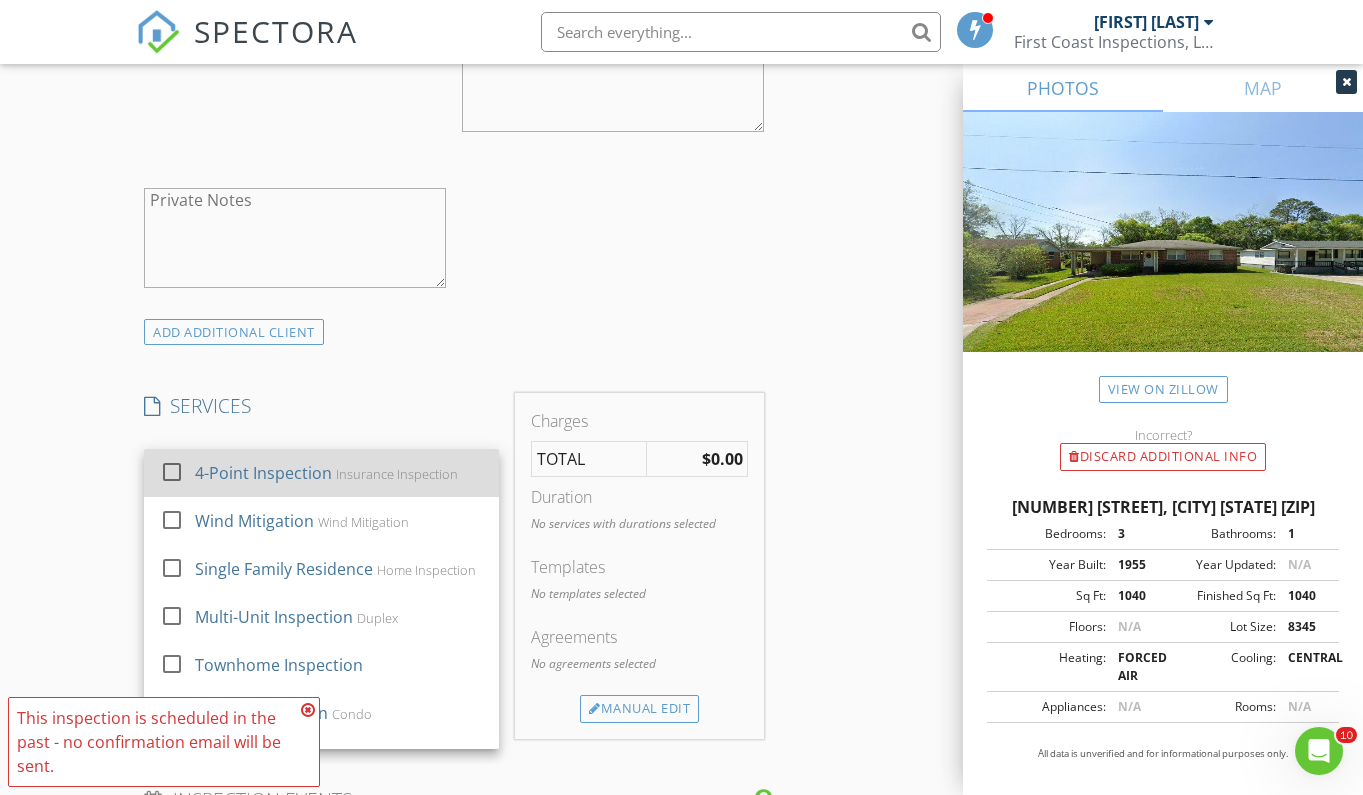 click on "4-Point Inspection    Insurance Inspection" at bounding box center (339, 473) 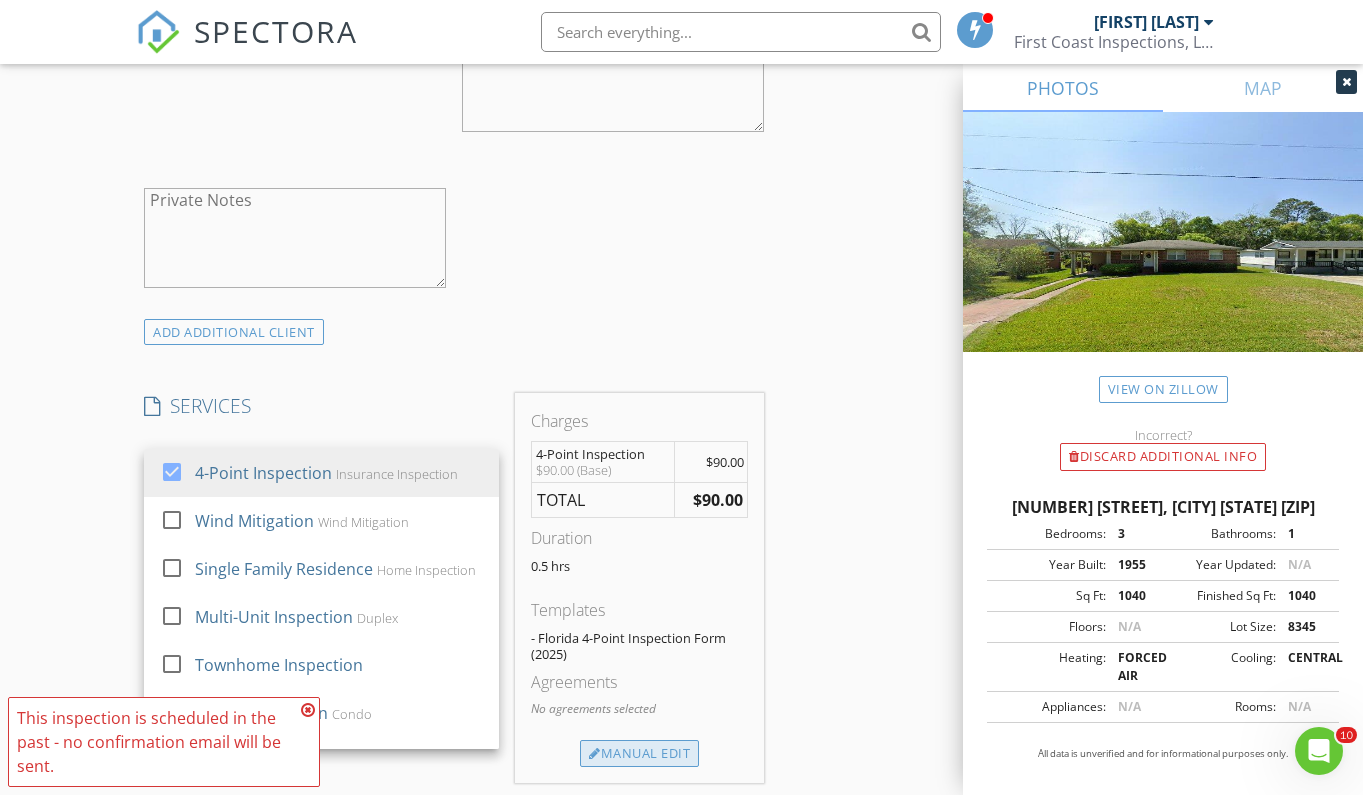 click on "Manual Edit" at bounding box center [639, 754] 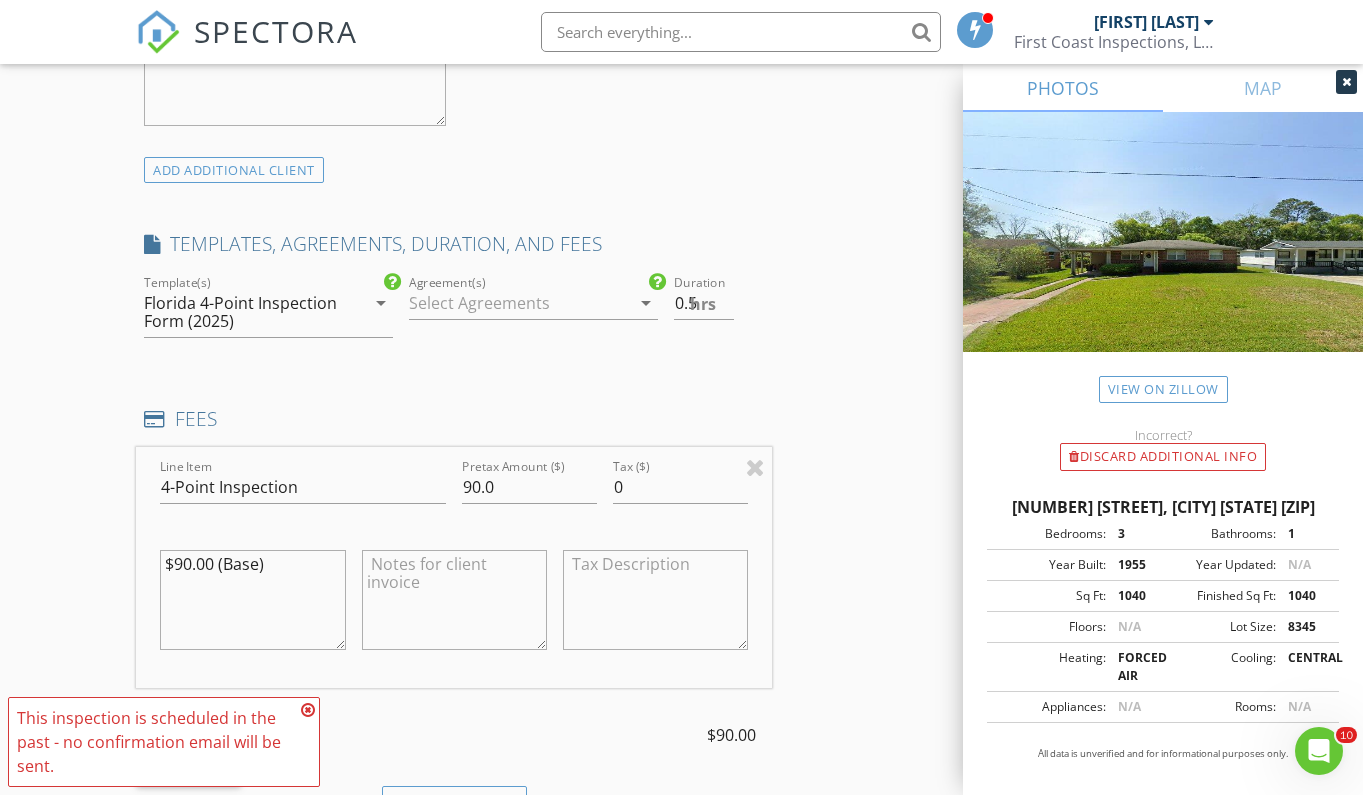 scroll, scrollTop: 1505, scrollLeft: 0, axis: vertical 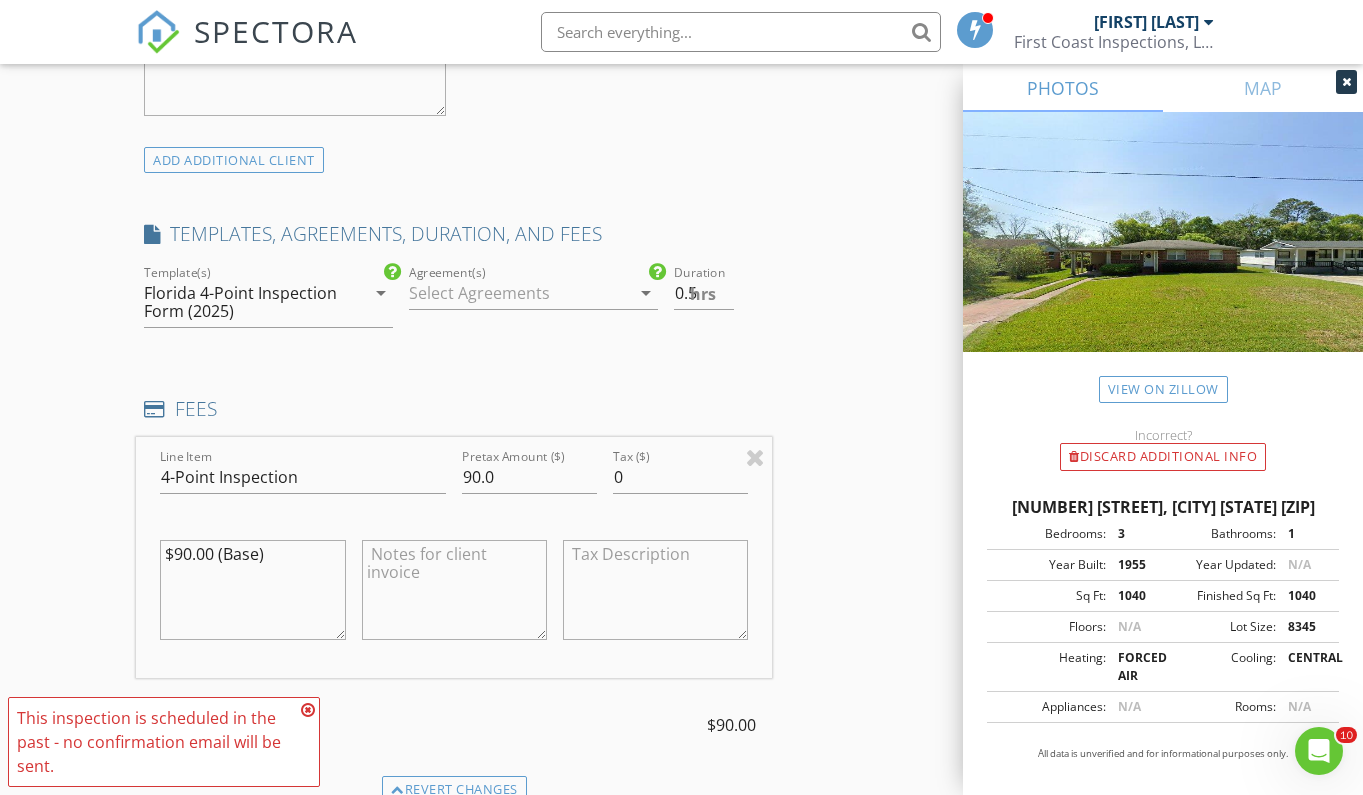 click on "$90.00 (Base)" at bounding box center (252, 590) 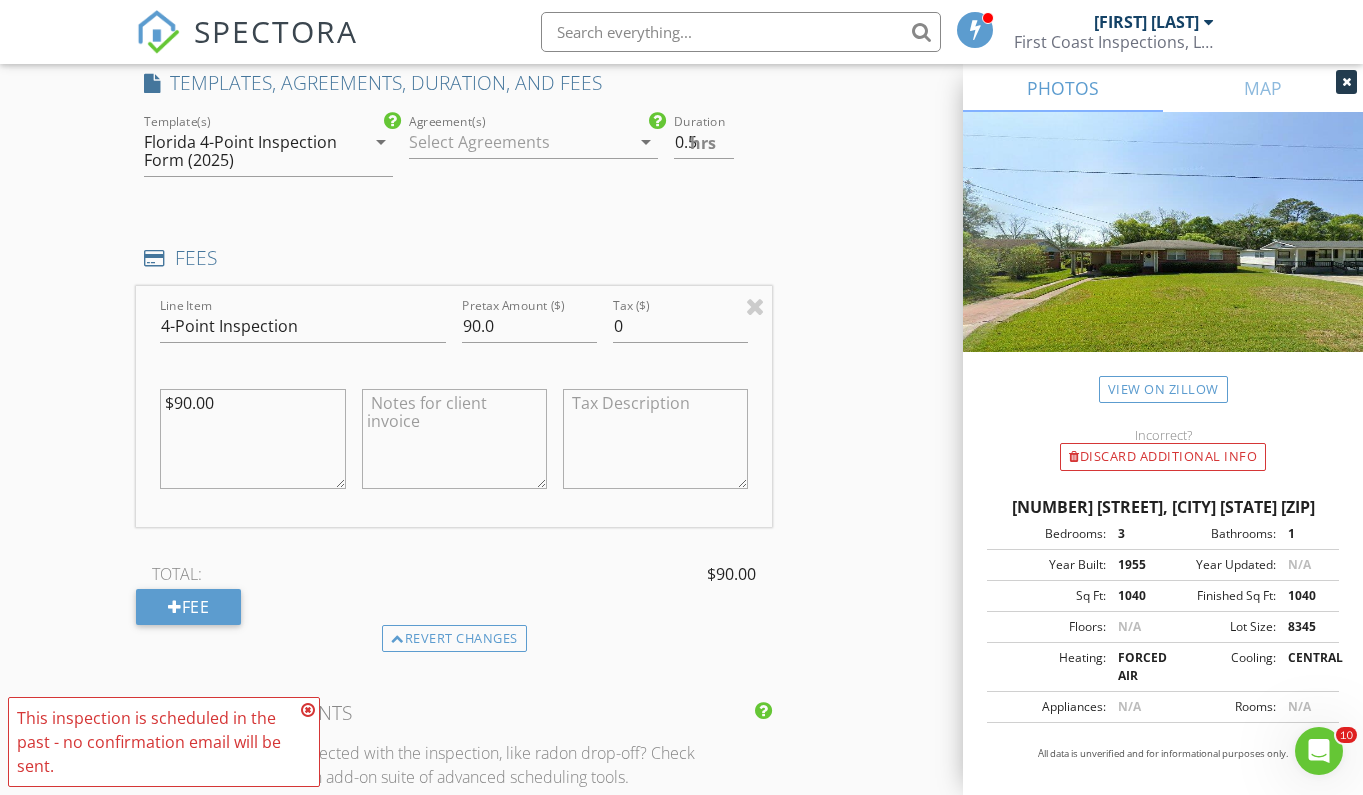 scroll, scrollTop: 1660, scrollLeft: 0, axis: vertical 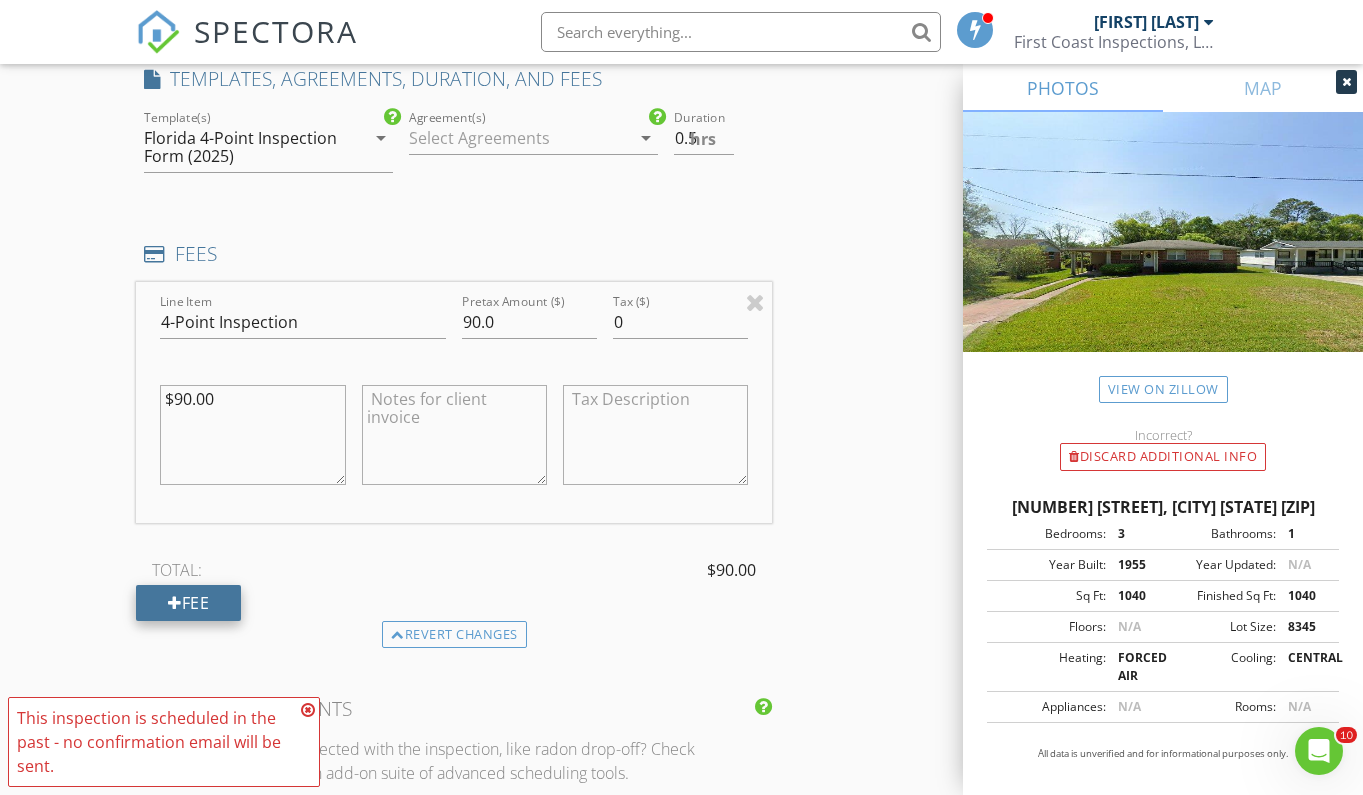 type on "$90.00" 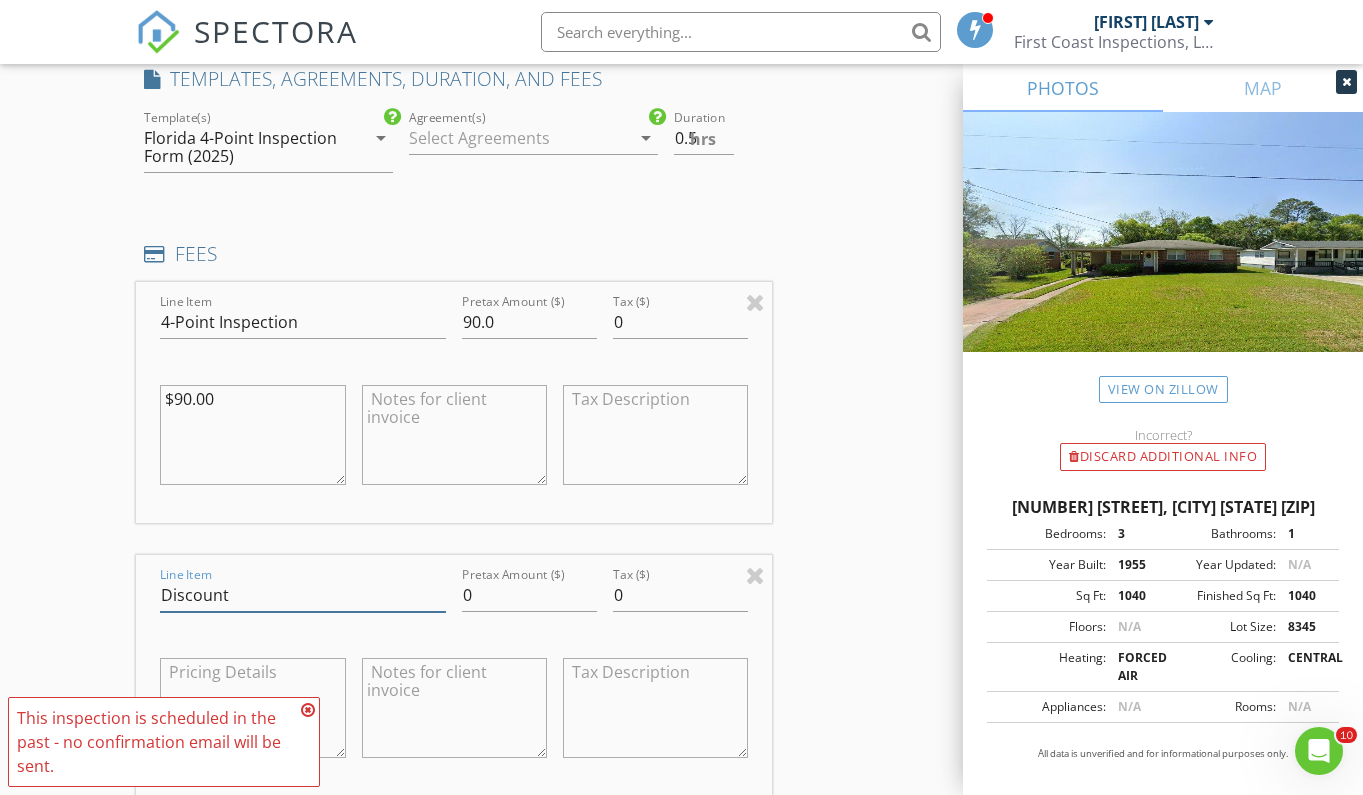 type on "Discount" 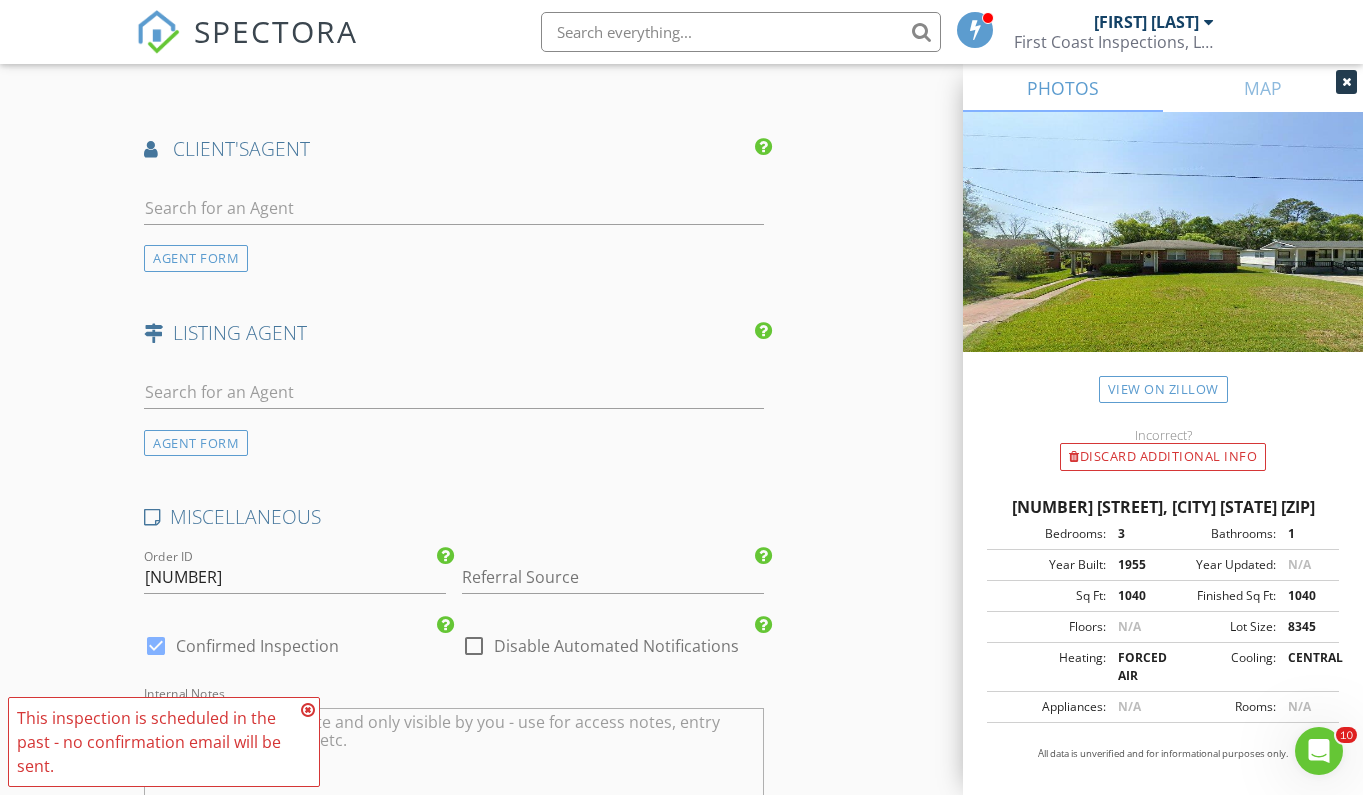 scroll, scrollTop: 3055, scrollLeft: 0, axis: vertical 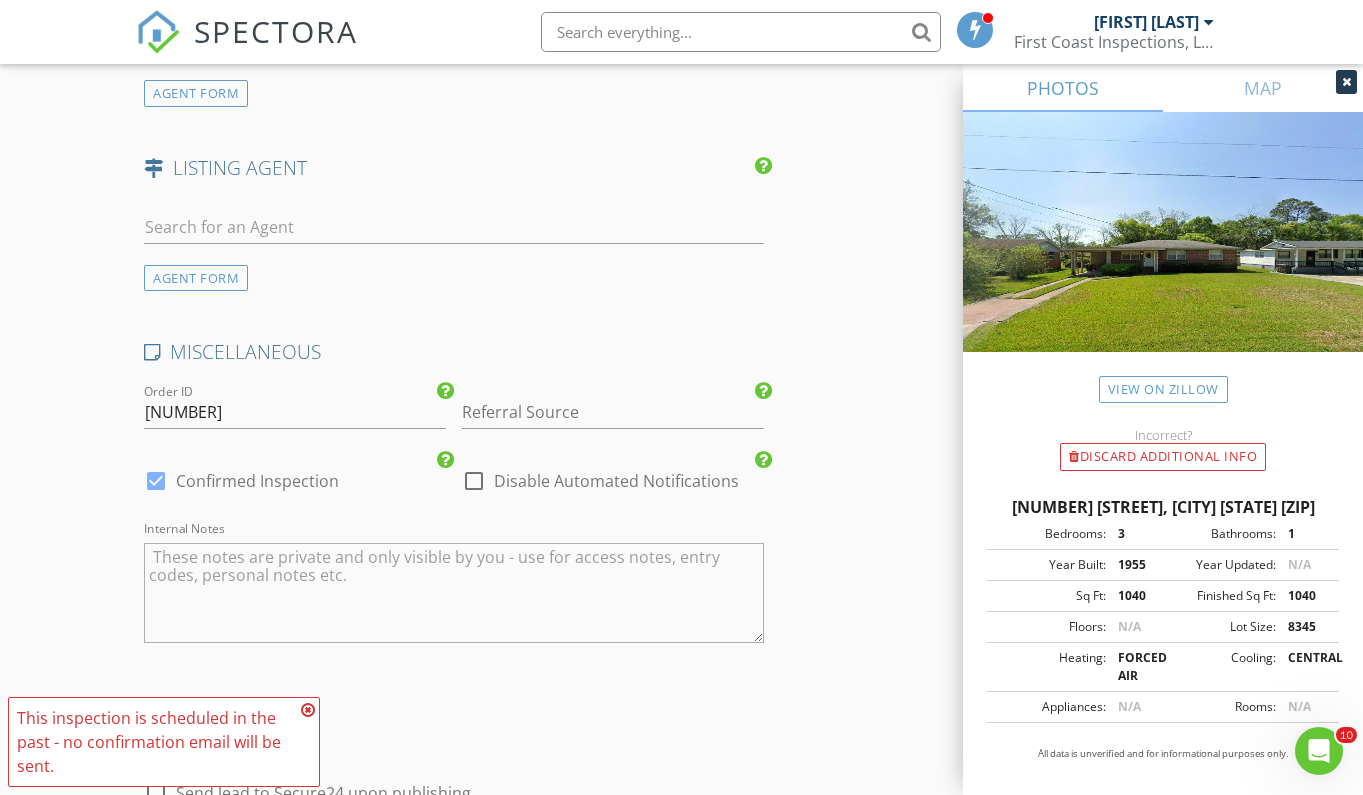 type on "-15.00" 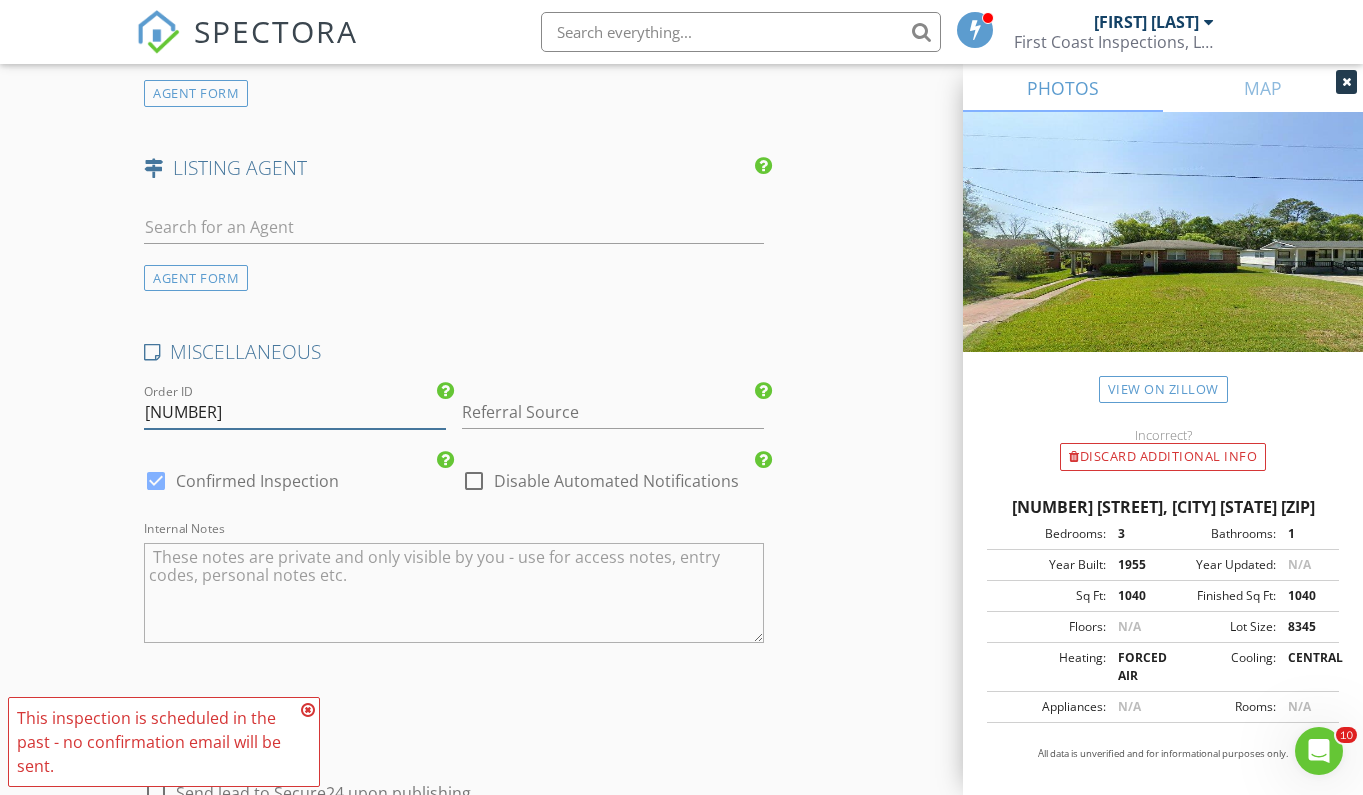 click on "7265" at bounding box center [295, 412] 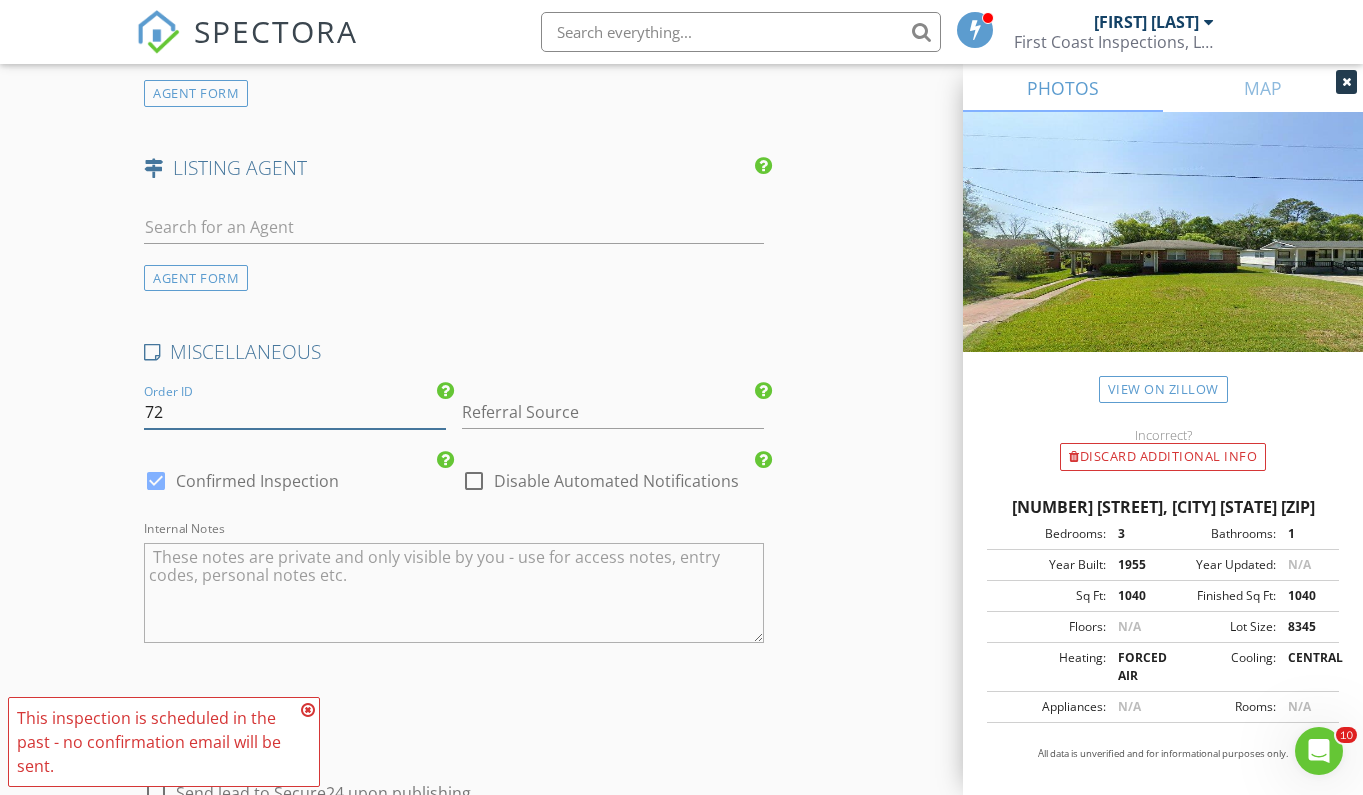 type on "7" 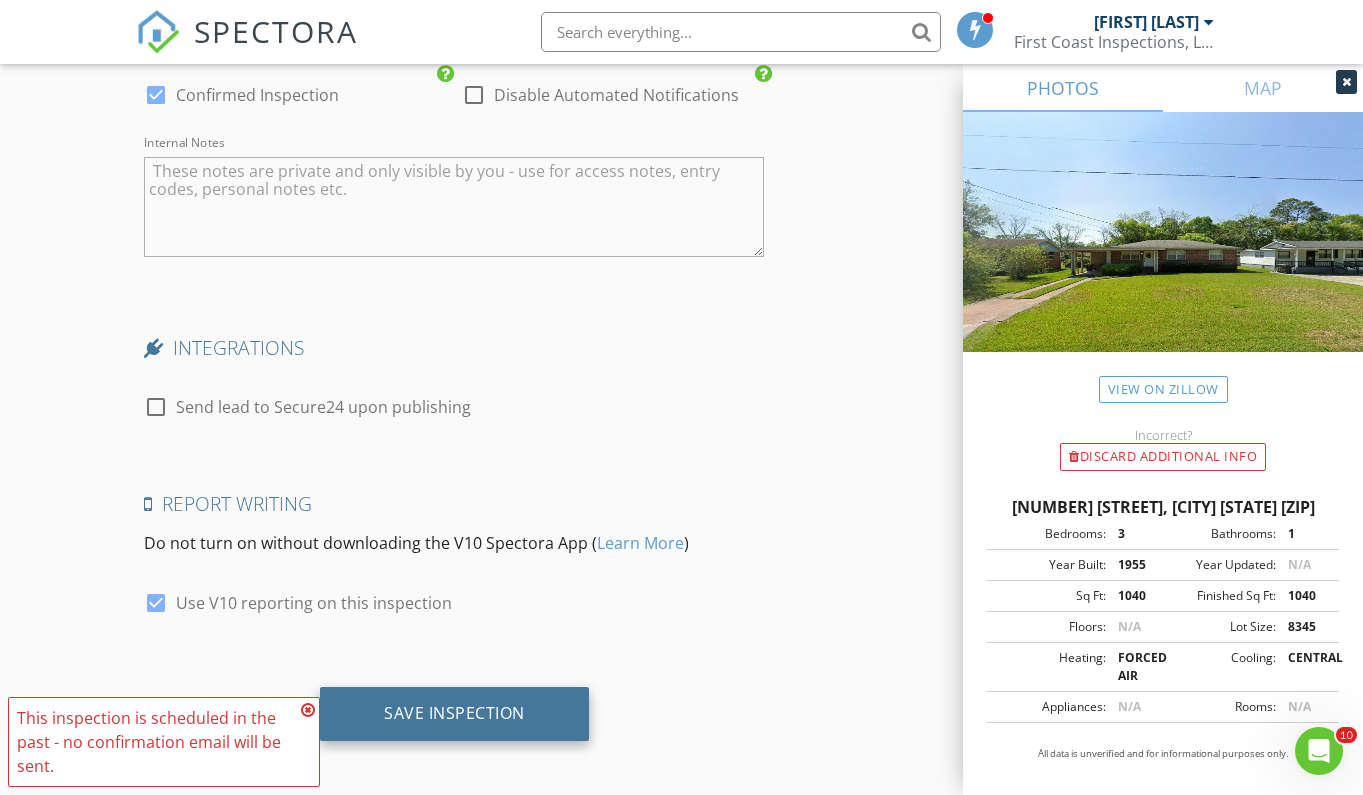 scroll, scrollTop: 3440, scrollLeft: 0, axis: vertical 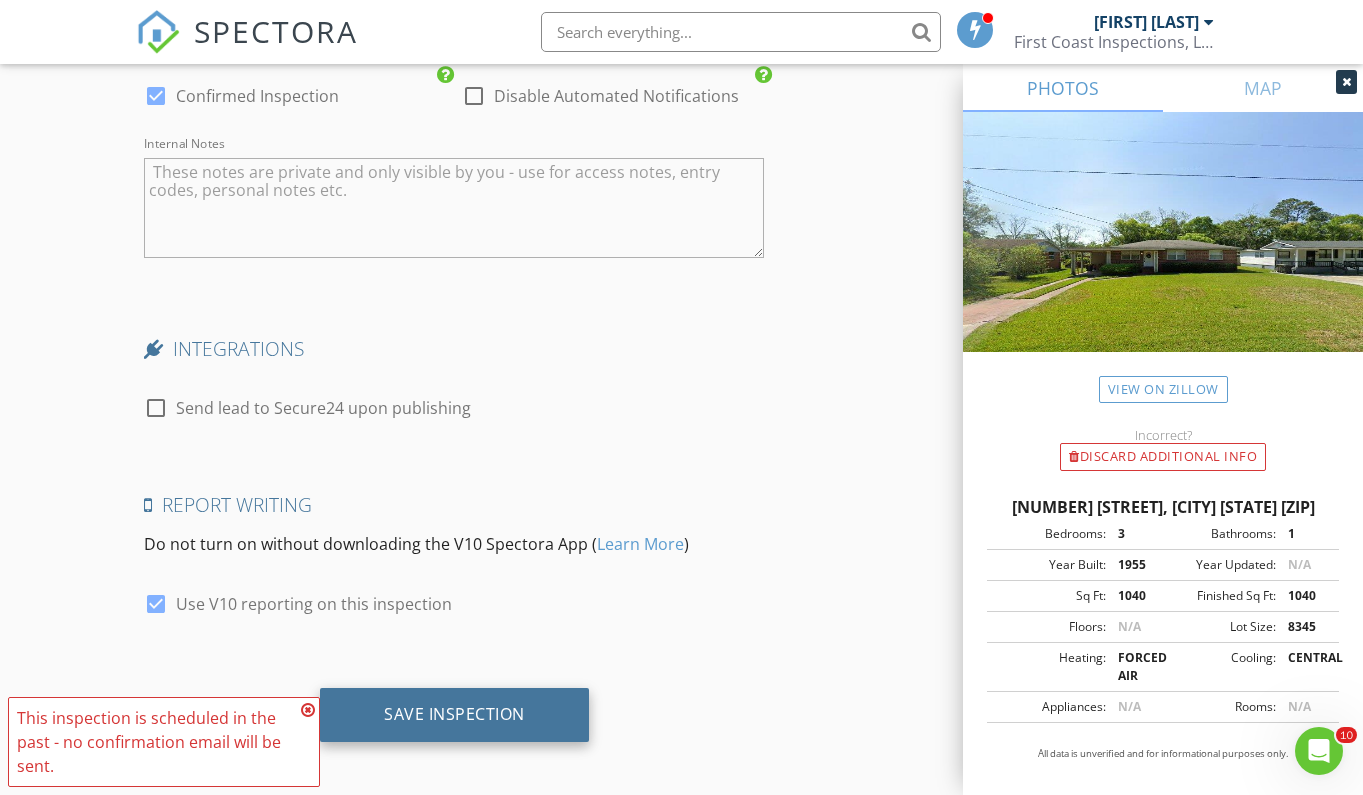type on "5328 Poppy Dr" 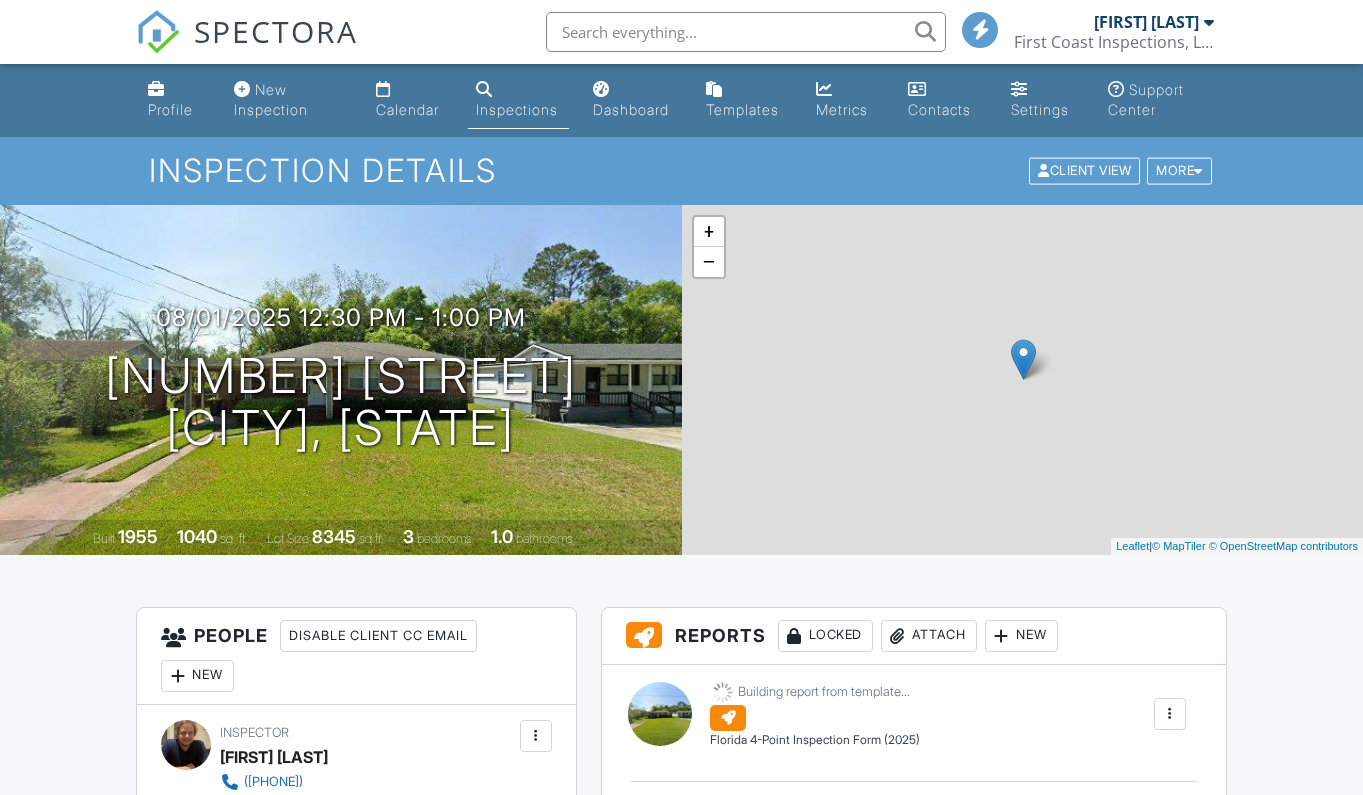 scroll, scrollTop: 0, scrollLeft: 0, axis: both 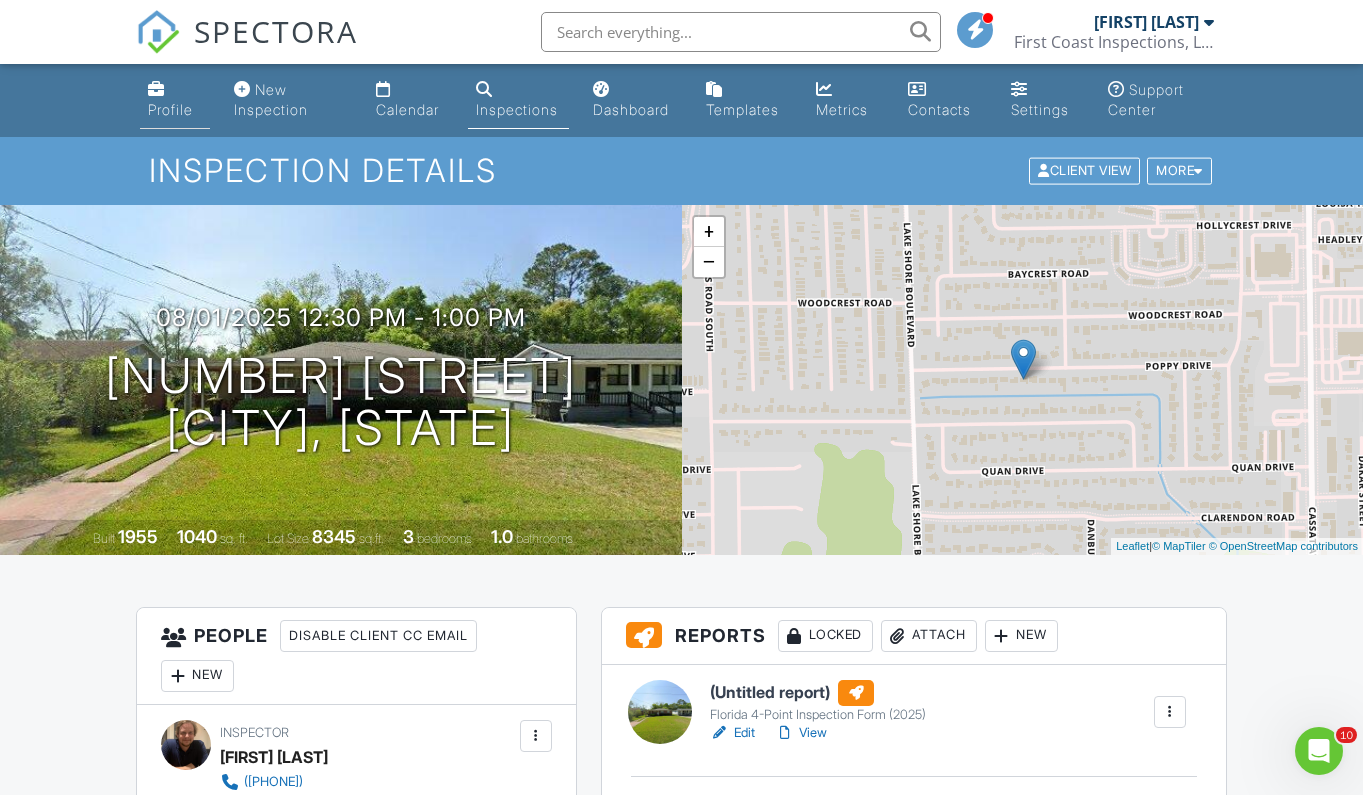 click at bounding box center [156, 89] 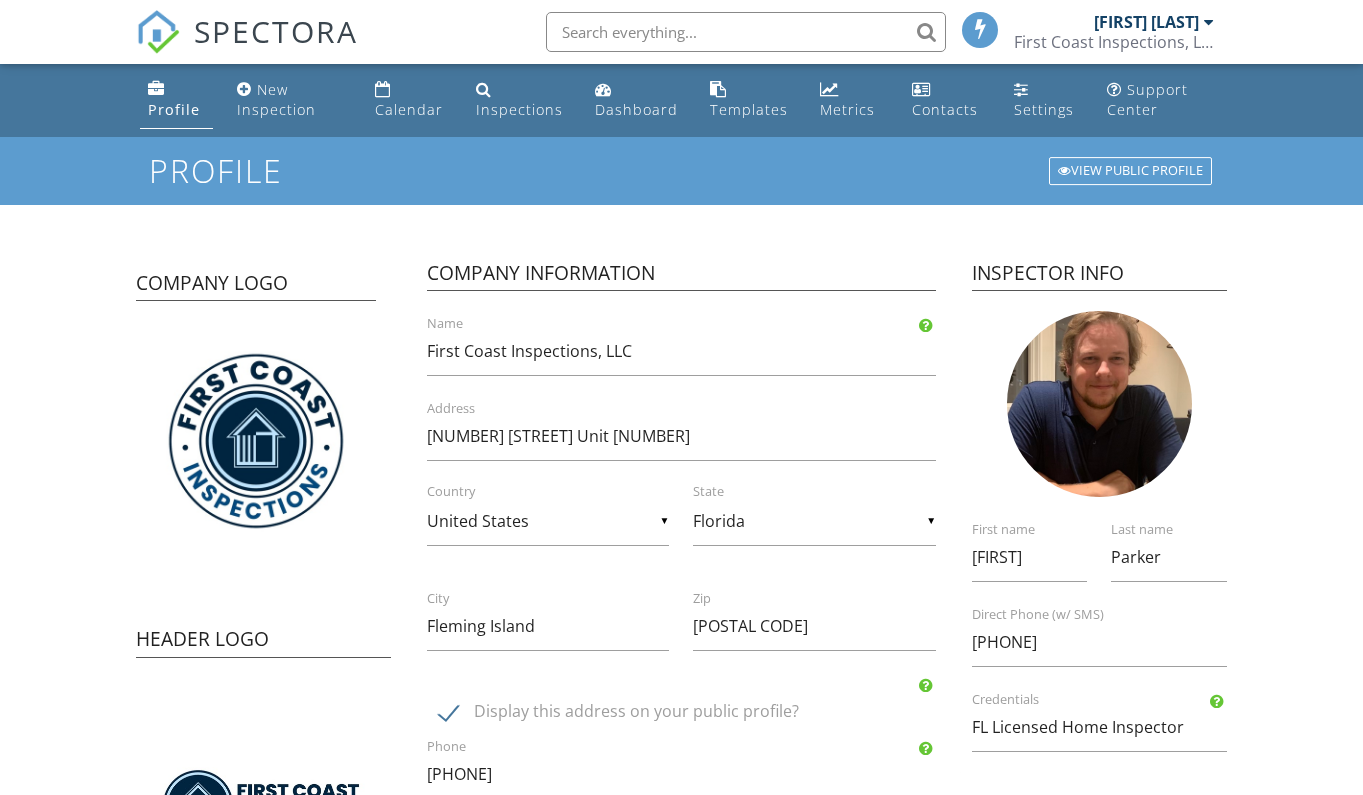 scroll, scrollTop: 0, scrollLeft: 0, axis: both 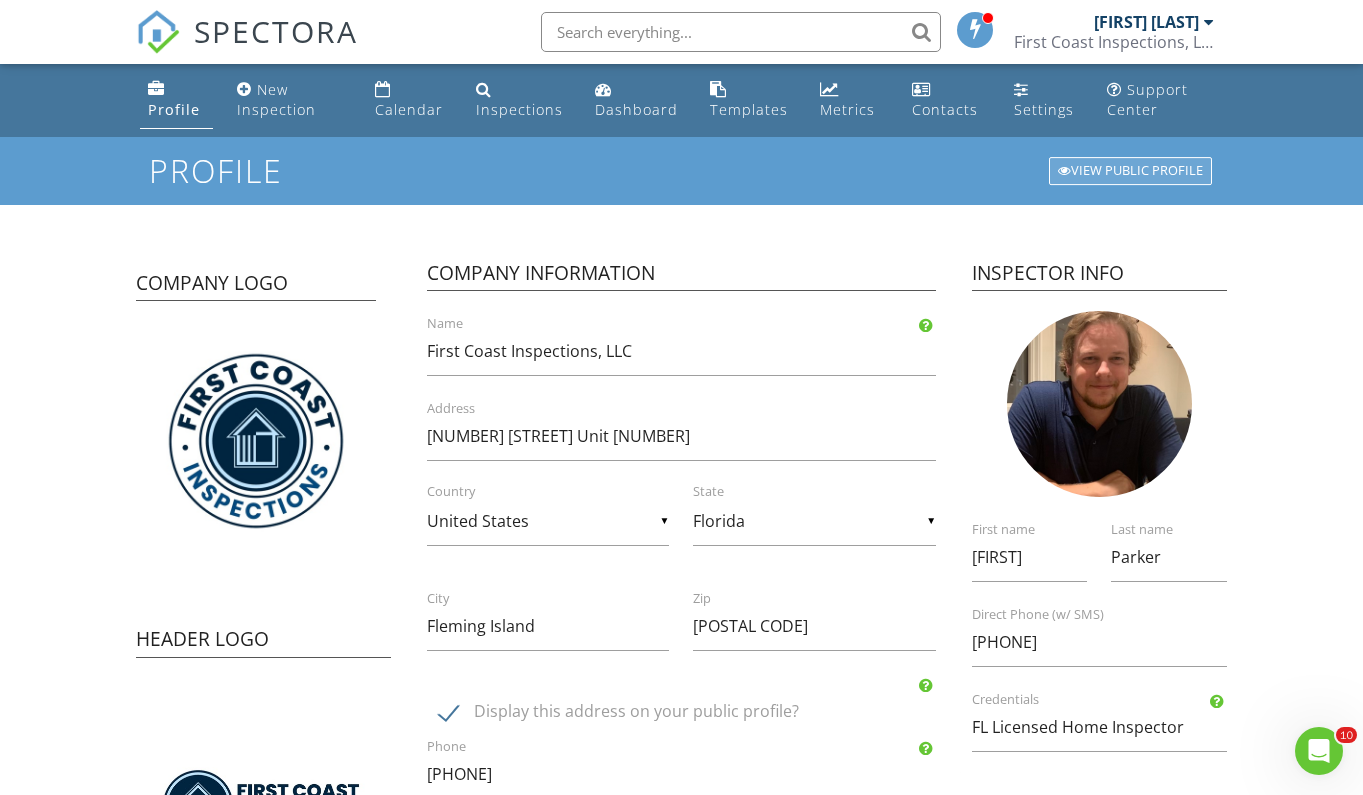 click on "View Public Profile" at bounding box center (1130, 171) 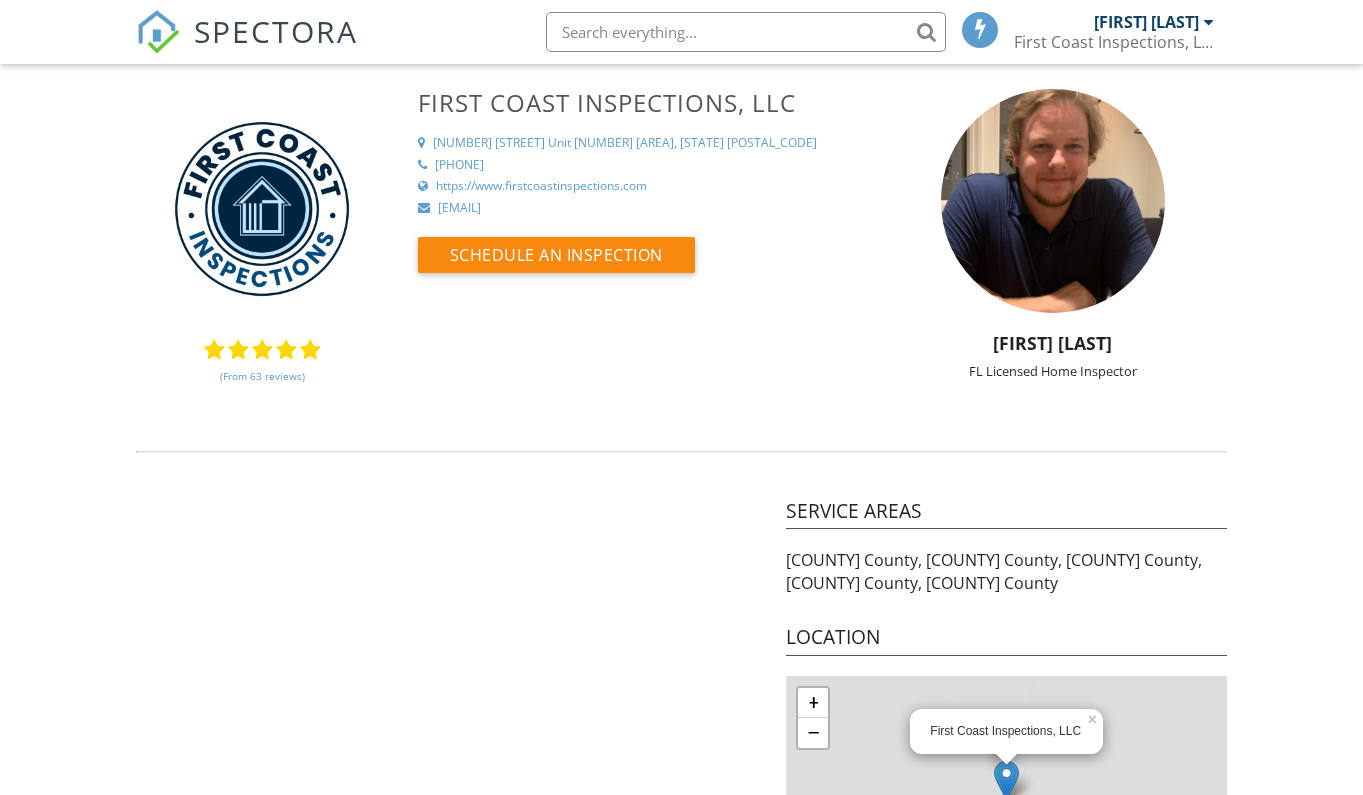 scroll, scrollTop: 0, scrollLeft: 0, axis: both 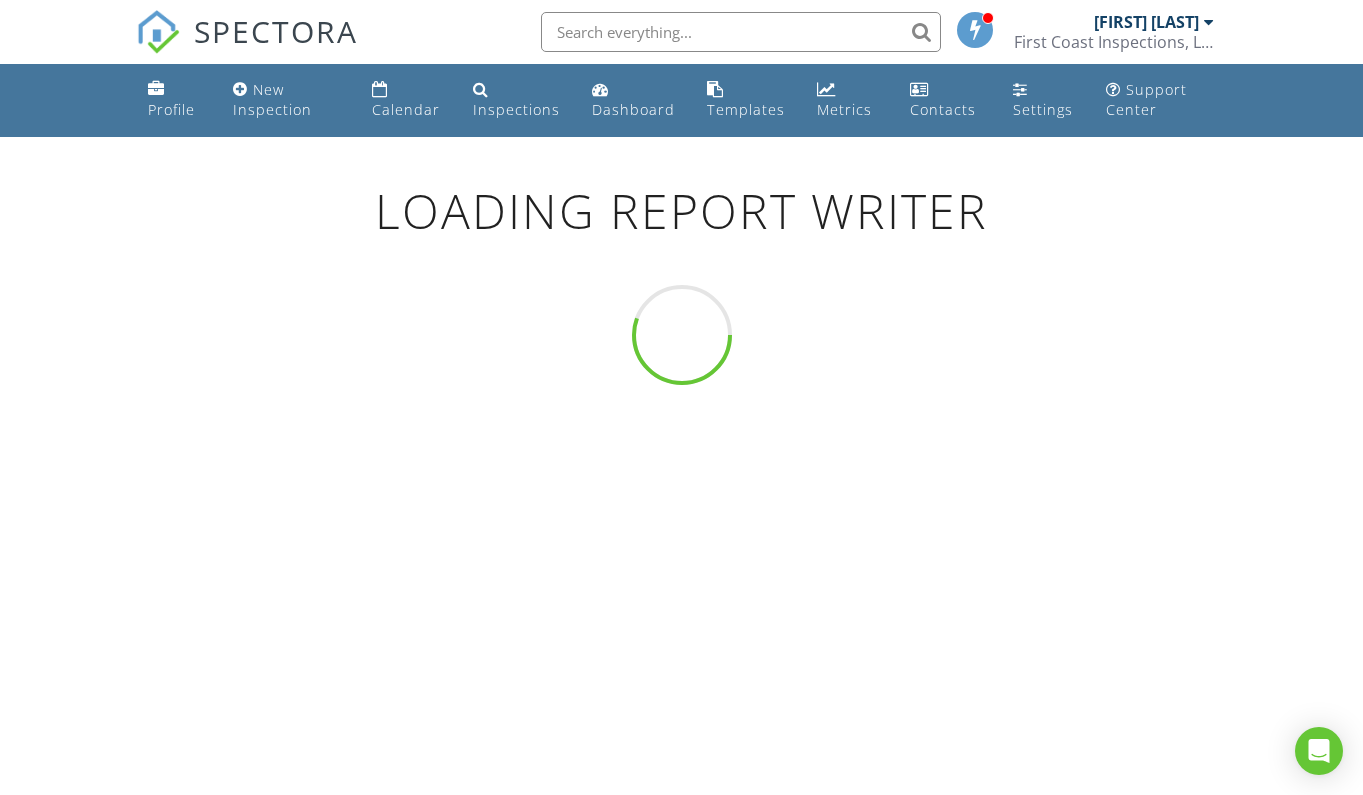 click on "[FIRST] [LAST]" at bounding box center (1154, 22) 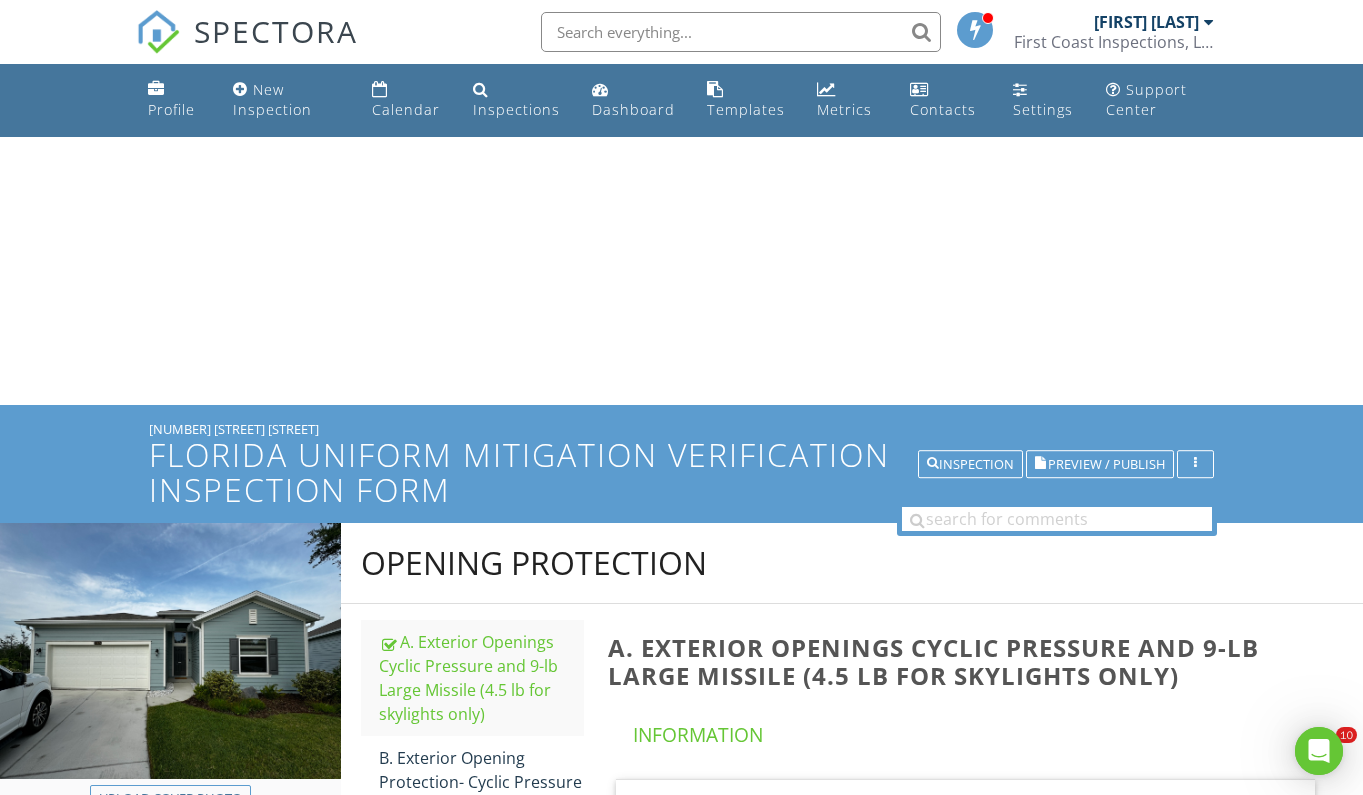 scroll, scrollTop: 0, scrollLeft: 0, axis: both 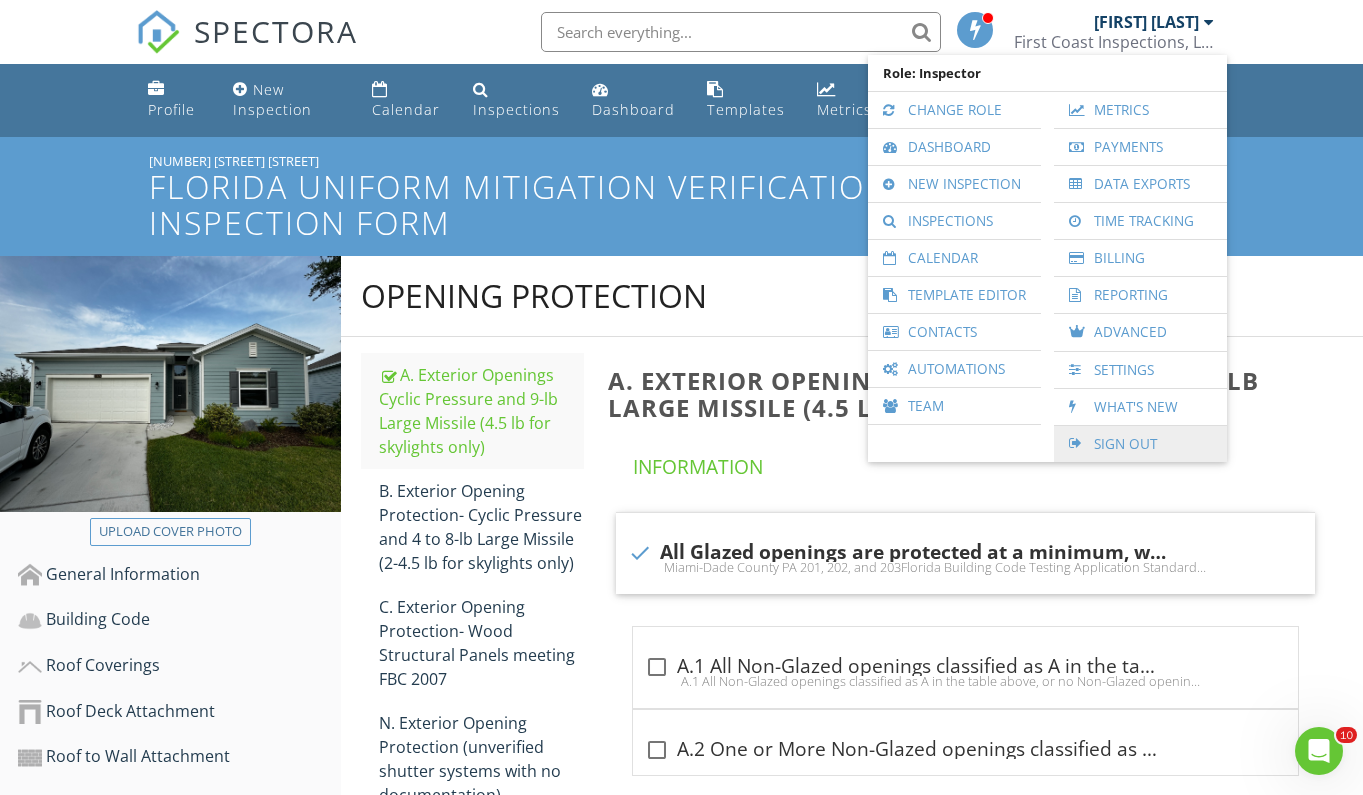 click on "Sign Out" at bounding box center (1140, 444) 